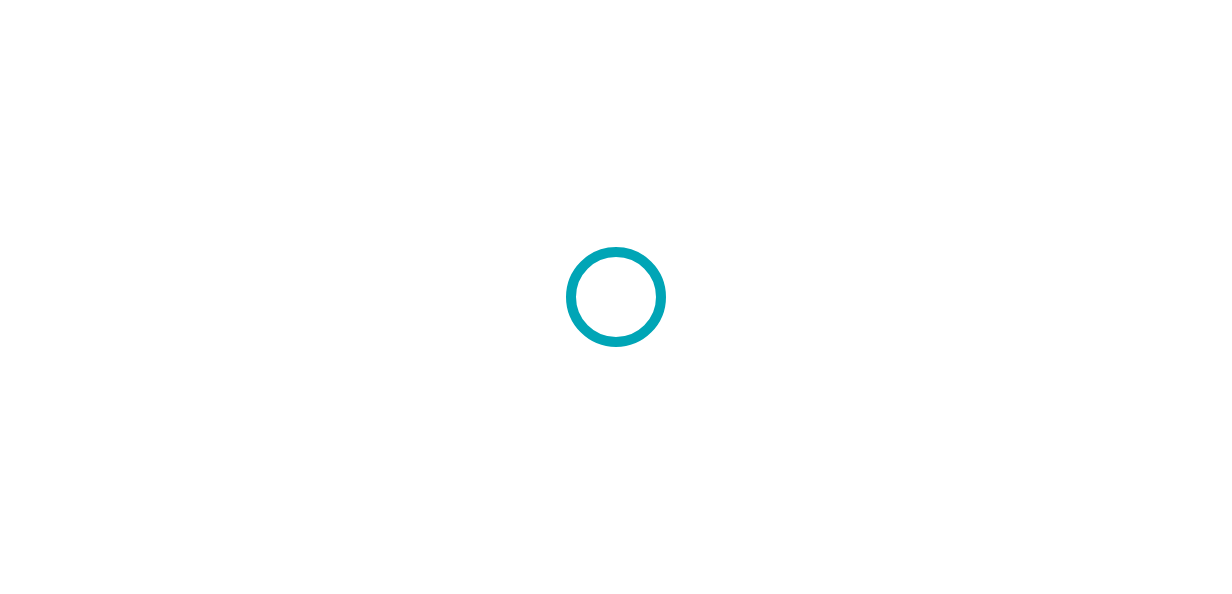 scroll, scrollTop: 0, scrollLeft: 0, axis: both 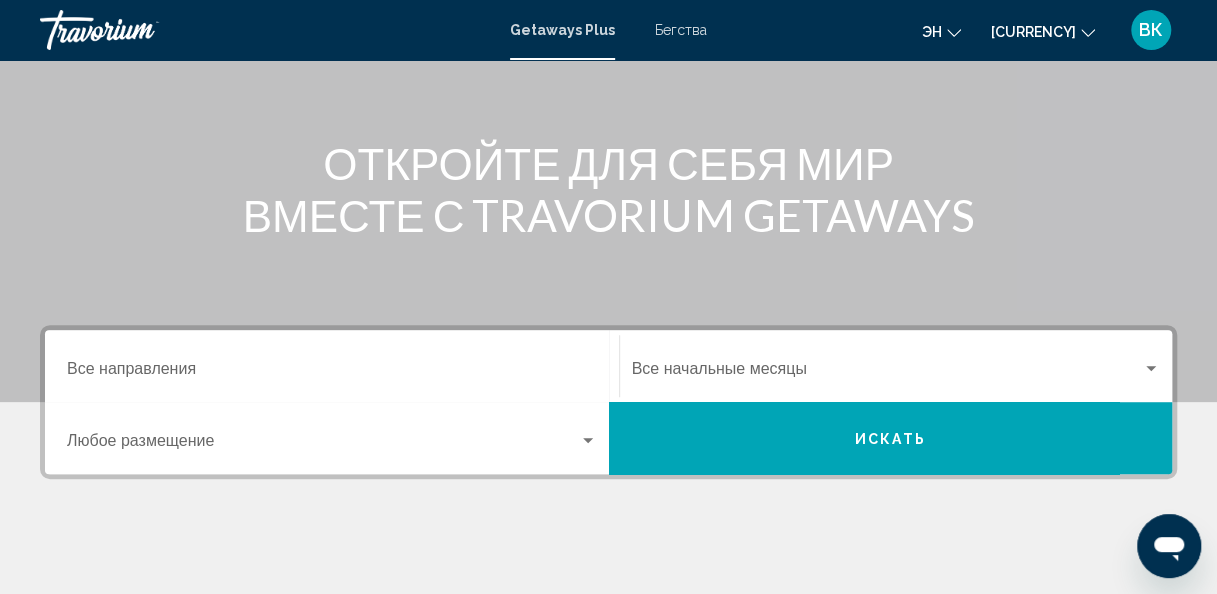 click on "Destination Все направления" at bounding box center (332, 366) 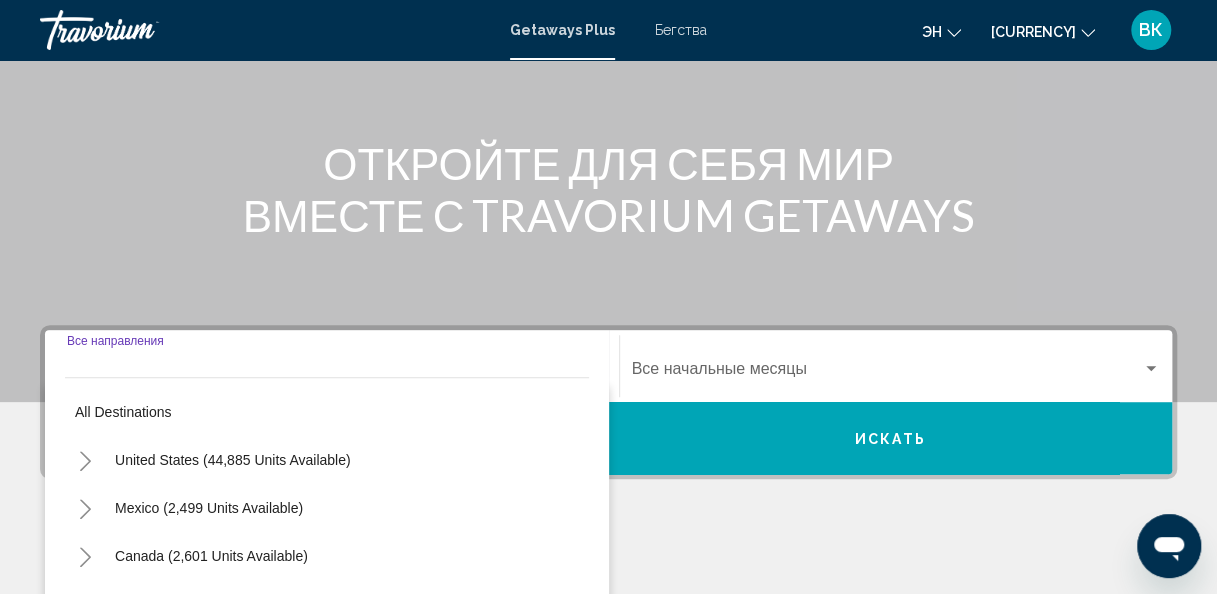 scroll, scrollTop: 458, scrollLeft: 0, axis: vertical 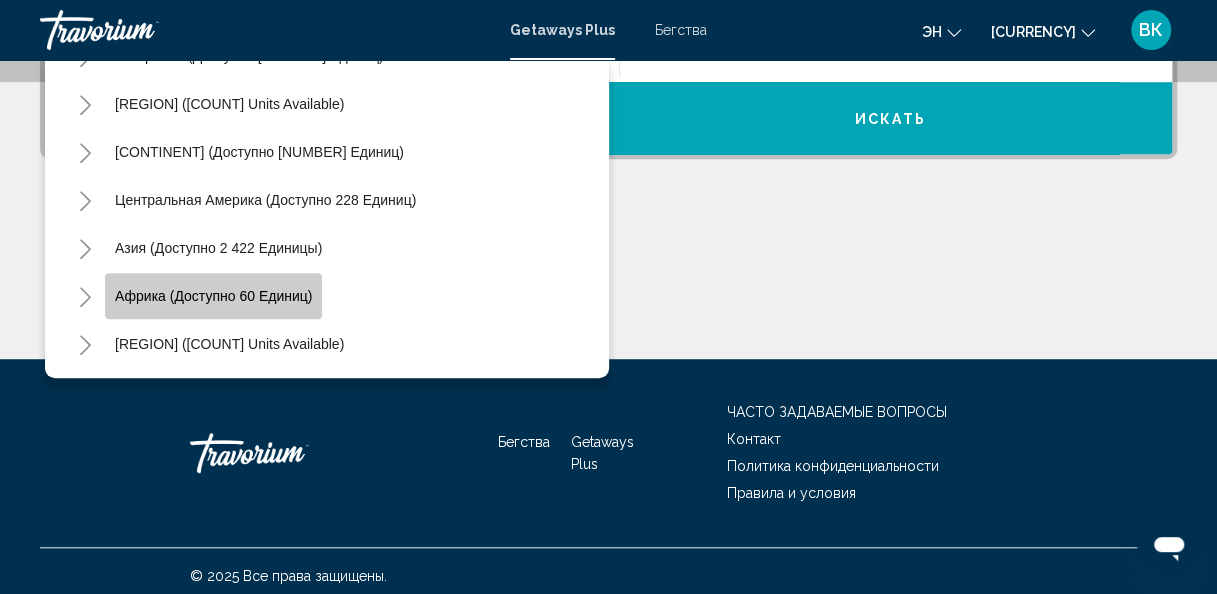 click on "Африка (доступно 60 единиц)" 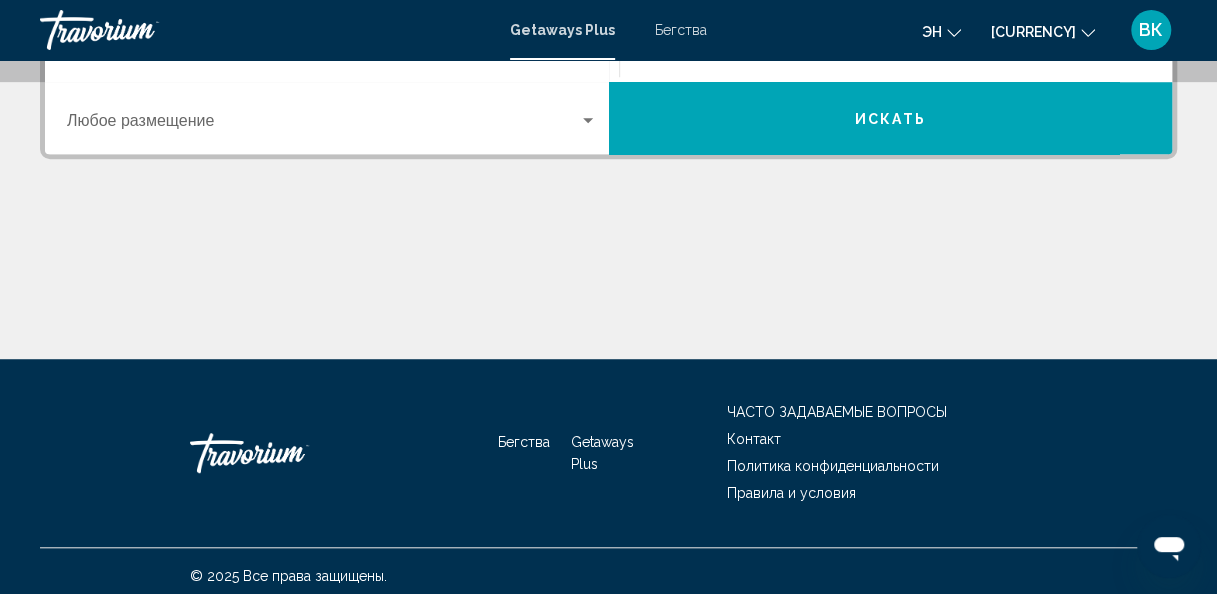 scroll, scrollTop: 458, scrollLeft: 0, axis: vertical 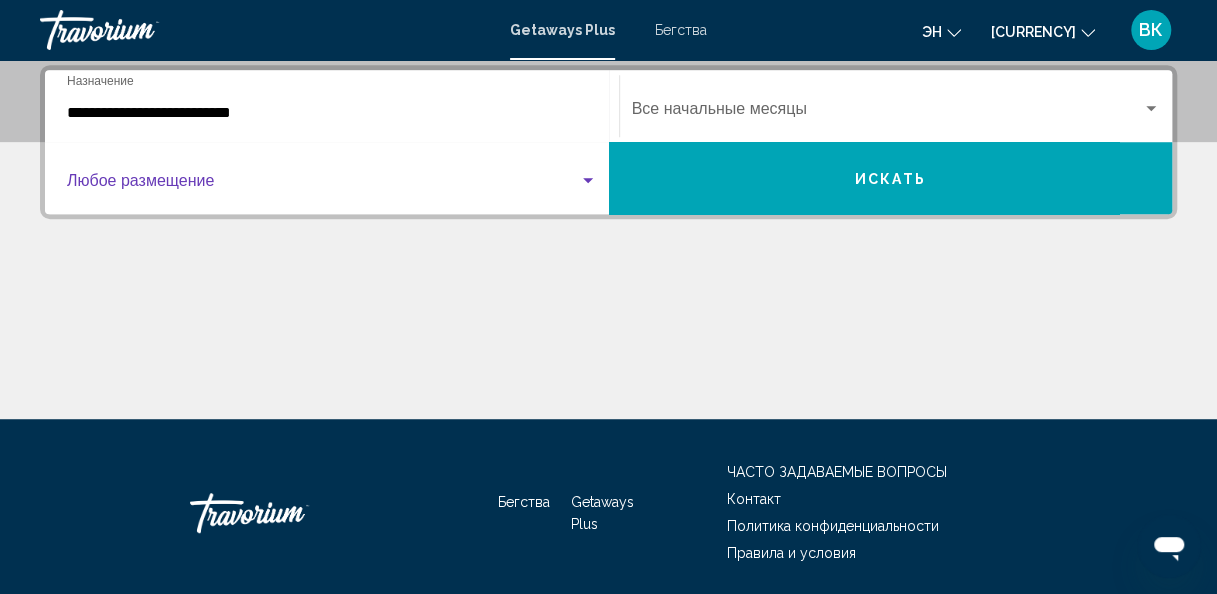 click at bounding box center [323, 185] 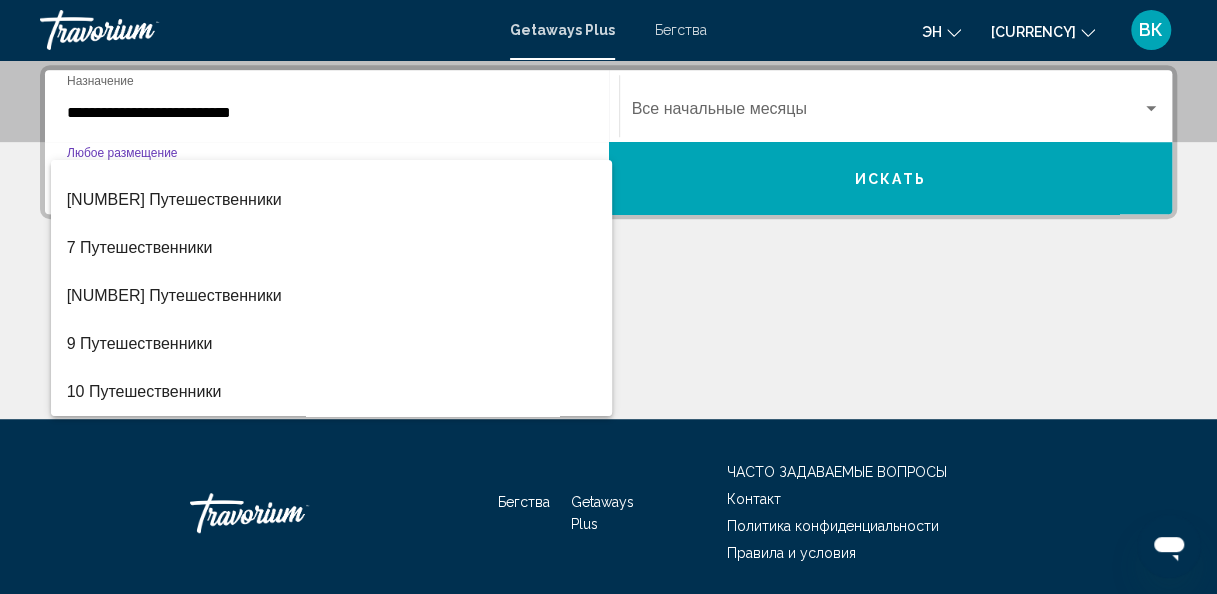 scroll, scrollTop: 0, scrollLeft: 0, axis: both 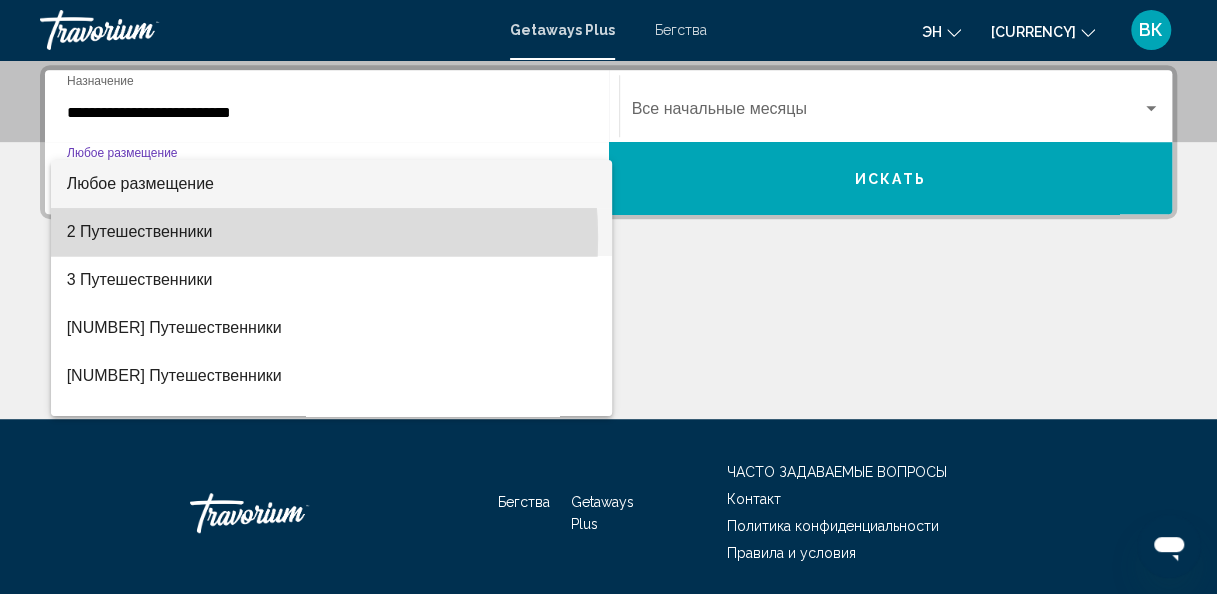 click on "2 Путешественники" at bounding box center [140, 231] 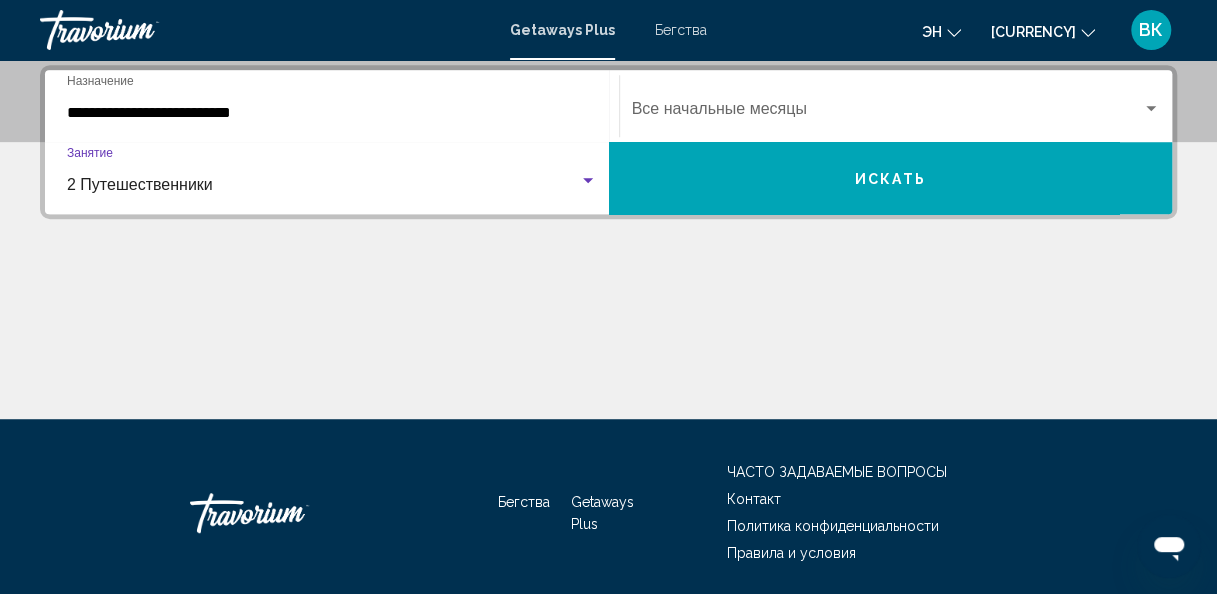 click at bounding box center (887, 113) 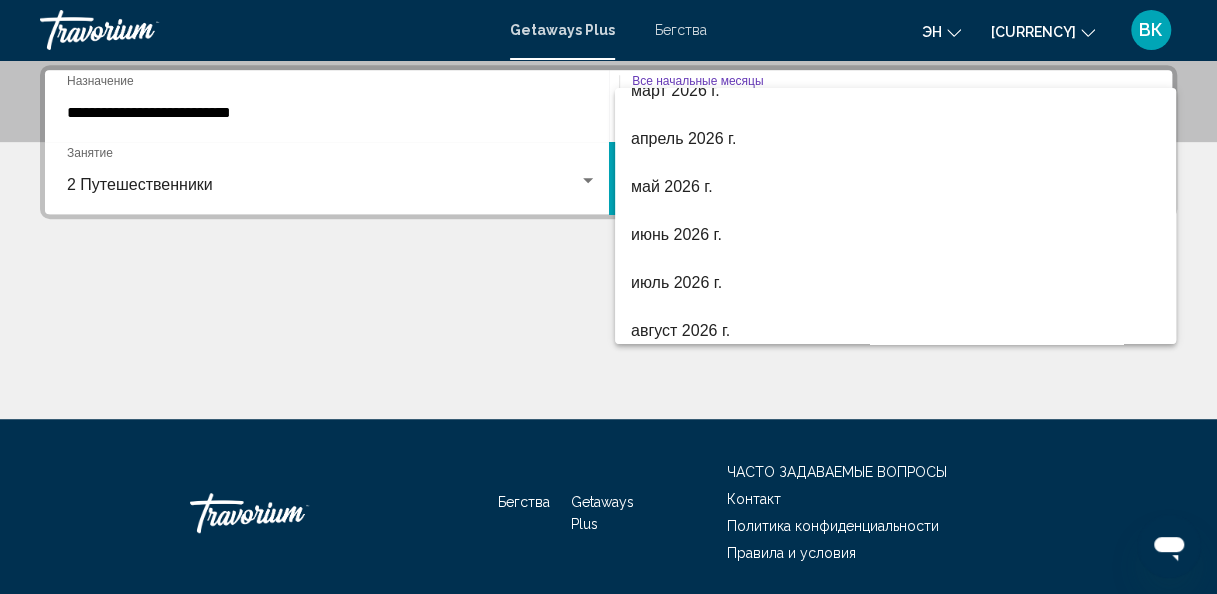 scroll, scrollTop: 416, scrollLeft: 0, axis: vertical 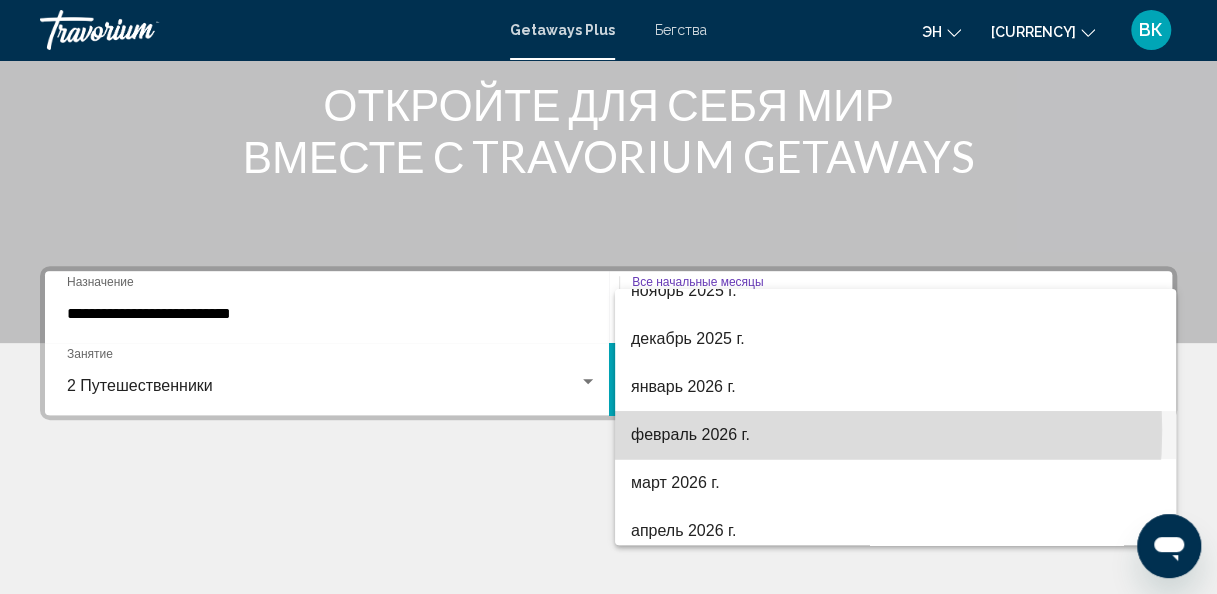 click on "февраль 2026 г." at bounding box center [690, 434] 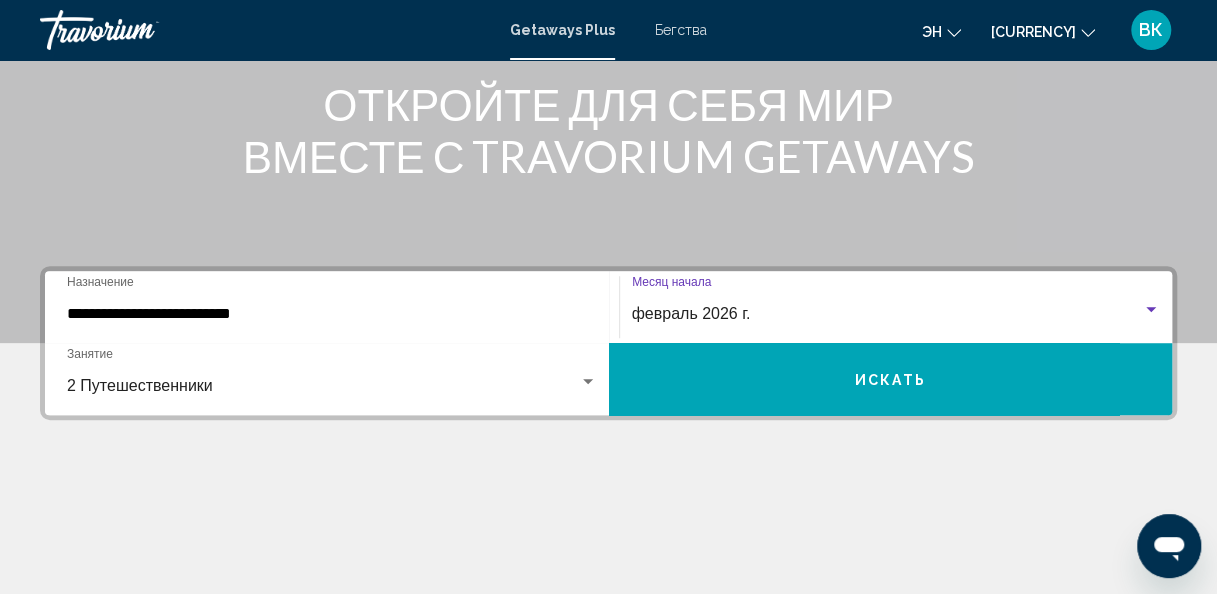 click on "Искать" at bounding box center (891, 379) 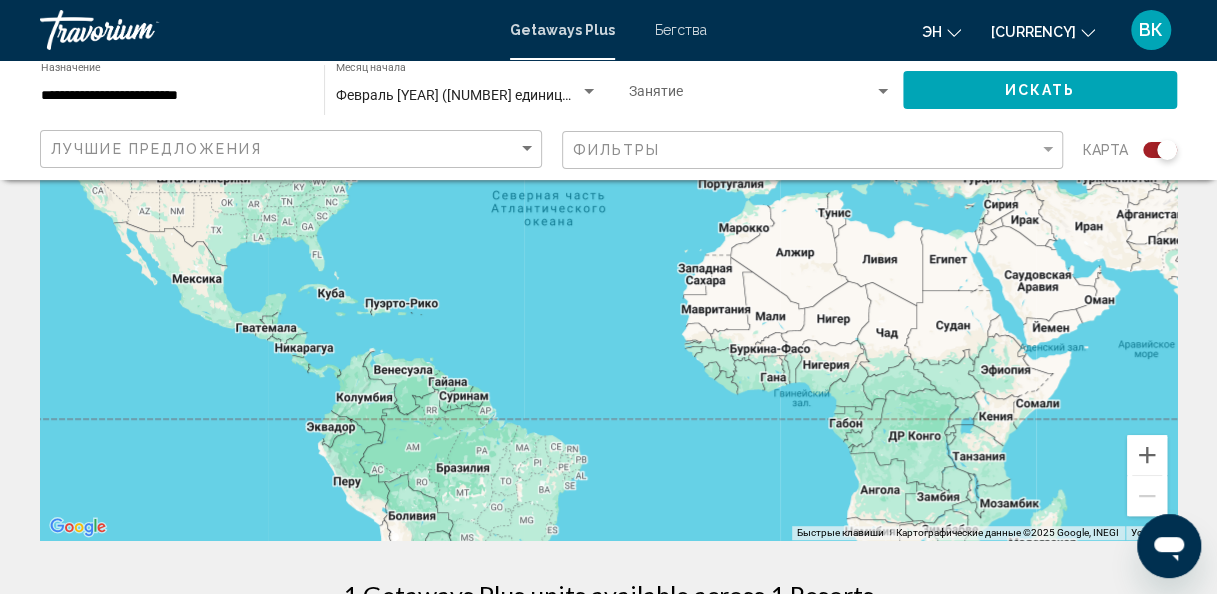 scroll, scrollTop: 261, scrollLeft: 0, axis: vertical 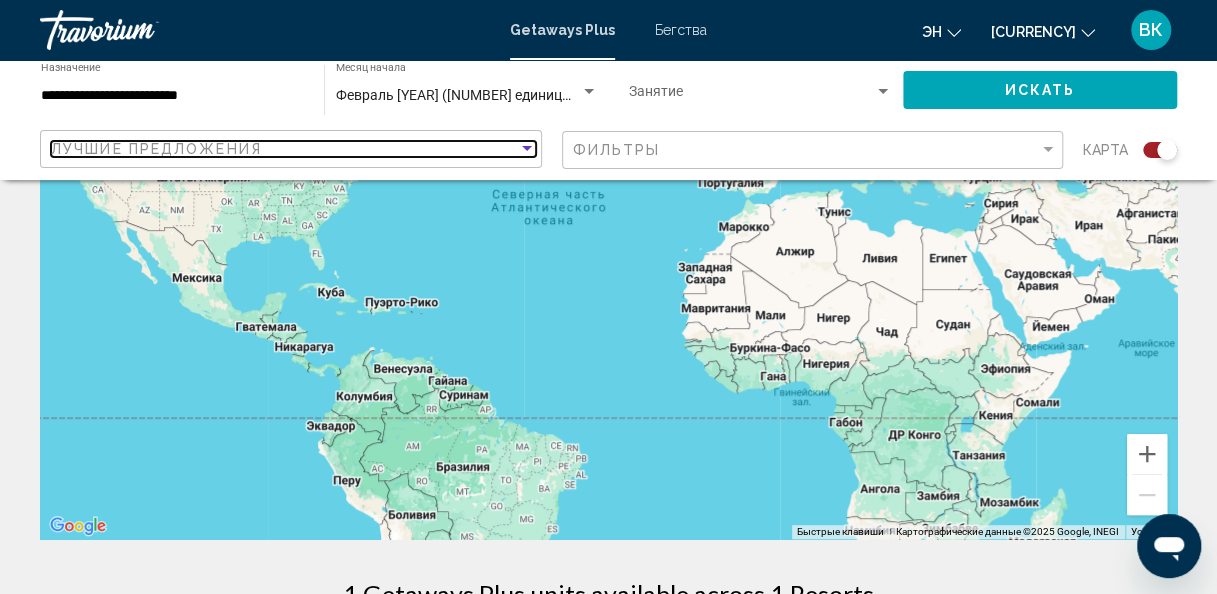 click on "Лучшие предложения" at bounding box center [284, 149] 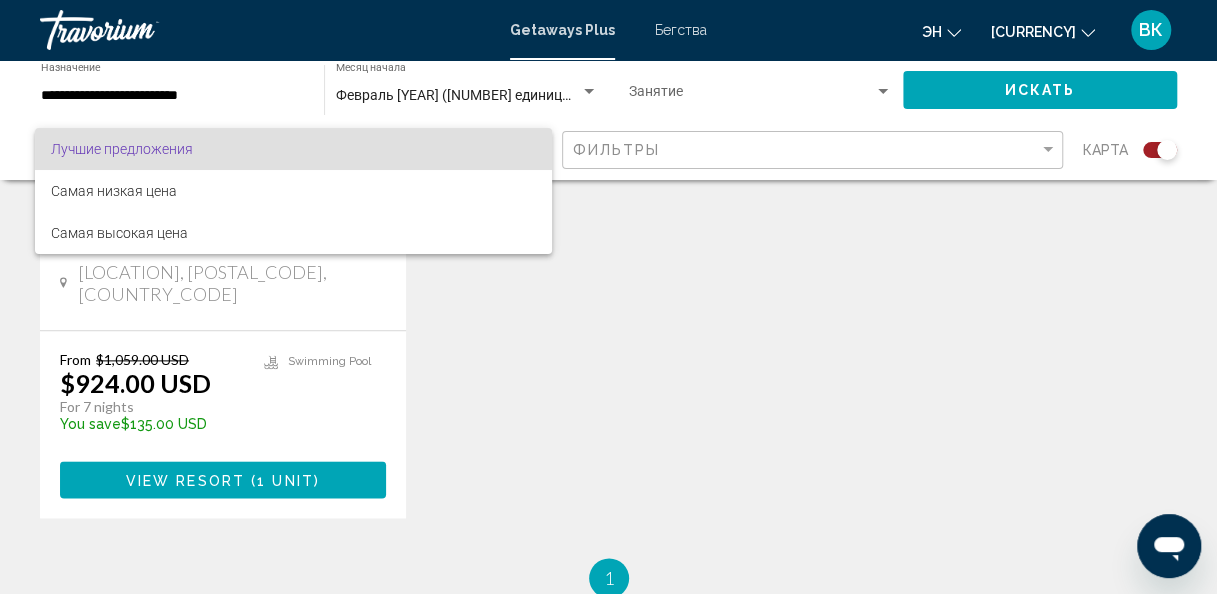 scroll, scrollTop: 1034, scrollLeft: 0, axis: vertical 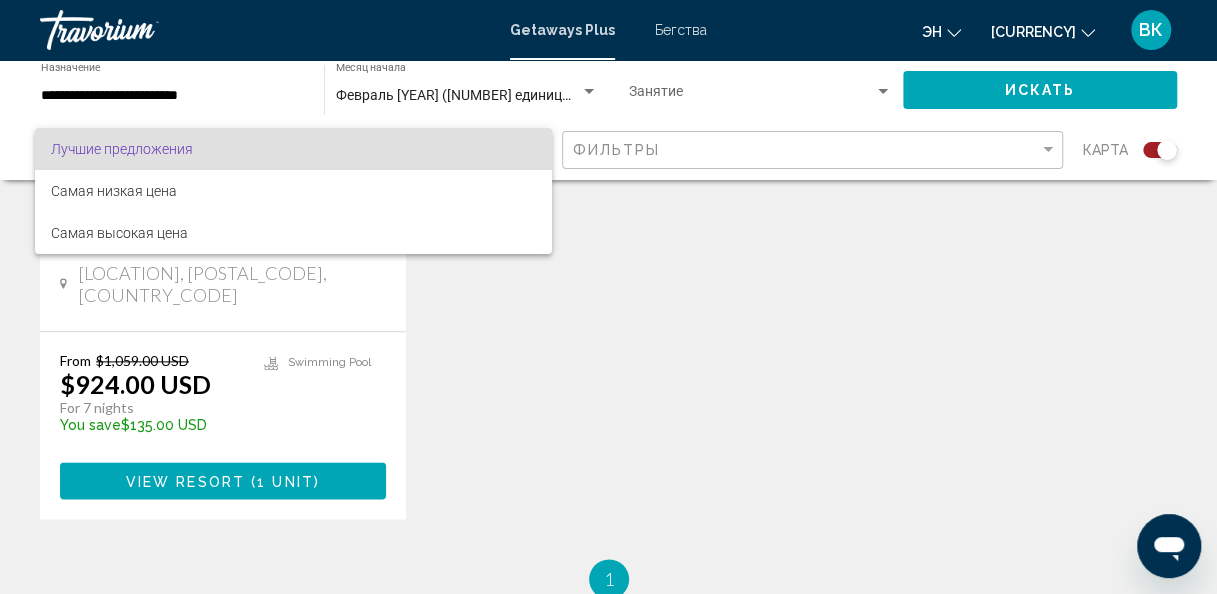 click at bounding box center (608, 297) 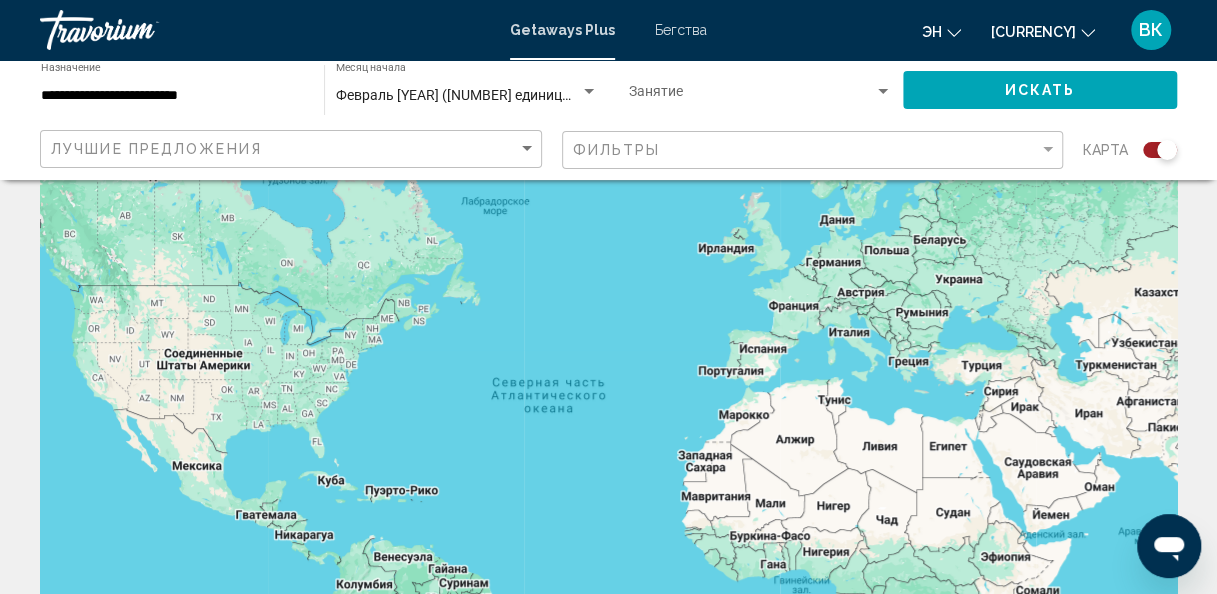 scroll, scrollTop: 0, scrollLeft: 0, axis: both 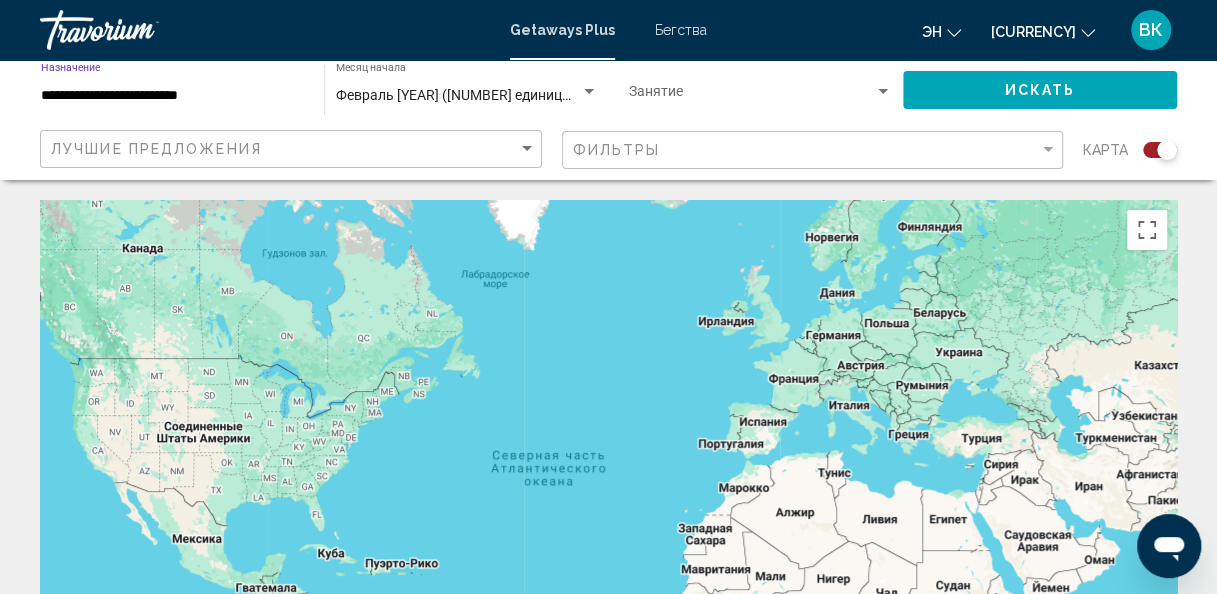 click on "**********" at bounding box center [172, 96] 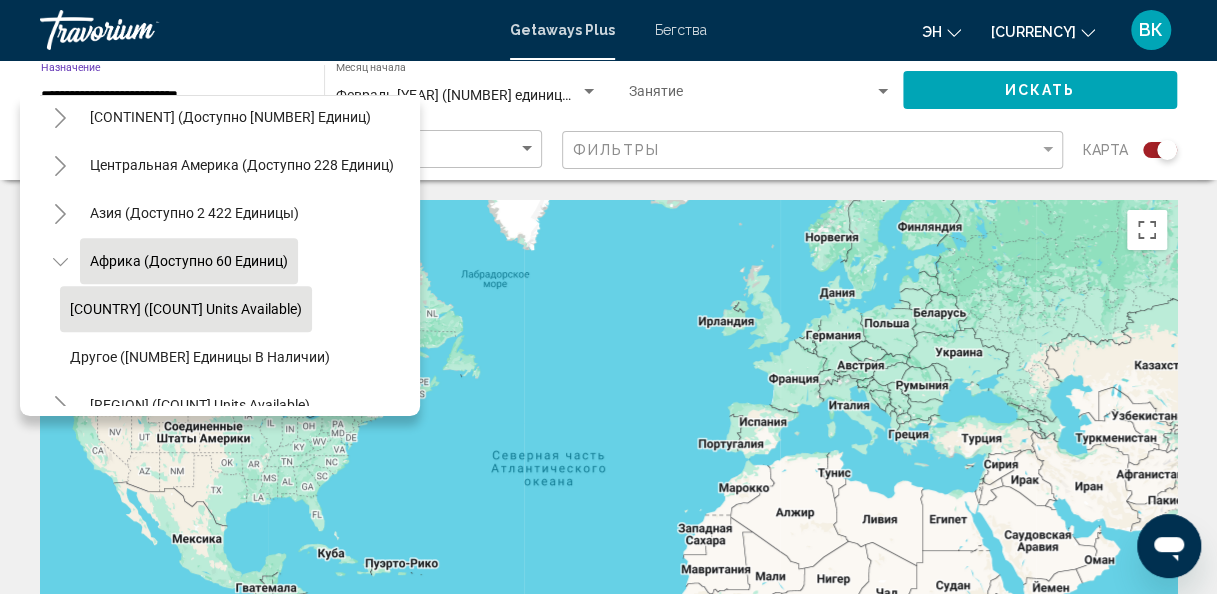 scroll, scrollTop: 366, scrollLeft: 0, axis: vertical 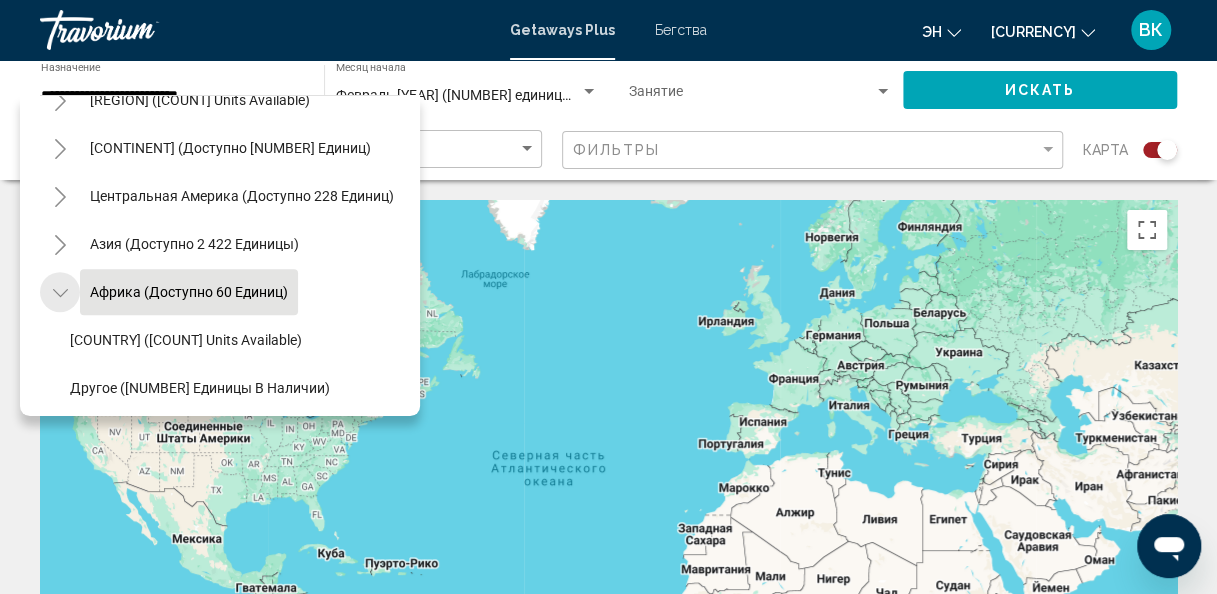 click 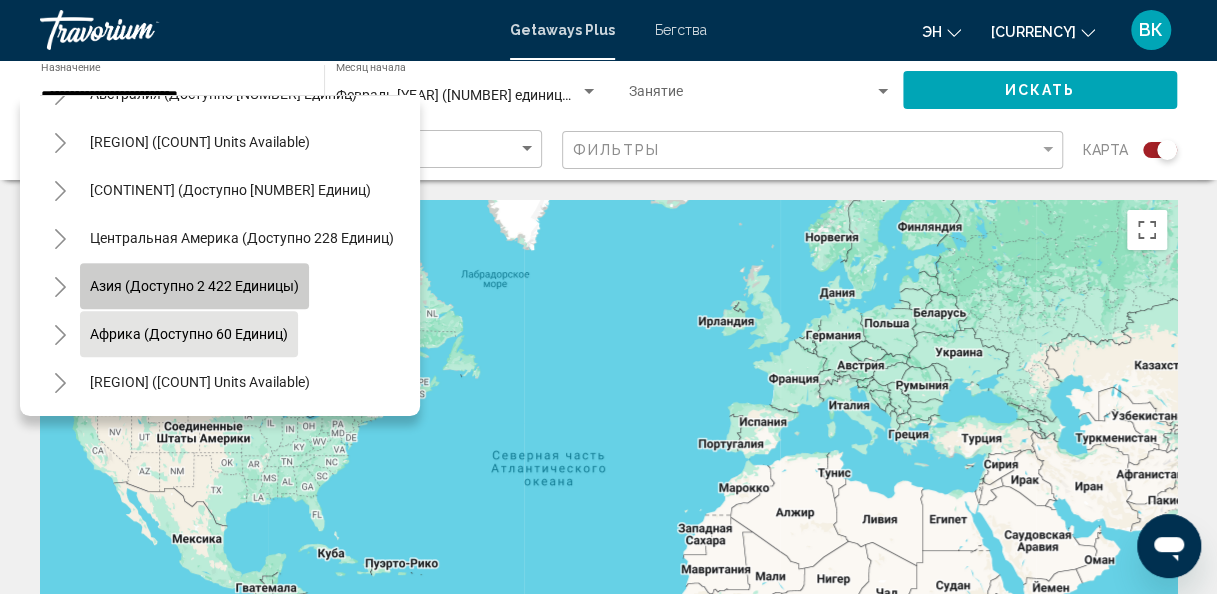 click on "[COUNTRY] (доступно 2 422 единицы)" 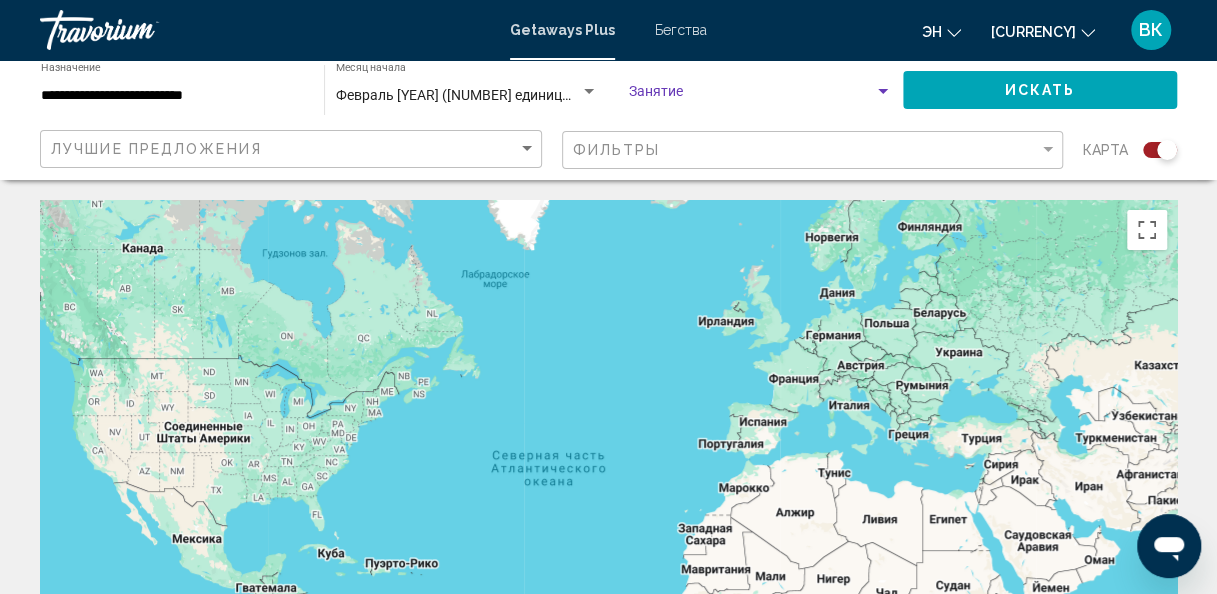 click at bounding box center (751, 96) 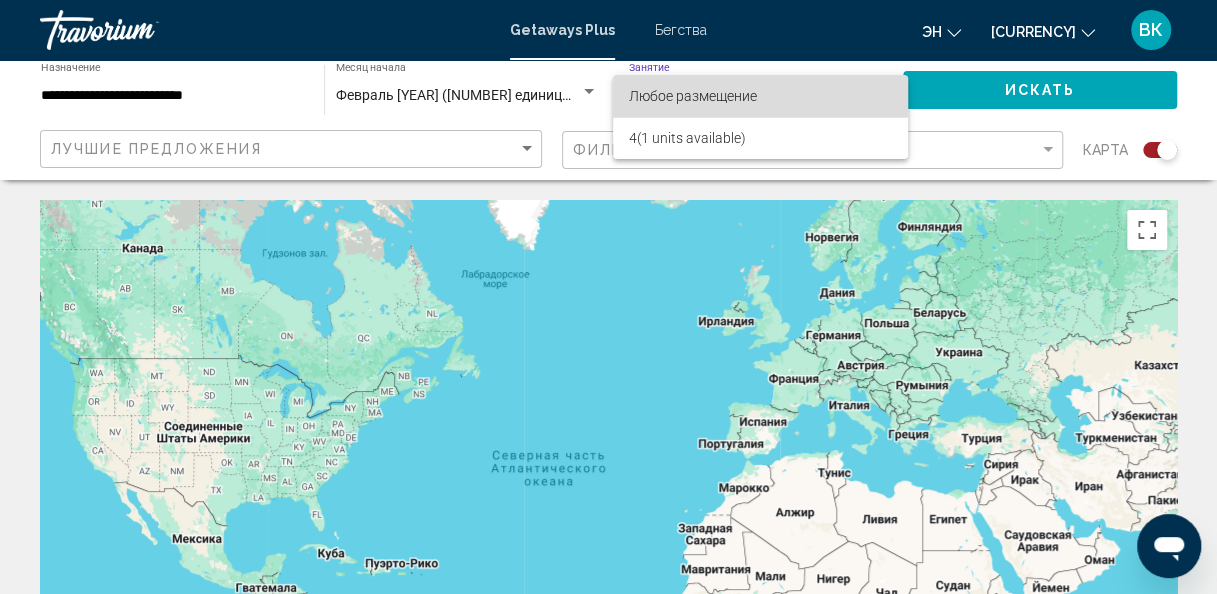 click on "Любое размещение" at bounding box center [693, 96] 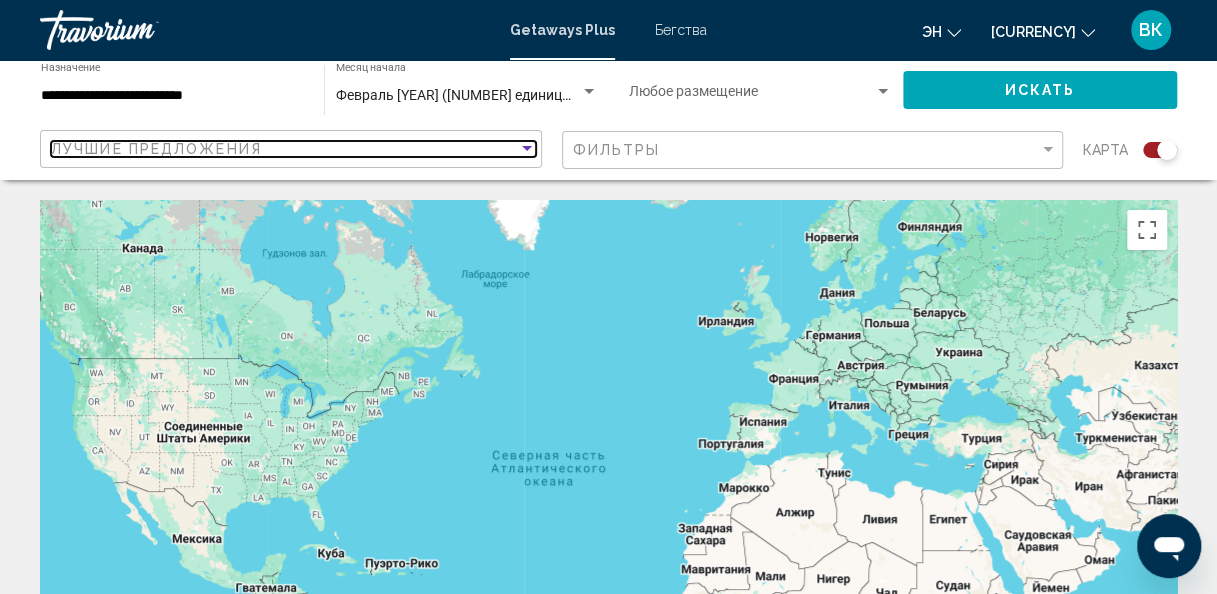 click on "Лучшие предложения" at bounding box center (284, 149) 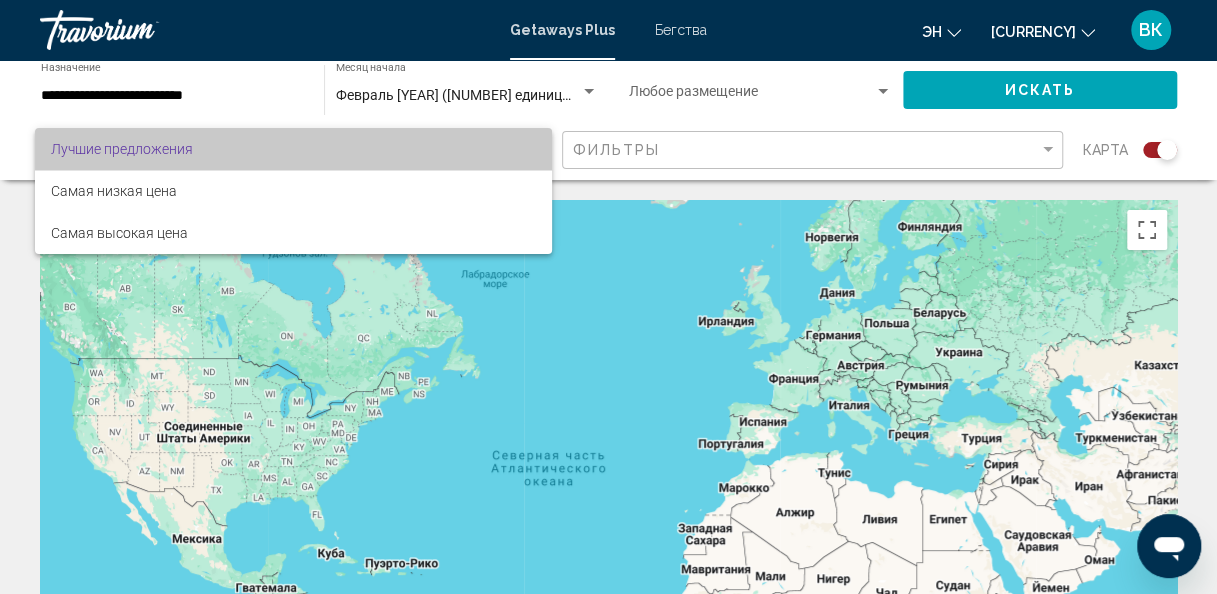 click on "Лучшие предложения" at bounding box center (293, 149) 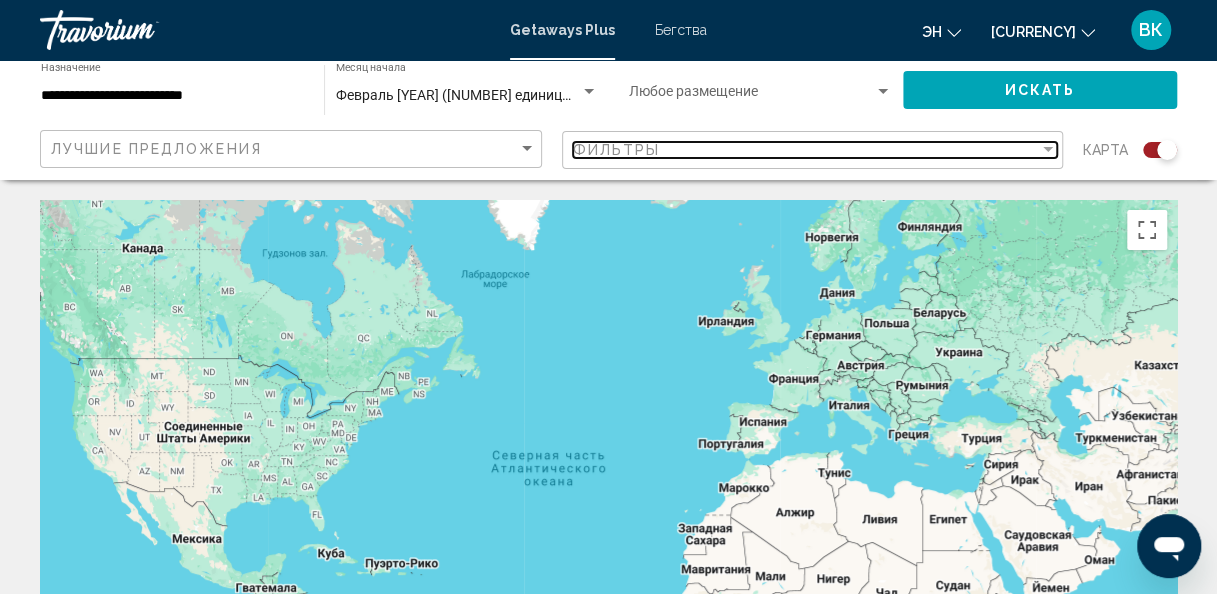click on "Фильтры" at bounding box center (617, 150) 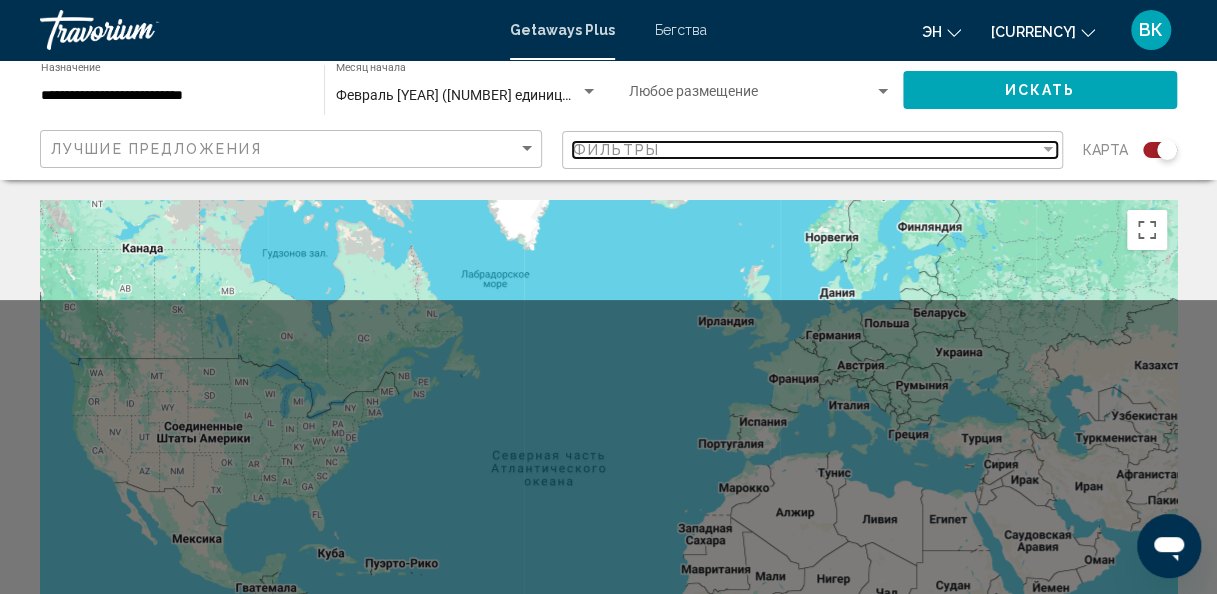 click on "Фильтры" at bounding box center (617, 150) 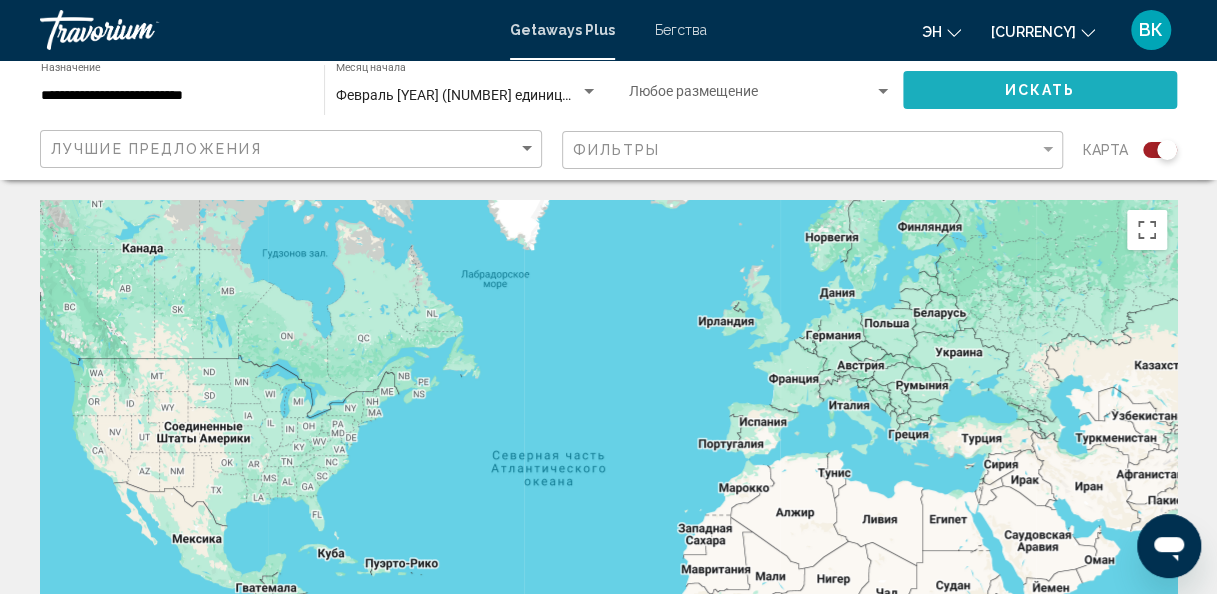 click on "Искать" 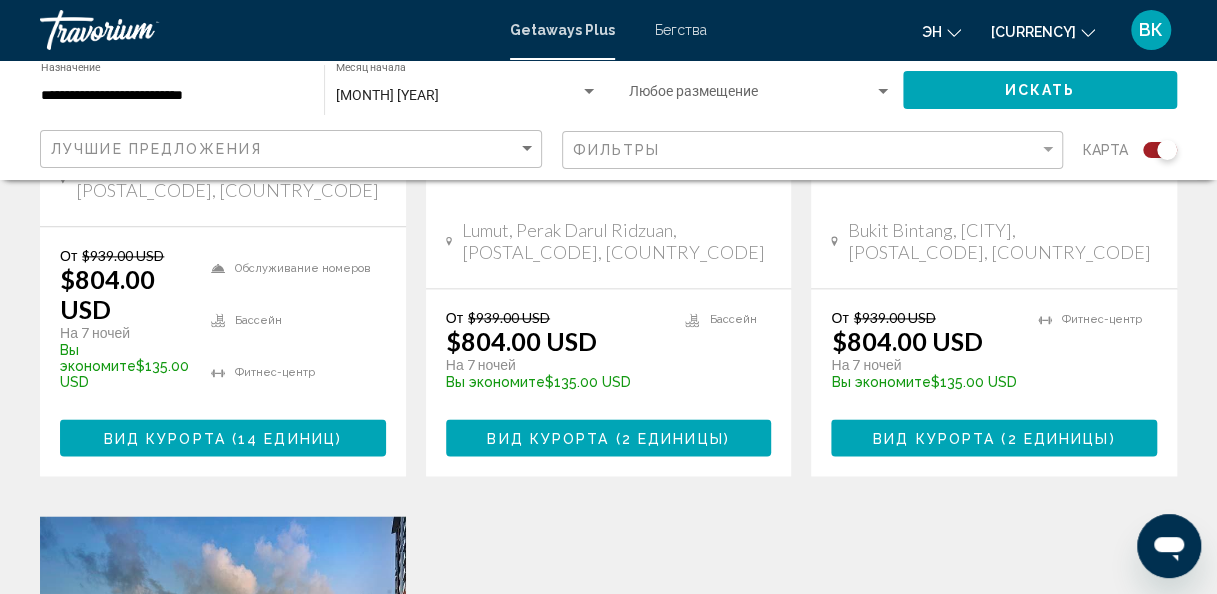 scroll, scrollTop: 1144, scrollLeft: 0, axis: vertical 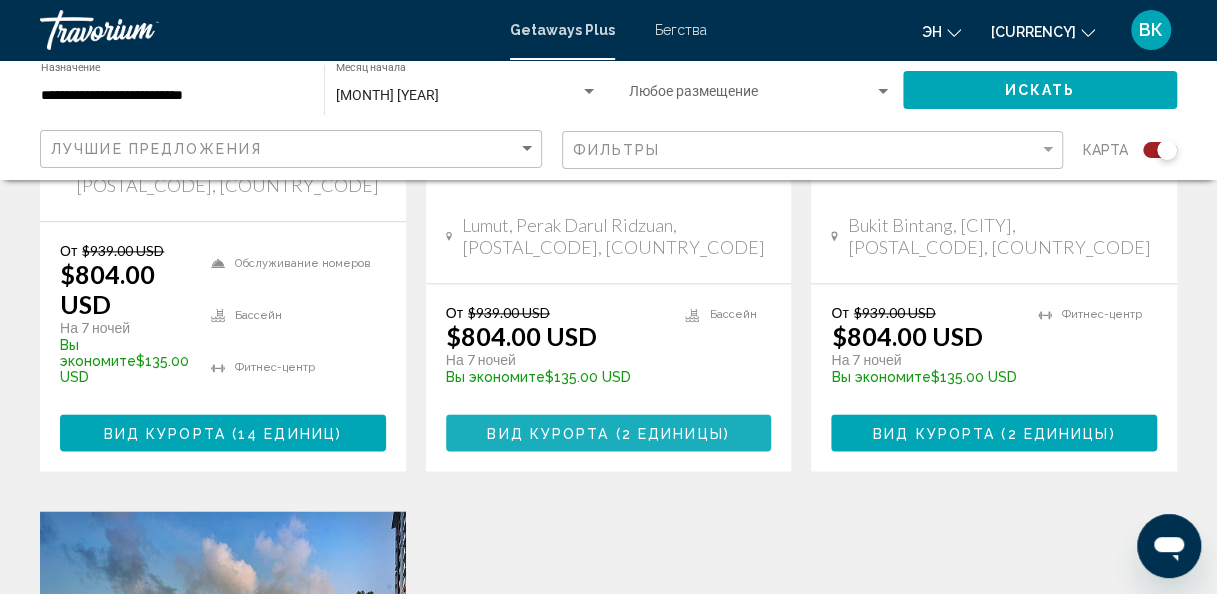 click on "2 единицы" at bounding box center [673, 433] 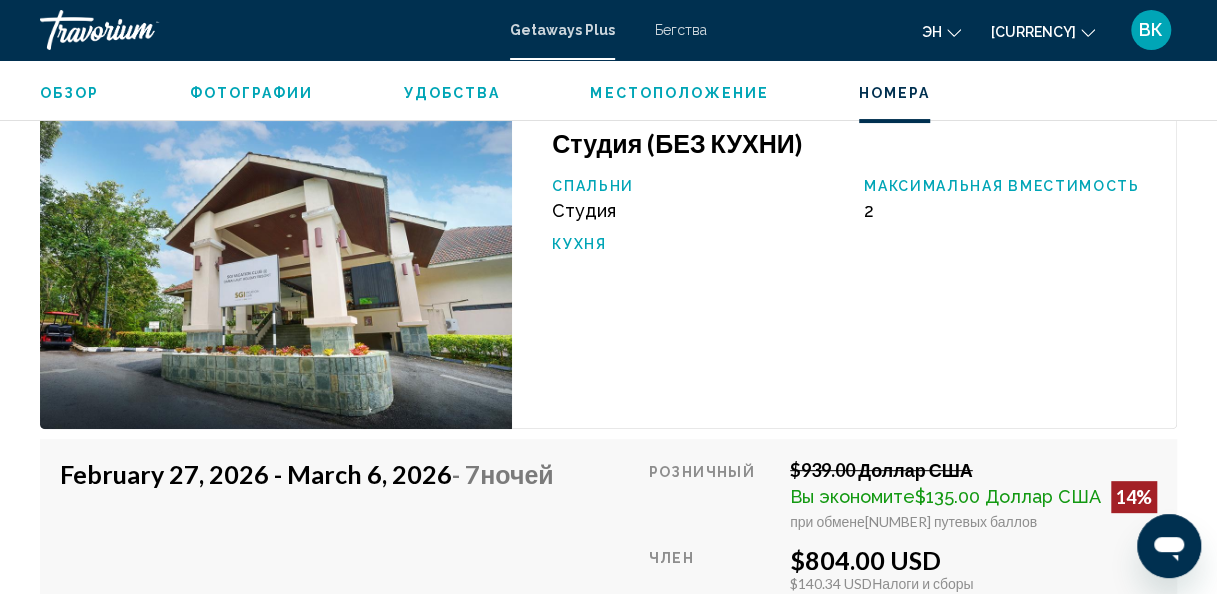 scroll, scrollTop: 3752, scrollLeft: 0, axis: vertical 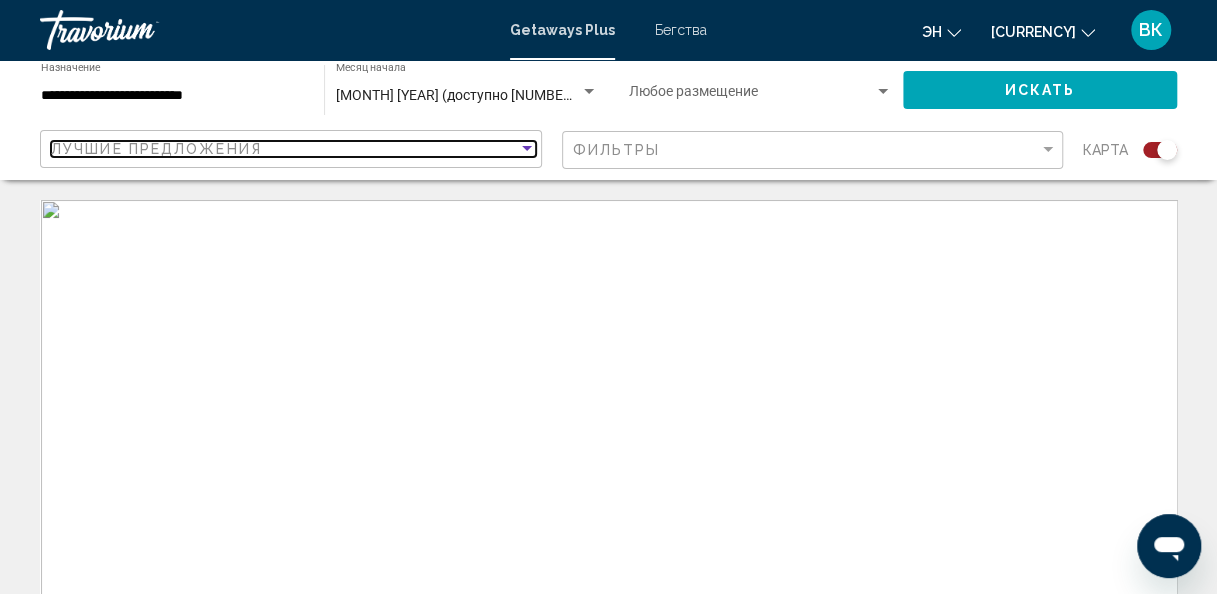 click on "Лучшие предложения" at bounding box center [156, 149] 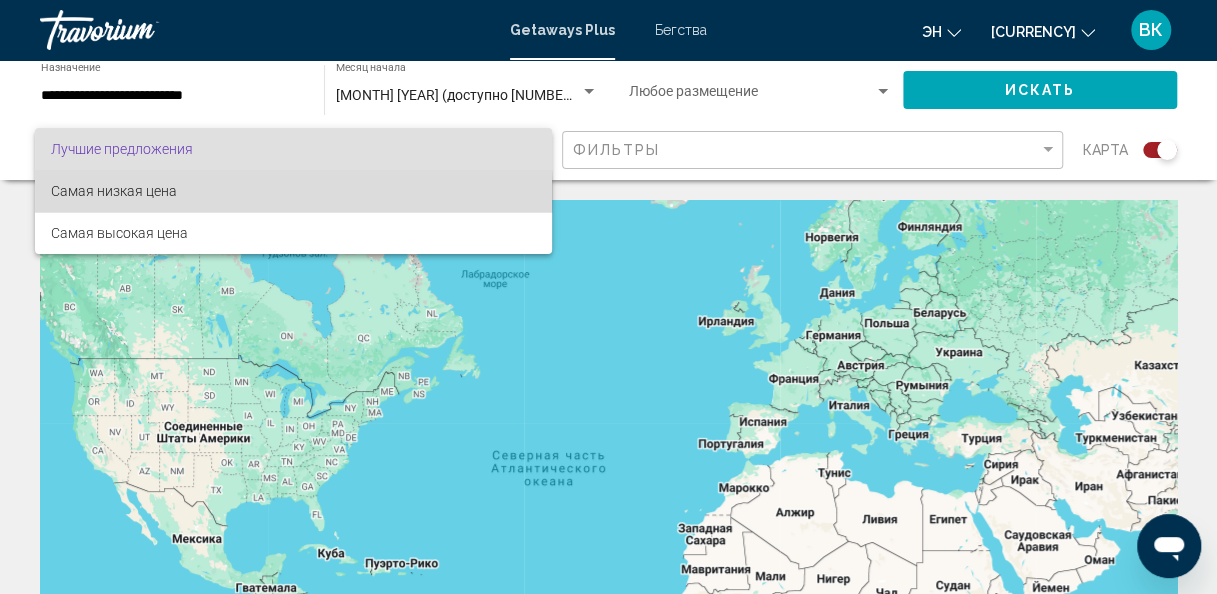 click on "Самая низкая цена" at bounding box center [293, 191] 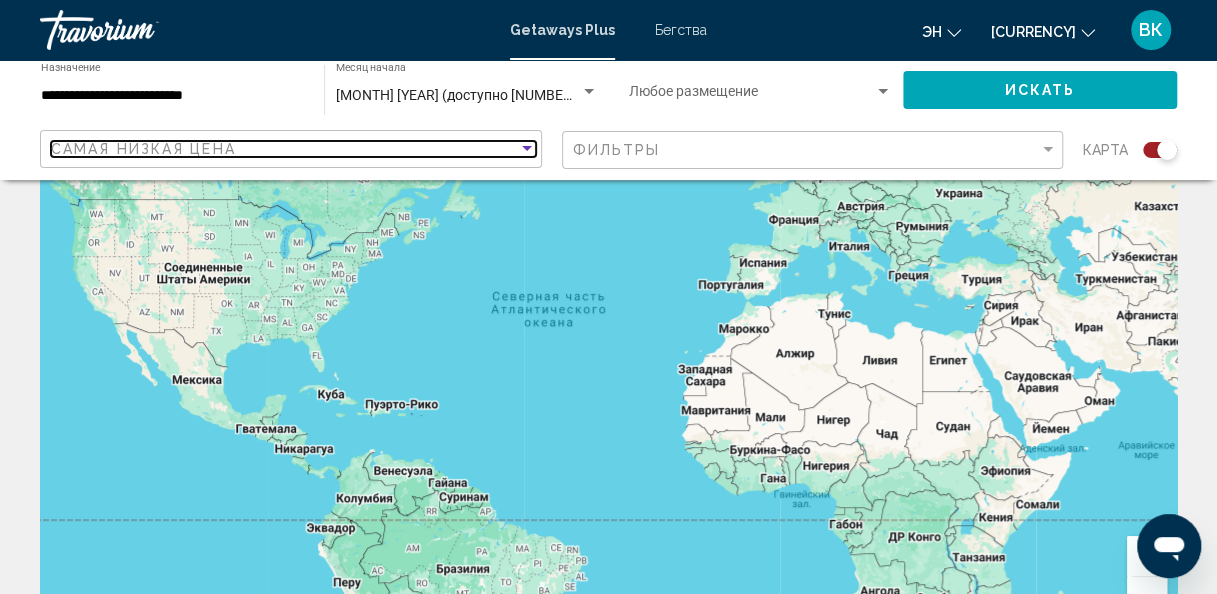 scroll, scrollTop: 160, scrollLeft: 0, axis: vertical 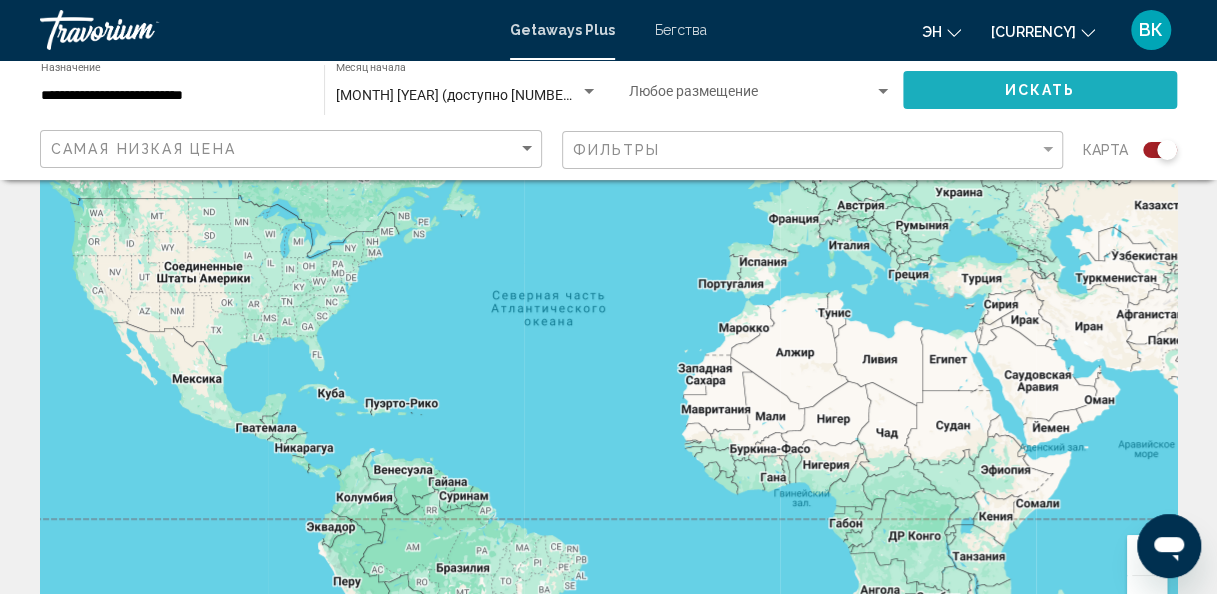 click on "Искать" 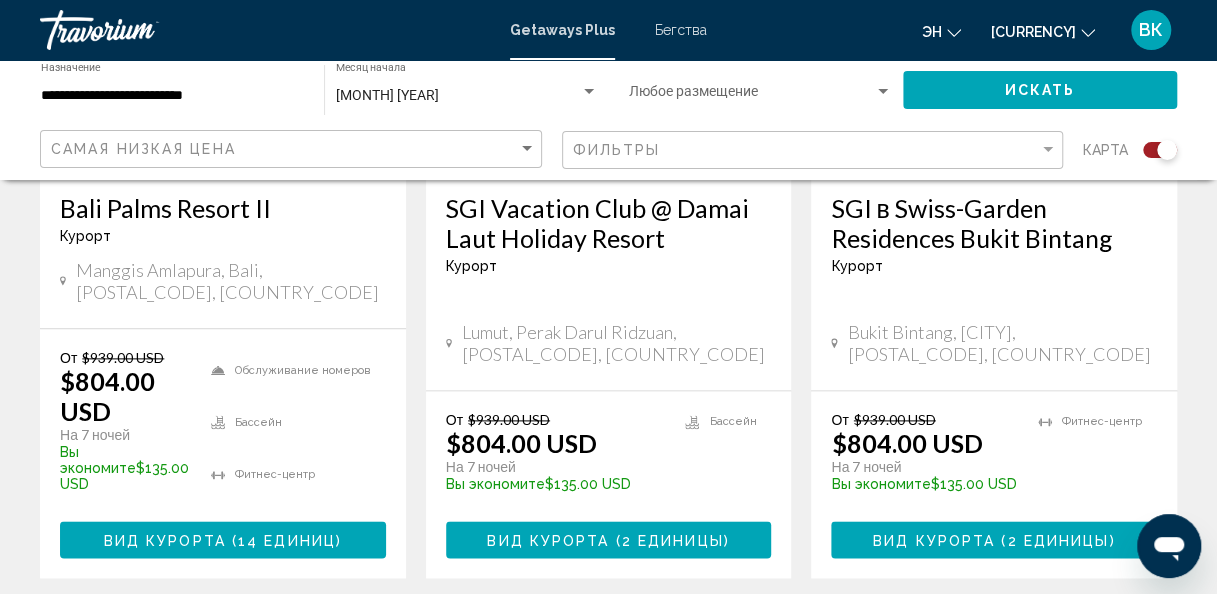 scroll, scrollTop: 1036, scrollLeft: 0, axis: vertical 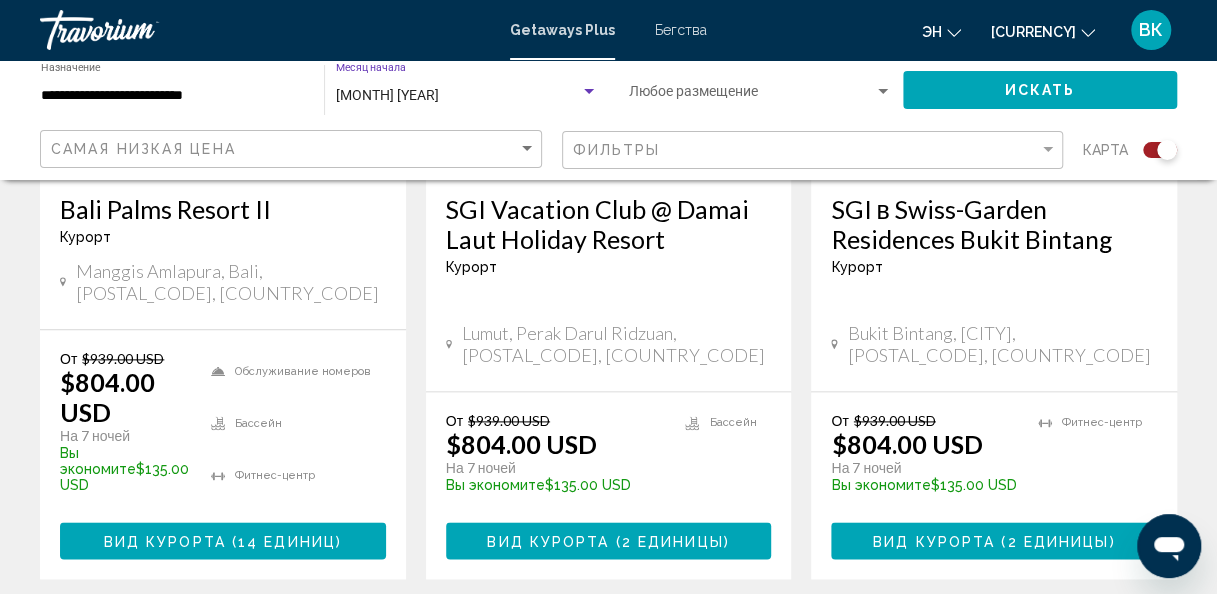 click on "Февраль 2026" at bounding box center (458, 96) 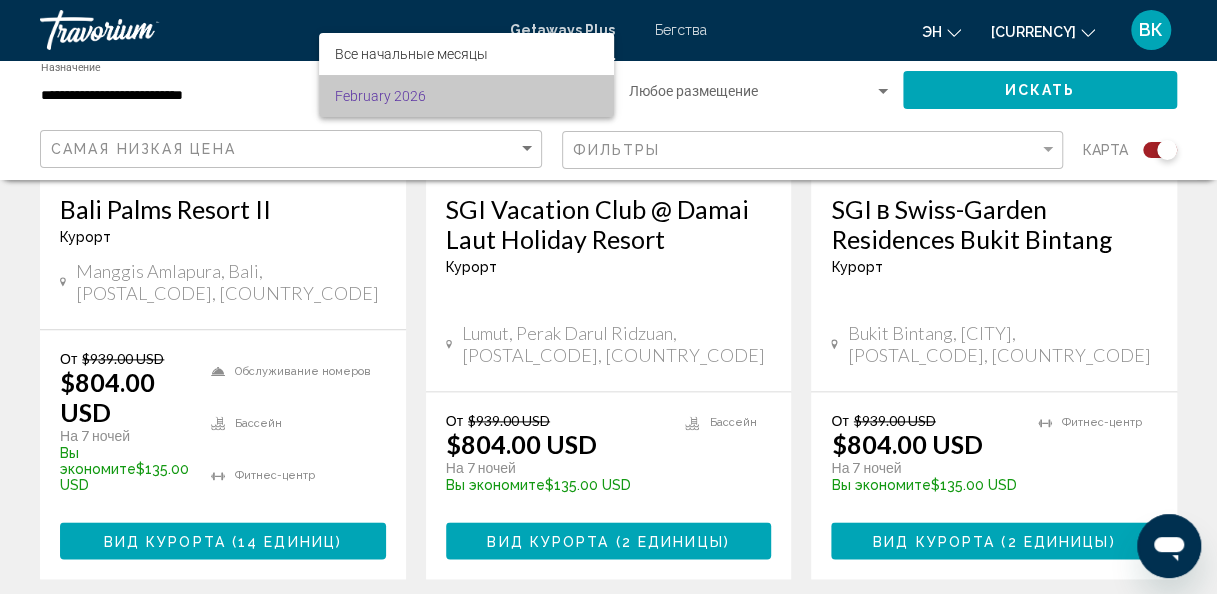click on "February 2026" at bounding box center (466, 96) 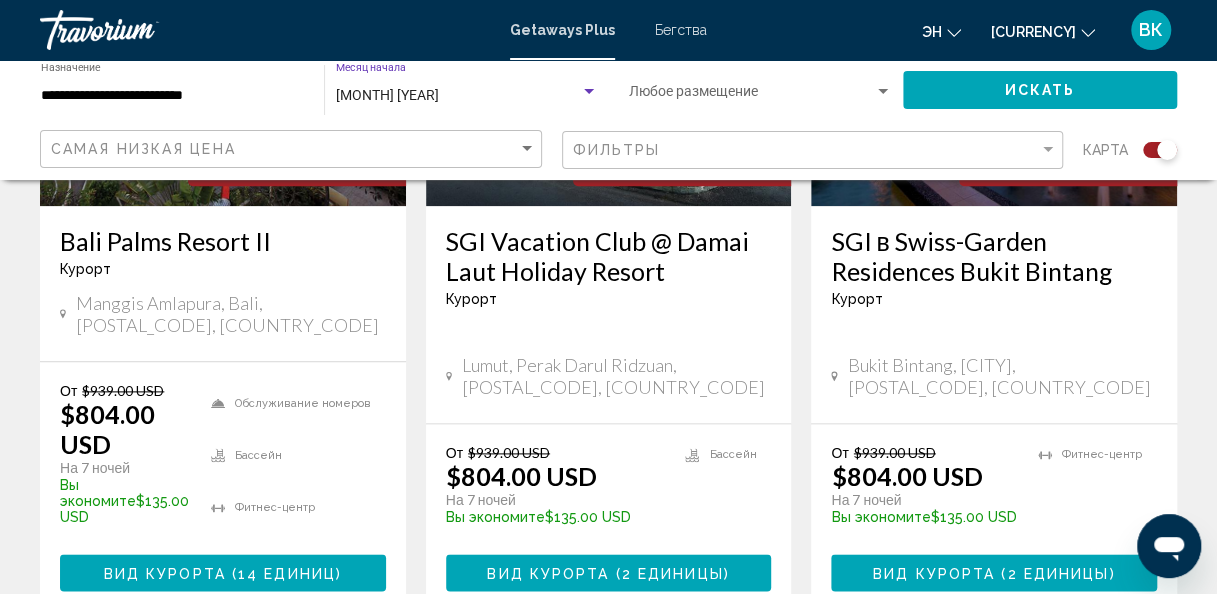 scroll, scrollTop: 1013, scrollLeft: 0, axis: vertical 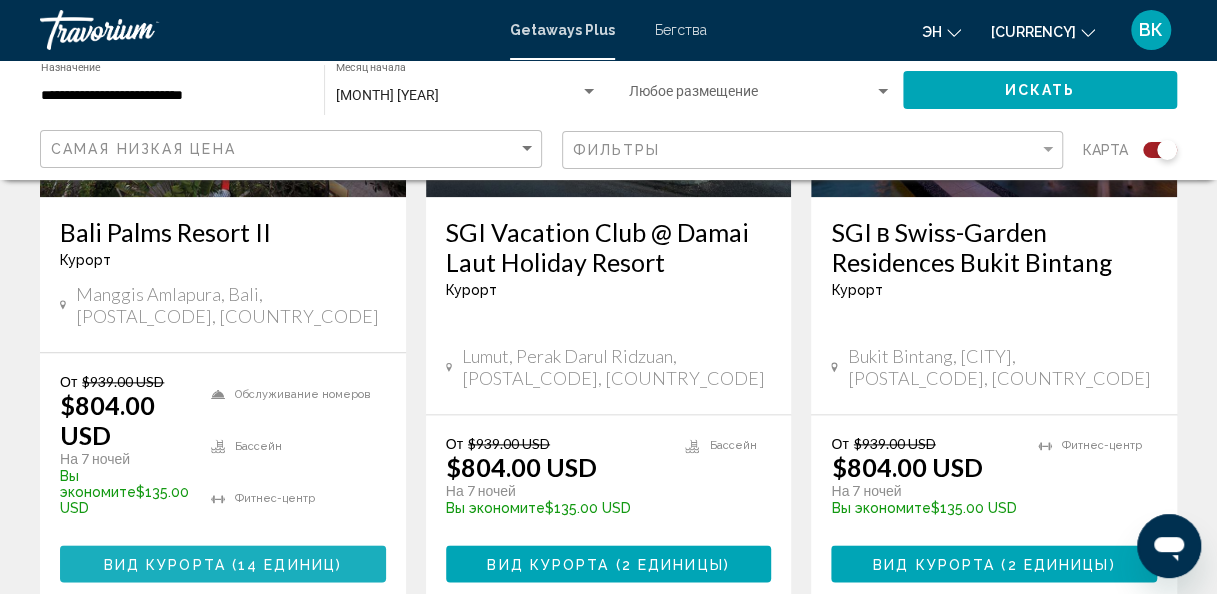 click on "14 единиц" at bounding box center (287, 564) 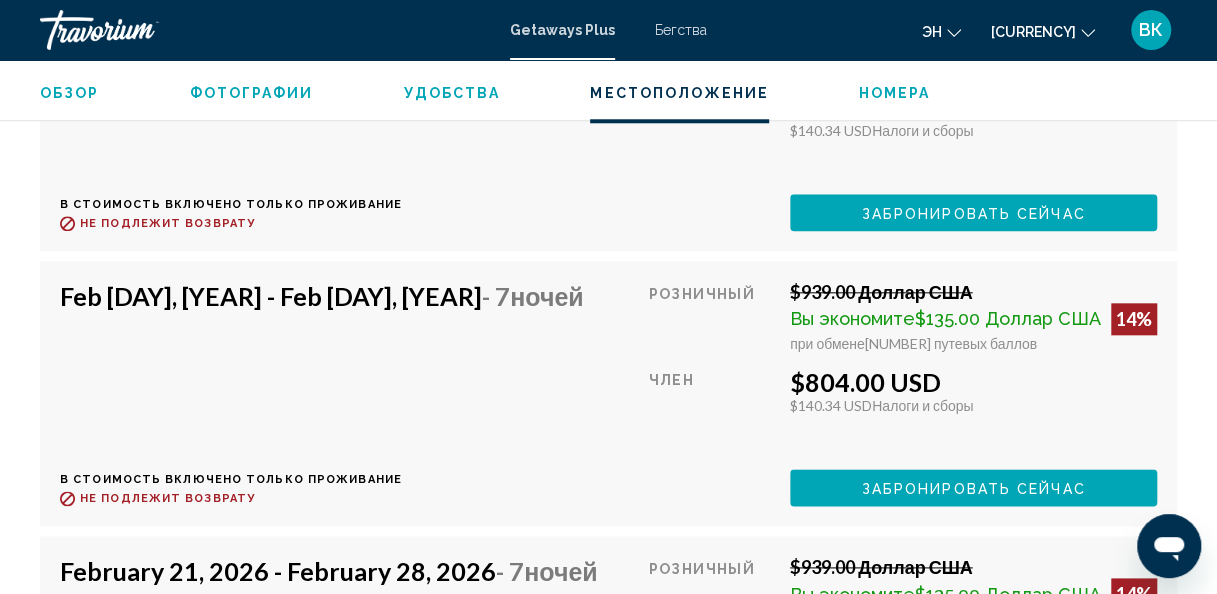 scroll, scrollTop: 4400, scrollLeft: 0, axis: vertical 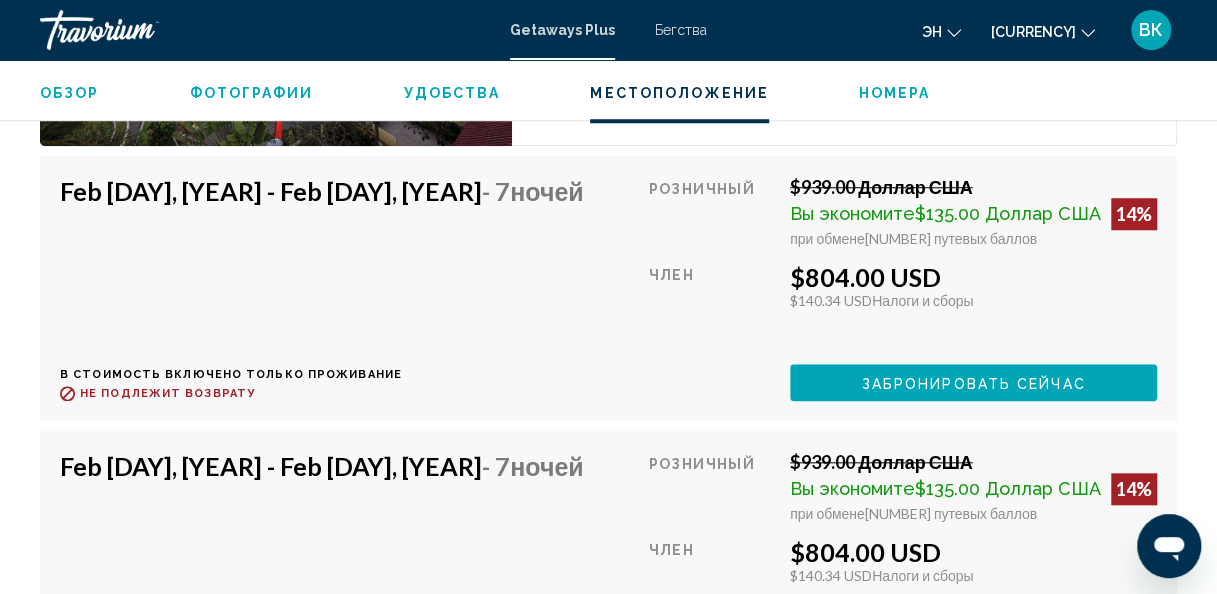 click on "Бегства" at bounding box center [681, 30] 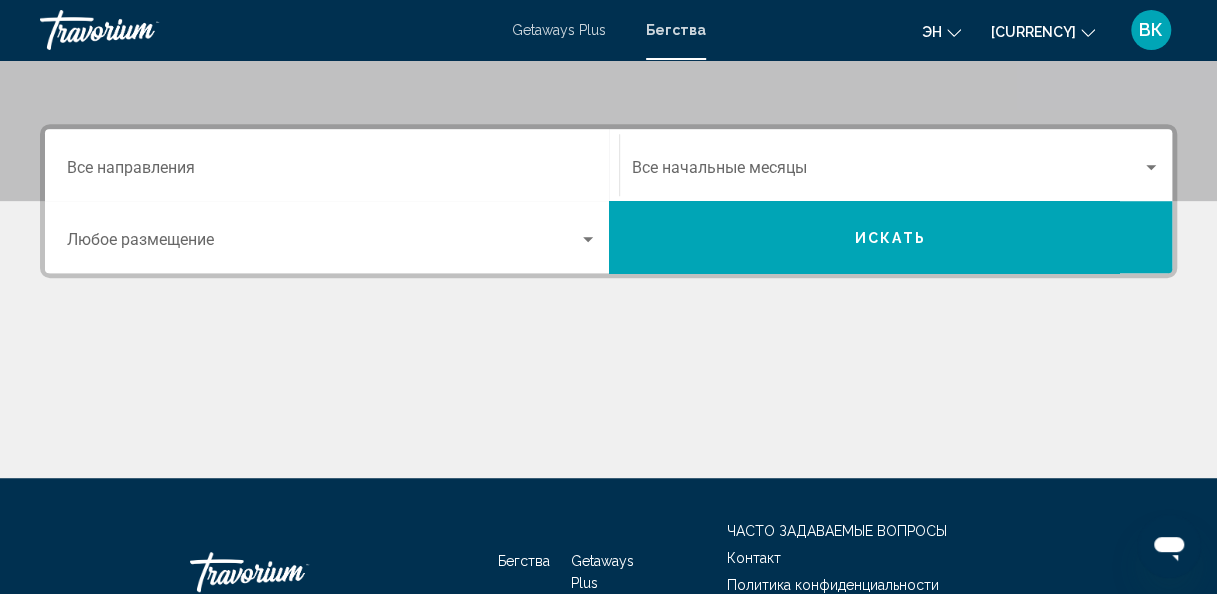 scroll, scrollTop: 400, scrollLeft: 0, axis: vertical 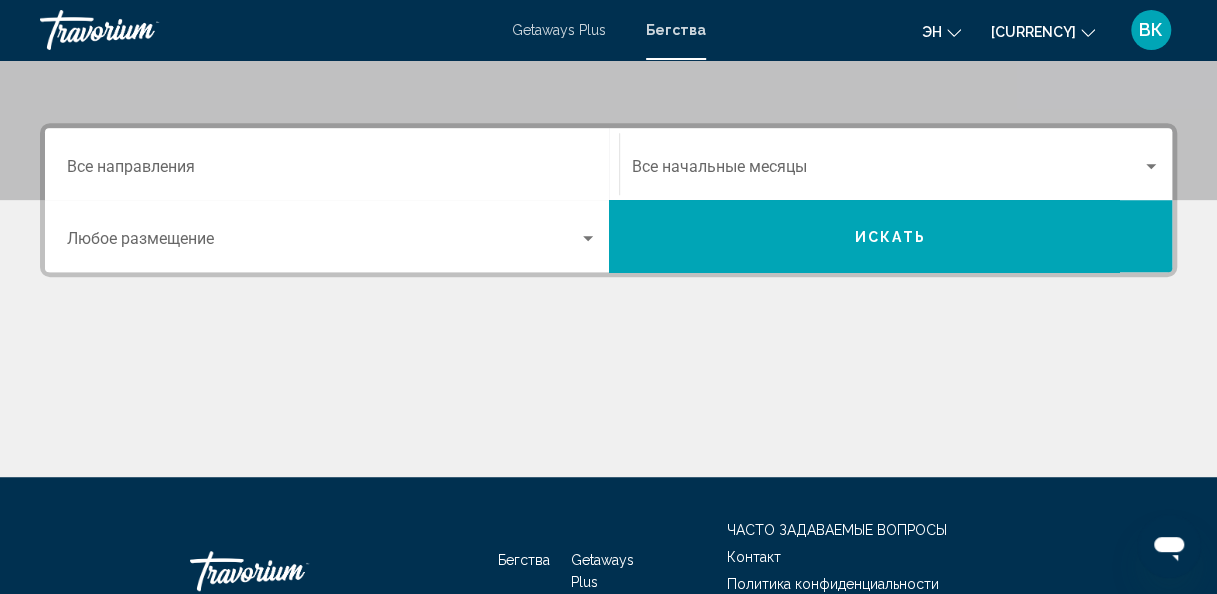 click on "Getaways Plus" at bounding box center (559, 30) 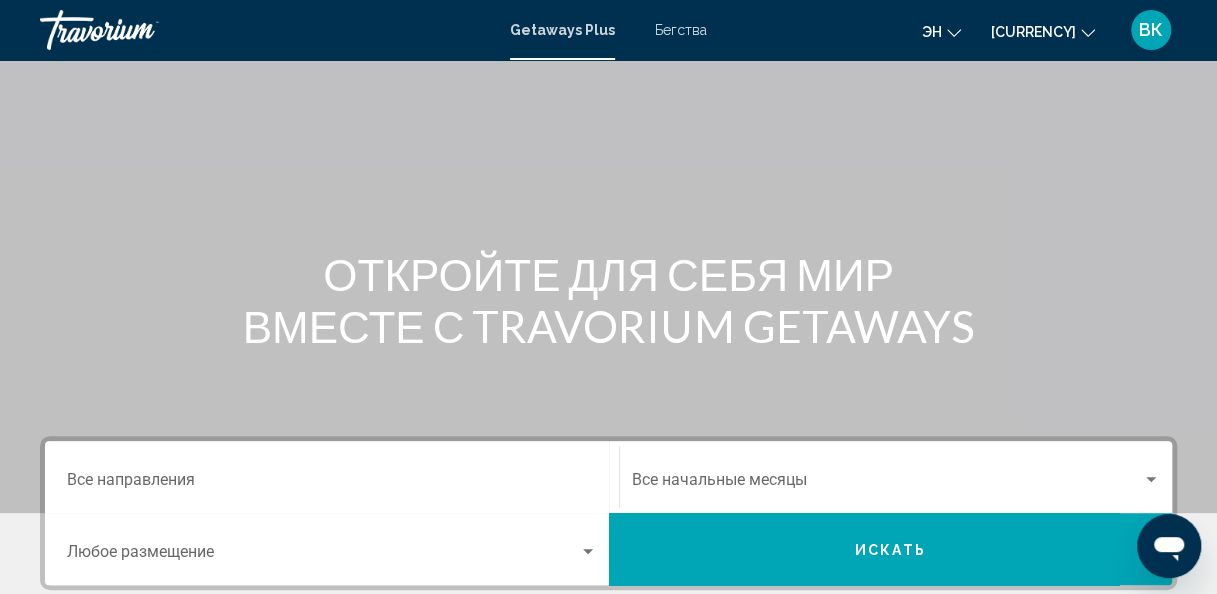 scroll, scrollTop: 89, scrollLeft: 0, axis: vertical 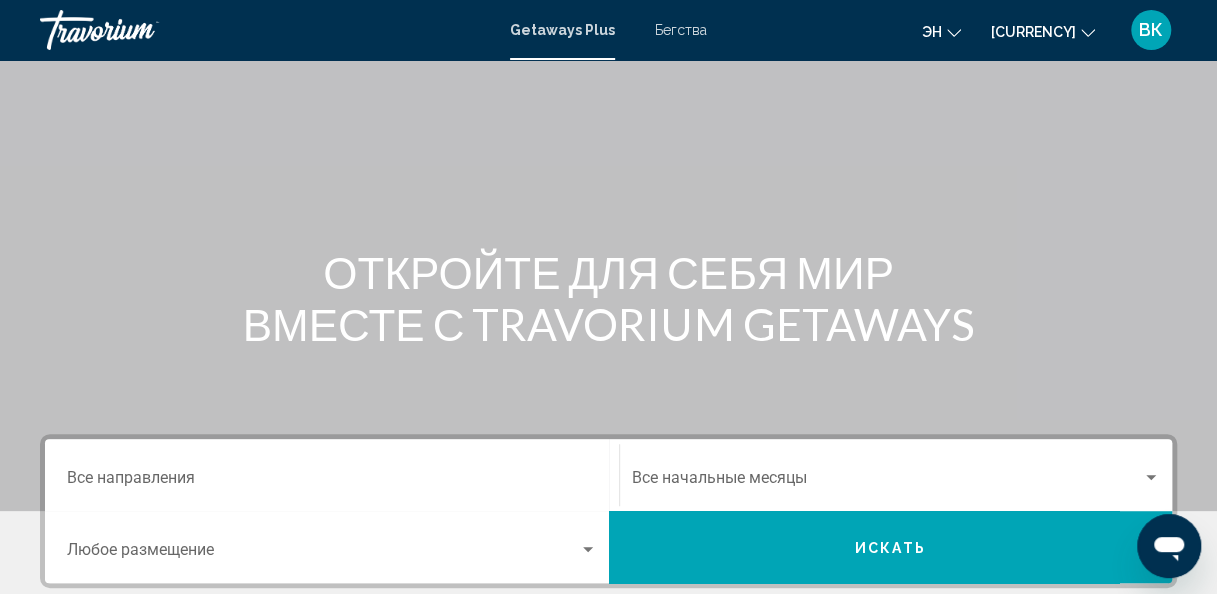 click on "Бегства" at bounding box center (681, 30) 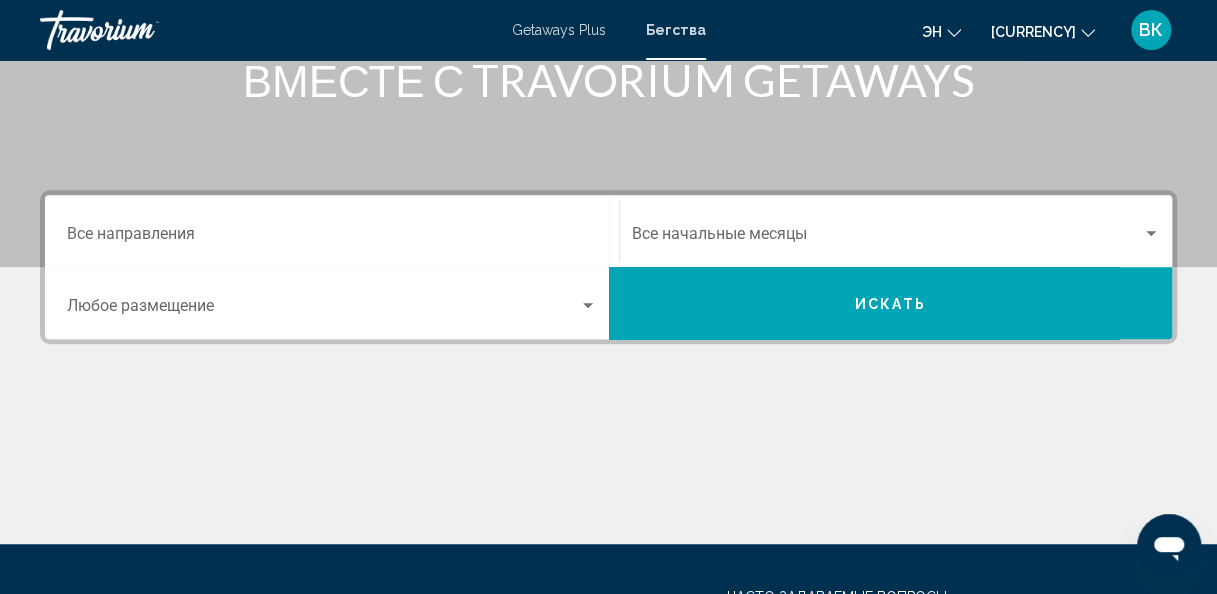 scroll, scrollTop: 335, scrollLeft: 0, axis: vertical 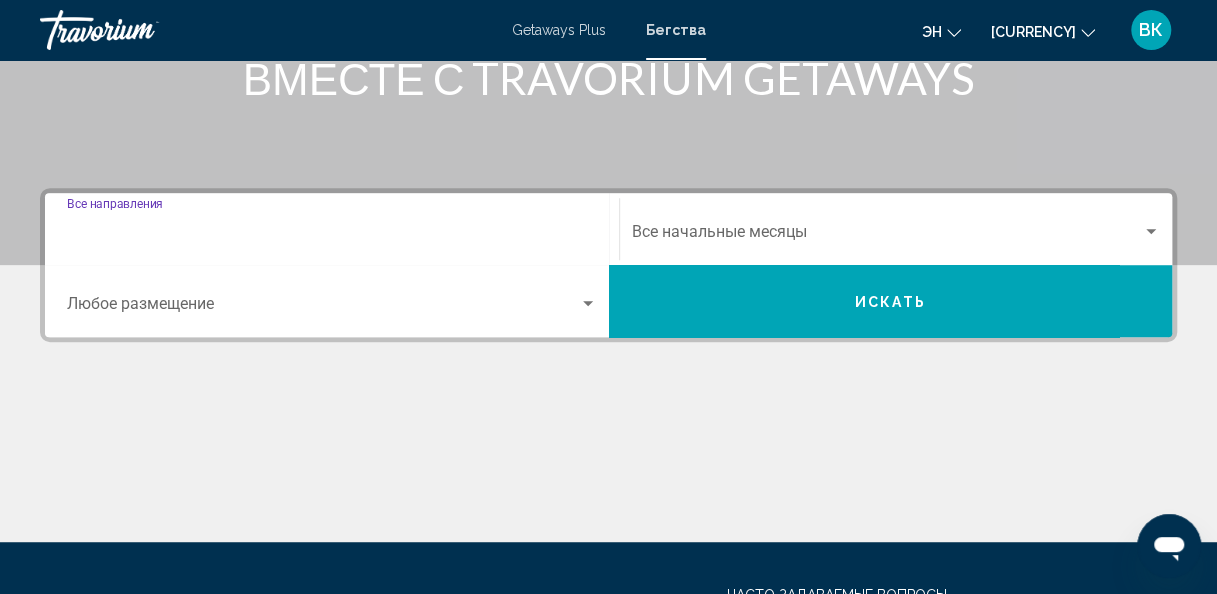 click on "Destination Все направления" at bounding box center [332, 236] 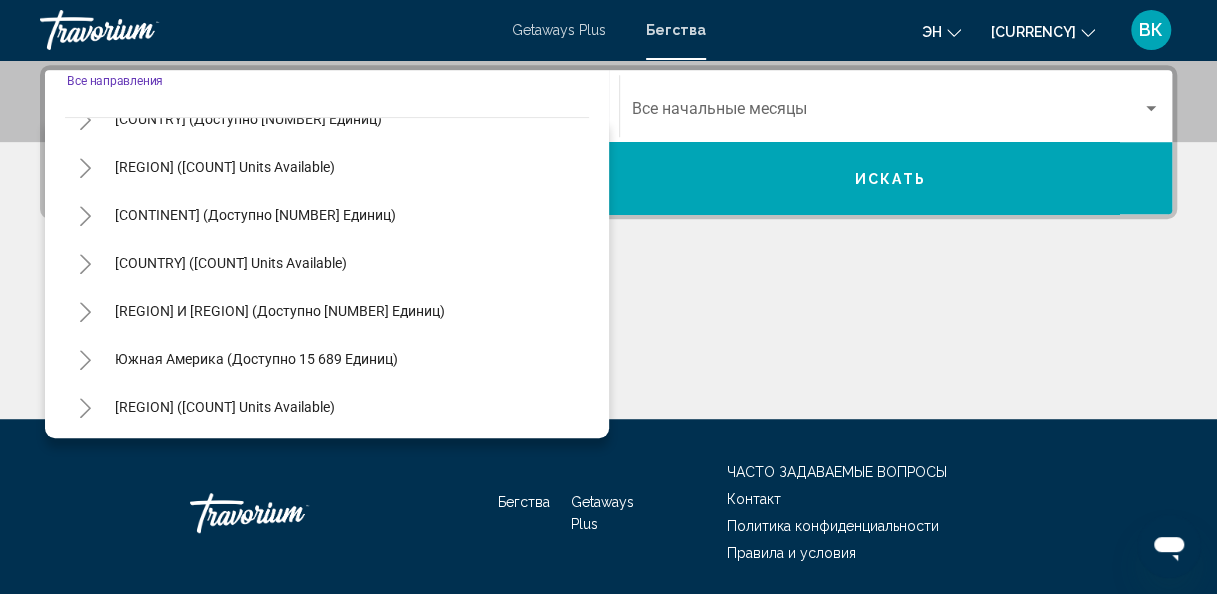 scroll, scrollTop: 175, scrollLeft: 0, axis: vertical 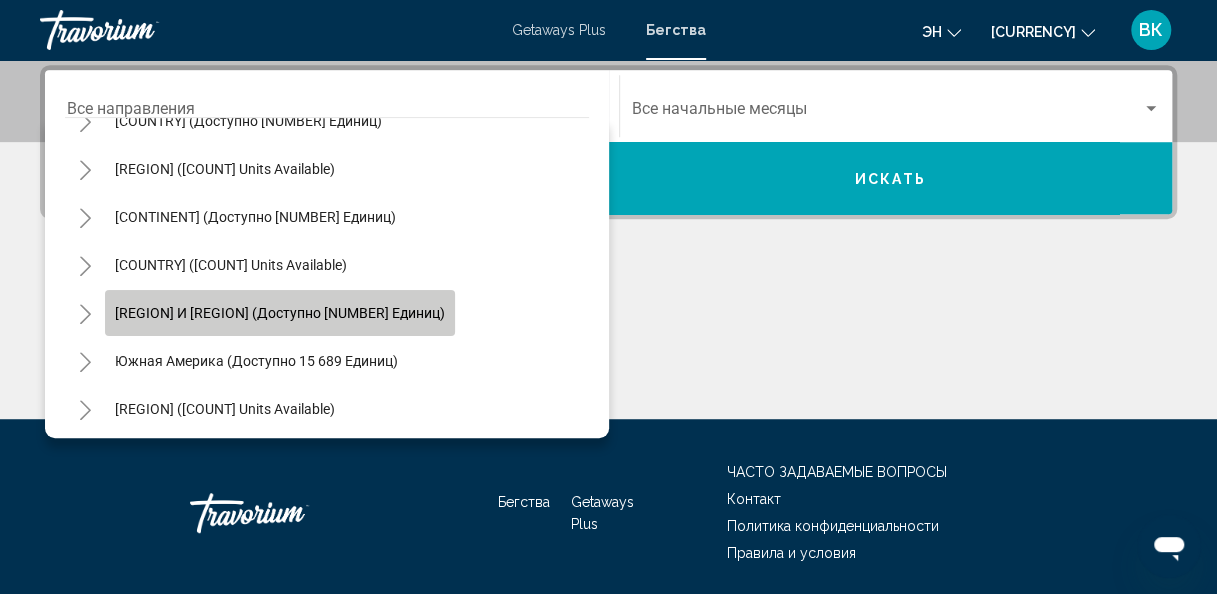 click on "Южная часть Тихого океана и Океания (доступно 287 единиц)" 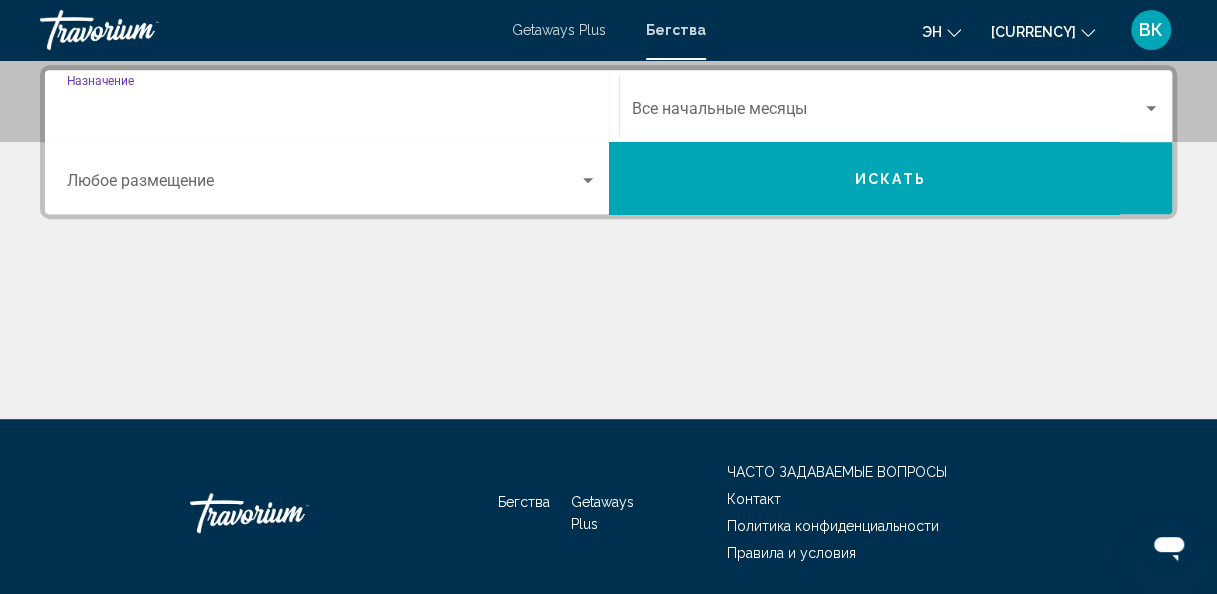type on "**********" 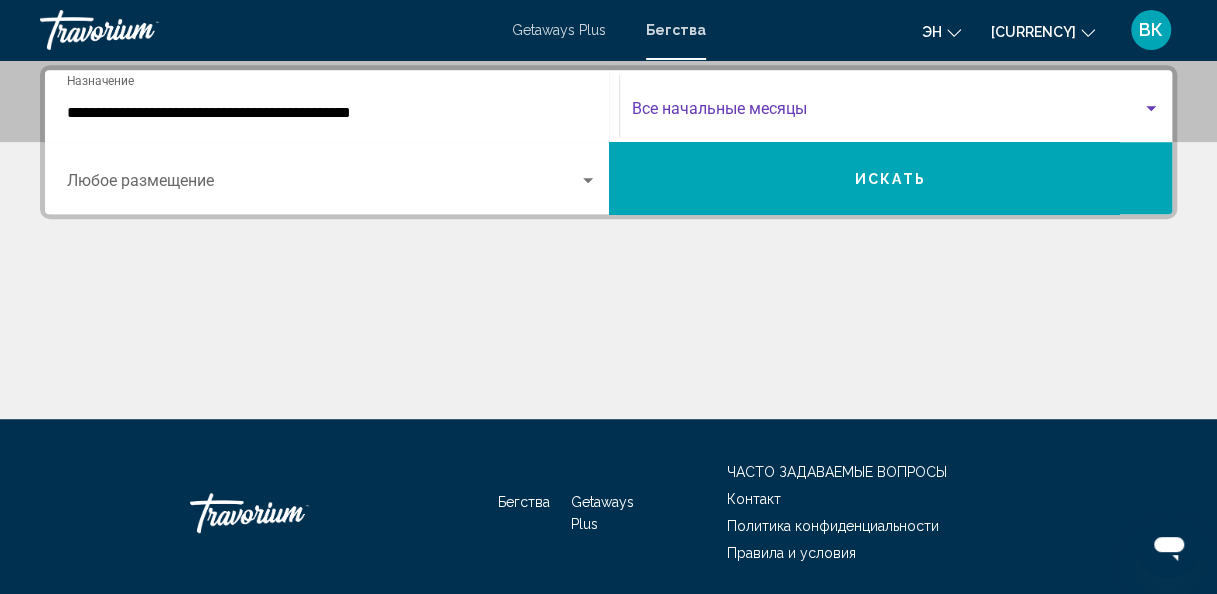 click at bounding box center [887, 113] 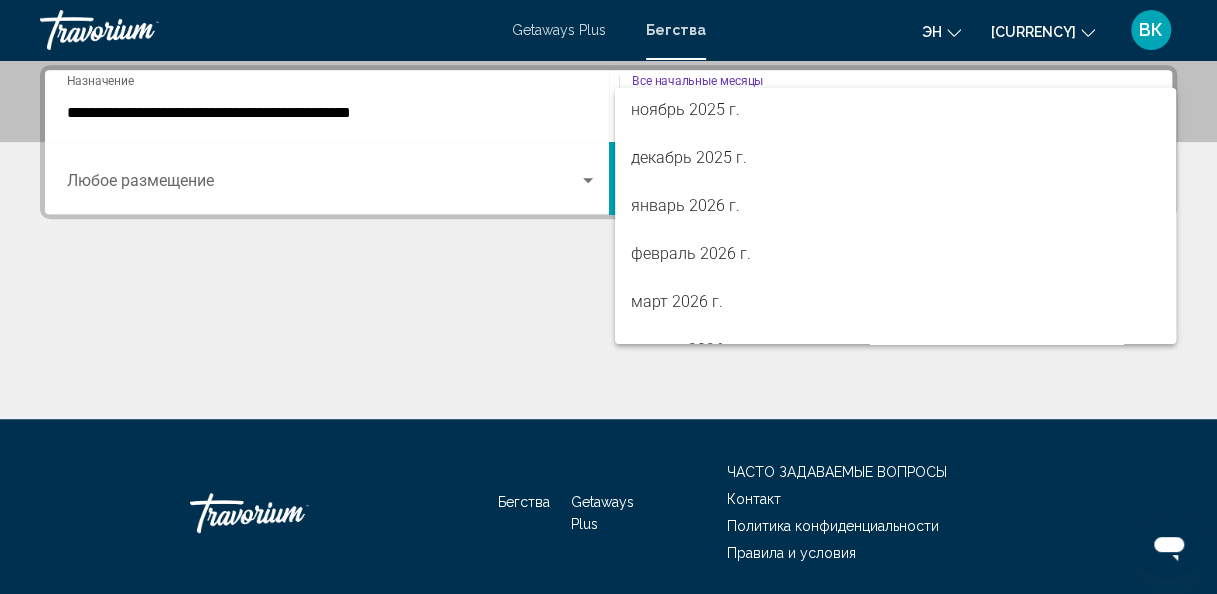 scroll, scrollTop: 195, scrollLeft: 0, axis: vertical 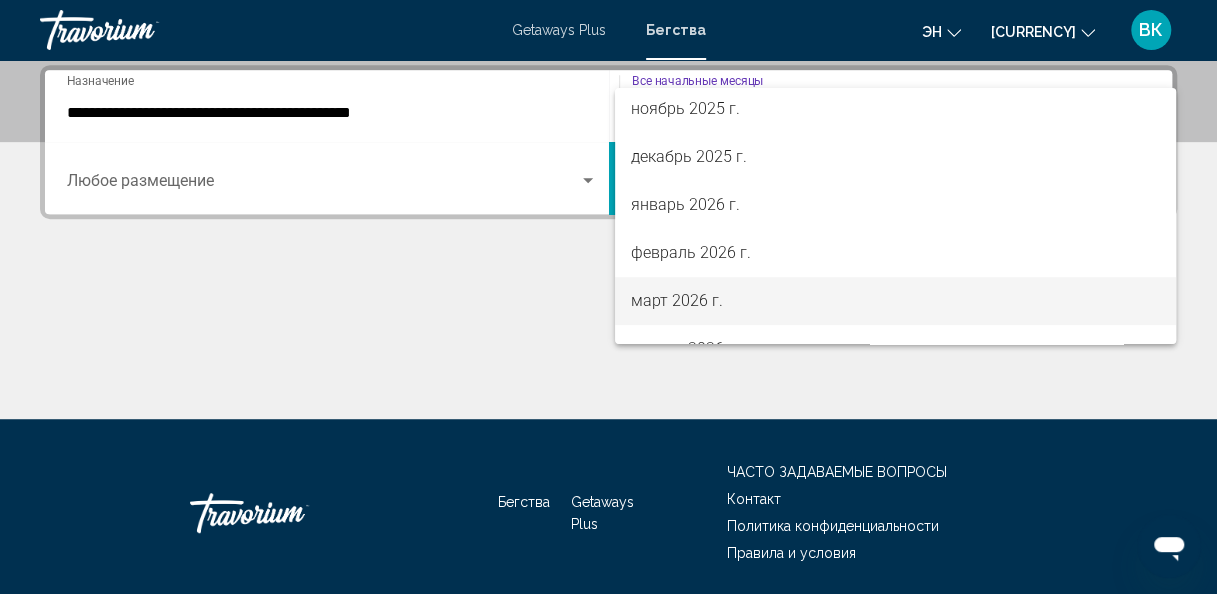click on "март 2026 г." at bounding box center [677, 300] 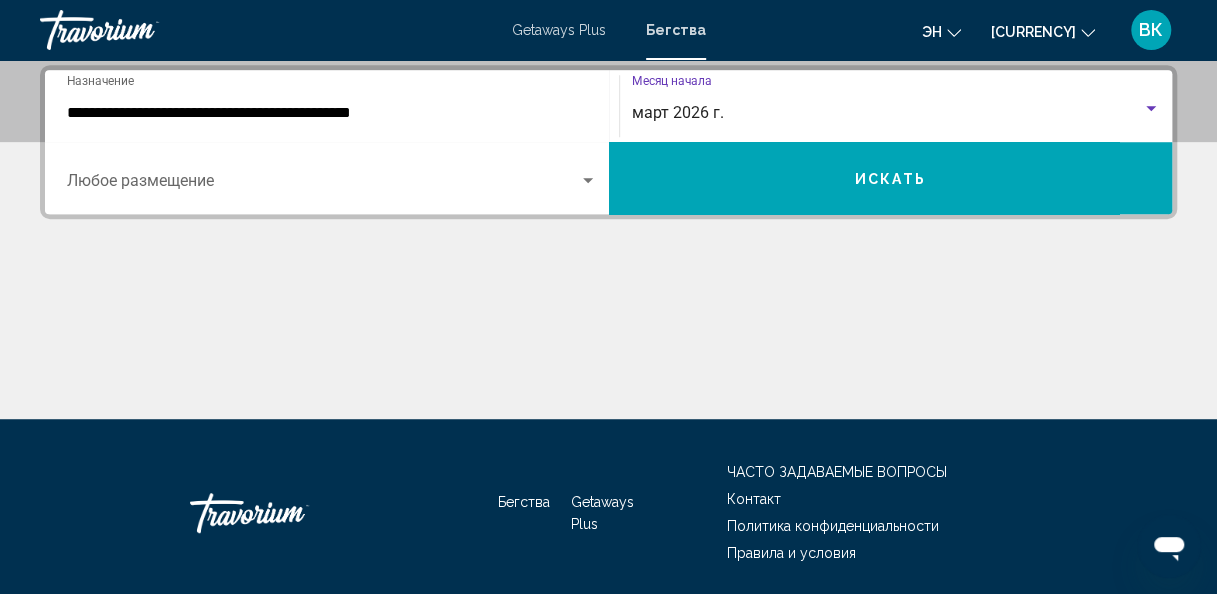 click at bounding box center [323, 185] 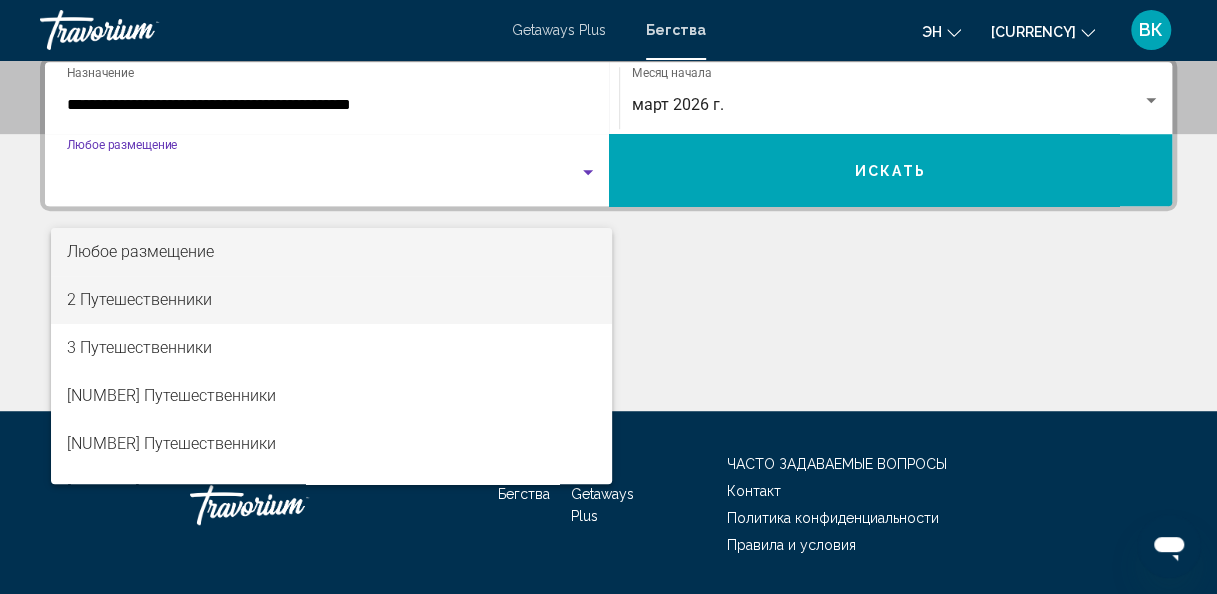 scroll, scrollTop: 527, scrollLeft: 0, axis: vertical 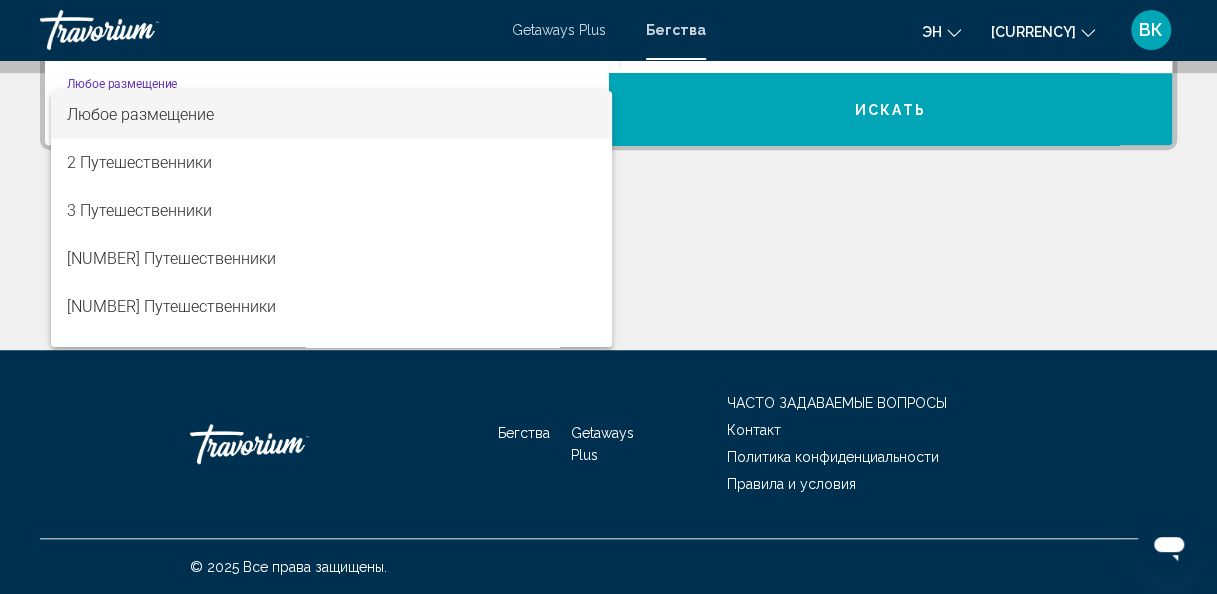 click at bounding box center (608, 297) 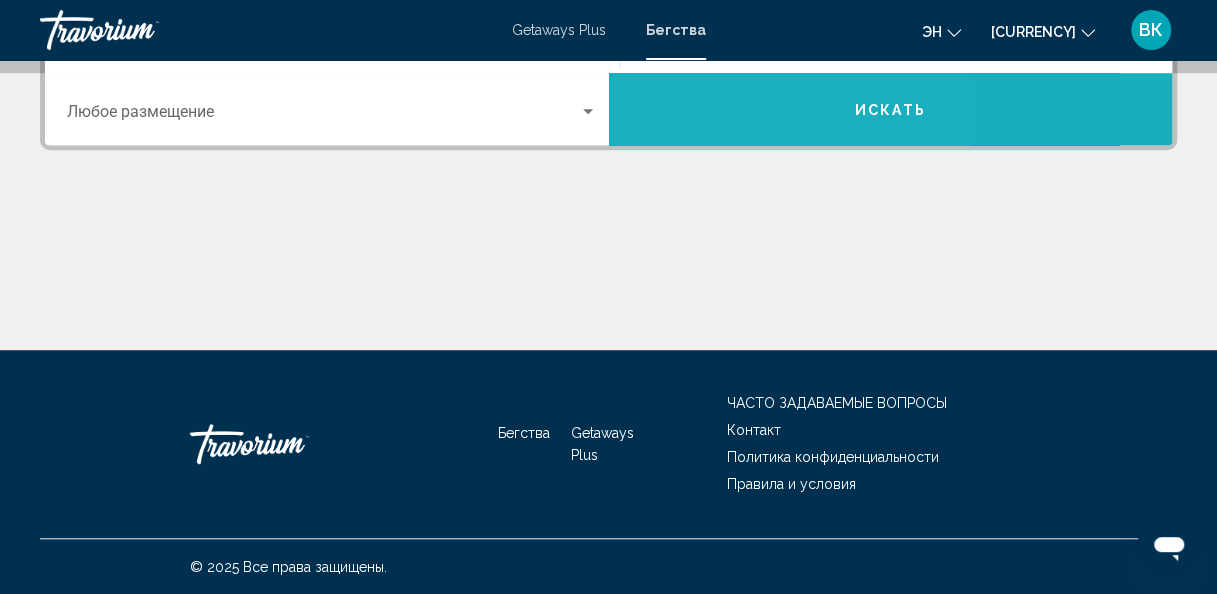 click on "Искать" at bounding box center (891, 109) 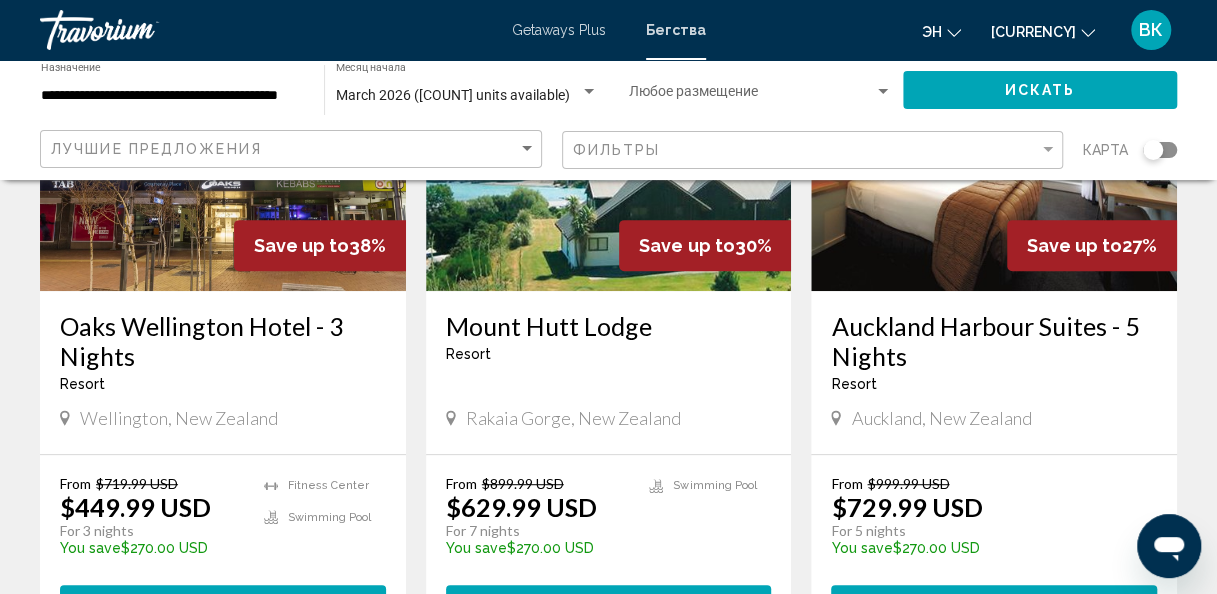 scroll, scrollTop: 297, scrollLeft: 0, axis: vertical 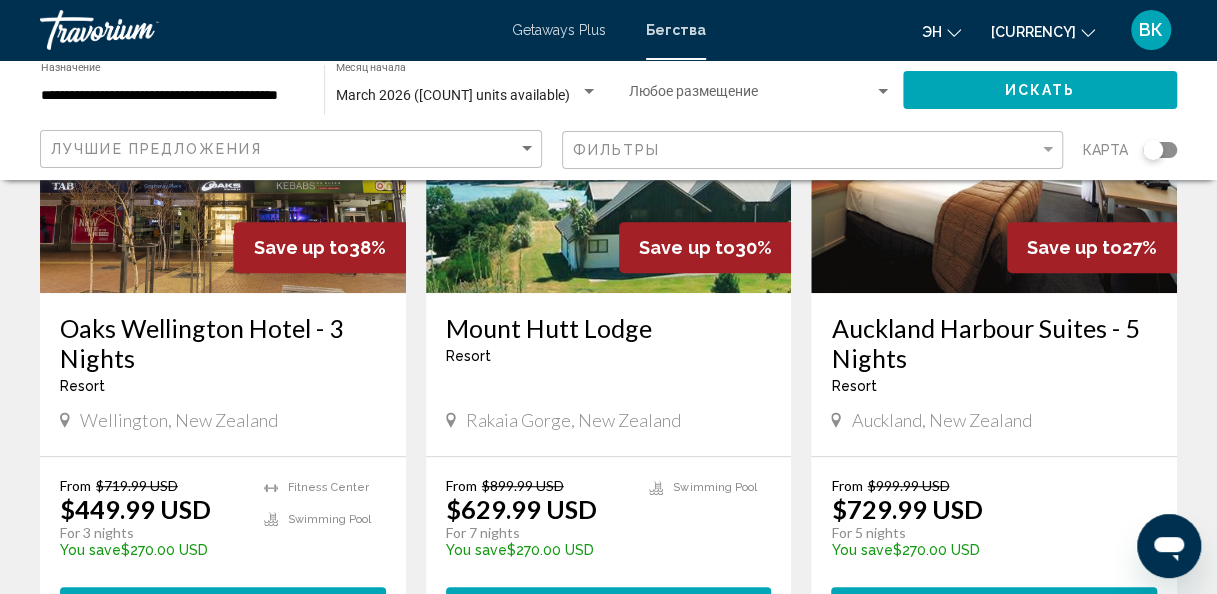 click at bounding box center (223, 133) 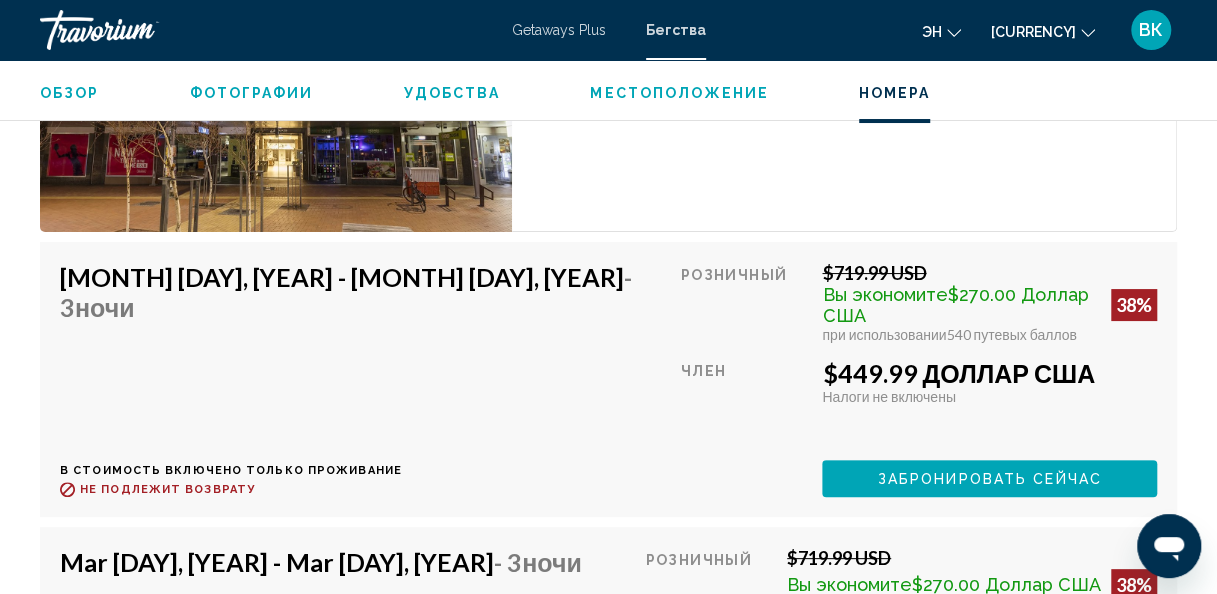 scroll, scrollTop: 3648, scrollLeft: 0, axis: vertical 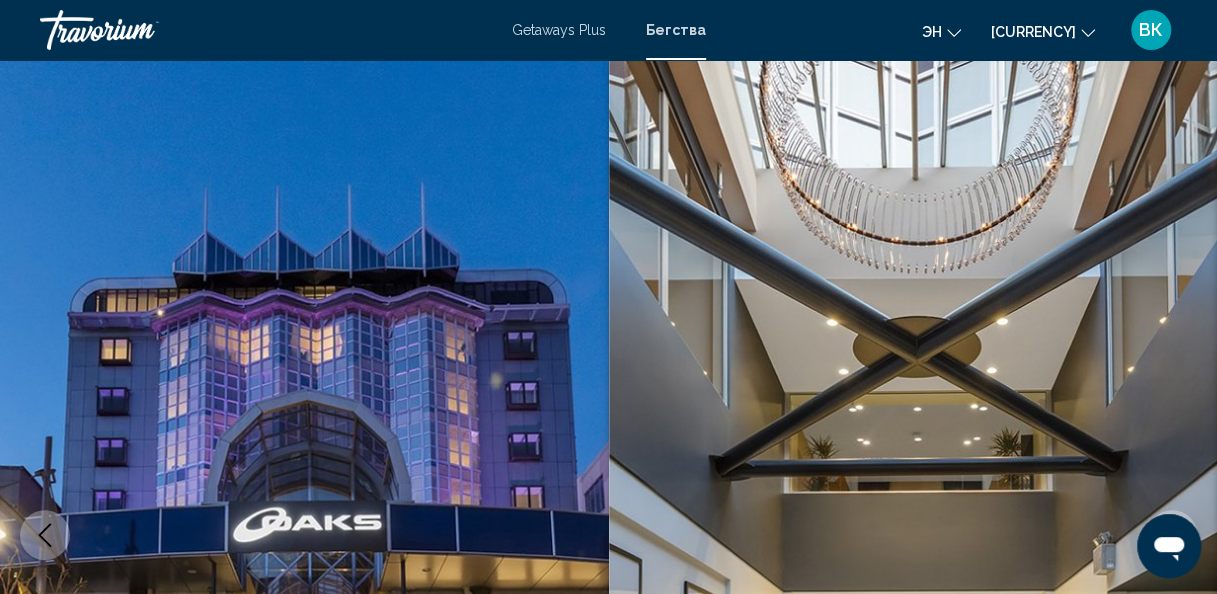 click on "Getaways Plus  Бегства эн
English Español Français Italiano Português русский Доллары США
USD ($) MXN (Mex$) CAD (Can$) GBP (£) EUR (€) AUD (A$) NZD (NZ$) CNY (CN¥) ВК Login" at bounding box center [608, 30] 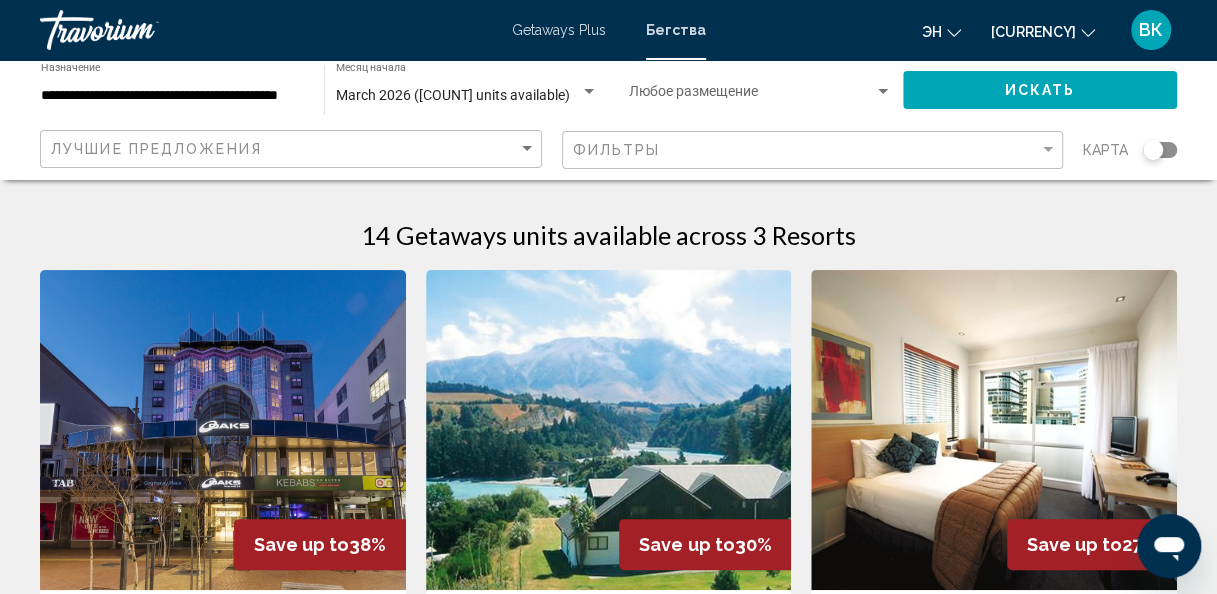 click on "Getaways Plus  Бегства эн
English Español Français Italiano Português русский Доллары США
USD ($) MXN (Mex$) CAD (Can$) GBP (£) EUR (€) AUD (A$) NZD (NZ$) CNY (CN¥) ВК Login" at bounding box center (608, 30) 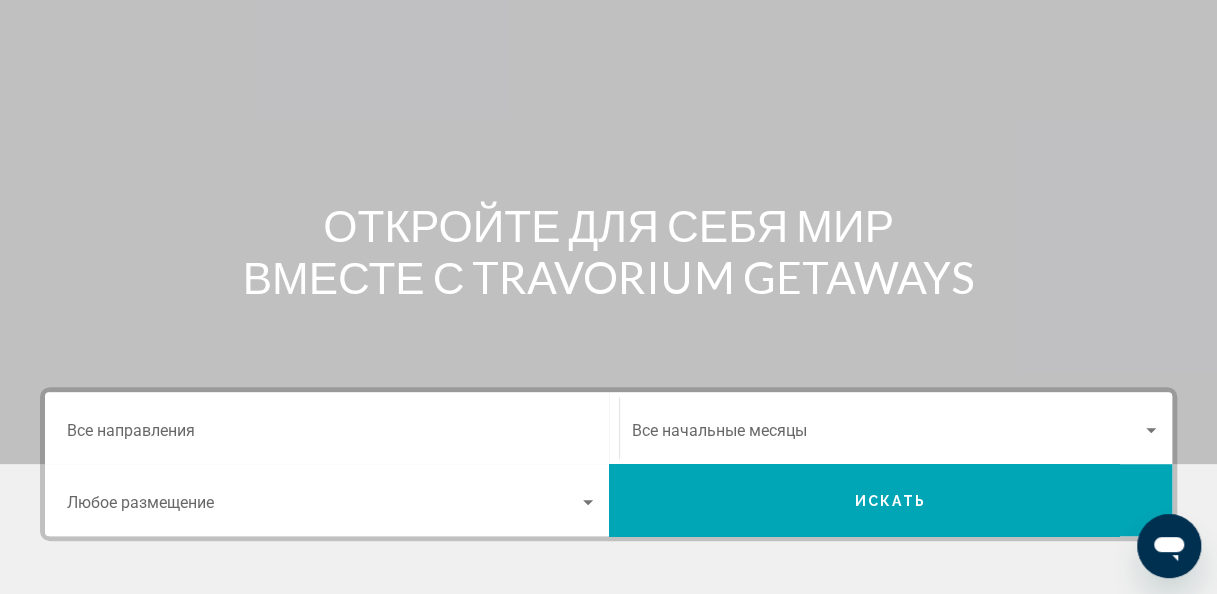 scroll, scrollTop: 0, scrollLeft: 0, axis: both 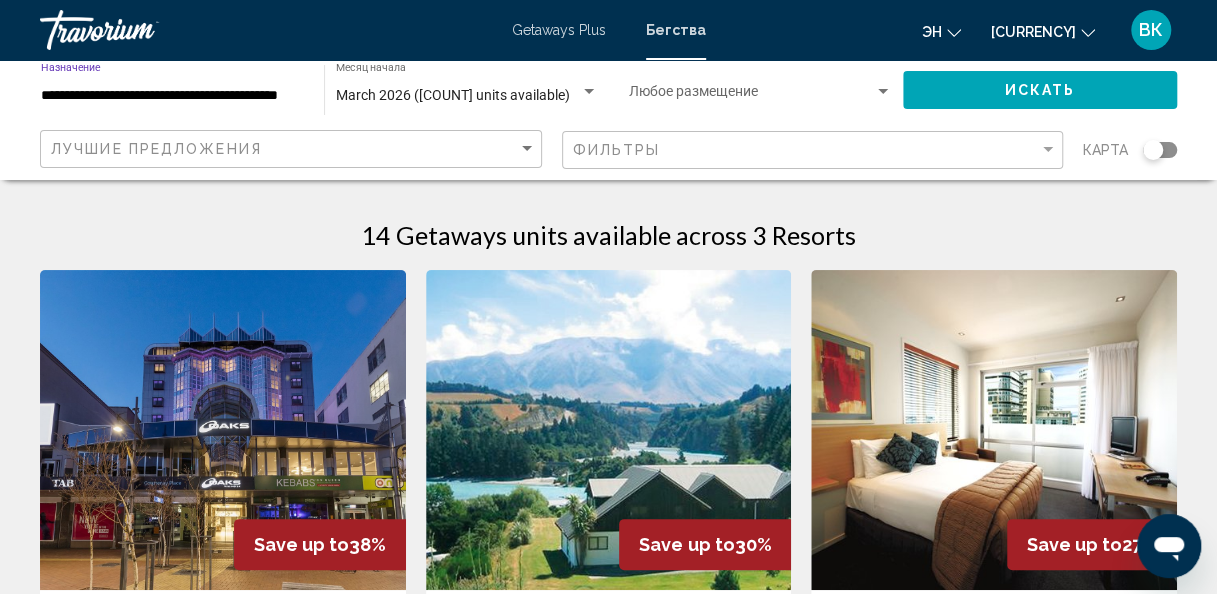 click on "**********" at bounding box center (172, 96) 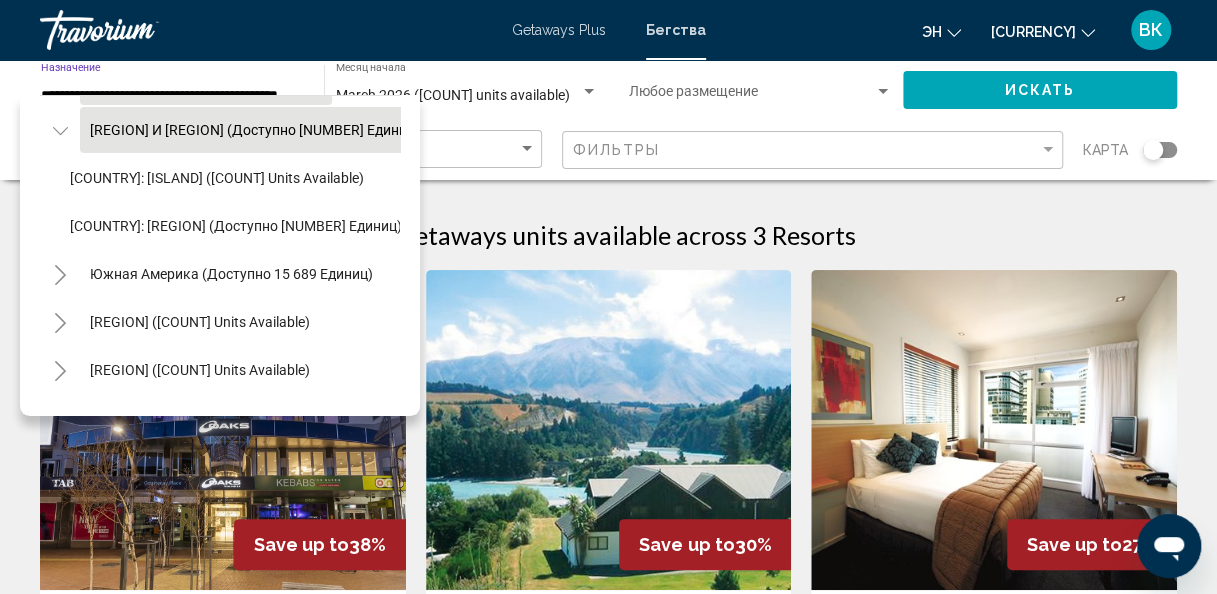scroll, scrollTop: 435, scrollLeft: 0, axis: vertical 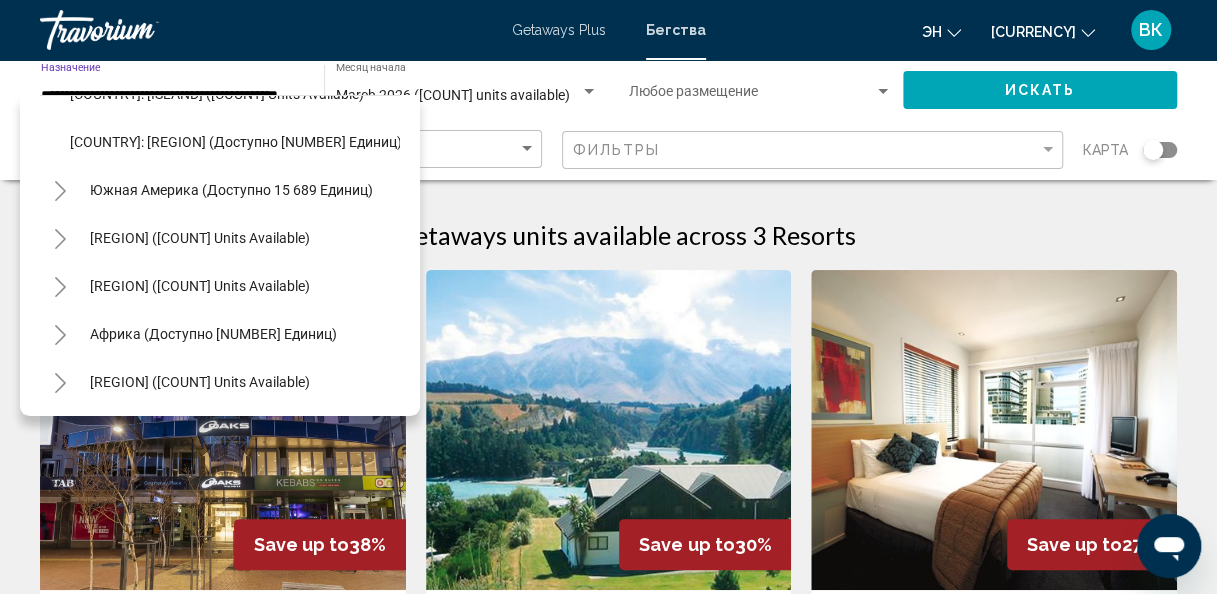 click at bounding box center [751, 96] 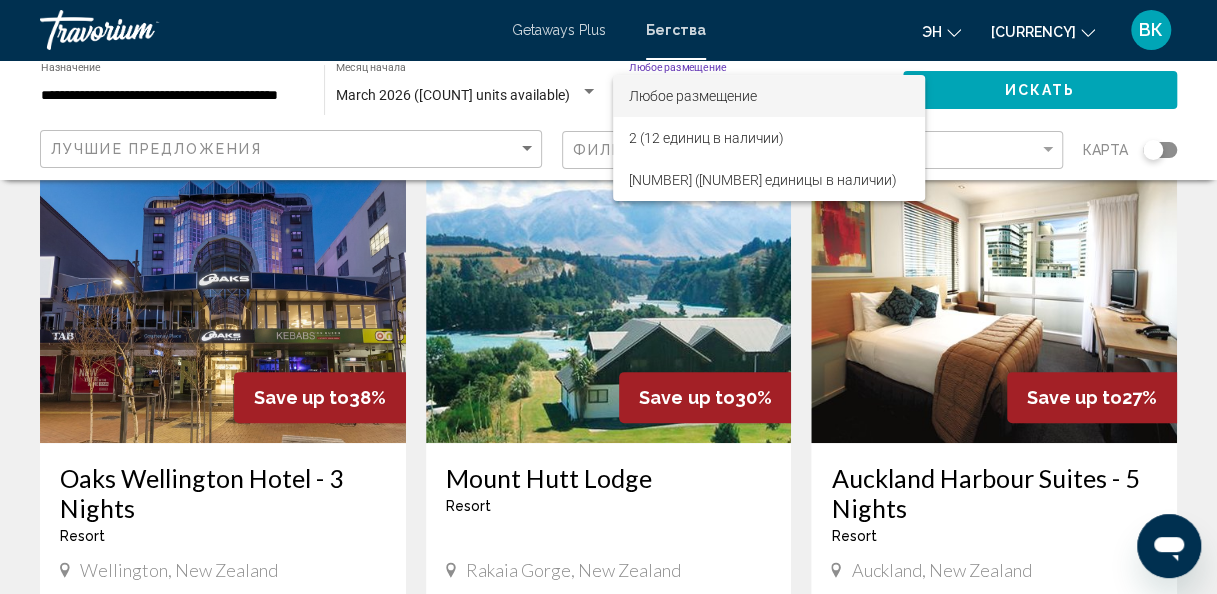 scroll, scrollTop: 146, scrollLeft: 0, axis: vertical 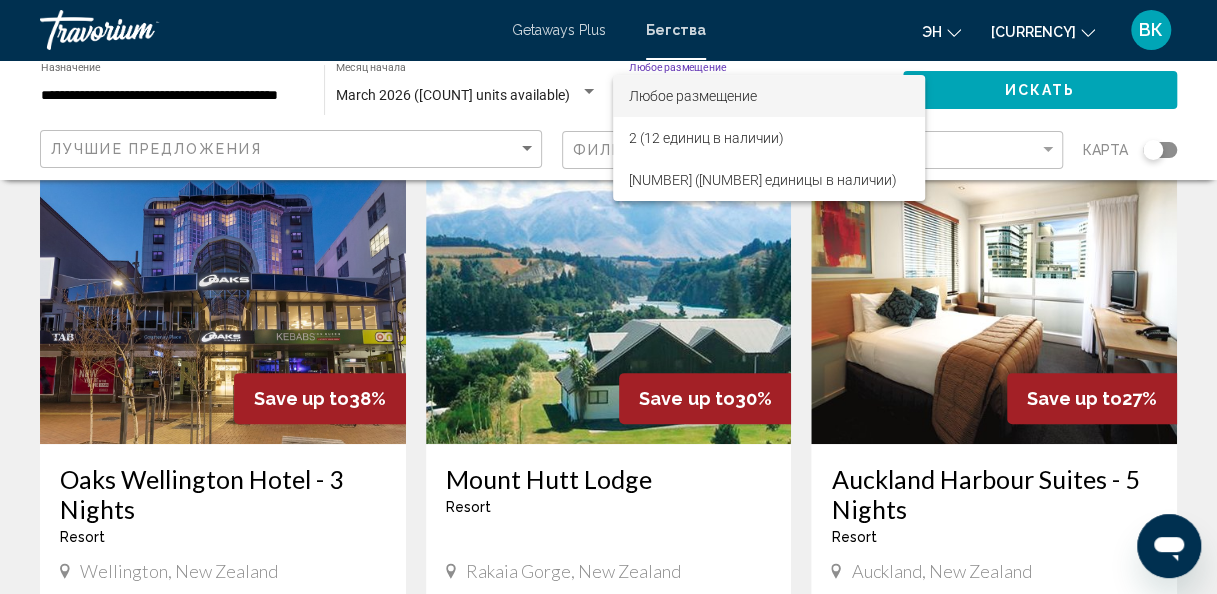 click at bounding box center [608, 297] 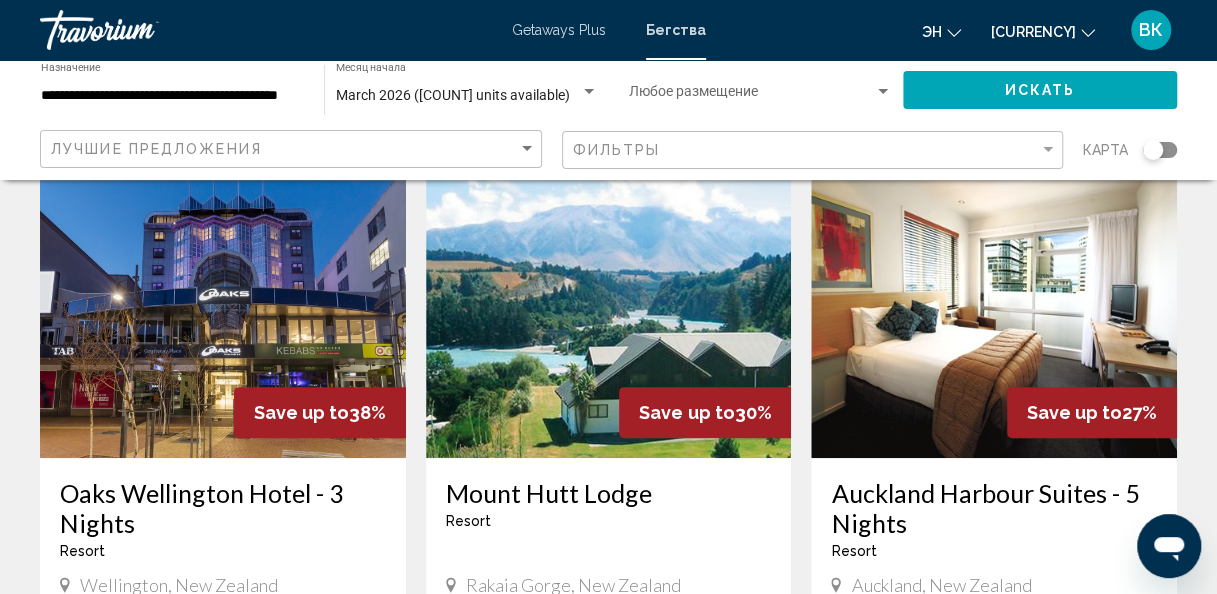 scroll, scrollTop: 0, scrollLeft: 0, axis: both 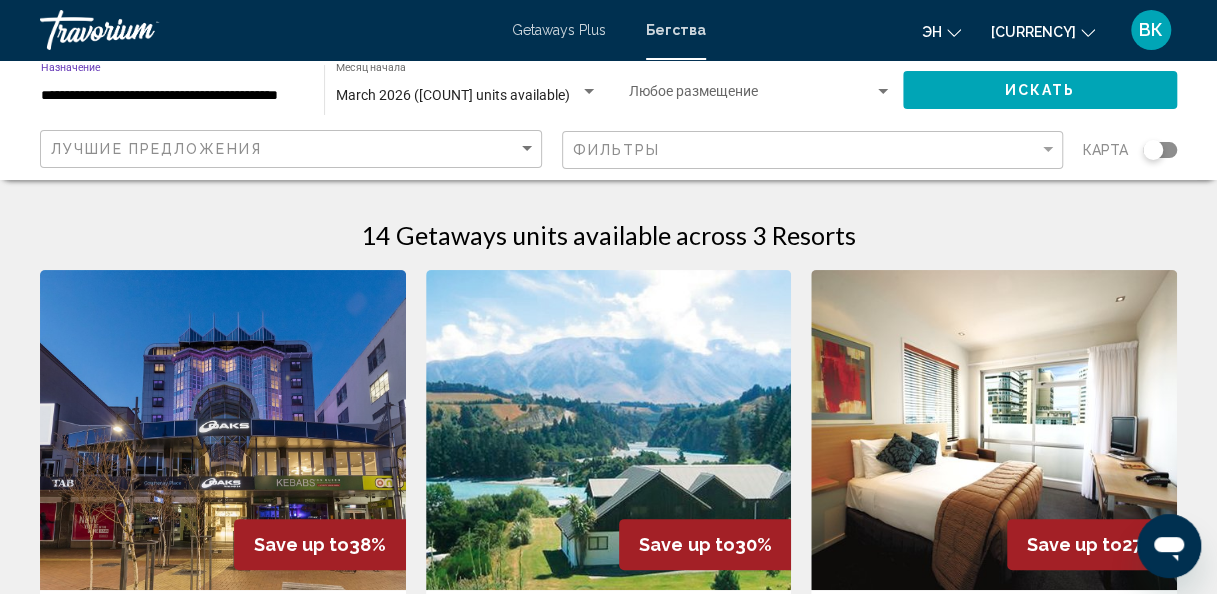 click on "**********" at bounding box center [172, 96] 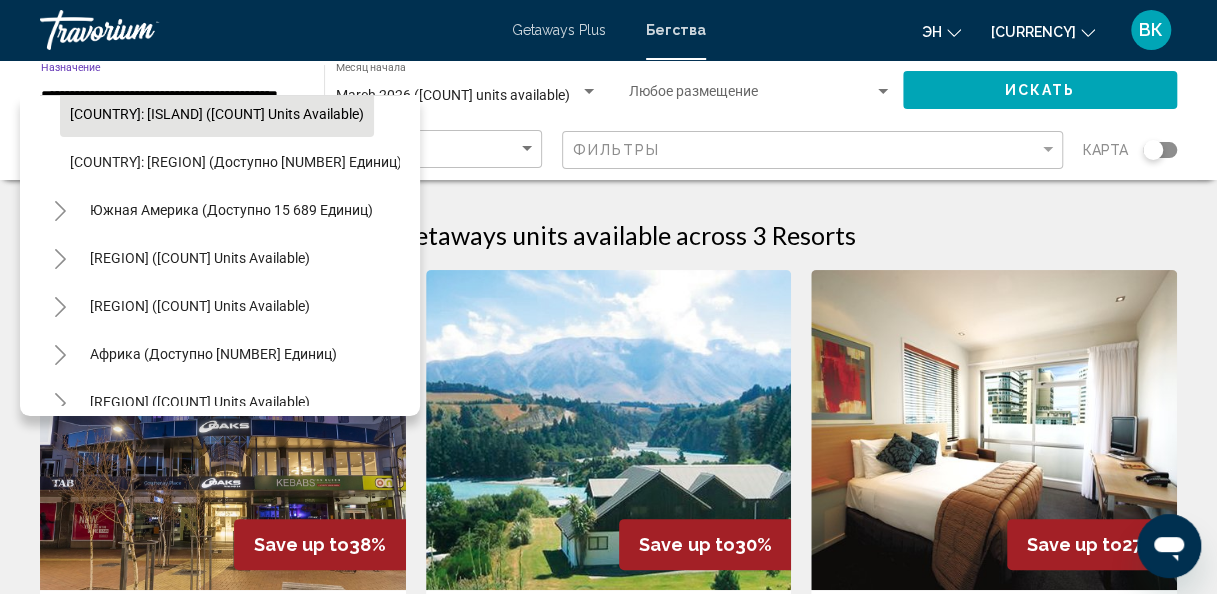 scroll, scrollTop: 435, scrollLeft: 0, axis: vertical 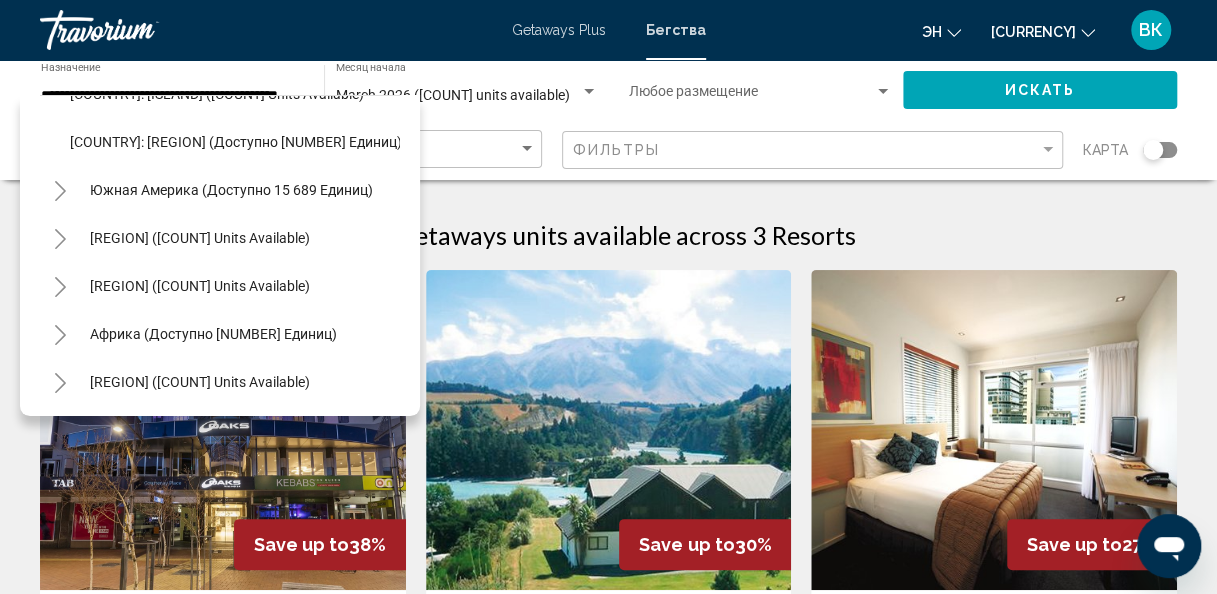 click on "14 Getaways units available across 3 Resorts" at bounding box center [608, 235] 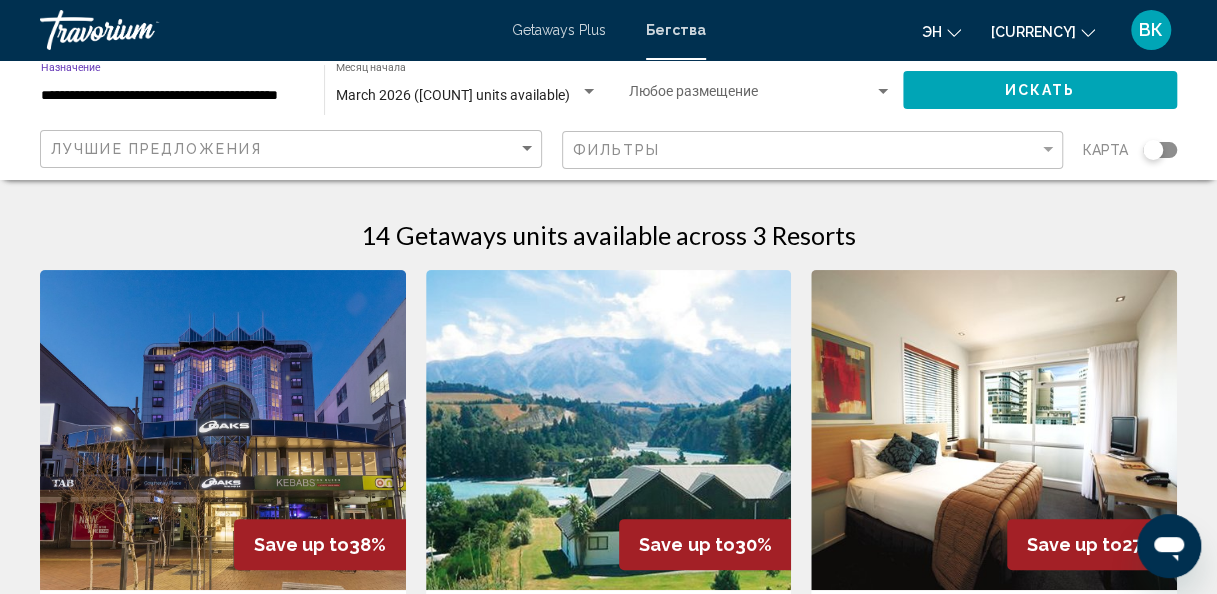 click on "**********" at bounding box center [172, 96] 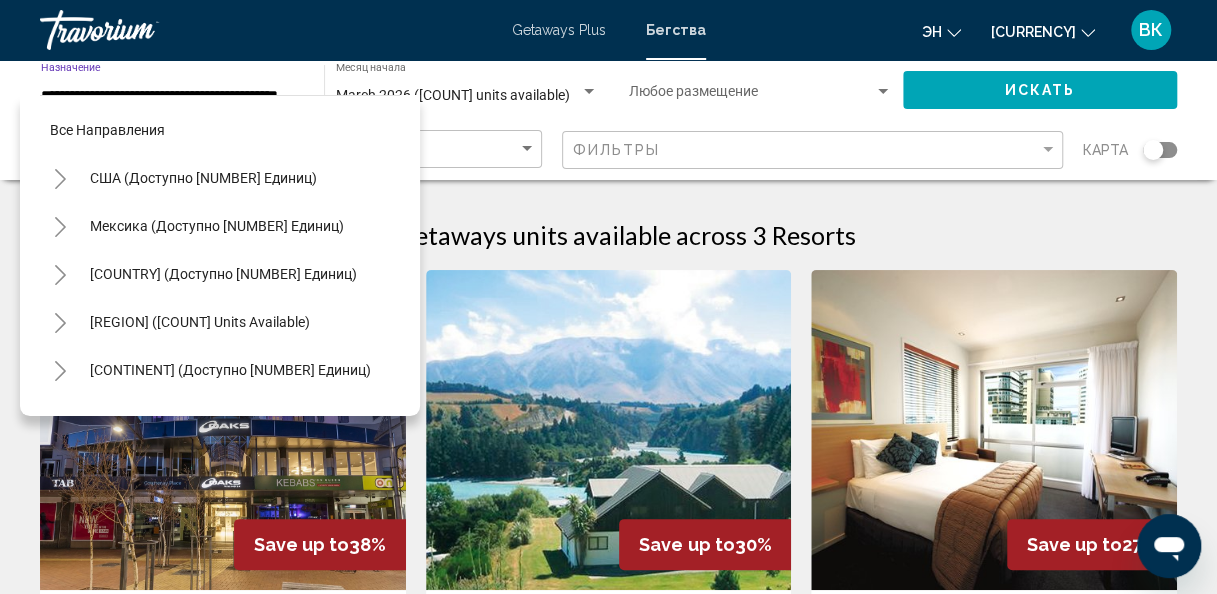 scroll, scrollTop: 222, scrollLeft: 40, axis: both 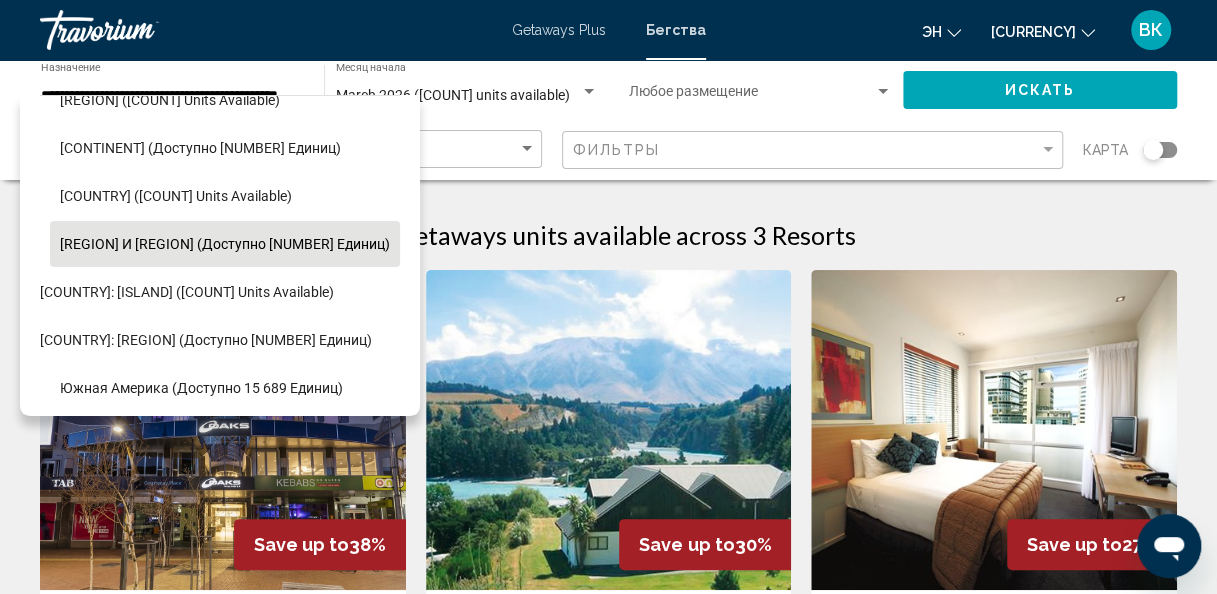 click on "14 Getaways units available across 3 Resorts" at bounding box center (608, 235) 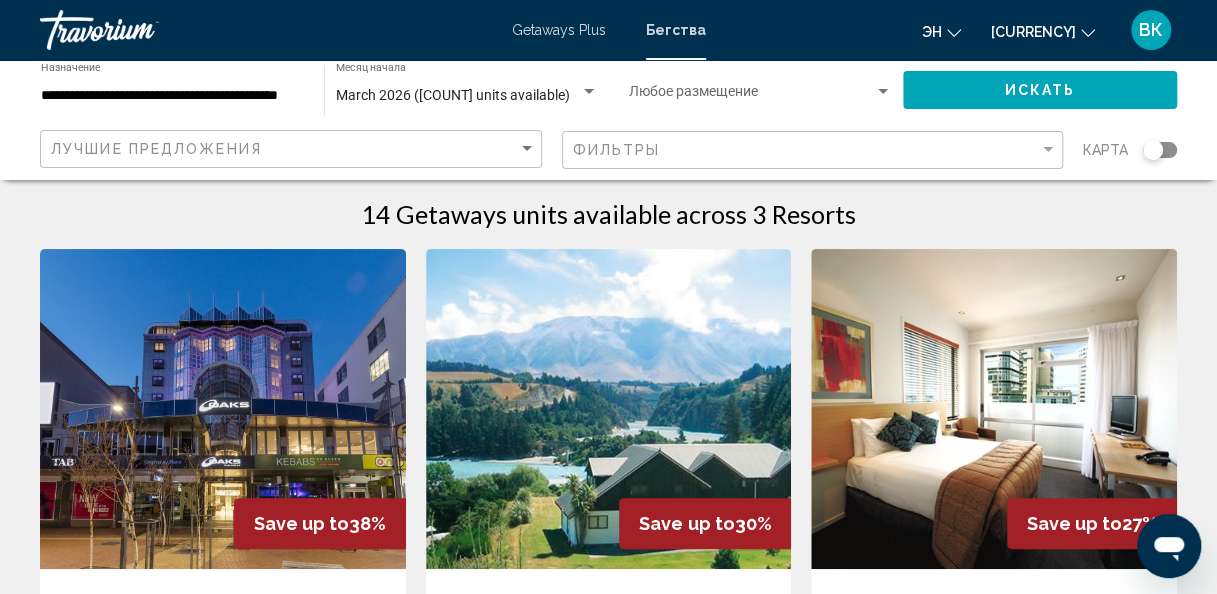 scroll, scrollTop: 0, scrollLeft: 0, axis: both 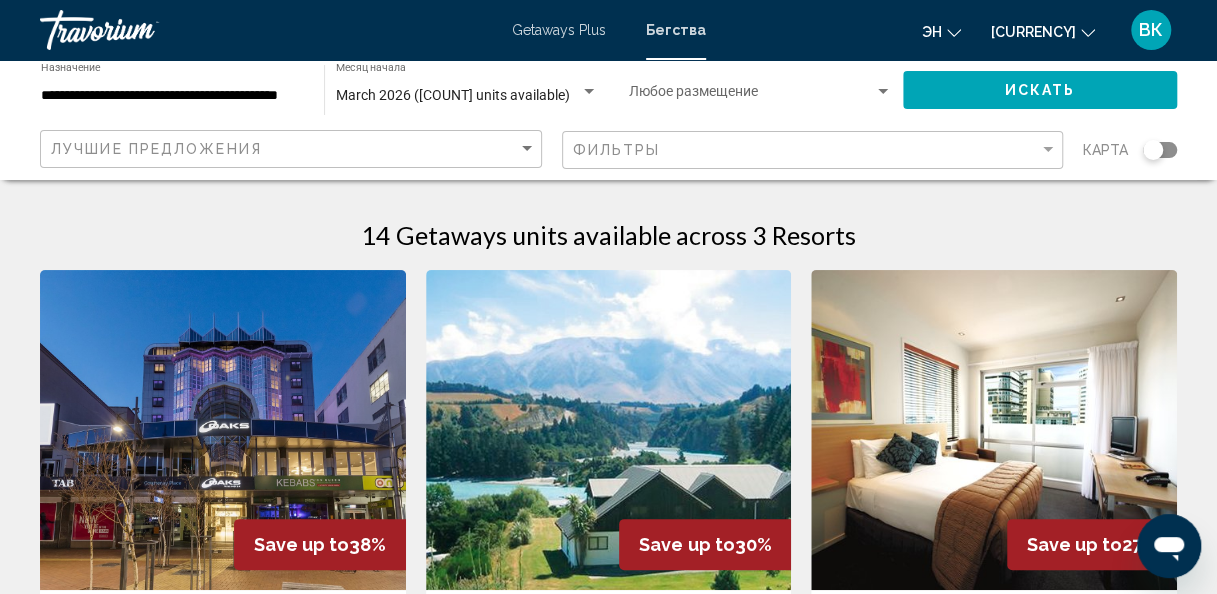 click on "**********" 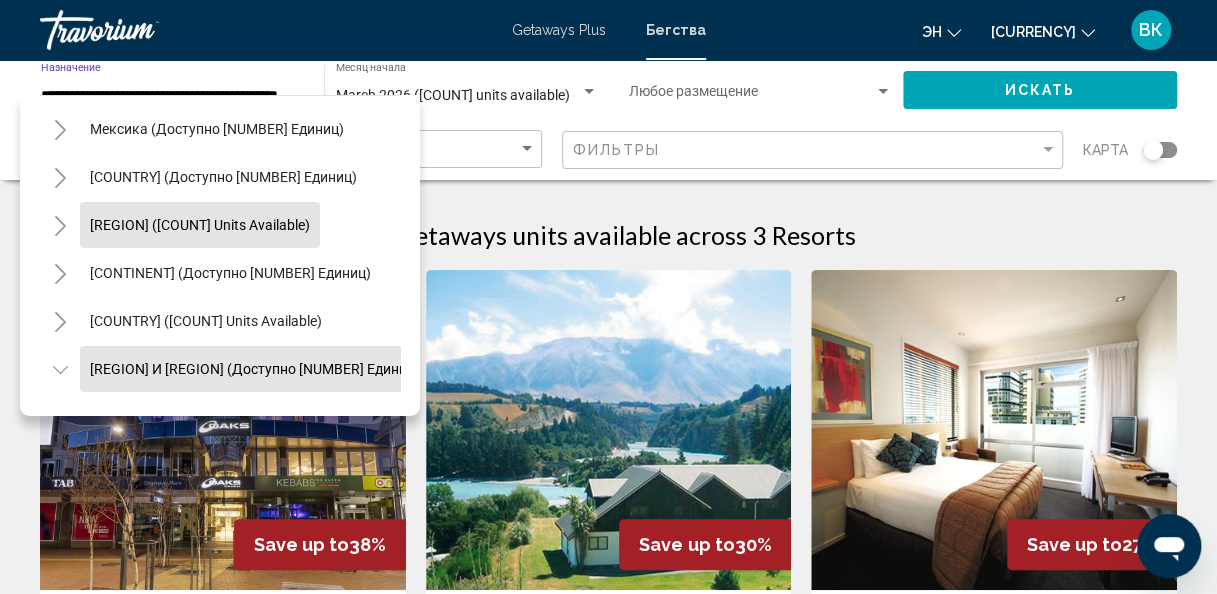 scroll, scrollTop: 98, scrollLeft: 0, axis: vertical 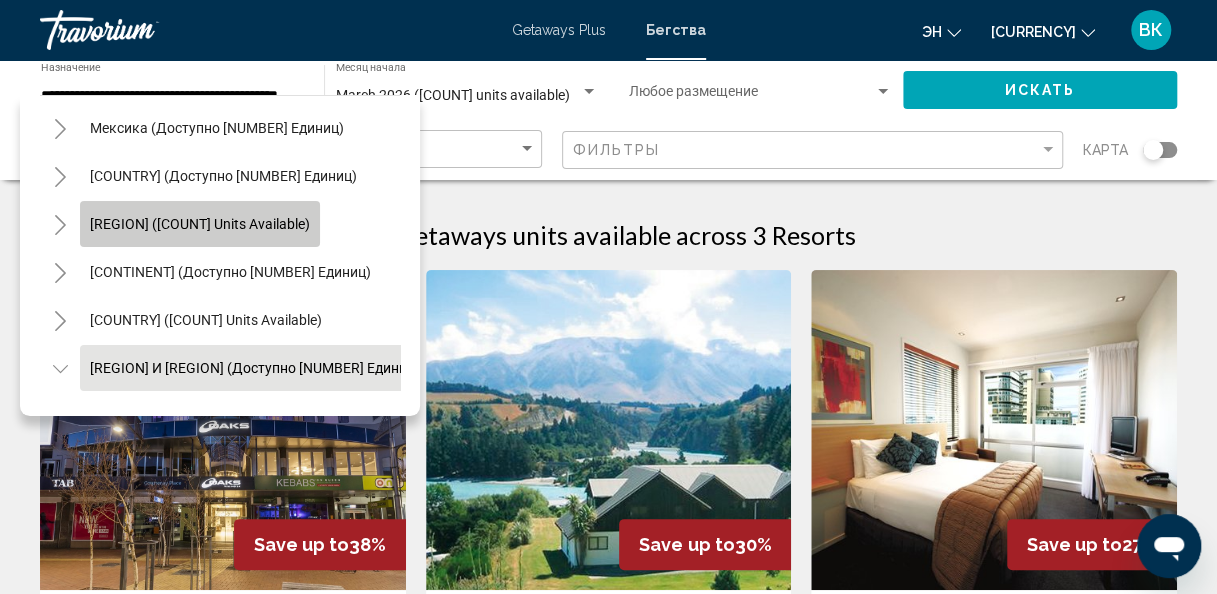 click on "Карибские и Атлантические острова (доступно 39 568 единиц)" 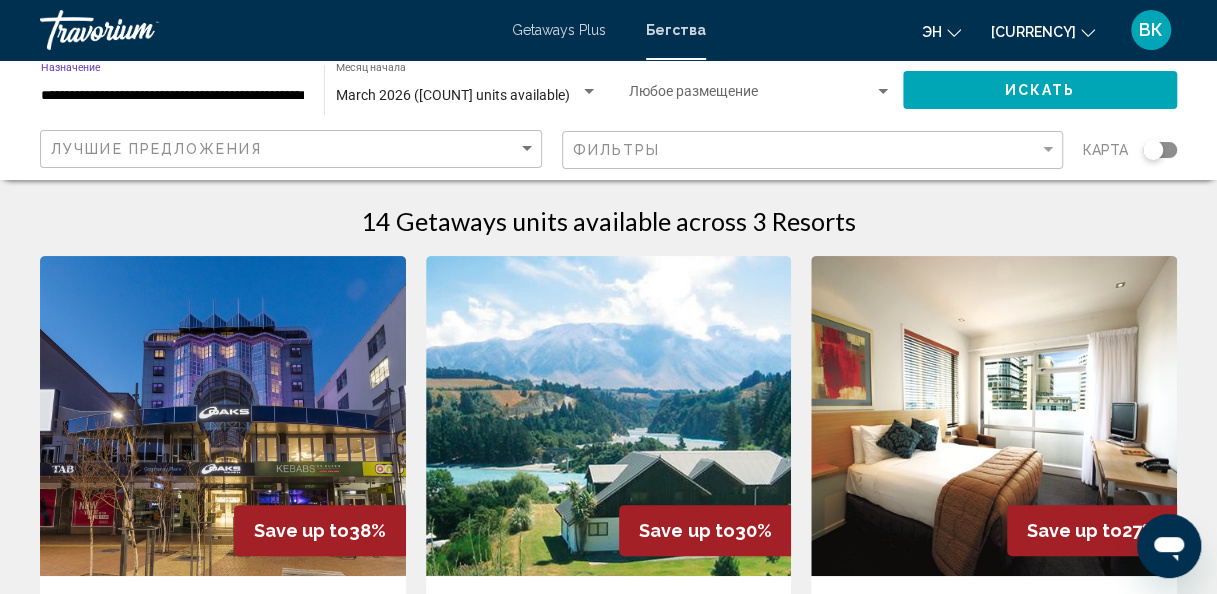 scroll, scrollTop: 19, scrollLeft: 0, axis: vertical 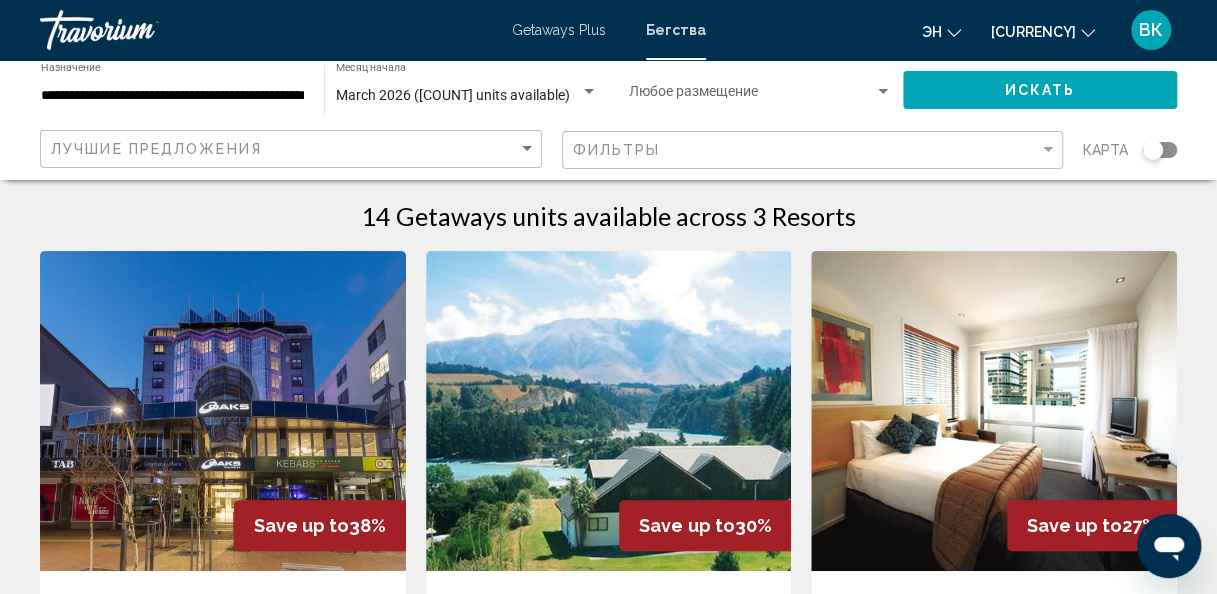 click on "Март 2026 (доступно 14 единиц) Месяц начала All Start Months" 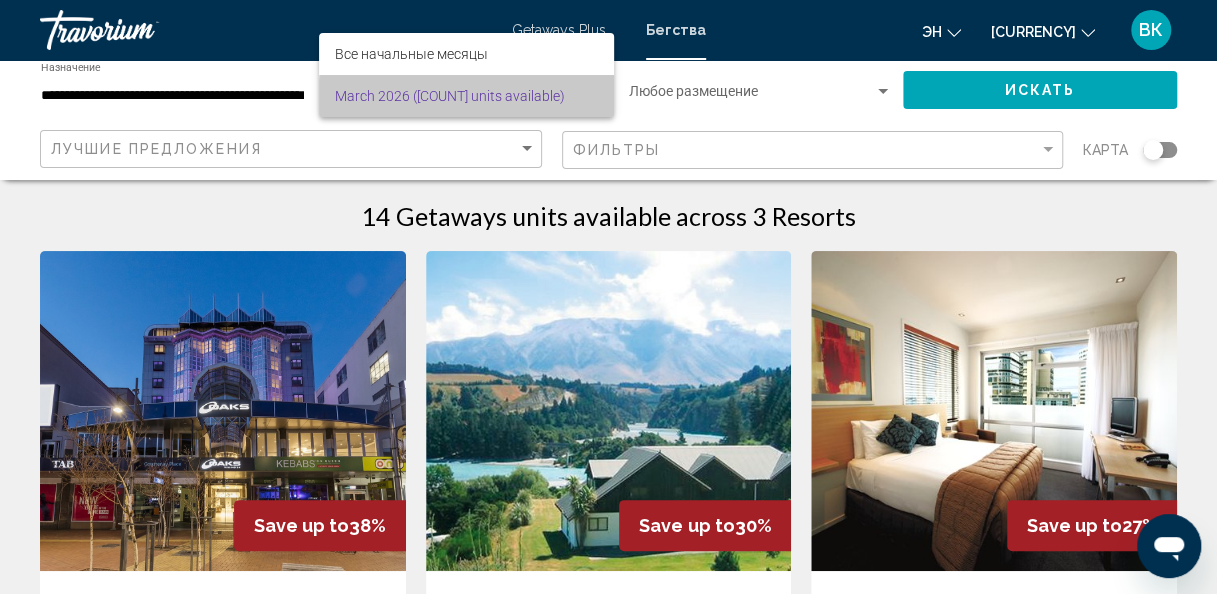 click on "Март 2026 (доступно 14 единиц)" at bounding box center (466, 96) 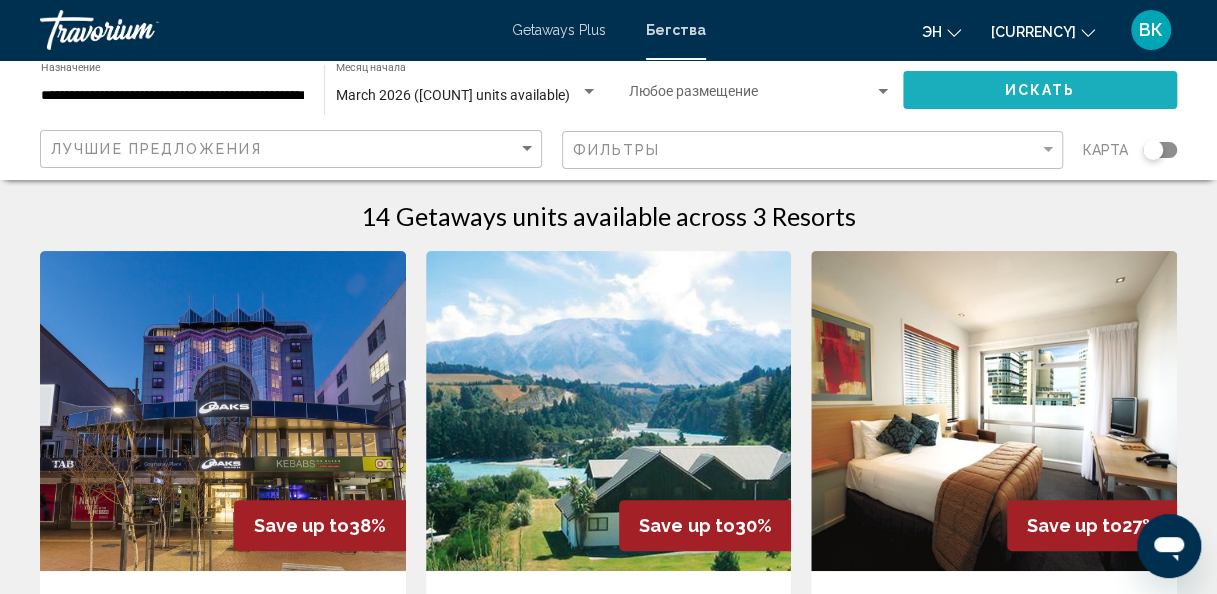 click on "Искать" 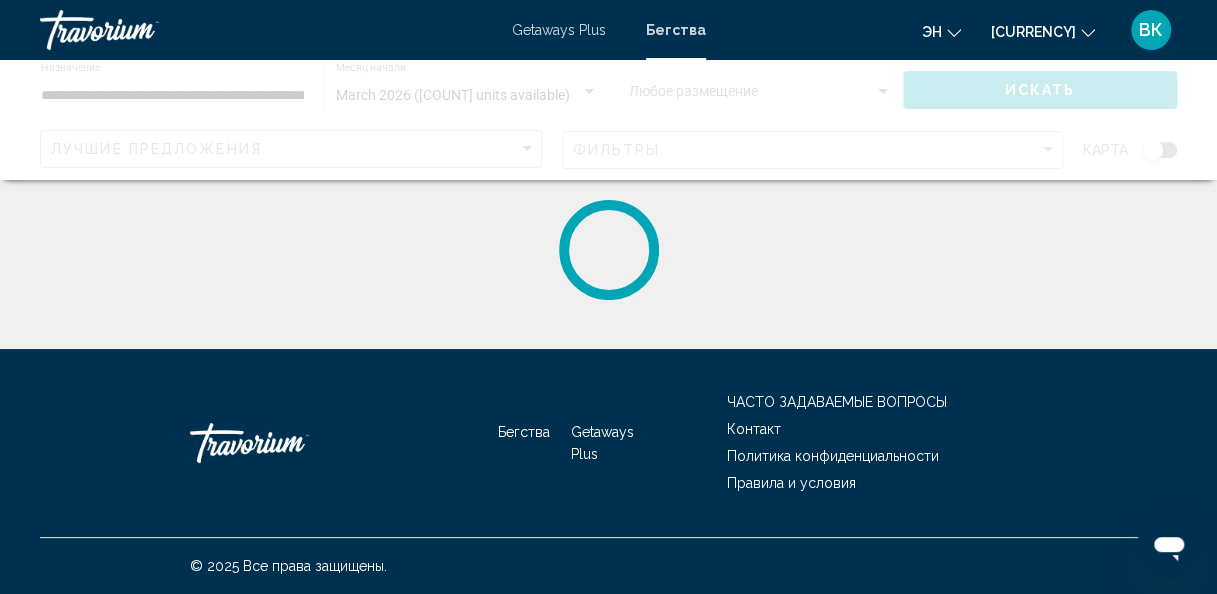 scroll, scrollTop: 0, scrollLeft: 0, axis: both 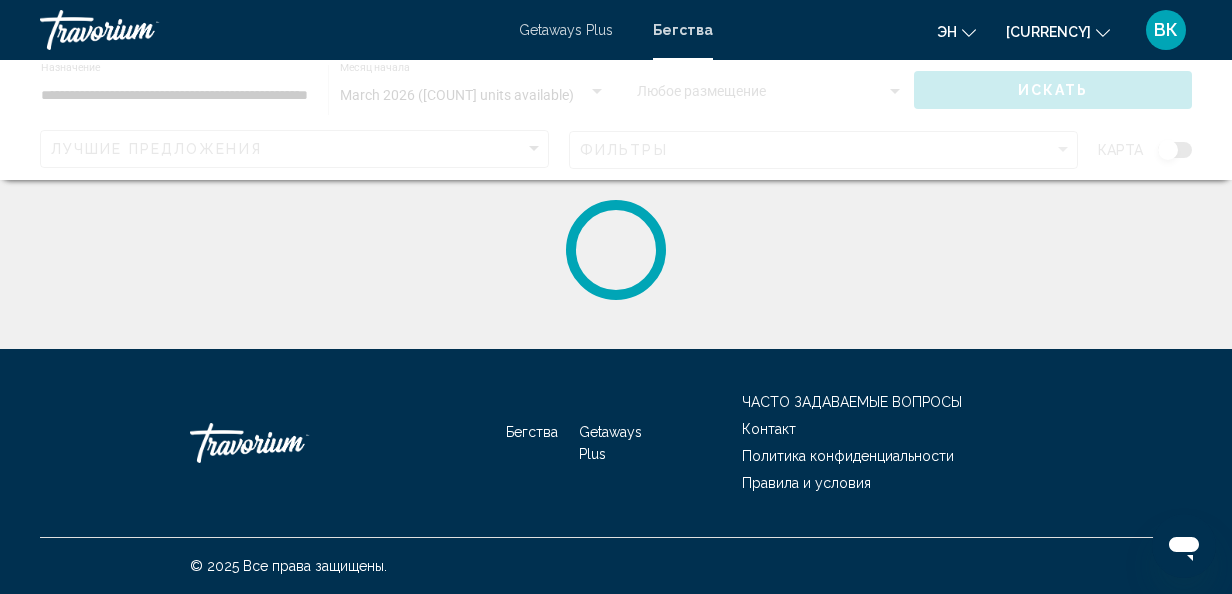 click 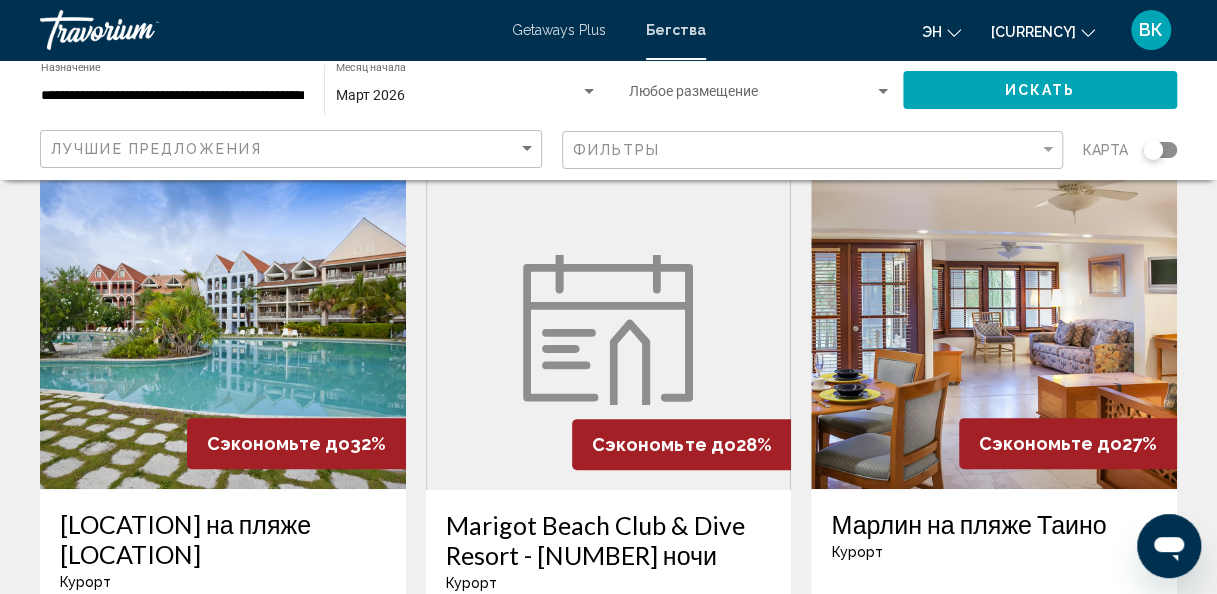scroll, scrollTop: 0, scrollLeft: 0, axis: both 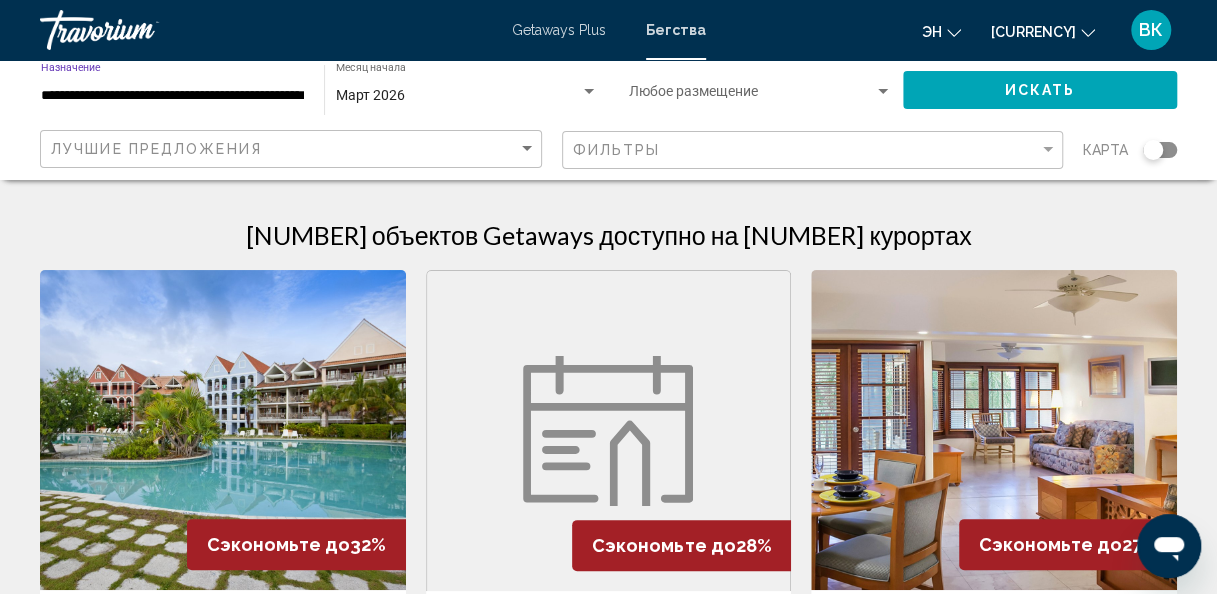 click on "**********" at bounding box center [172, 96] 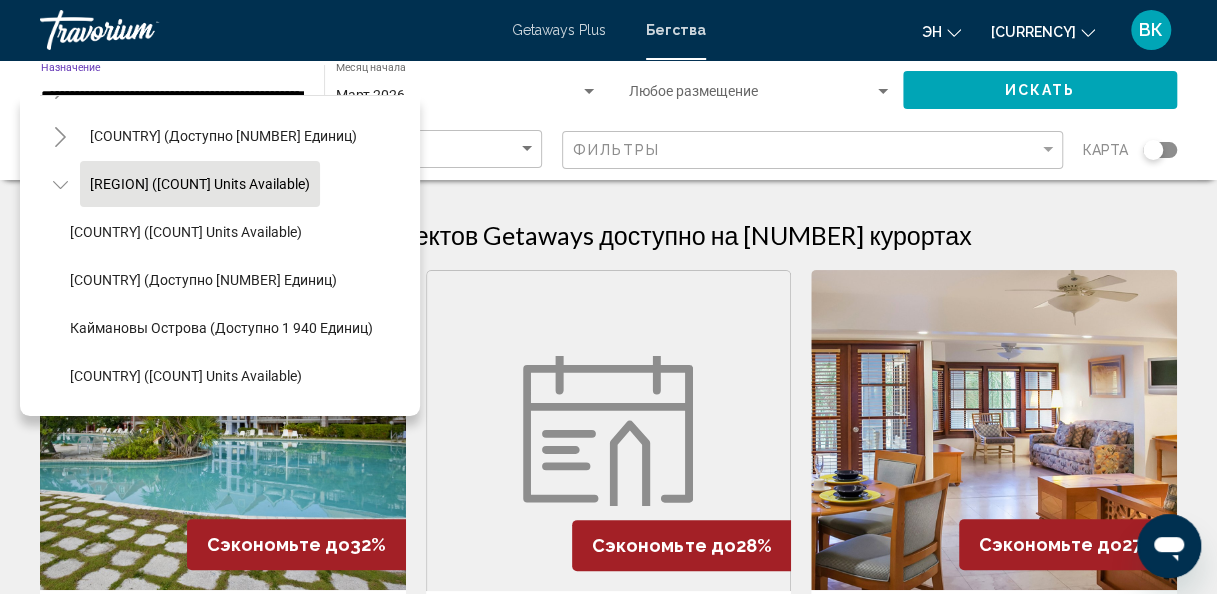 scroll, scrollTop: 154, scrollLeft: 0, axis: vertical 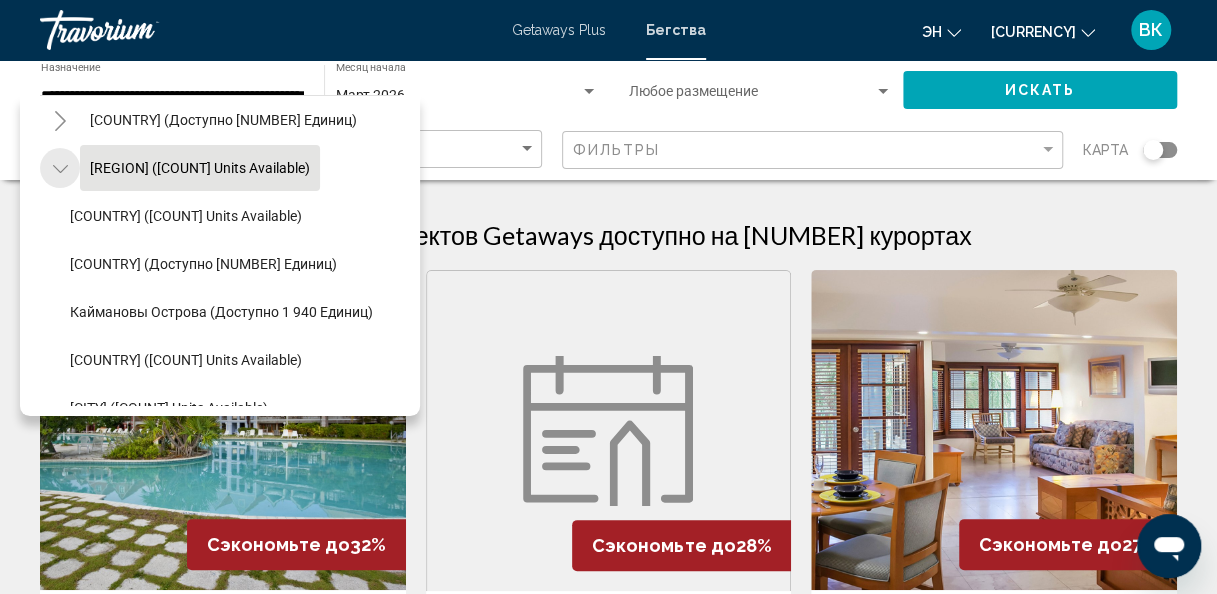 click 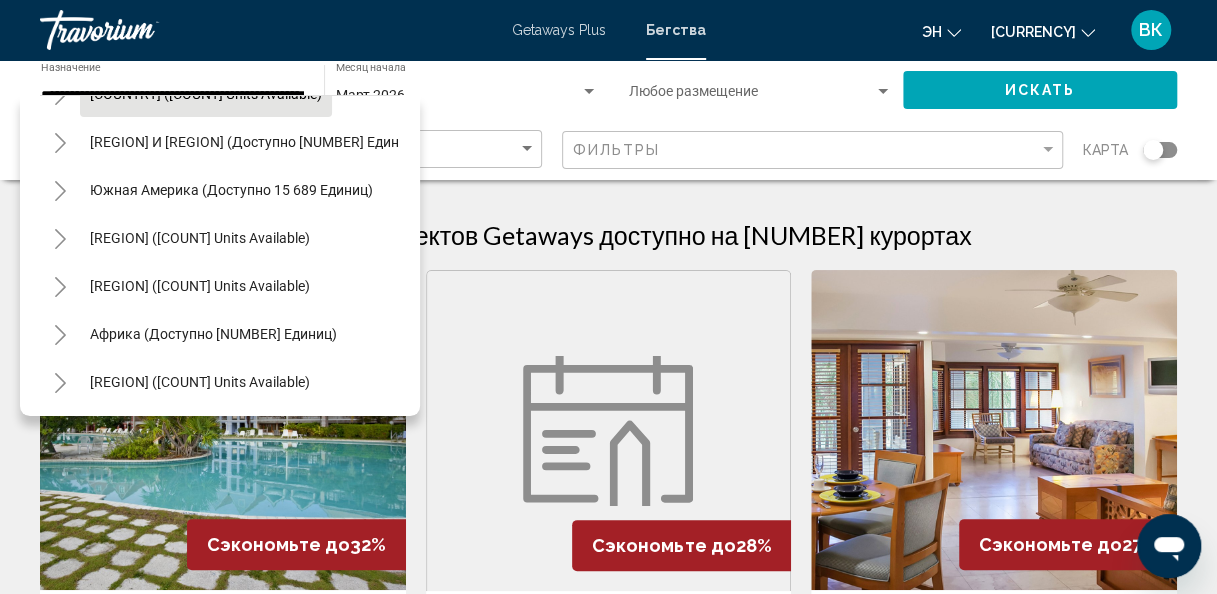 scroll, scrollTop: 339, scrollLeft: 0, axis: vertical 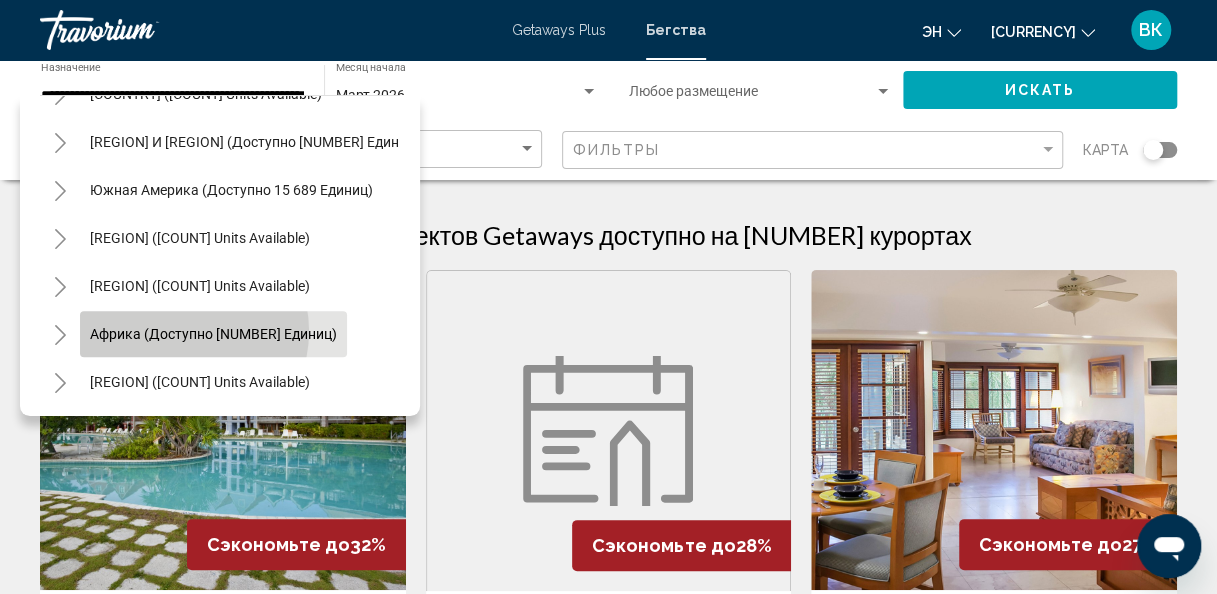 click on "Африка (доступно 731 единиц)" 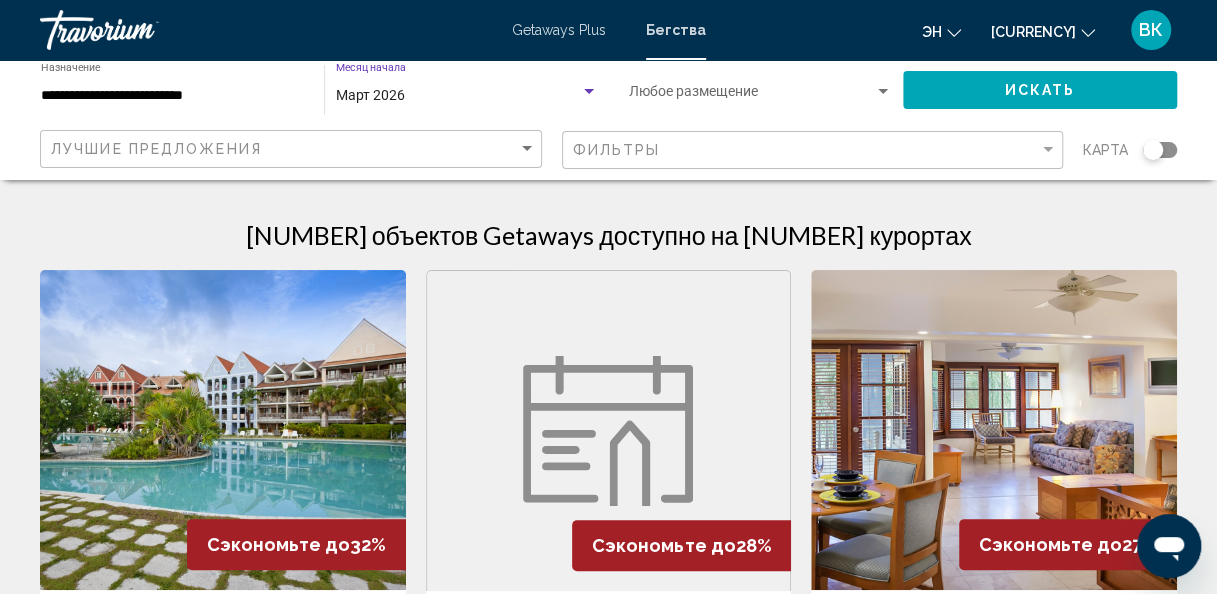 click on "Март 2026" at bounding box center (458, 96) 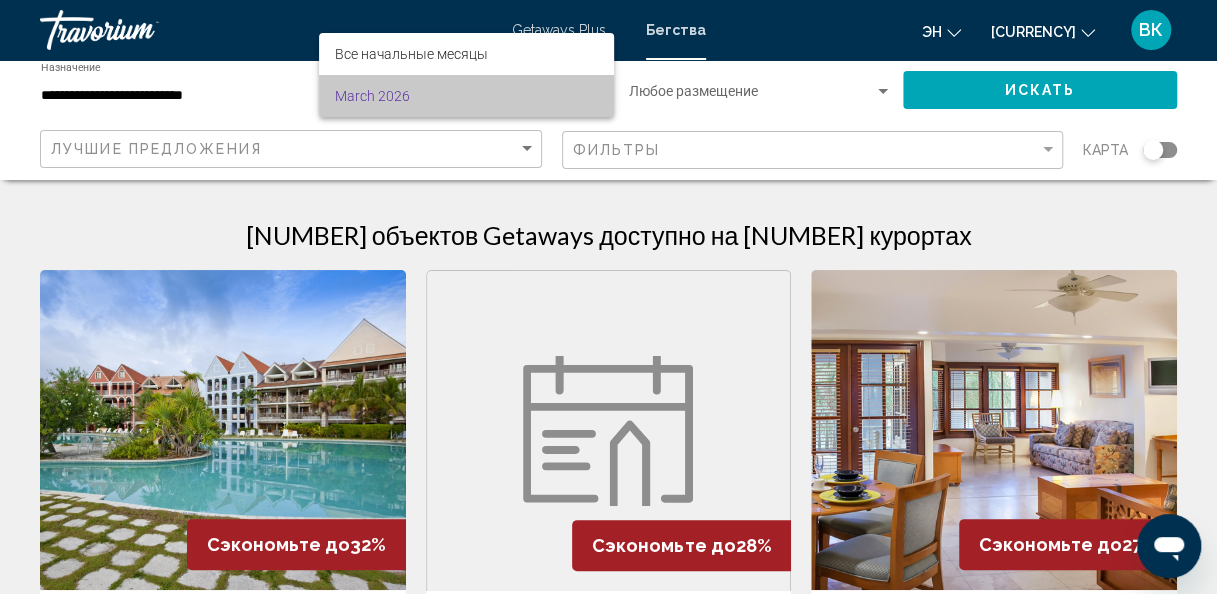 click on "March 2026" at bounding box center [466, 96] 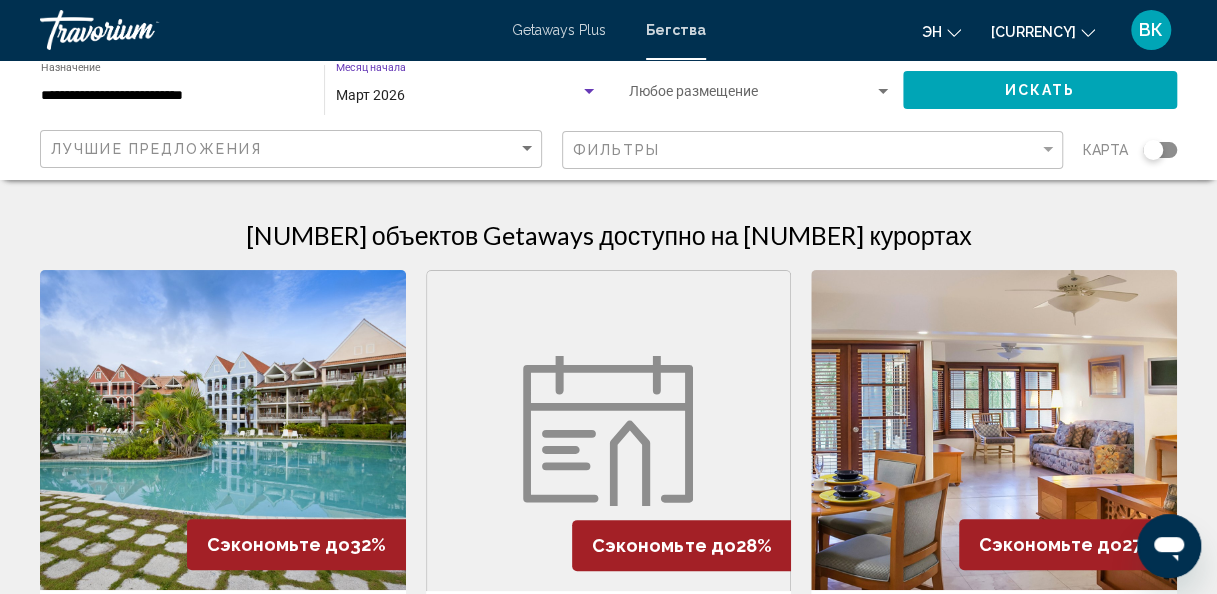 click on "Искать" 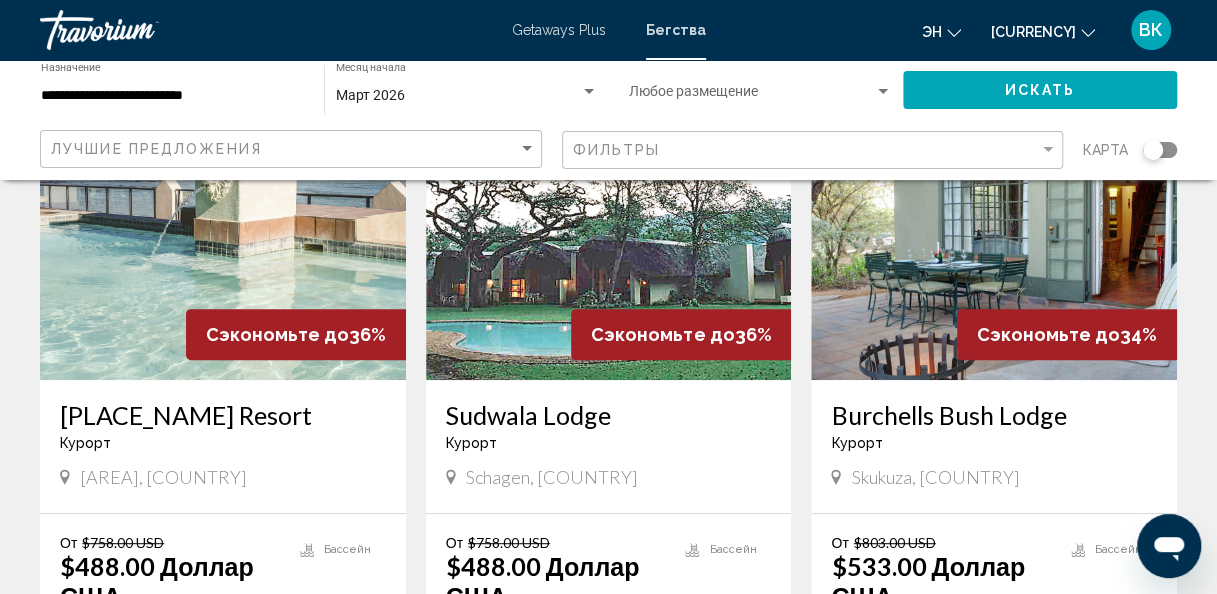 scroll, scrollTop: 212, scrollLeft: 0, axis: vertical 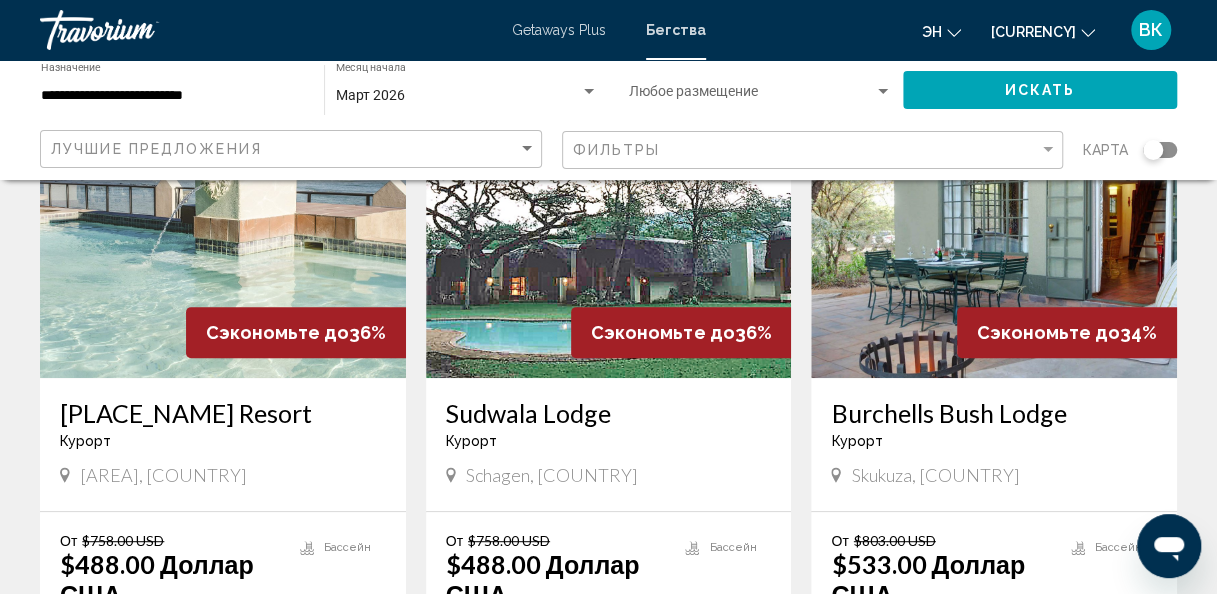 click on "Курорт  -  This is an adults only resort" at bounding box center (223, 441) 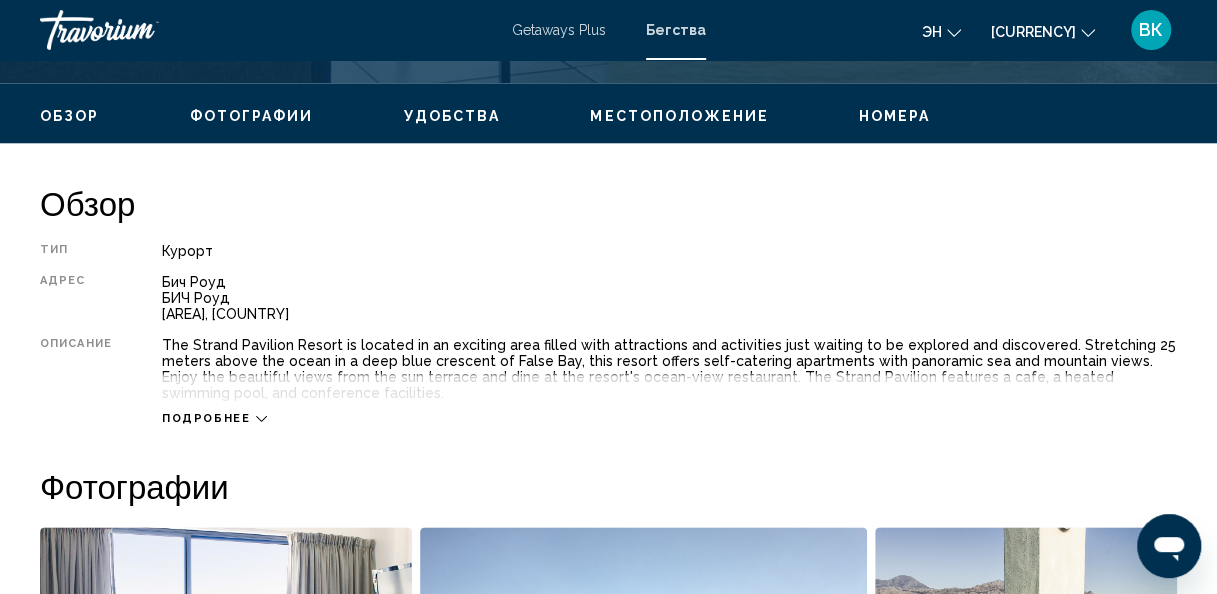 scroll, scrollTop: 929, scrollLeft: 0, axis: vertical 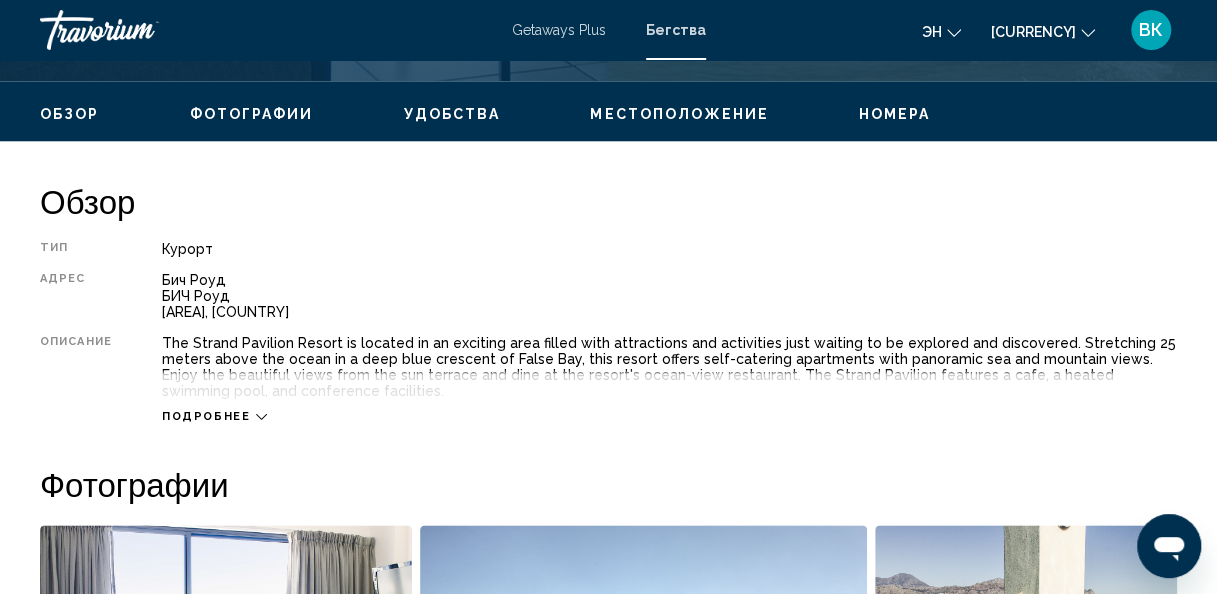 click on "Подробнее" at bounding box center [214, 416] 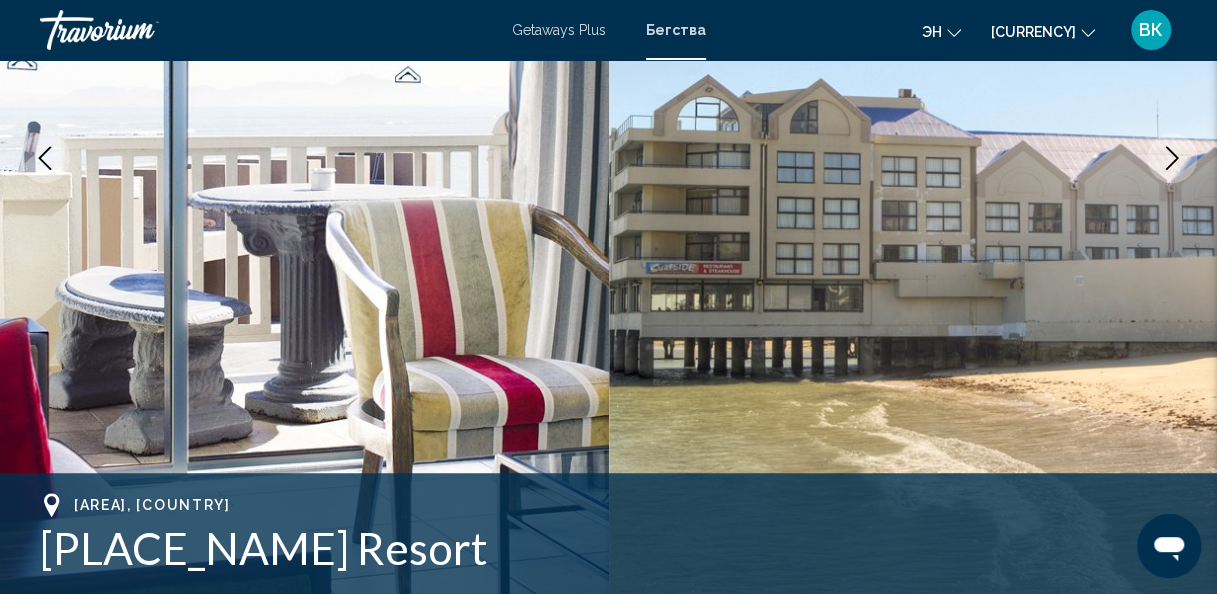 scroll, scrollTop: 0, scrollLeft: 0, axis: both 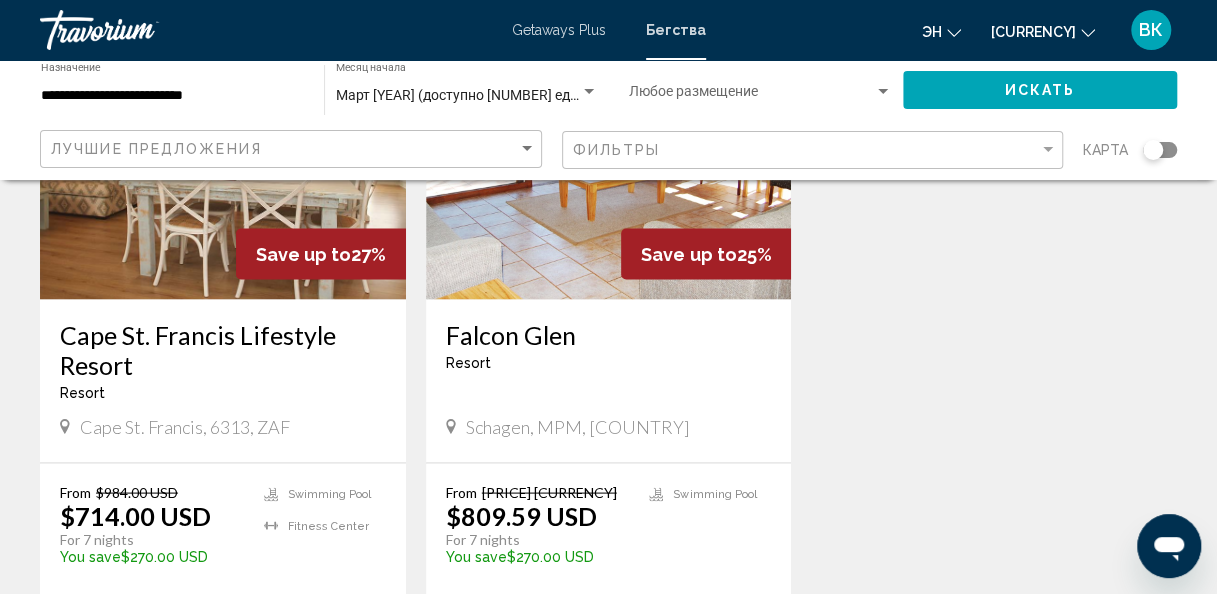 click on "Cape St. Francis Lifestyle Resort" at bounding box center (223, 349) 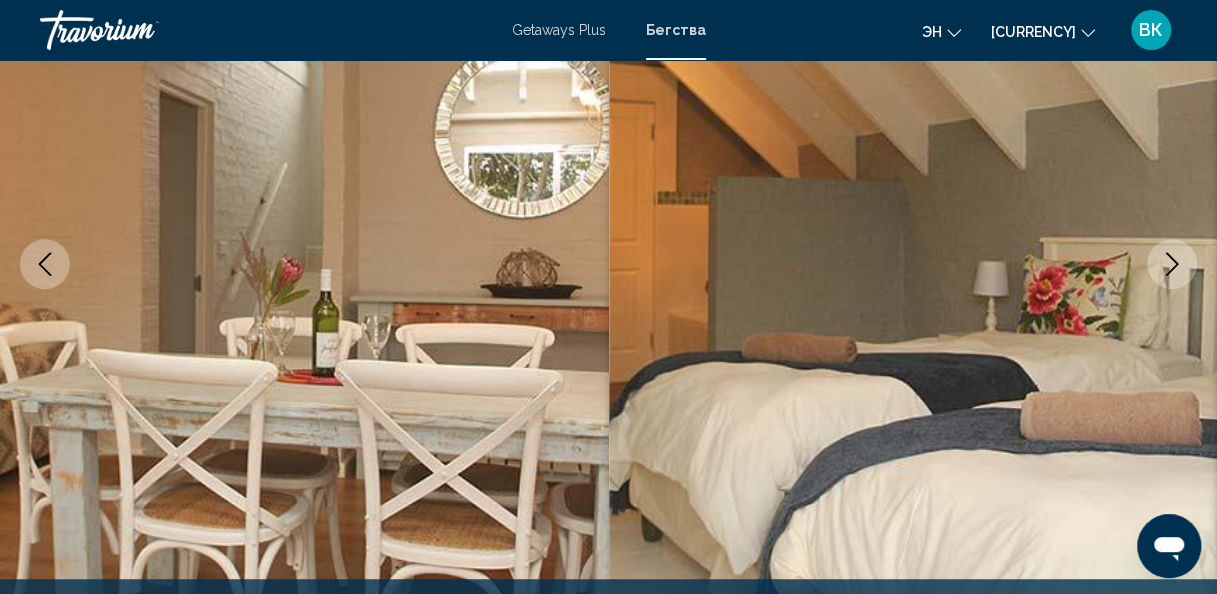 scroll, scrollTop: 267, scrollLeft: 0, axis: vertical 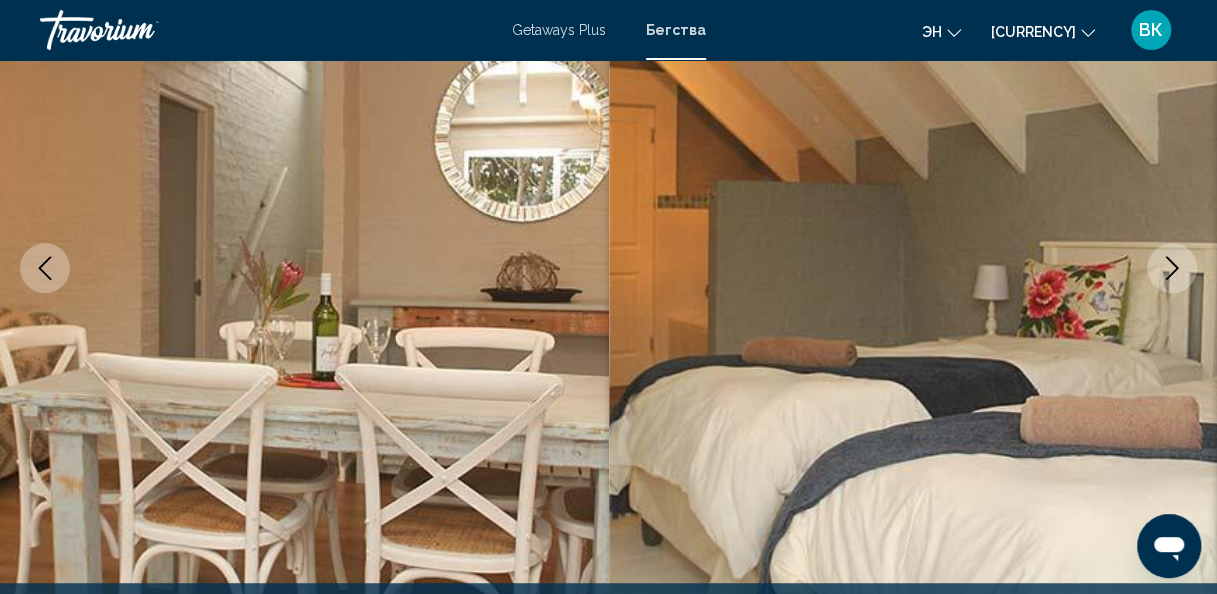 click 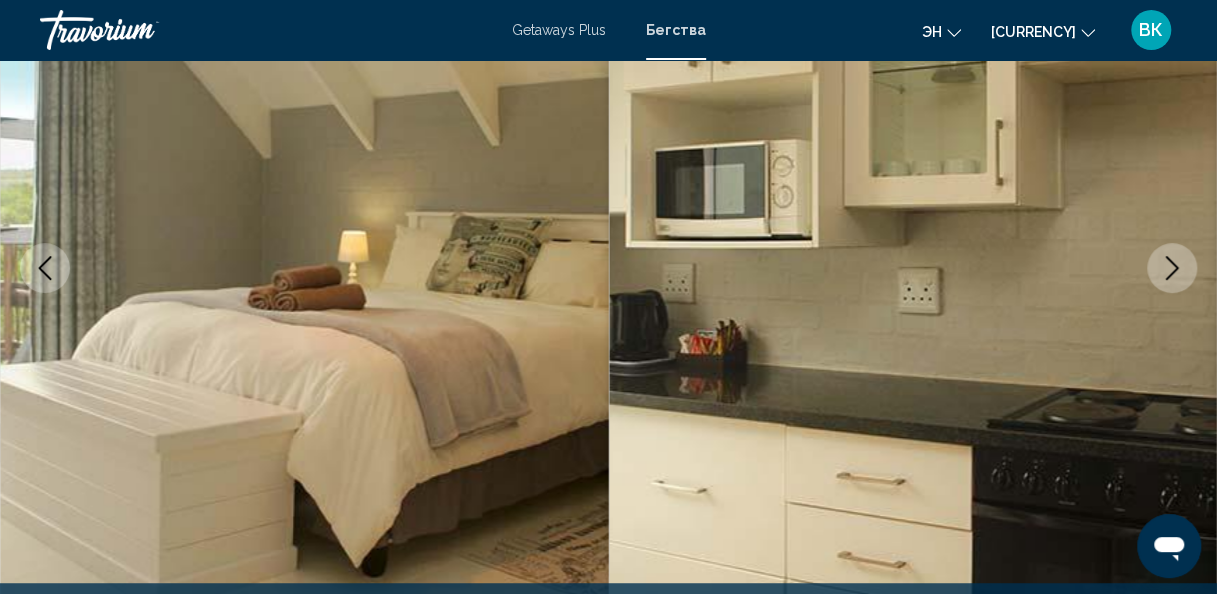 click 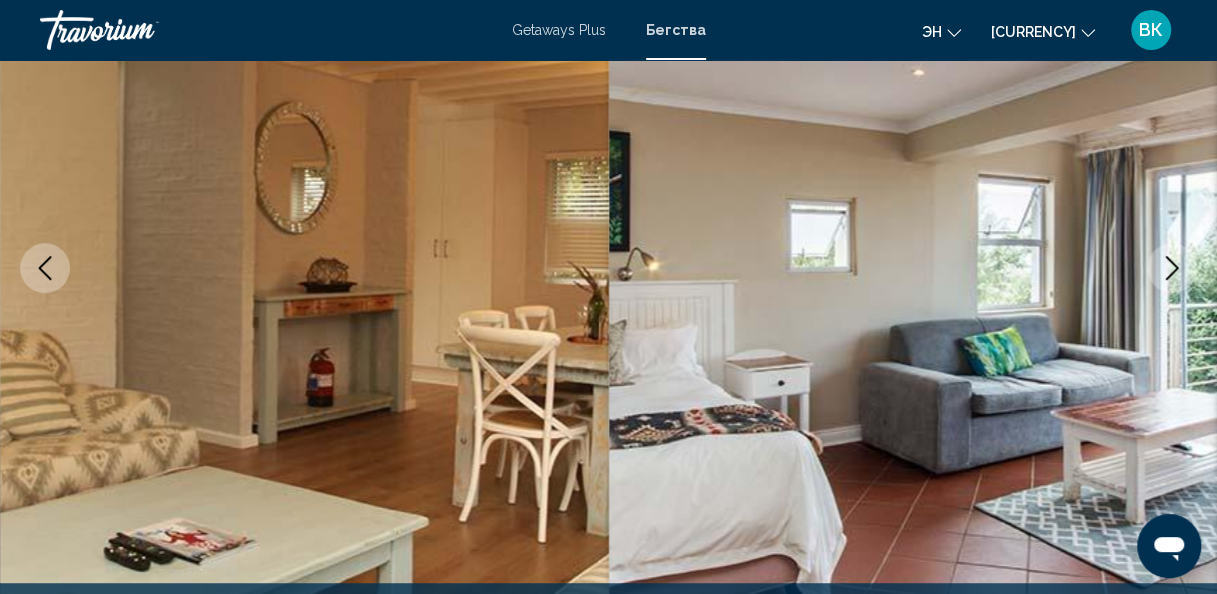click 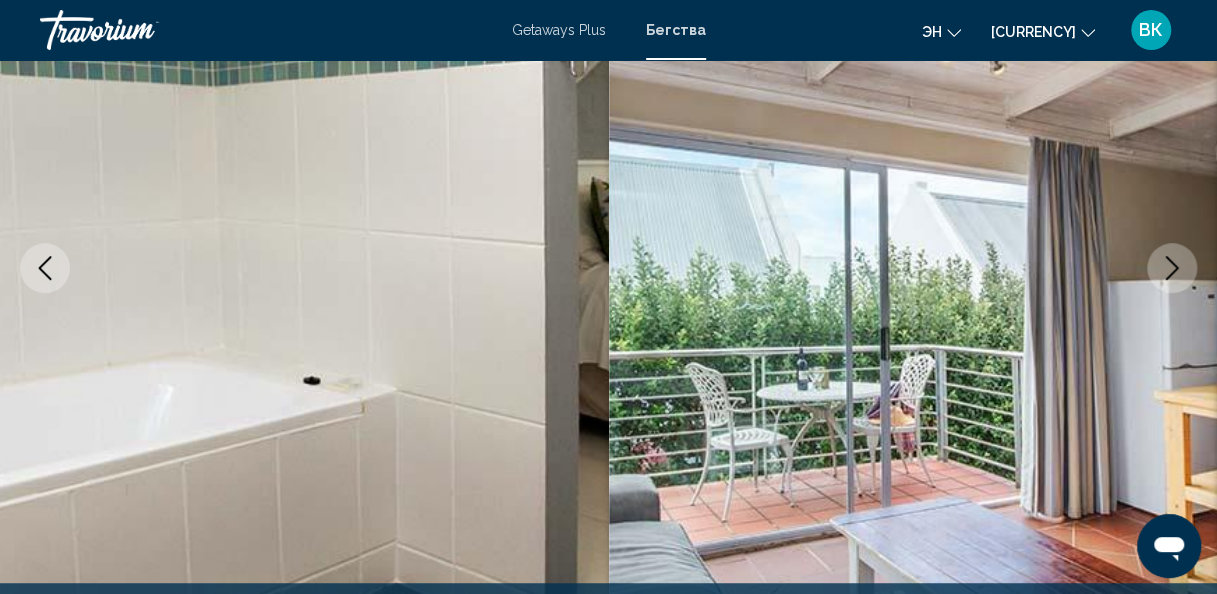 click 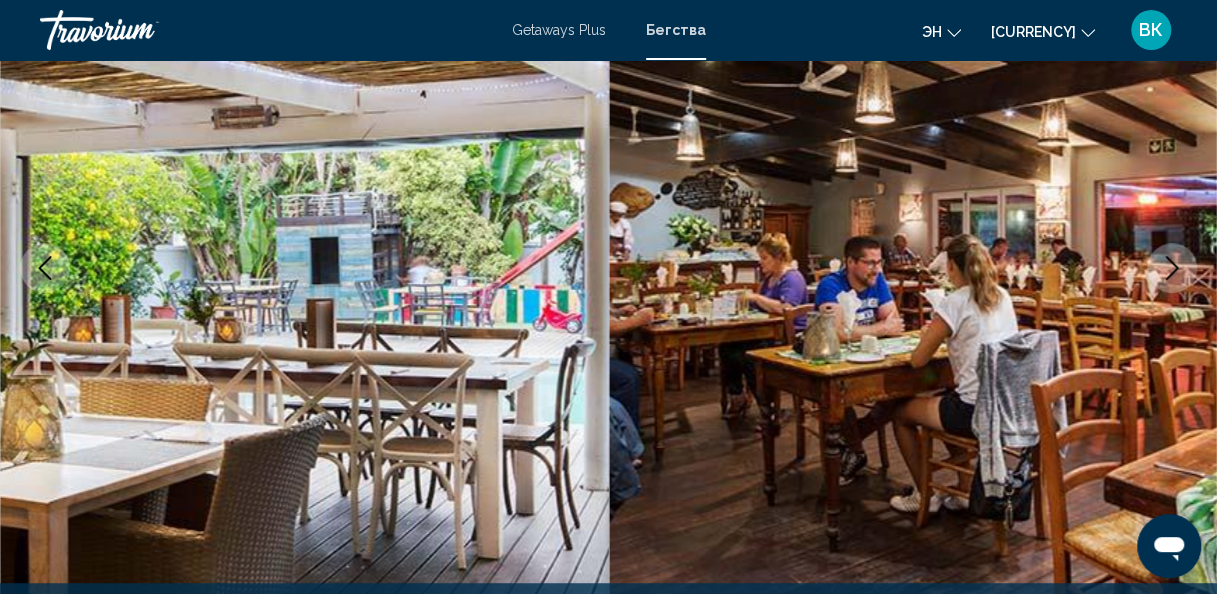 click 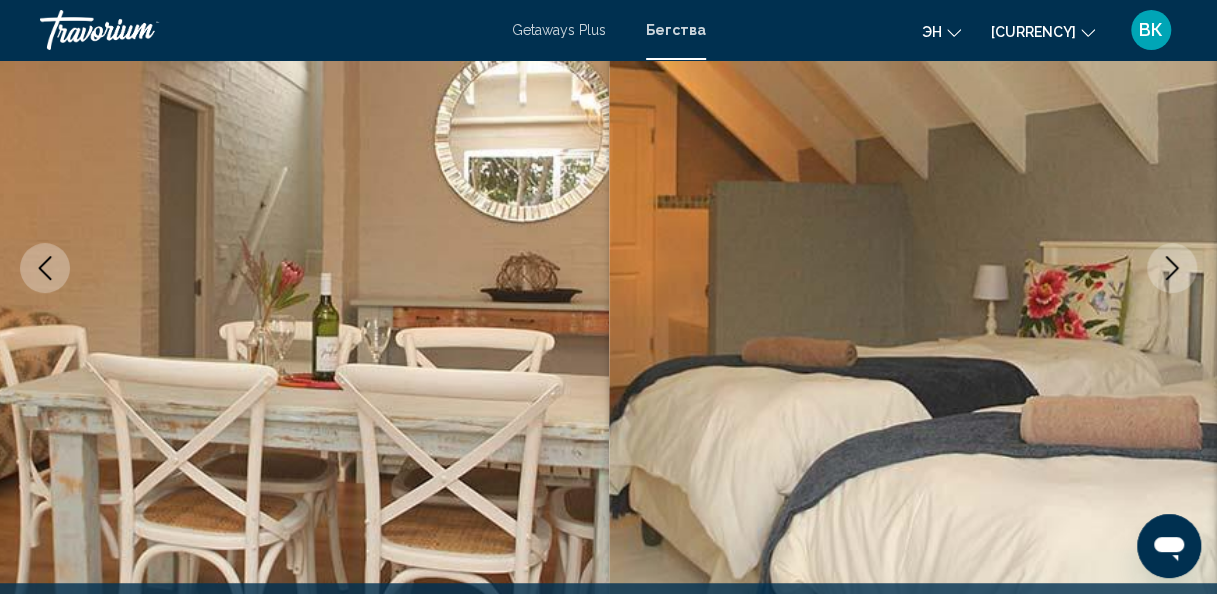 click 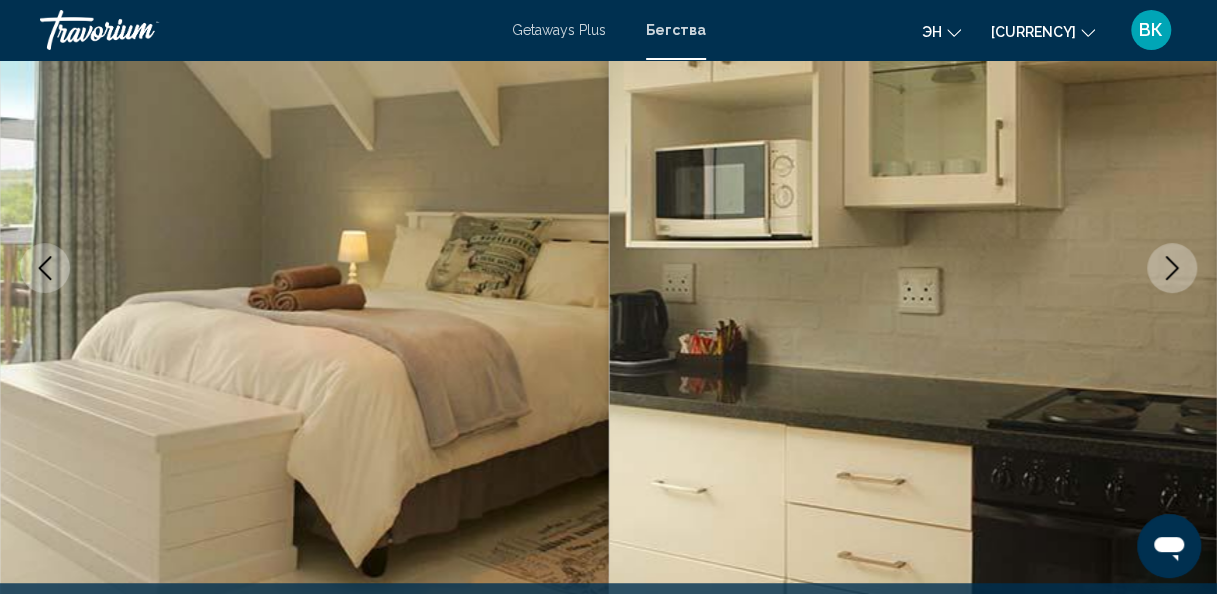 click 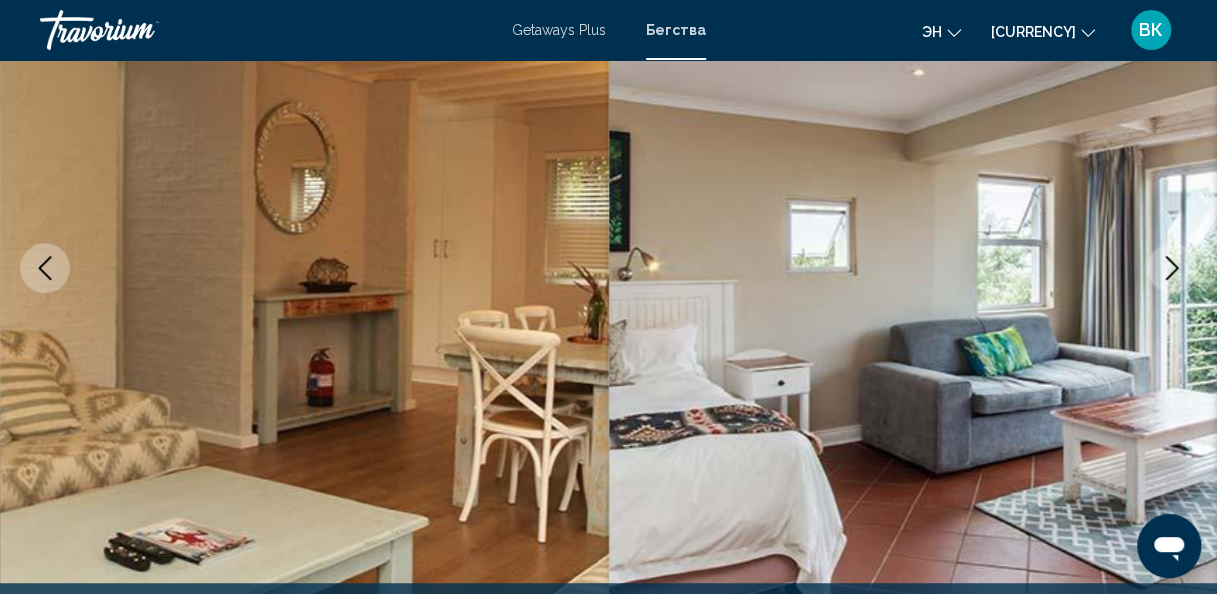 click 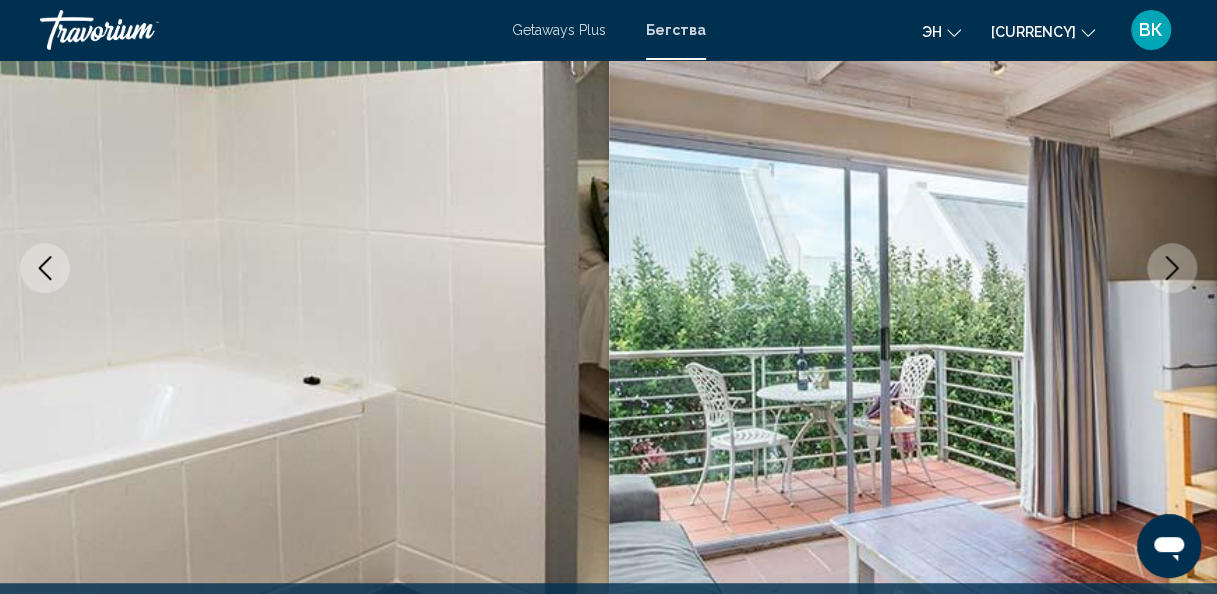 click 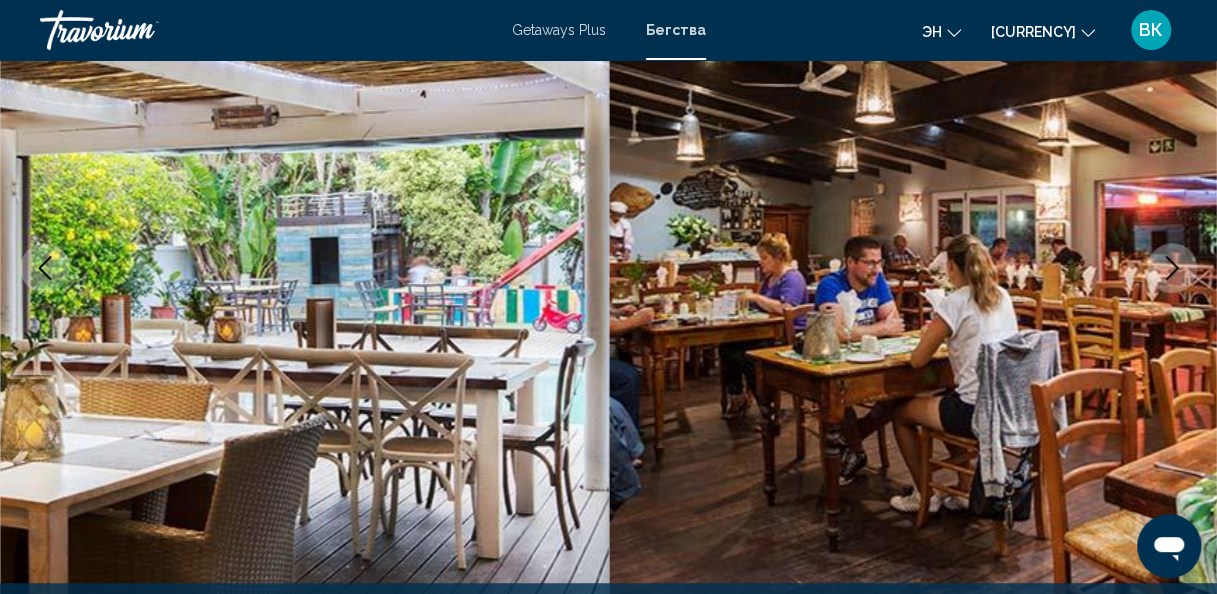 click 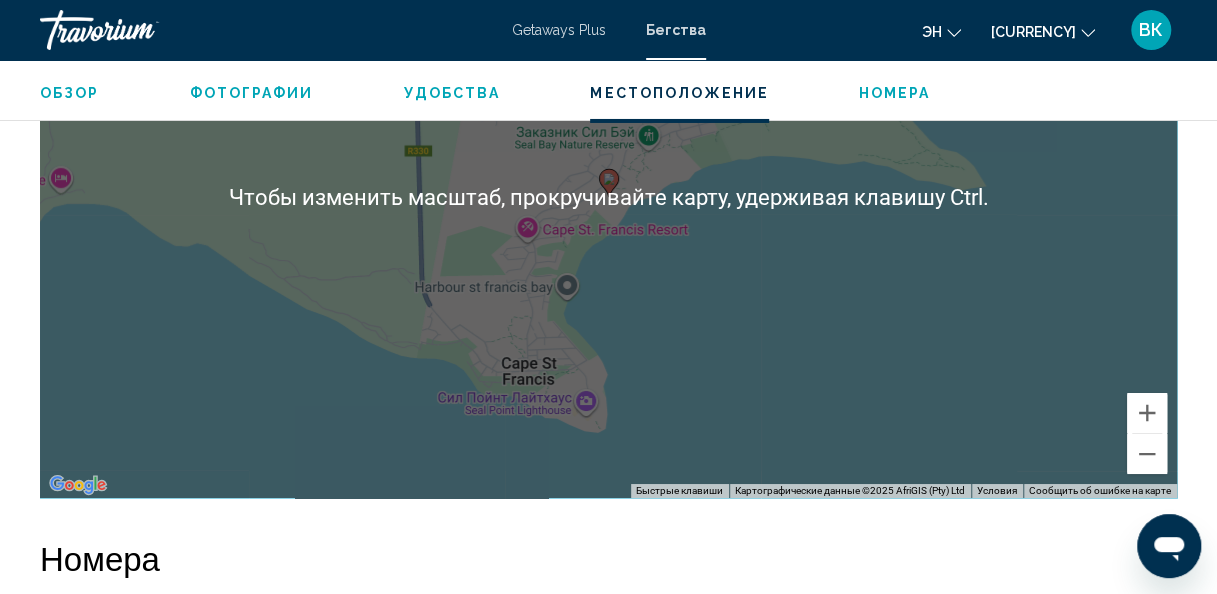 scroll, scrollTop: 3382, scrollLeft: 0, axis: vertical 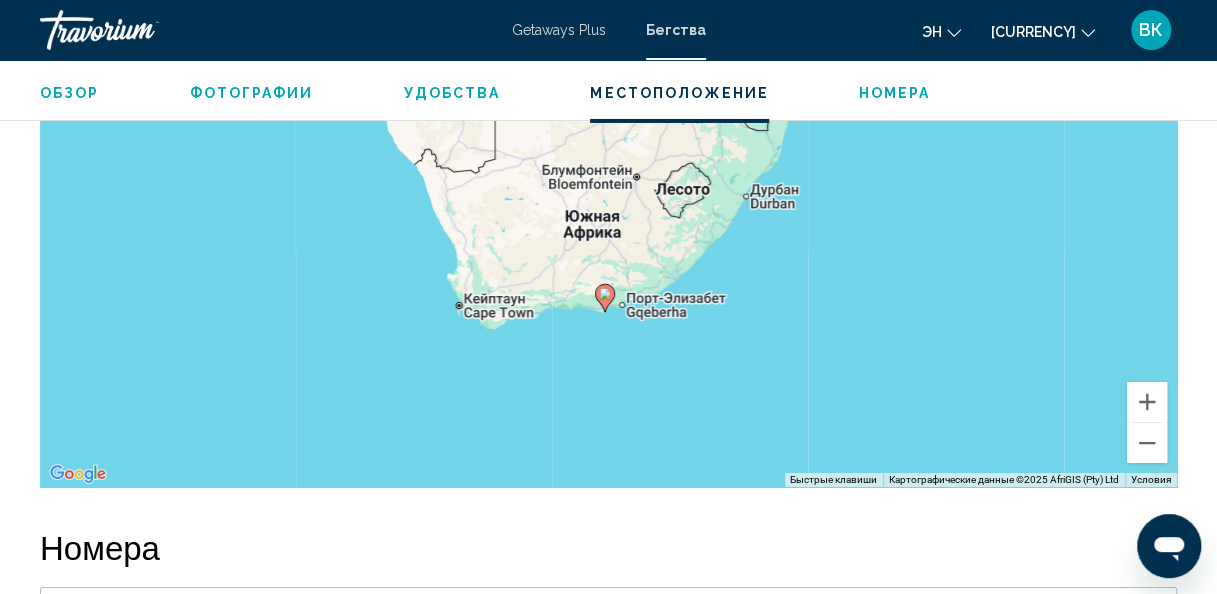 drag, startPoint x: 881, startPoint y: 347, endPoint x: 571, endPoint y: 404, distance: 315.19678 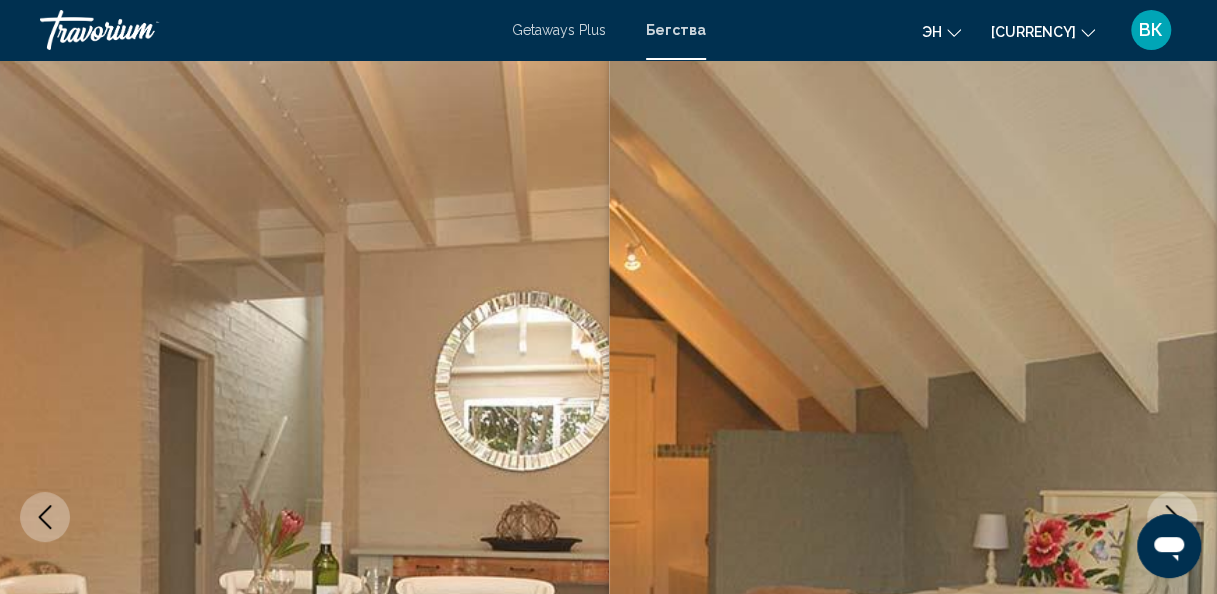 scroll, scrollTop: 0, scrollLeft: 0, axis: both 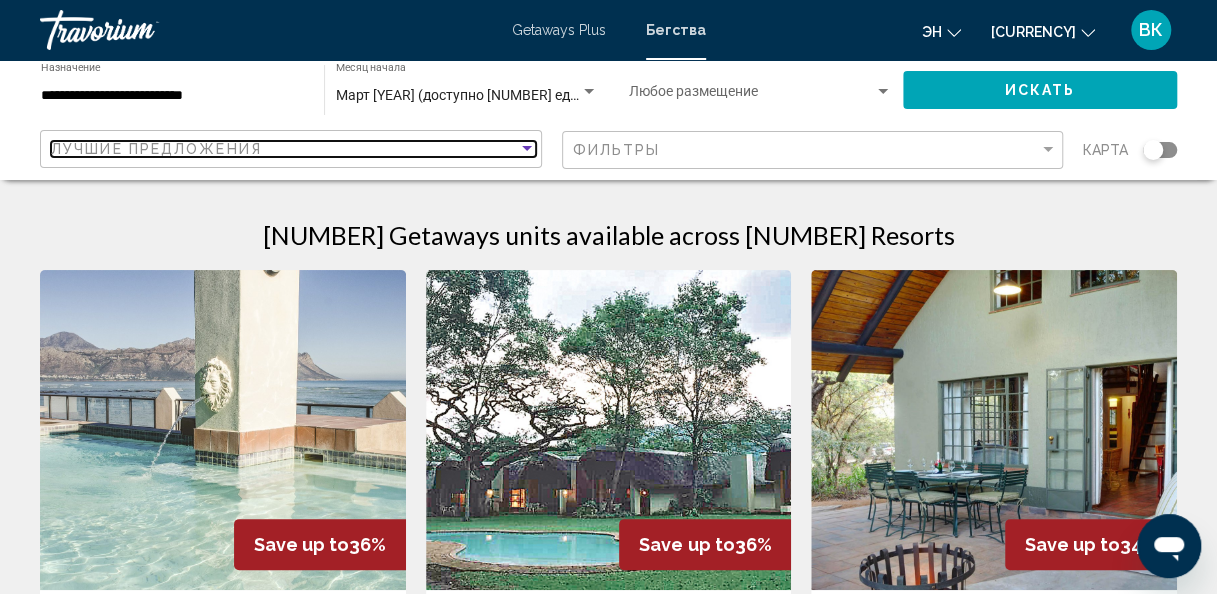 click on "Лучшие предложения" at bounding box center (284, 149) 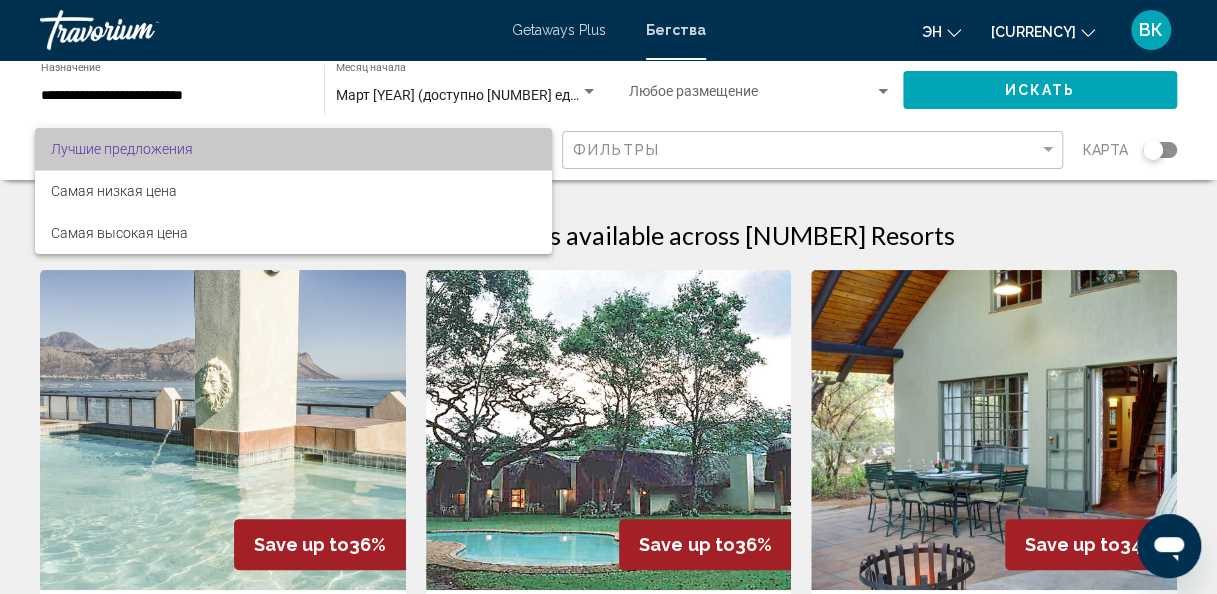 click on "Лучшие предложения" at bounding box center (293, 149) 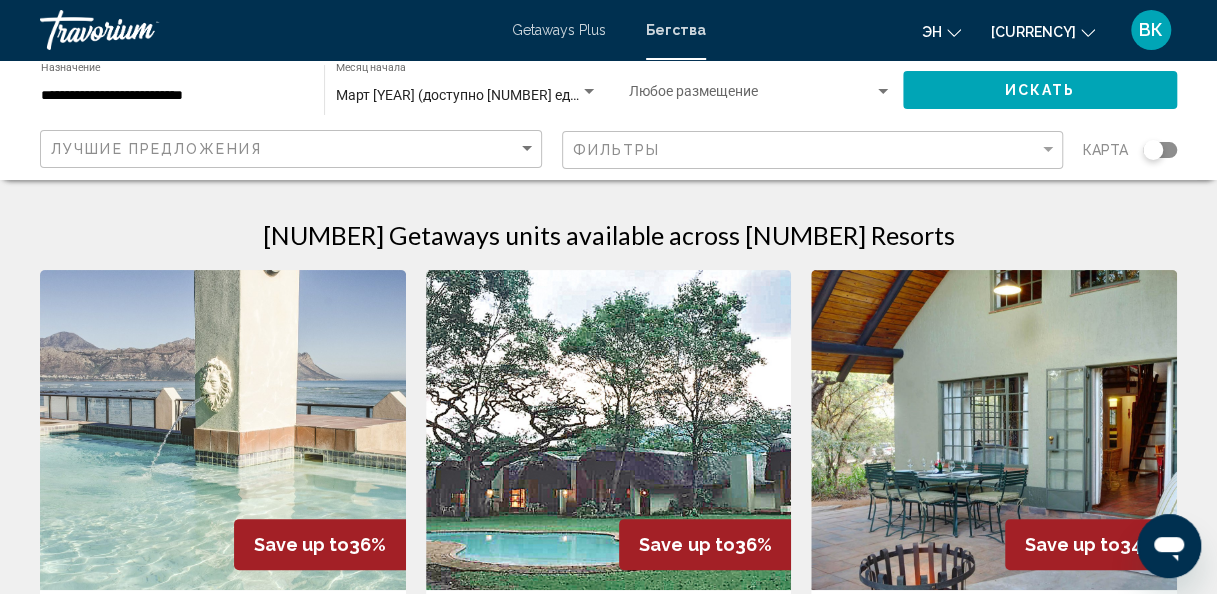 click on "Март 2026 (доступно 33 единицы) Месяц начала All Start Months" 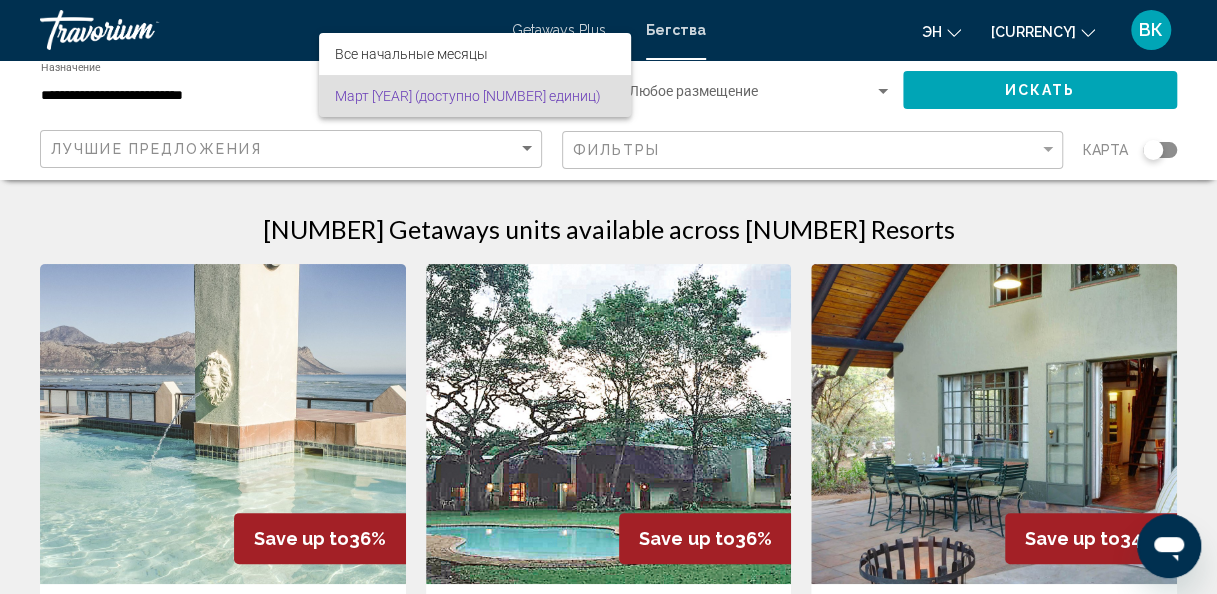 scroll, scrollTop: 0, scrollLeft: 0, axis: both 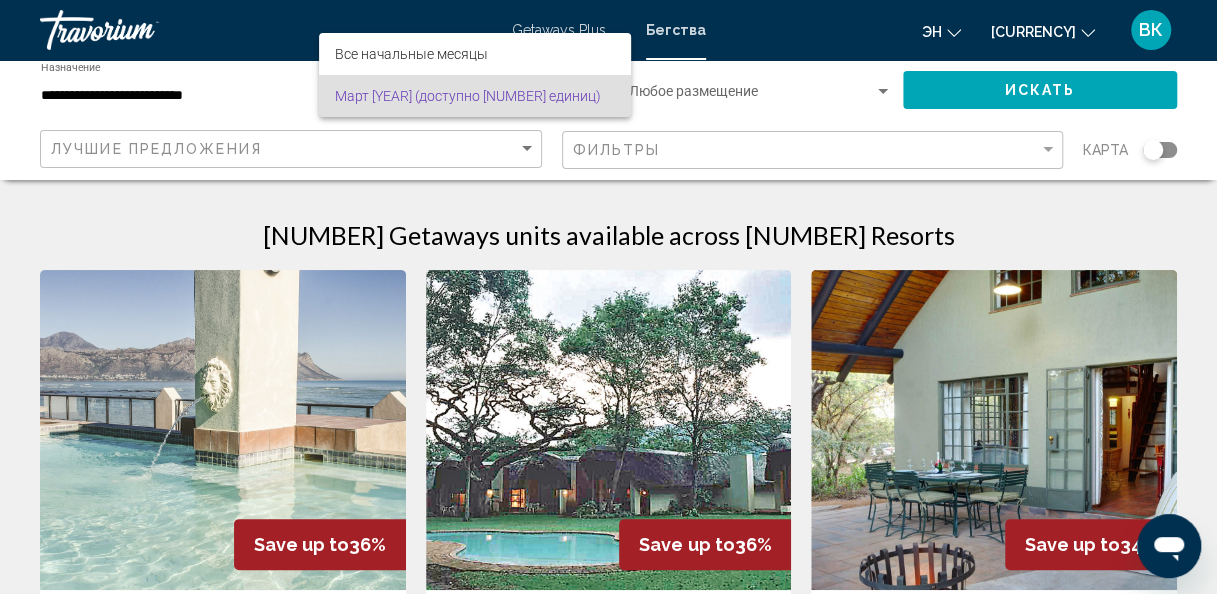 click at bounding box center (608, 297) 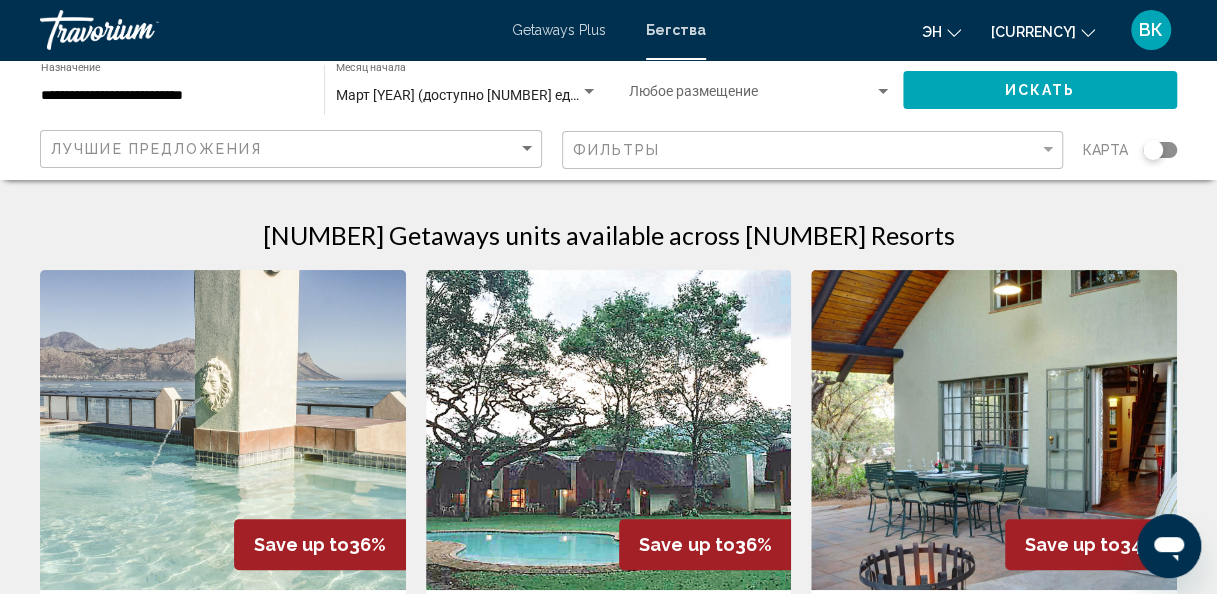 click on "Лучшие предложения" 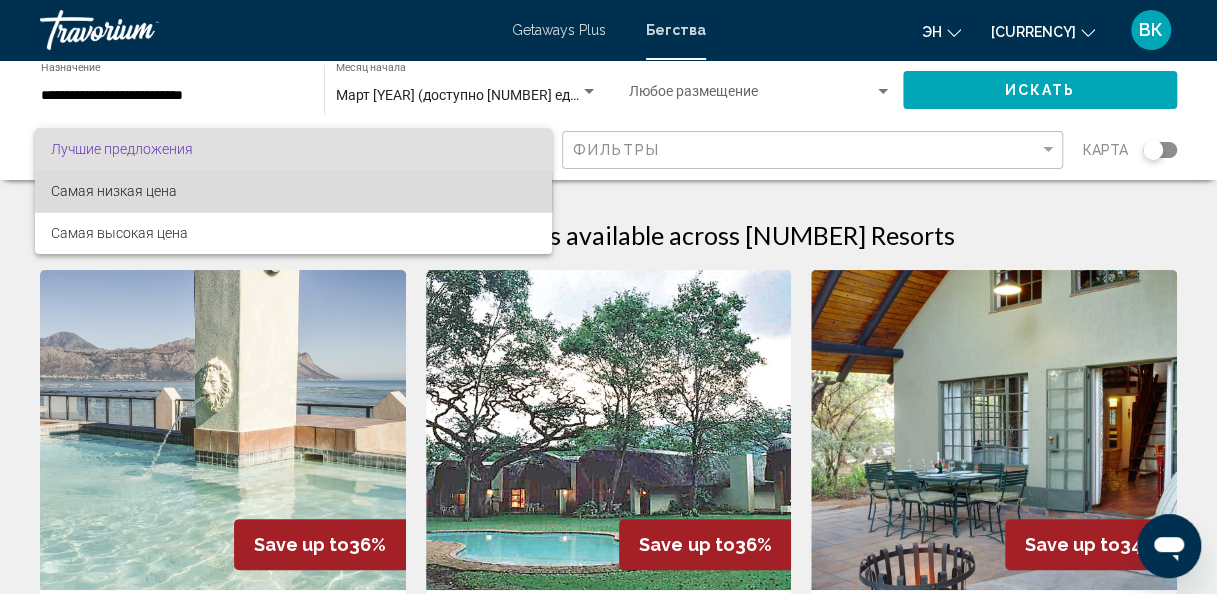 click on "Самая низкая цена" at bounding box center [293, 191] 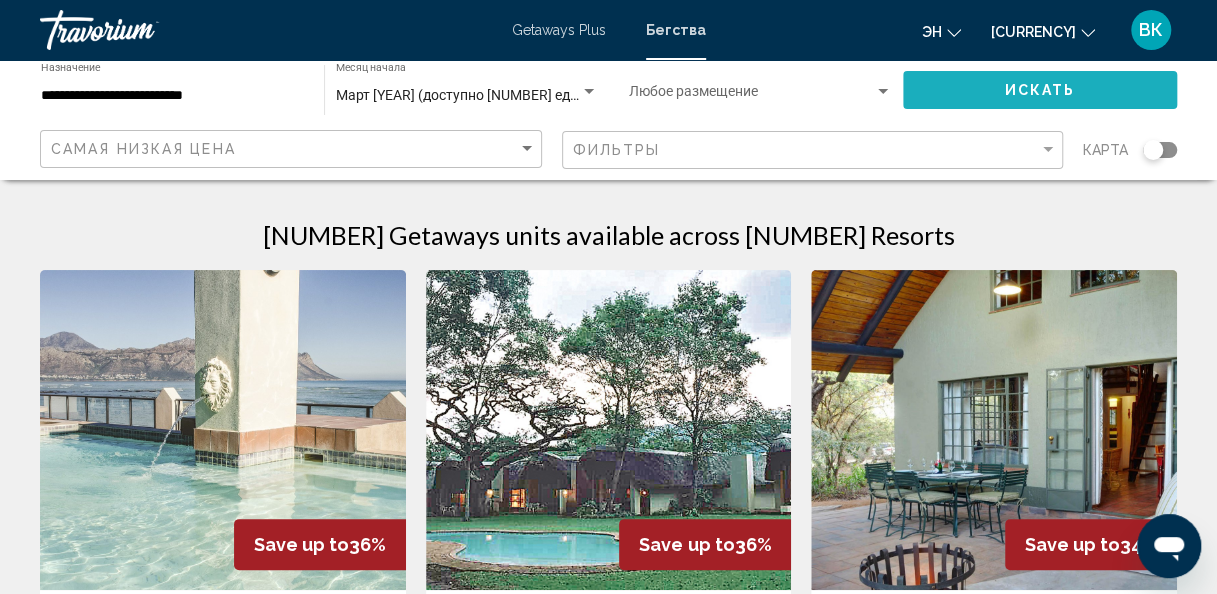 click on "Искать" 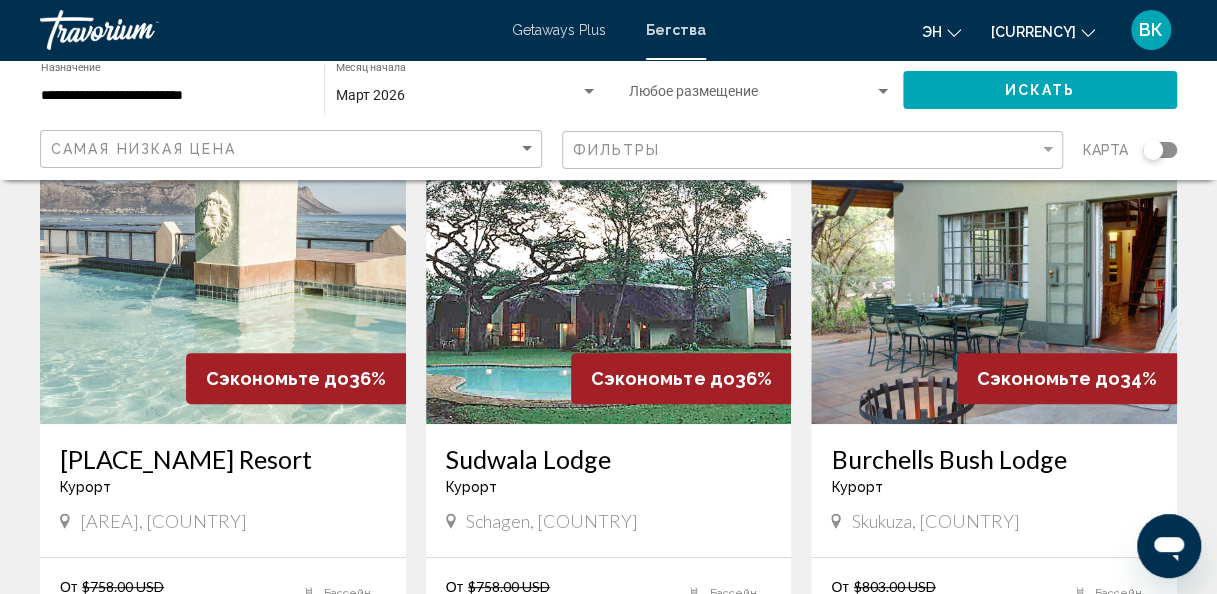 scroll, scrollTop: 0, scrollLeft: 0, axis: both 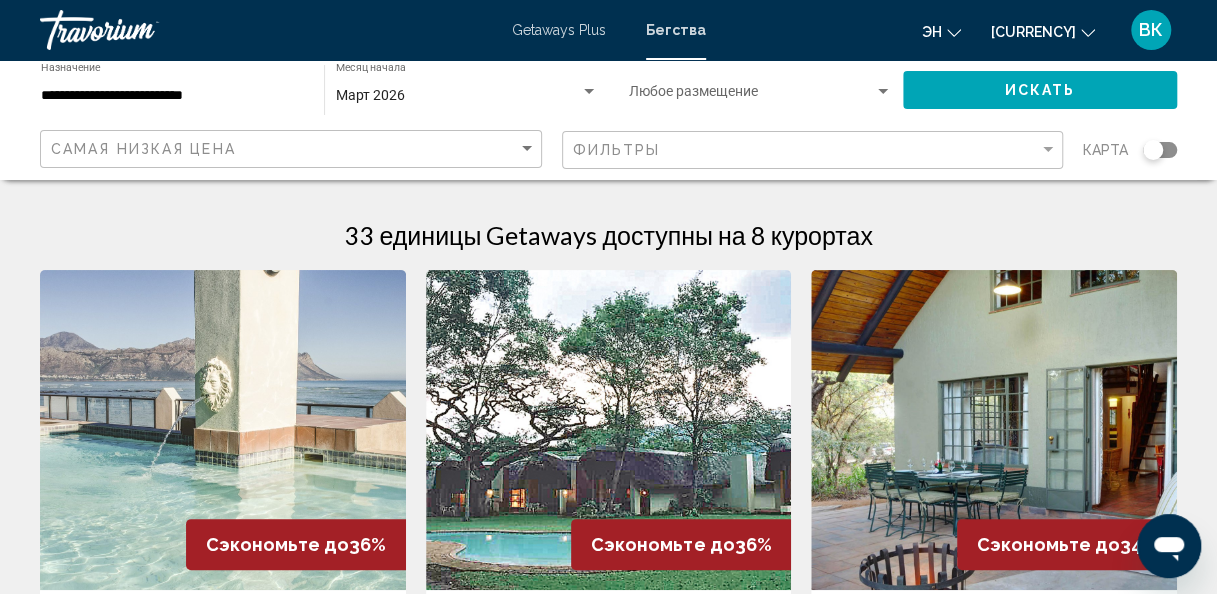 click on "Самая низкая цена" 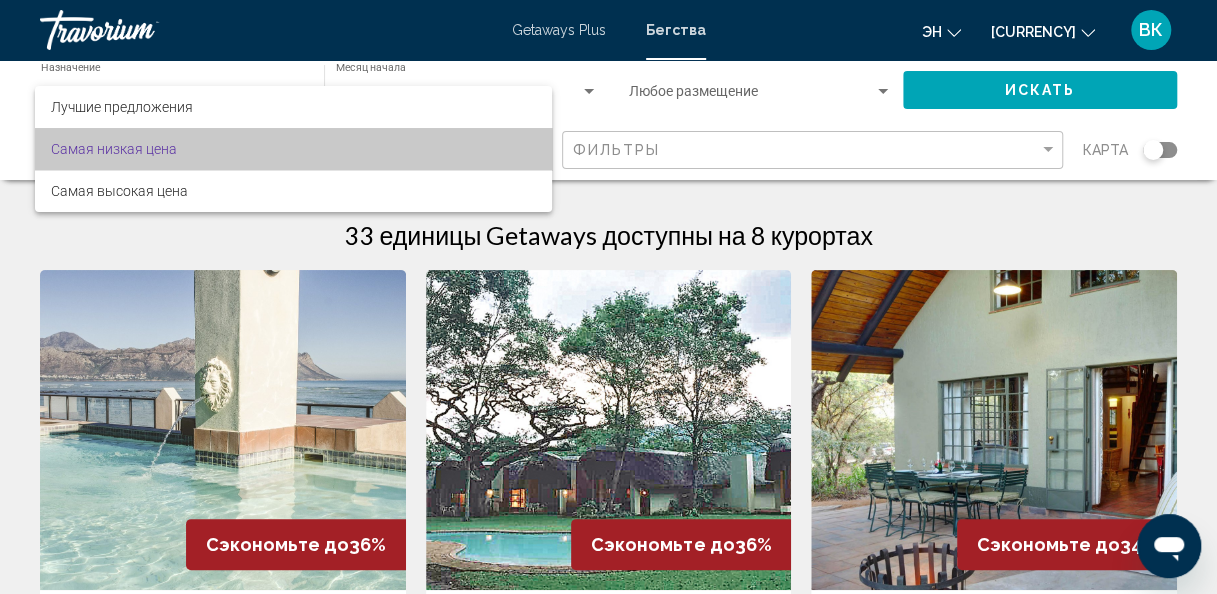 click on "Самая низкая цена" at bounding box center (293, 149) 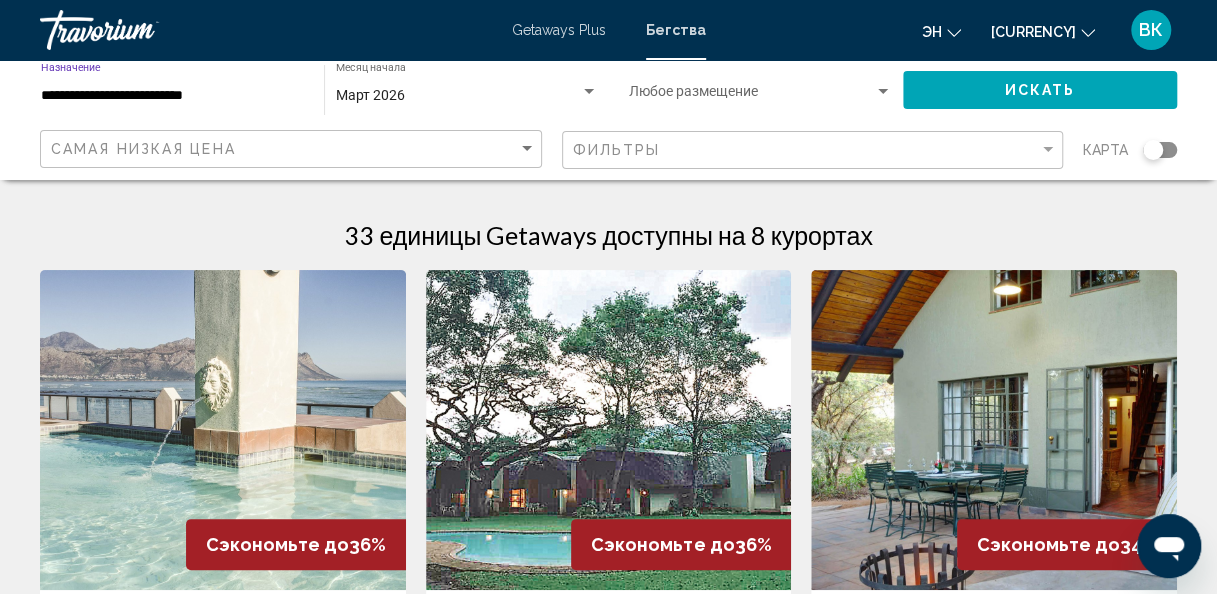 click on "**********" at bounding box center (172, 96) 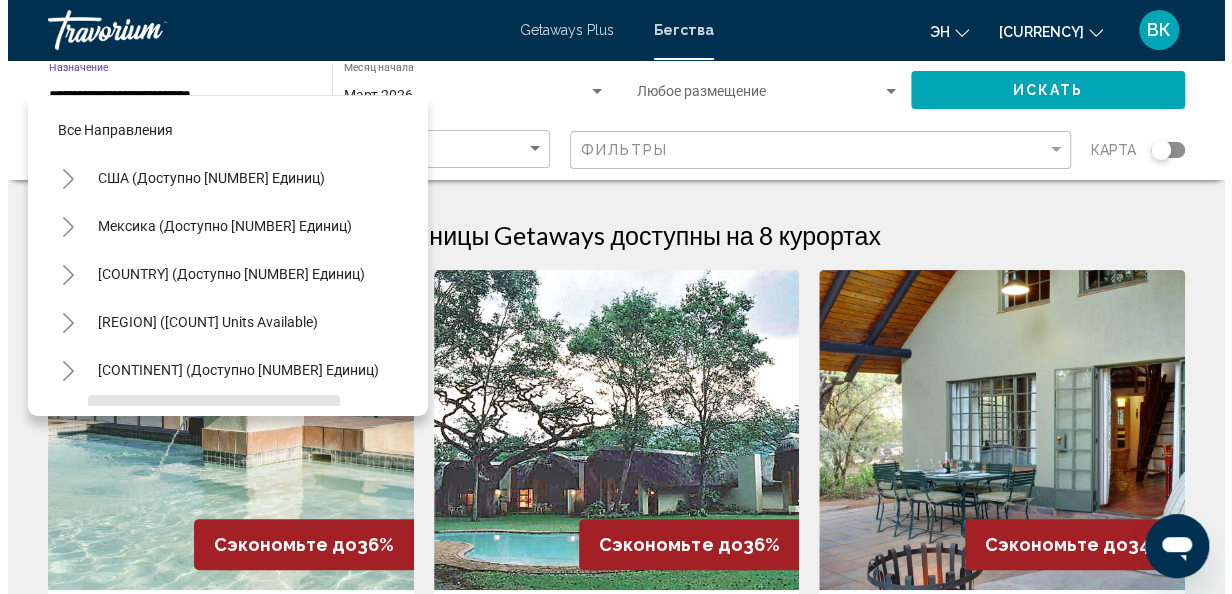 scroll, scrollTop: 0, scrollLeft: 0, axis: both 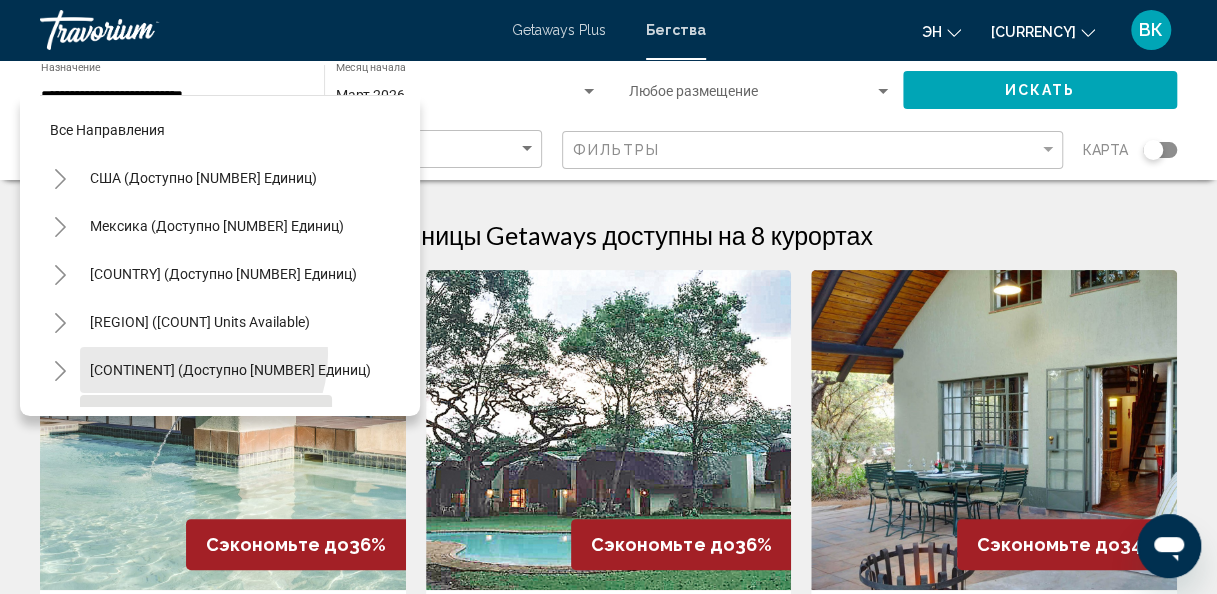 click on "Европа (доступно 35 482 единиц)" 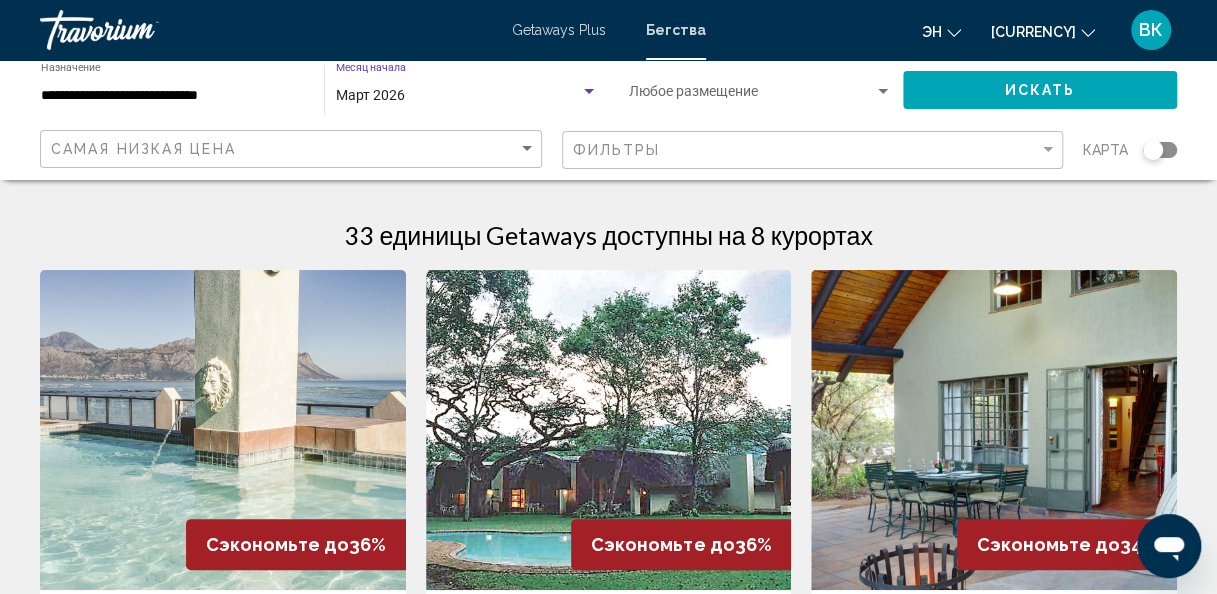 click on "Март 2026" at bounding box center (370, 95) 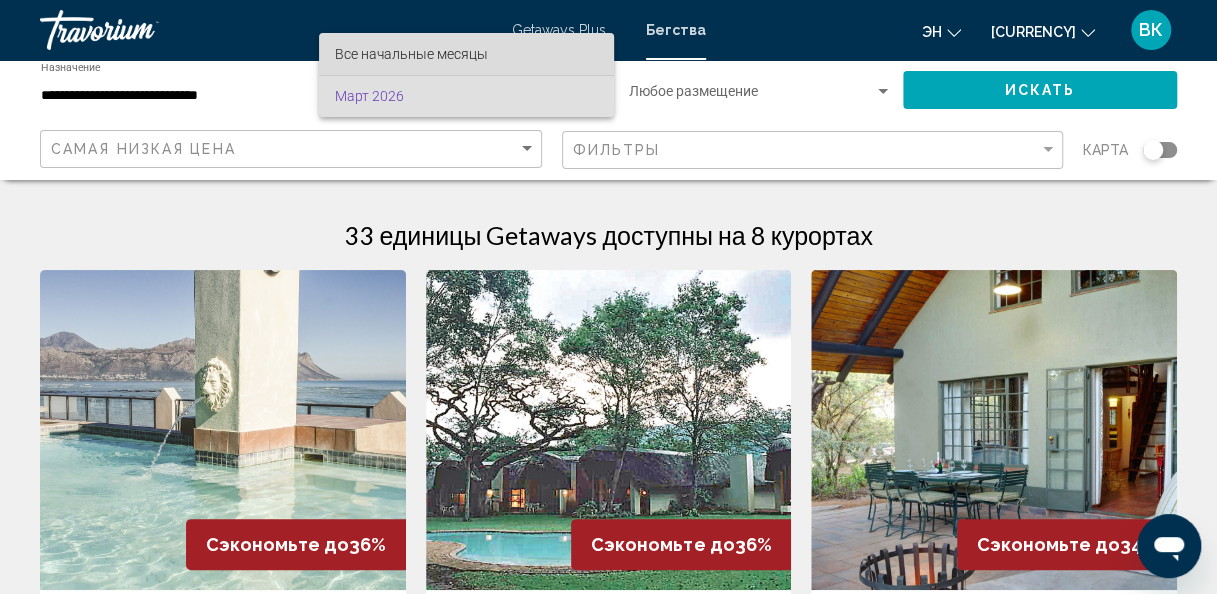 click on "Все начальные месяцы" at bounding box center (411, 54) 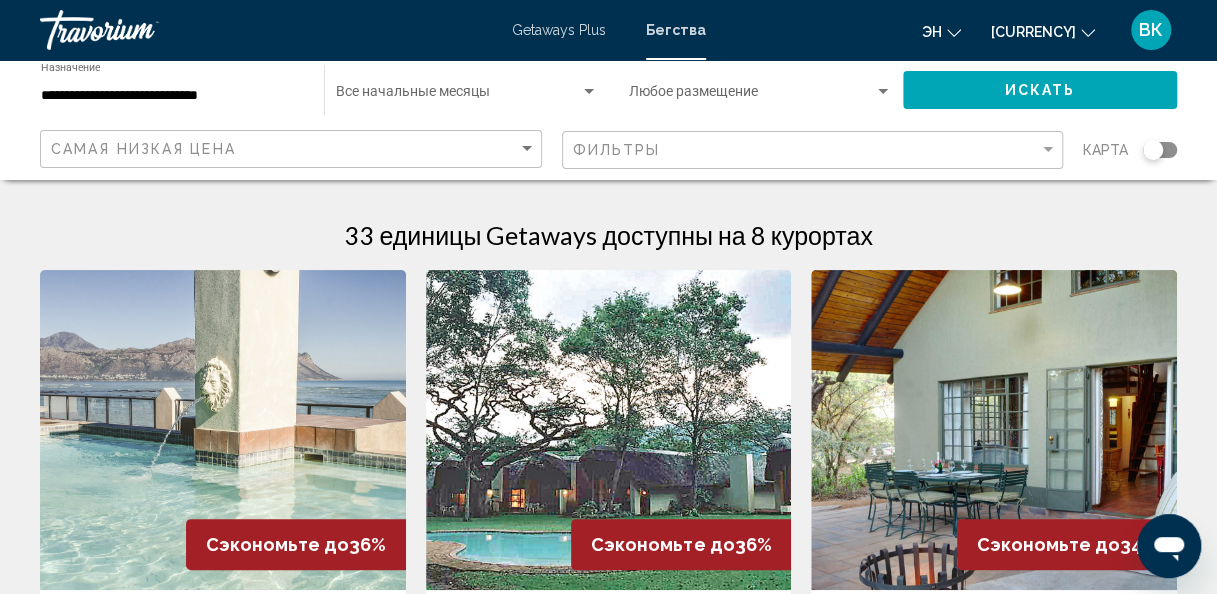click on "Occupancy Любое размещение" 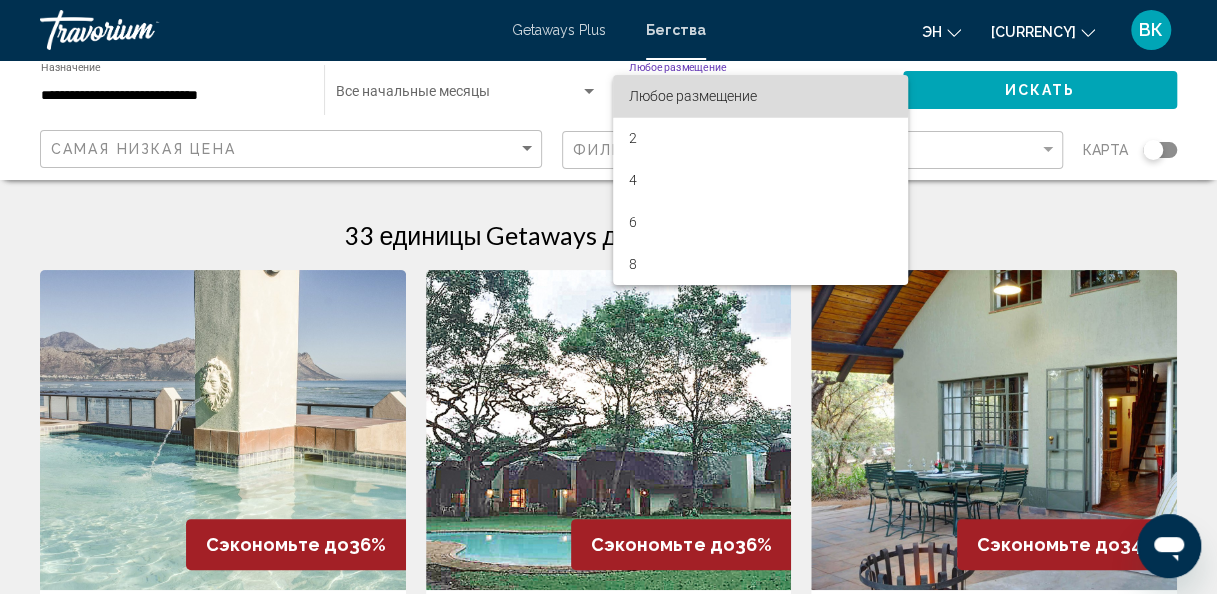 click on "Любое размещение" at bounding box center (760, 96) 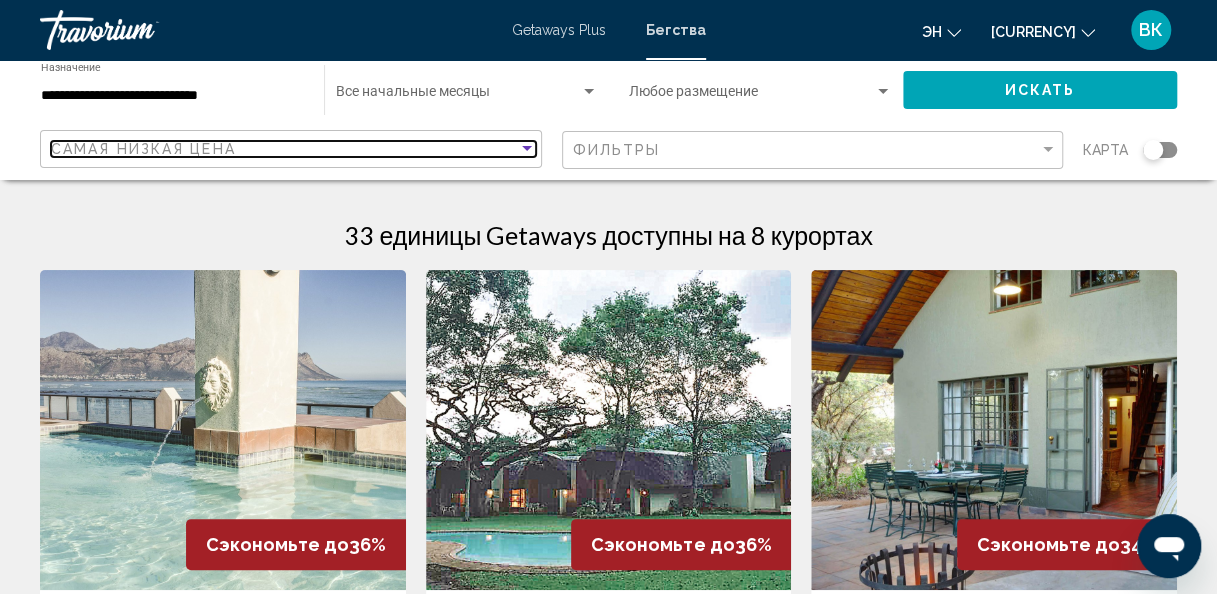 click on "Самая низкая цена" at bounding box center (284, 149) 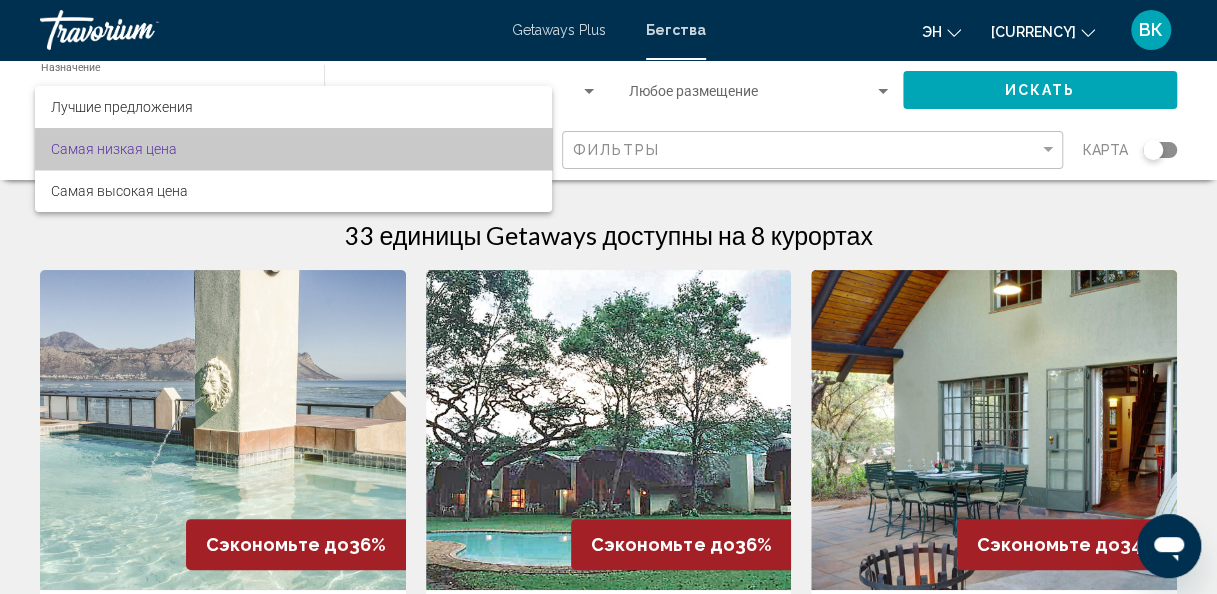 click on "Самая низкая цена" at bounding box center (293, 149) 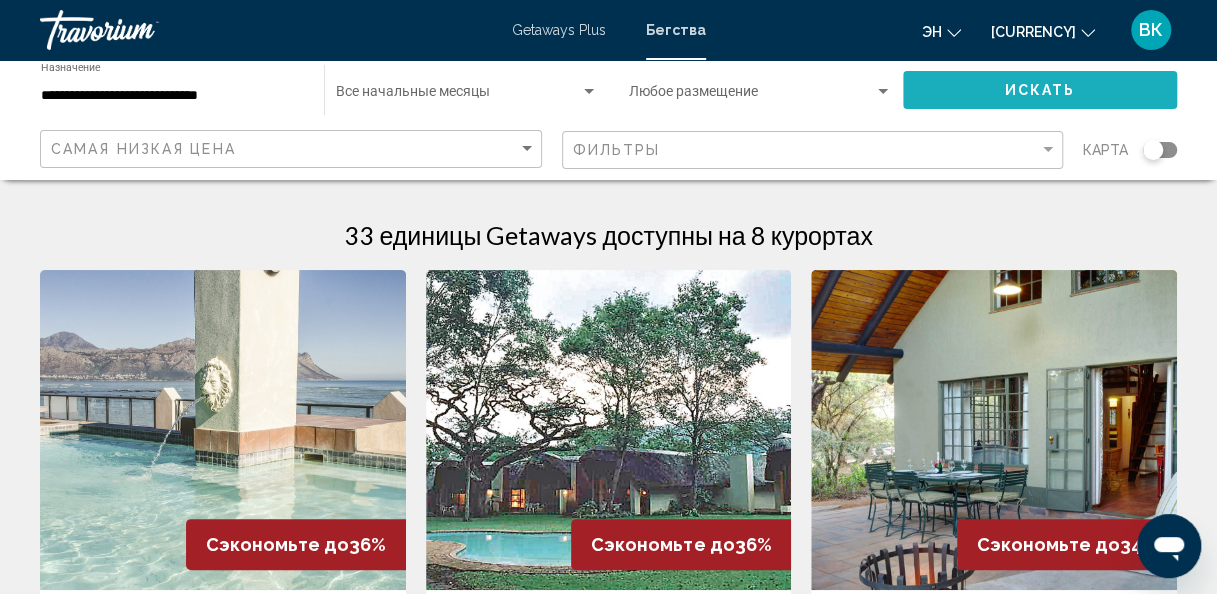 click on "Искать" 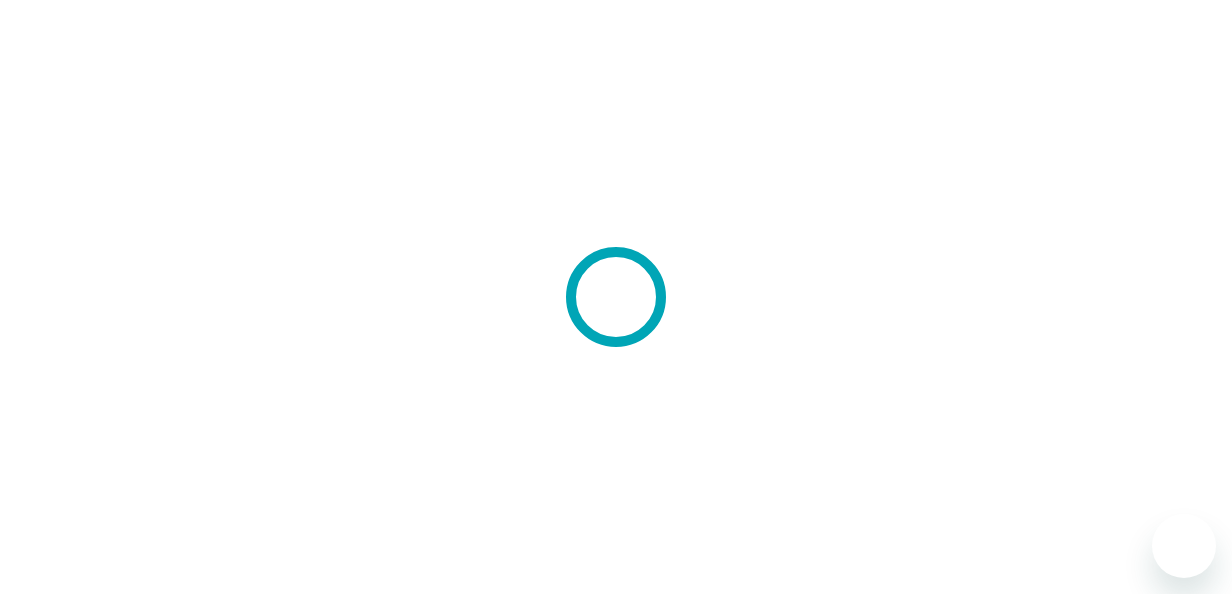 scroll, scrollTop: 0, scrollLeft: 0, axis: both 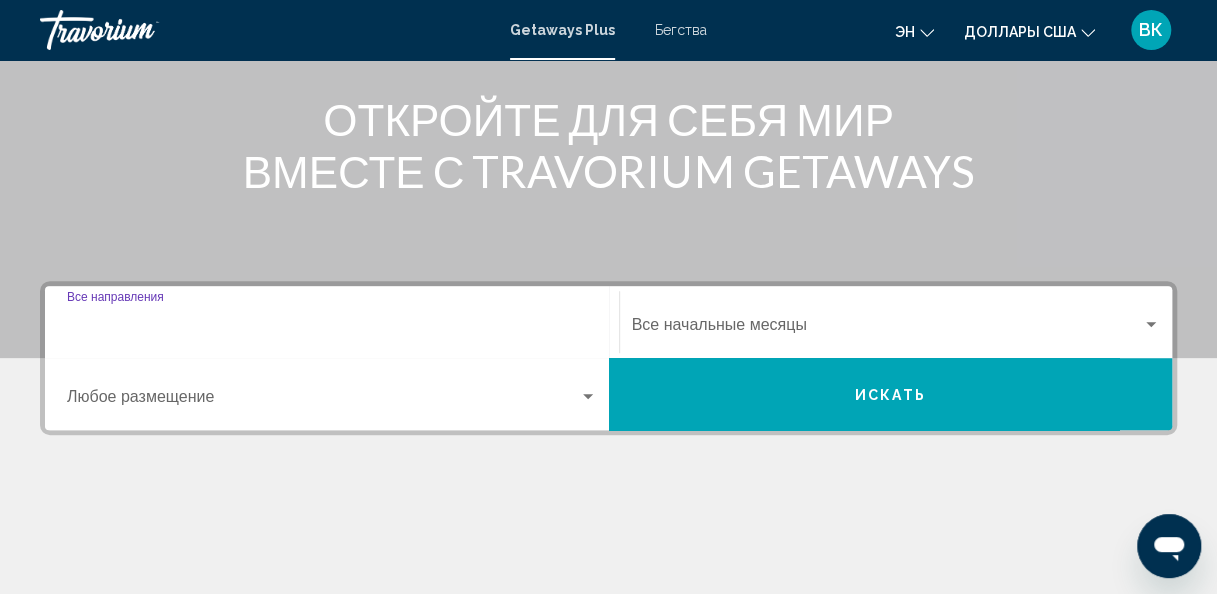 click on "Destination Все направления" at bounding box center (332, 329) 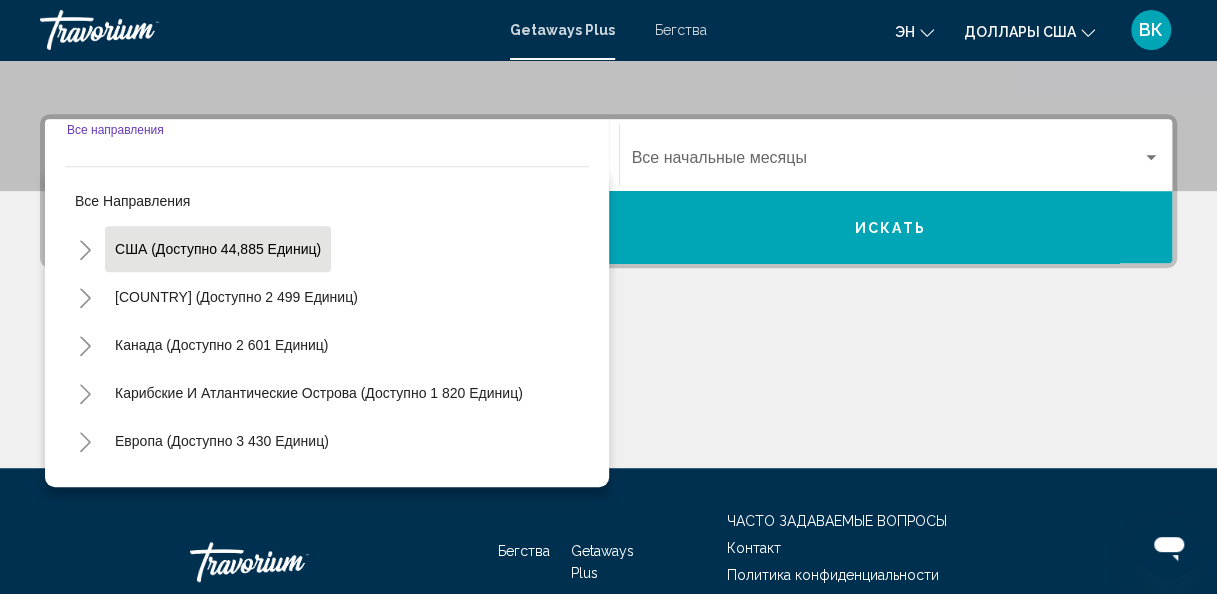 scroll, scrollTop: 407, scrollLeft: 0, axis: vertical 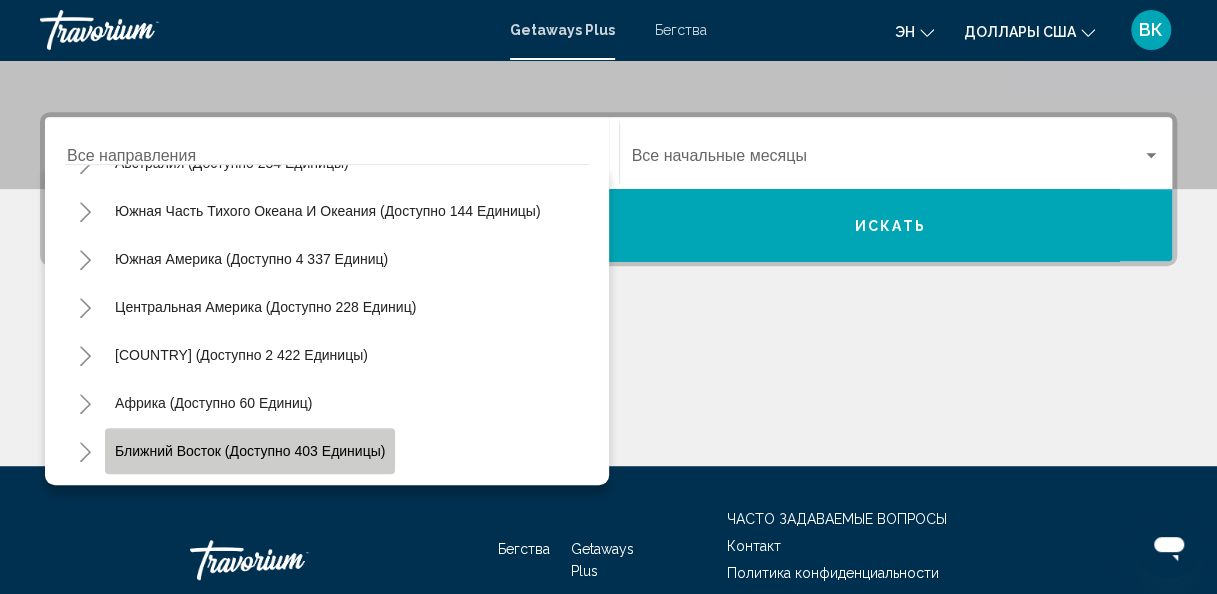 click on "Ближний Восток (доступно 403 единицы)" 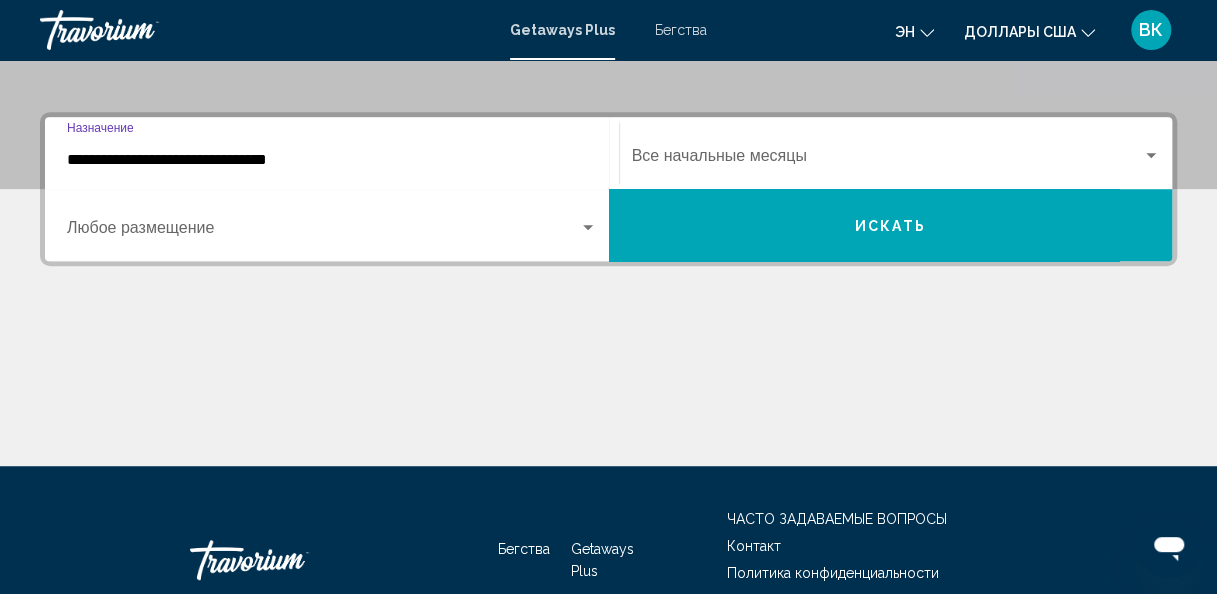scroll, scrollTop: 458, scrollLeft: 0, axis: vertical 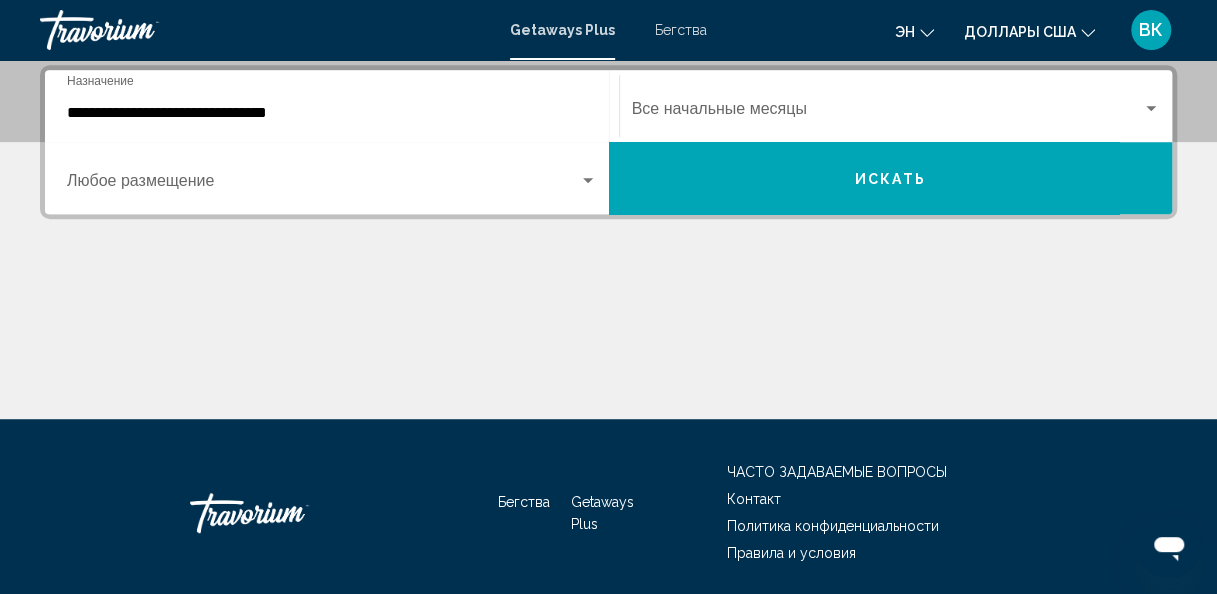 click on "Start Month Все начальные месяцы" 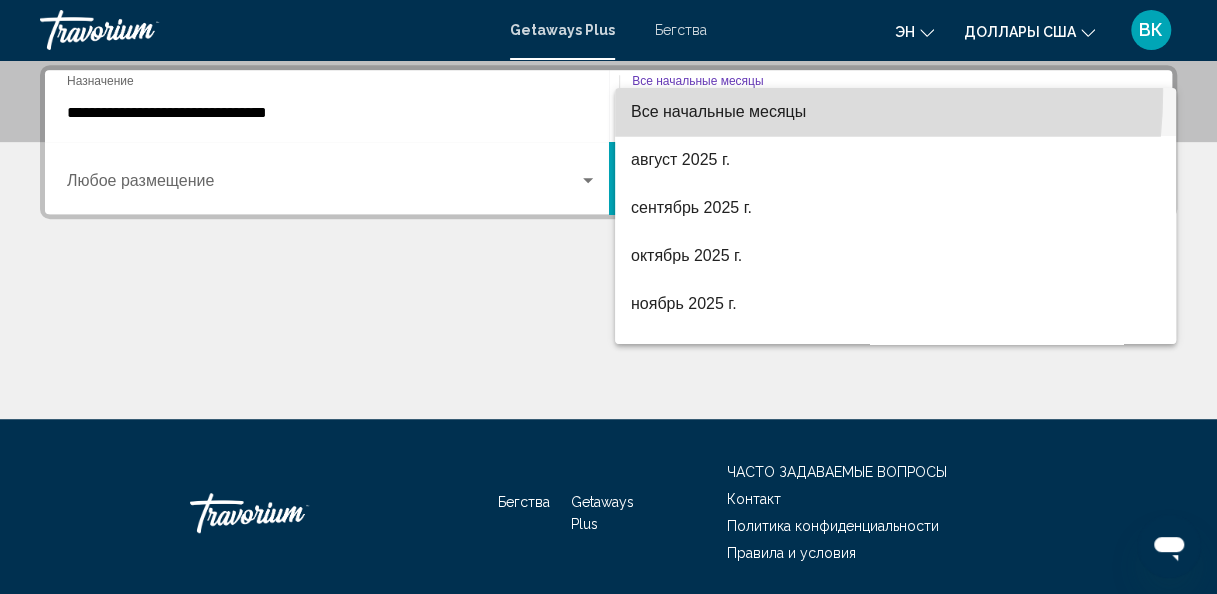 click on "Все начальные месяцы" at bounding box center (895, 112) 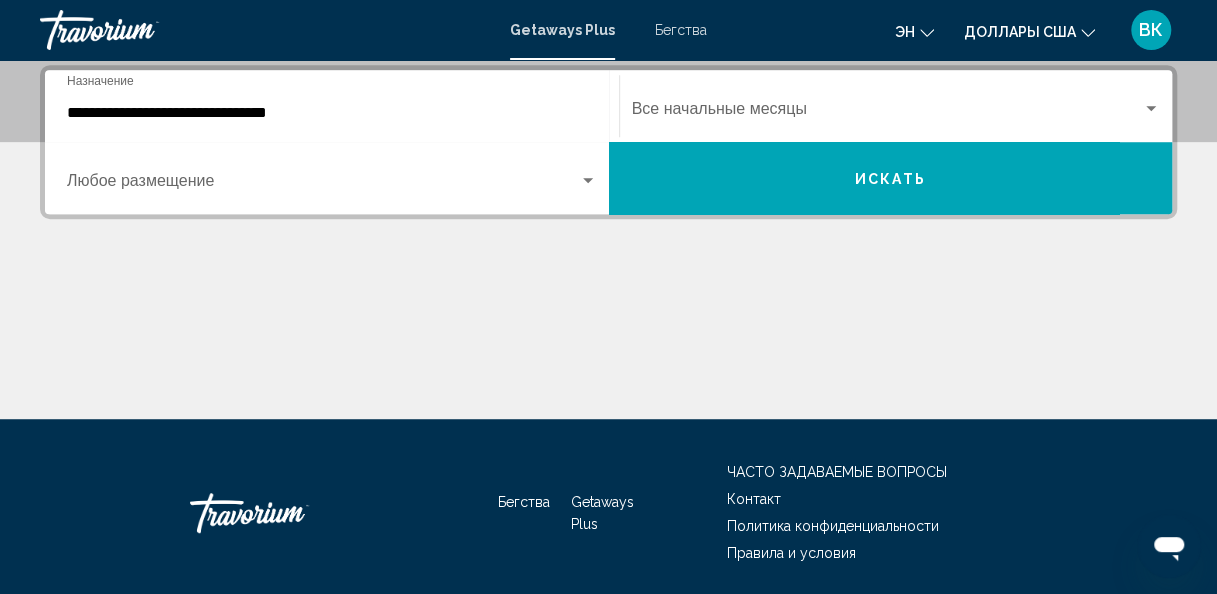 click on "Start Month Все начальные месяцы" 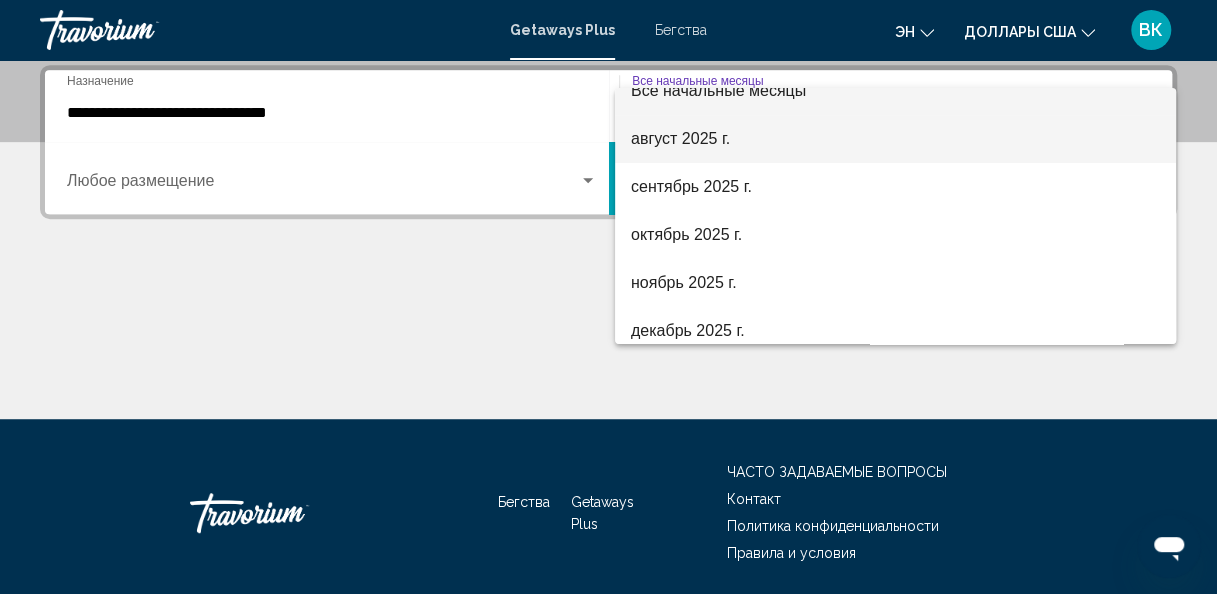 scroll, scrollTop: 22, scrollLeft: 0, axis: vertical 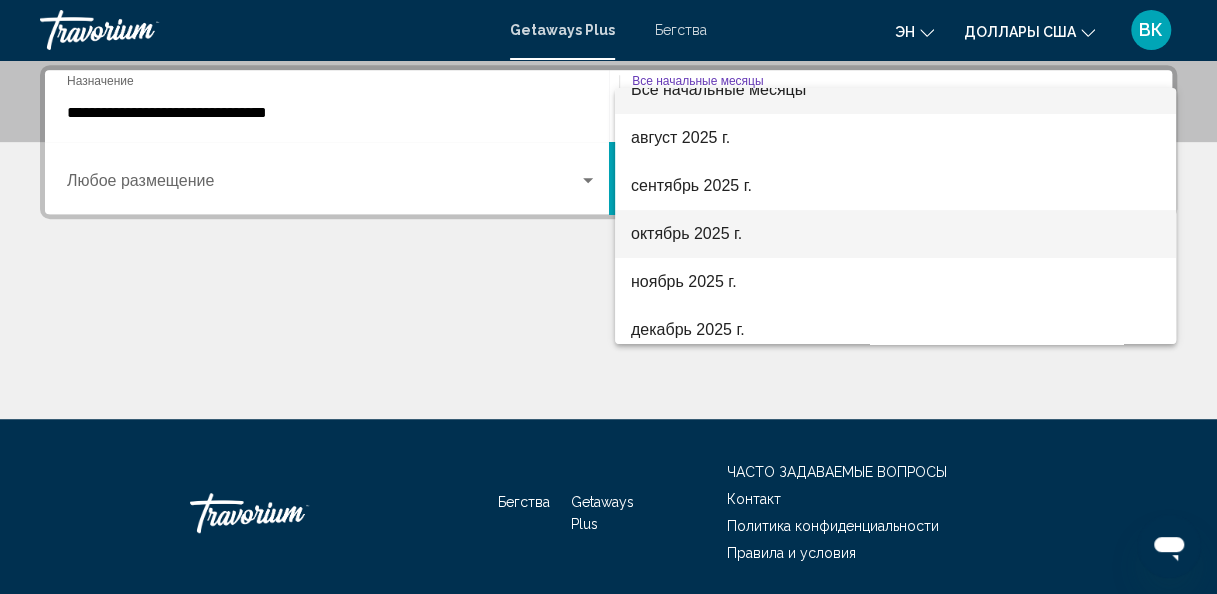 click on "октябрь 2025 г." at bounding box center [686, 233] 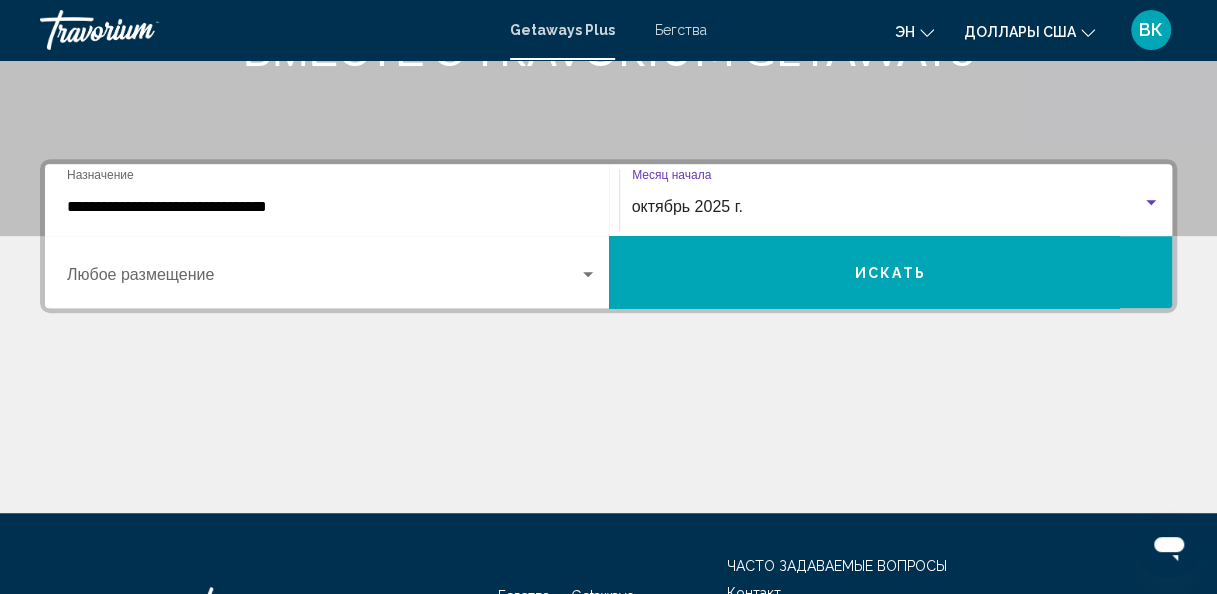 scroll, scrollTop: 362, scrollLeft: 0, axis: vertical 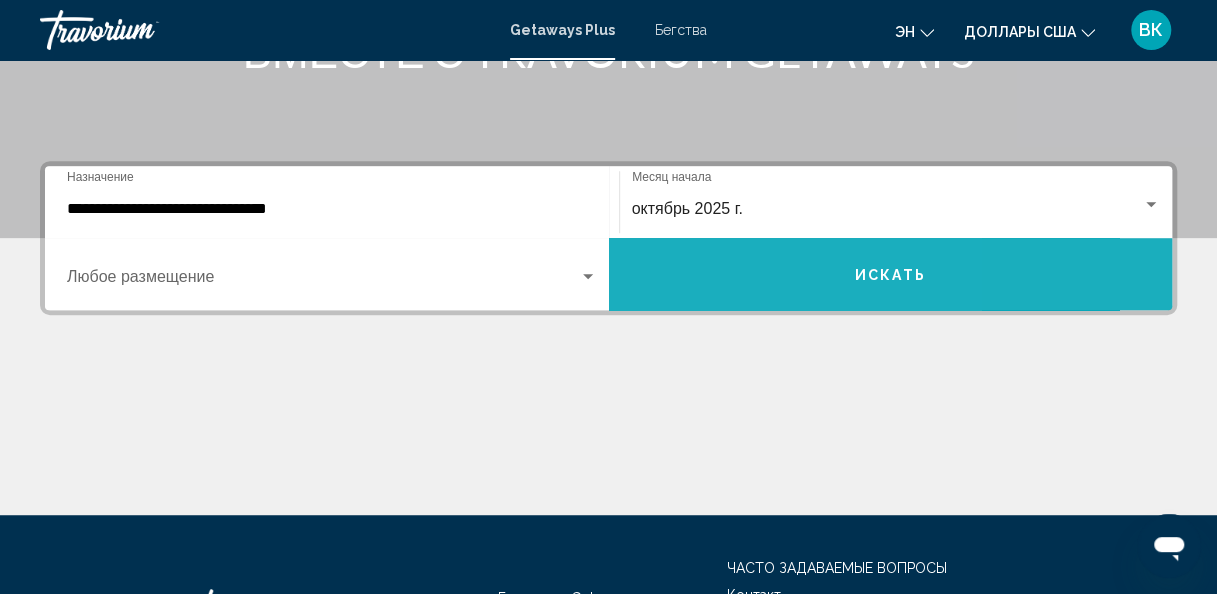 click on "Искать" at bounding box center (891, 274) 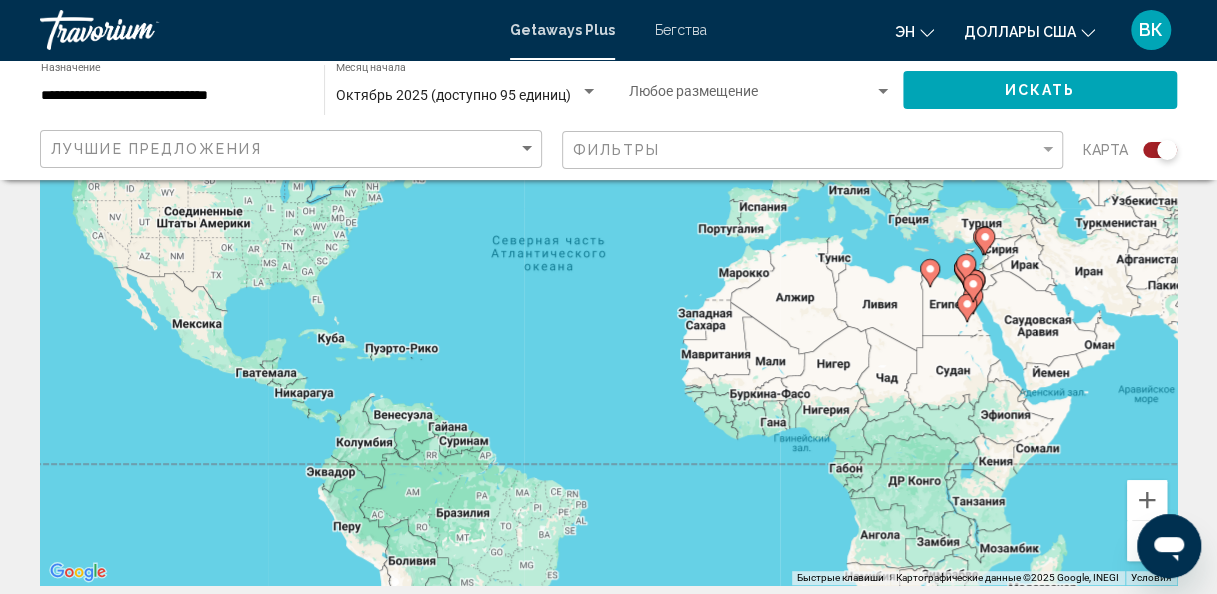 scroll, scrollTop: 119, scrollLeft: 0, axis: vertical 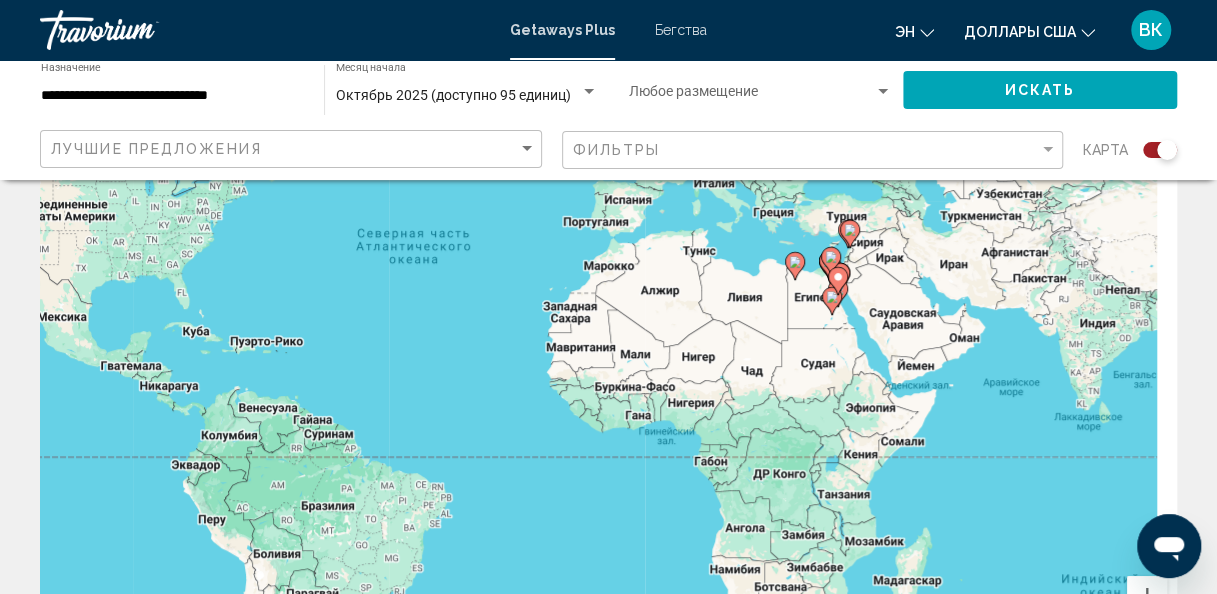 drag, startPoint x: 799, startPoint y: 421, endPoint x: 562, endPoint y: 364, distance: 243.75807 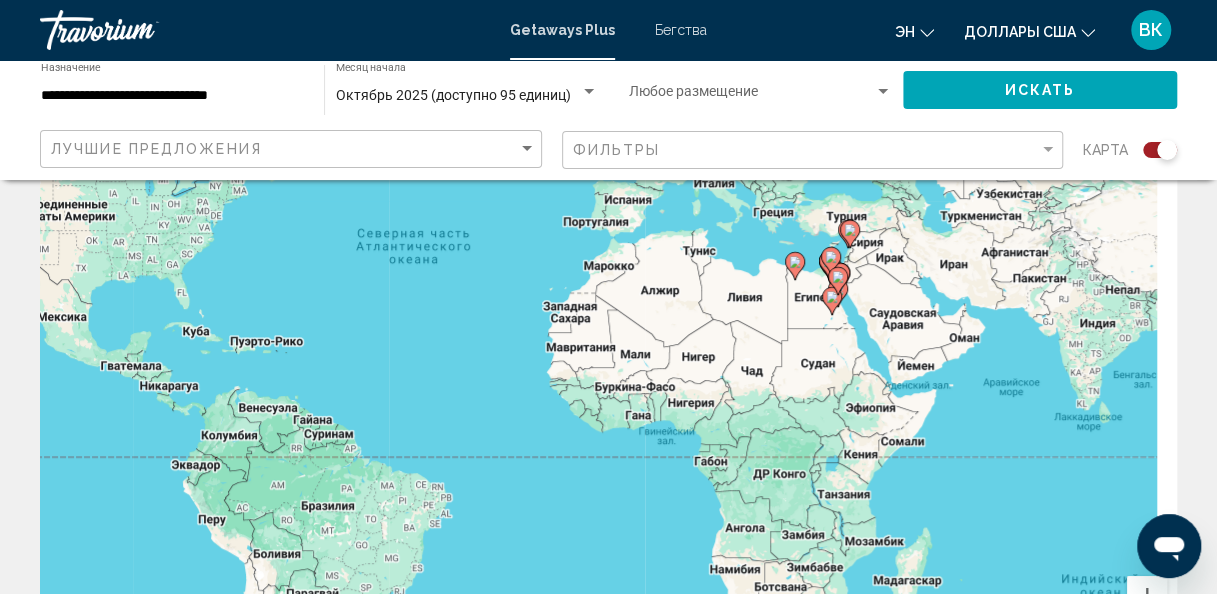 click on "Чтобы активировать перетаскивание с помощью клавиатуры, нажмите Alt + Ввод. После этого перемещайте маркер, используя клавиши со стрелками. Чтобы завершить перетаскивание, нажмите клавишу Ввод. Чтобы отменить действие, нажмите клавишу Esc." at bounding box center (608, 381) 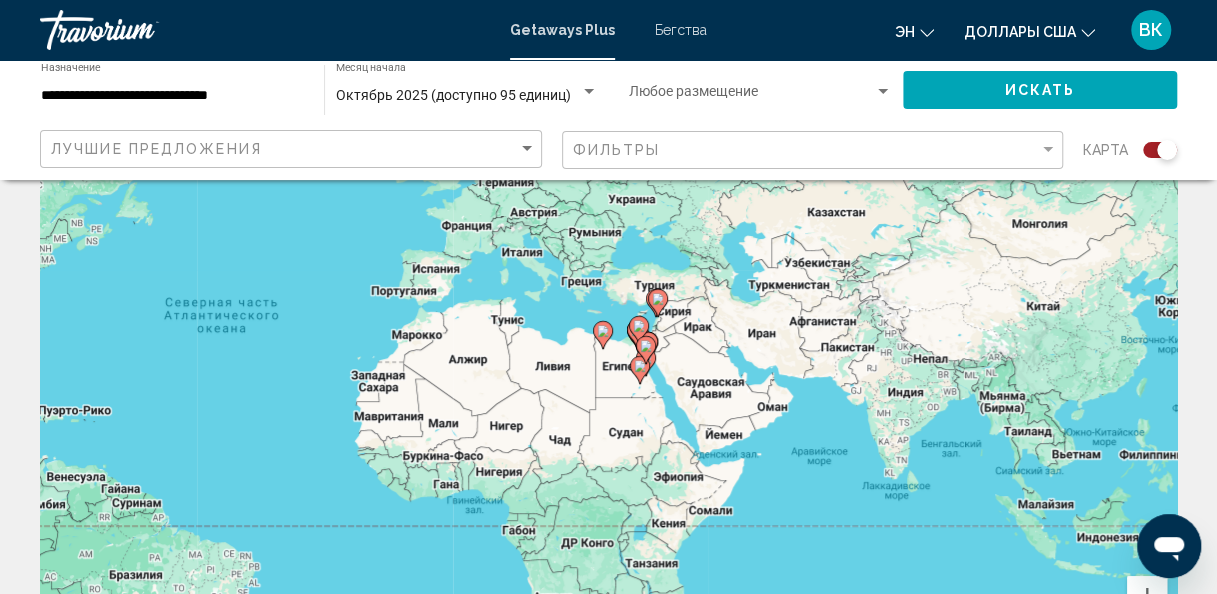 drag, startPoint x: 735, startPoint y: 394, endPoint x: 816, endPoint y: 288, distance: 133.4054 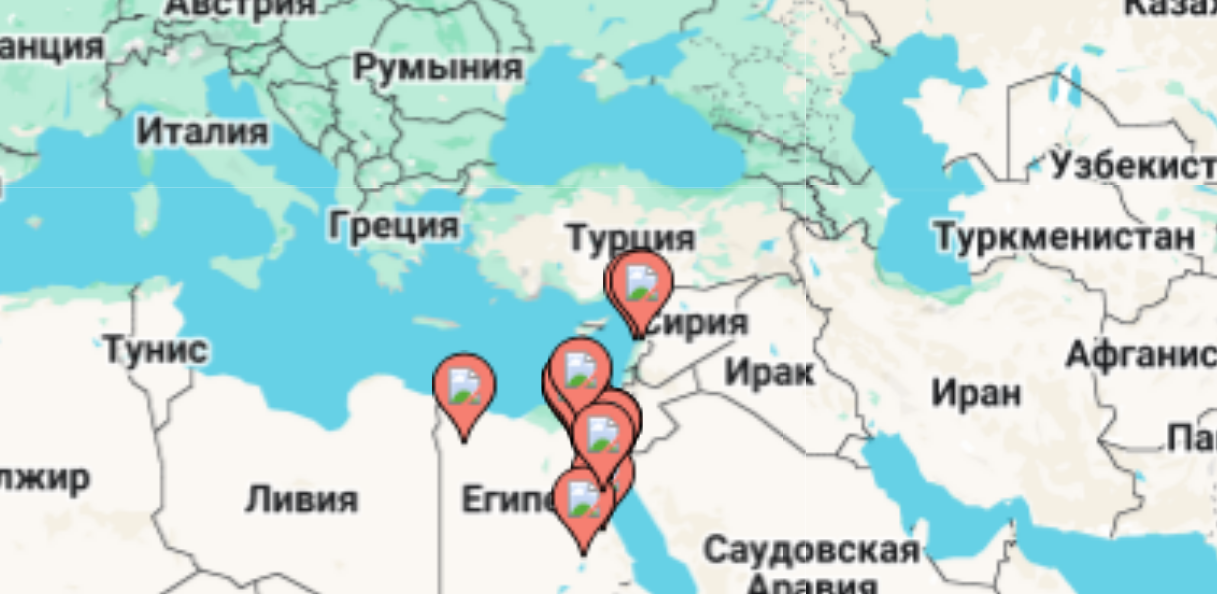 scroll, scrollTop: 119, scrollLeft: 0, axis: vertical 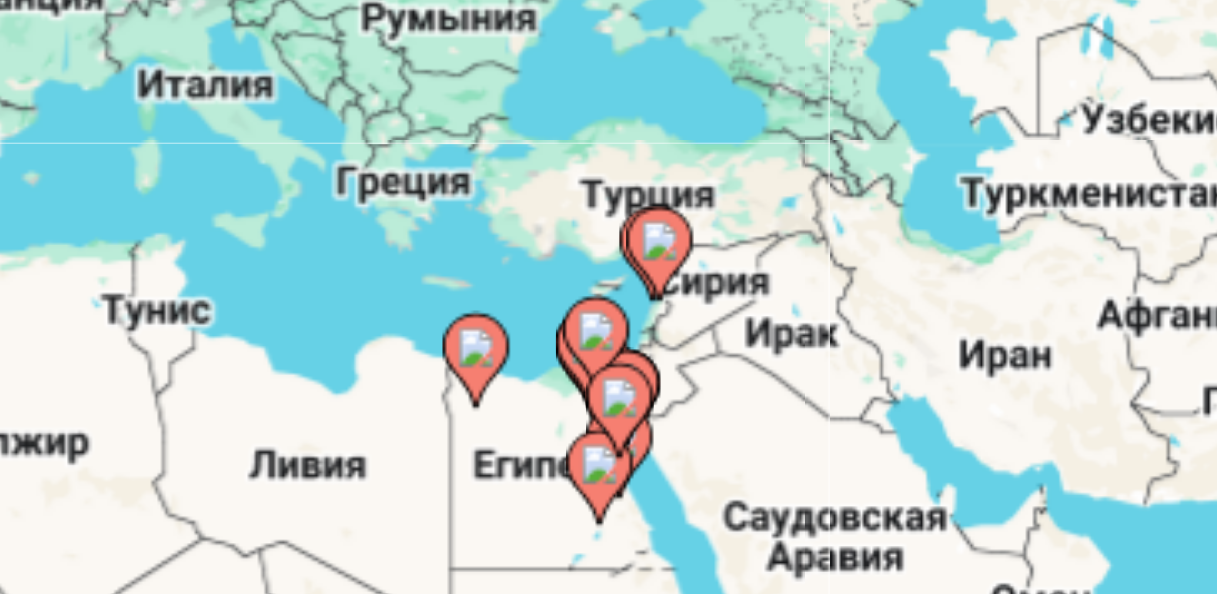 drag, startPoint x: 676, startPoint y: 337, endPoint x: 684, endPoint y: 320, distance: 18.788294 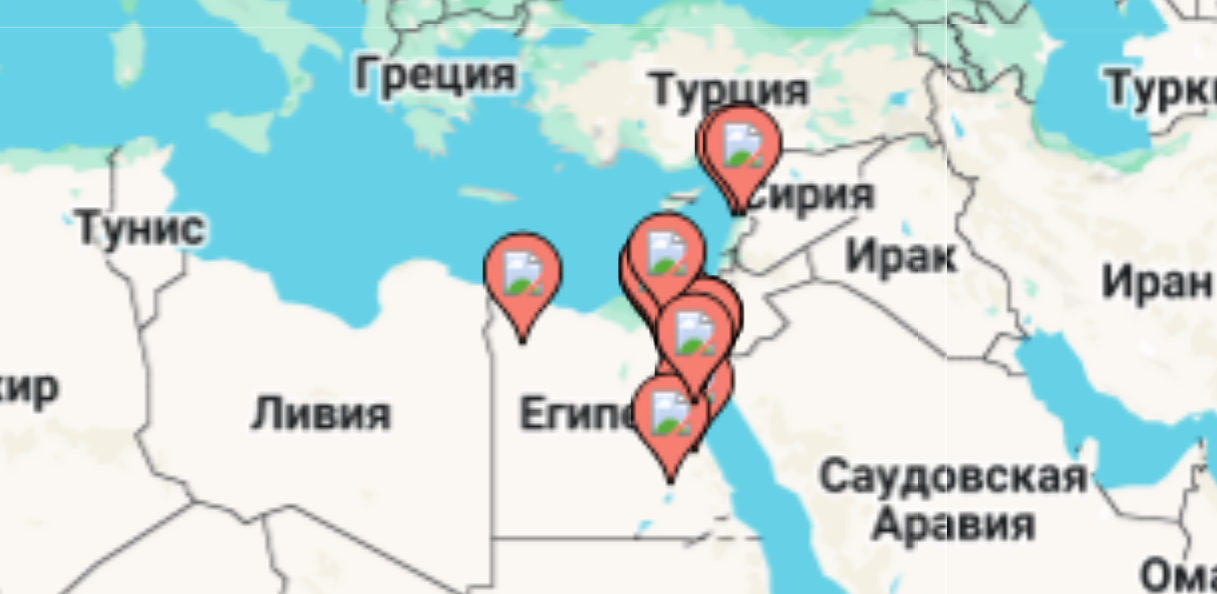 drag, startPoint x: 681, startPoint y: 319, endPoint x: 706, endPoint y: 300, distance: 31.400637 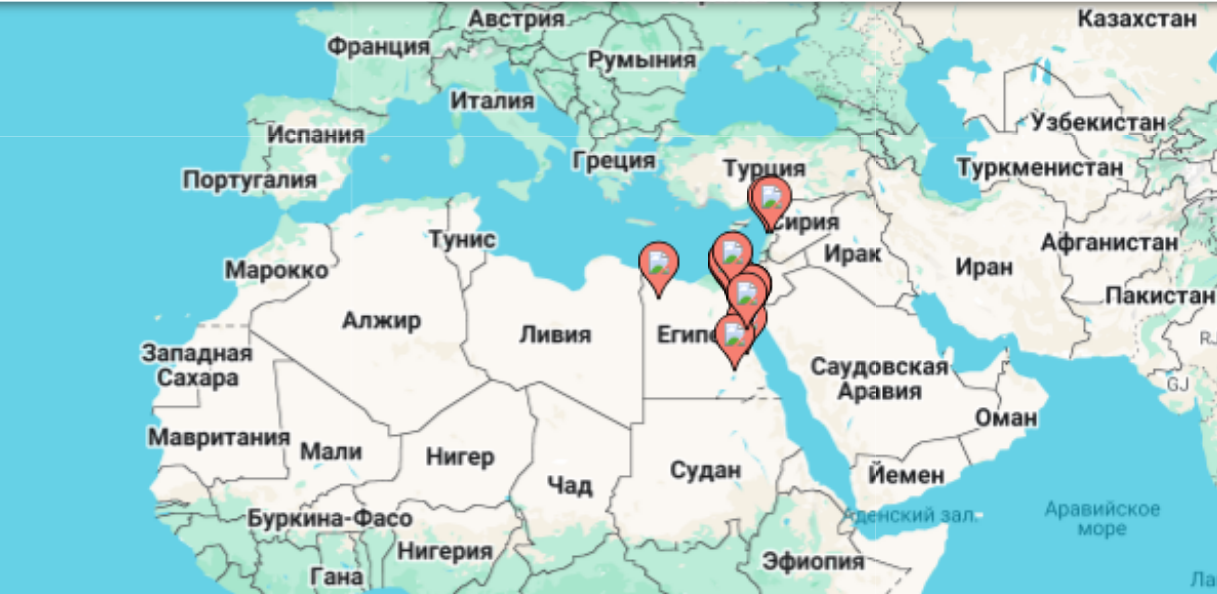 scroll, scrollTop: 119, scrollLeft: 0, axis: vertical 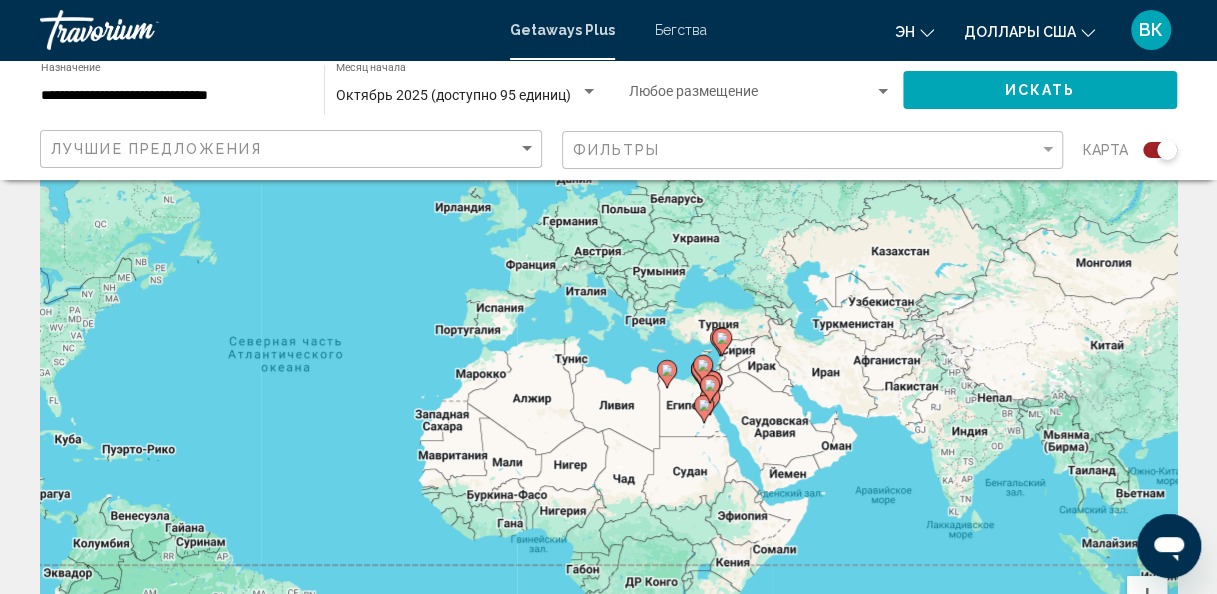 drag, startPoint x: 692, startPoint y: 324, endPoint x: 728, endPoint y: 390, distance: 75.17979 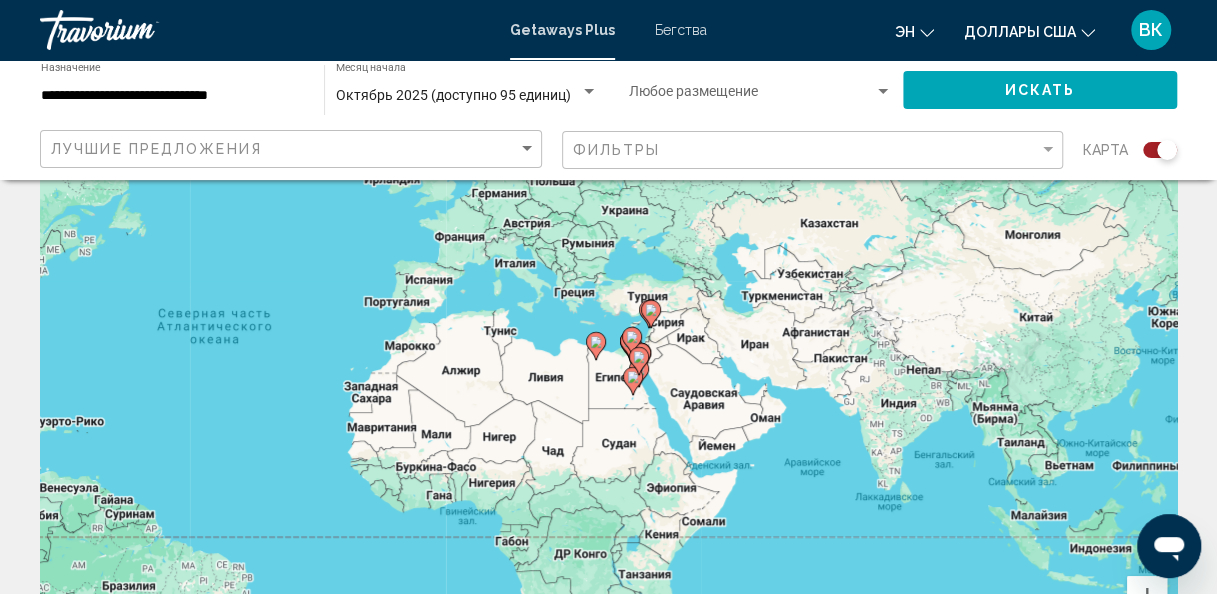 drag, startPoint x: 728, startPoint y: 390, endPoint x: 650, endPoint y: 361, distance: 83.21658 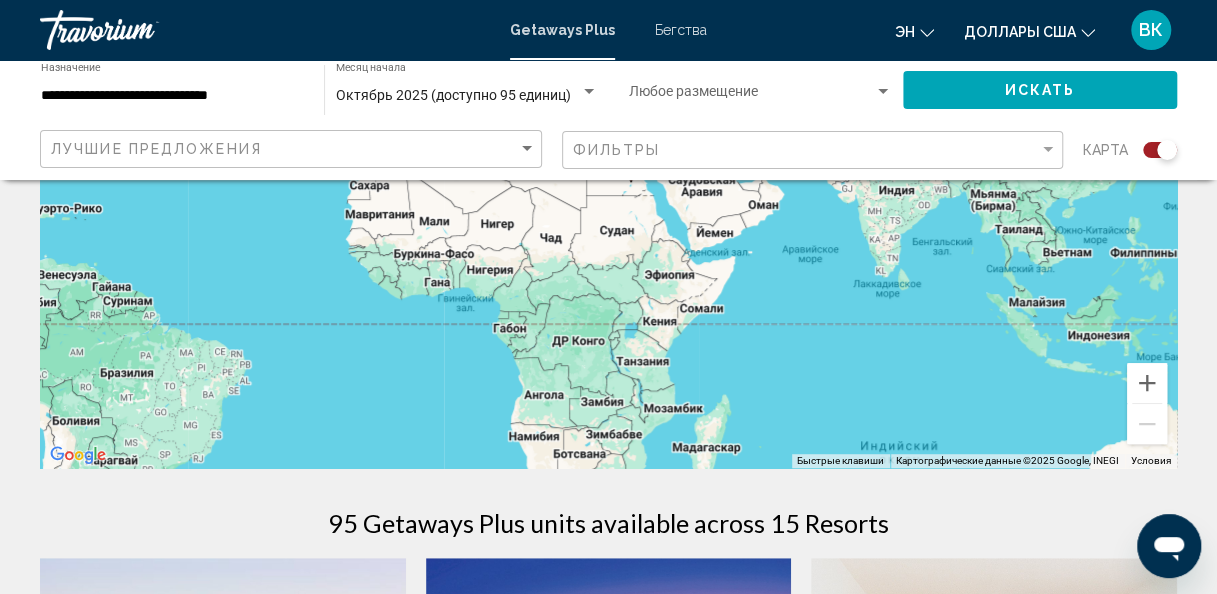 scroll, scrollTop: 333, scrollLeft: 0, axis: vertical 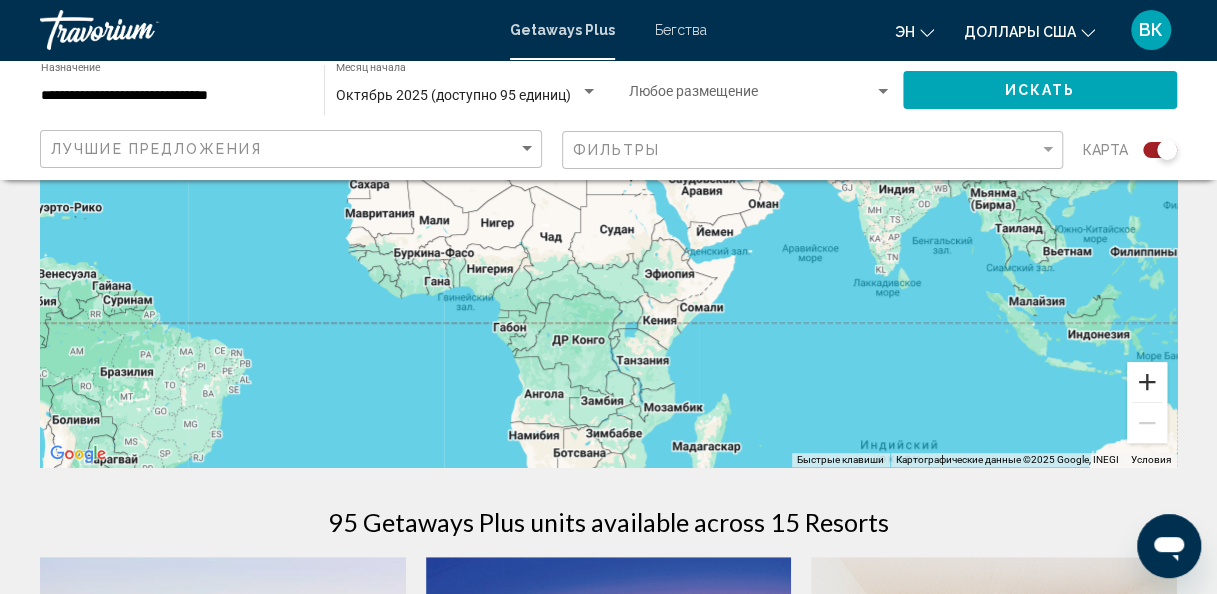click at bounding box center [1147, 382] 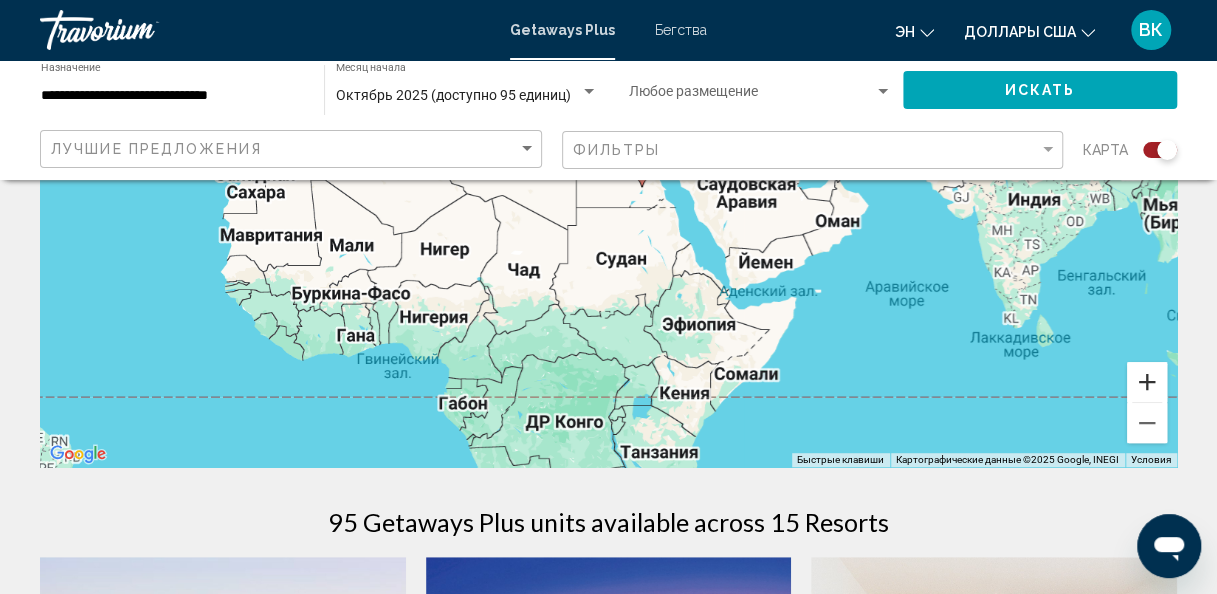 click at bounding box center [1147, 382] 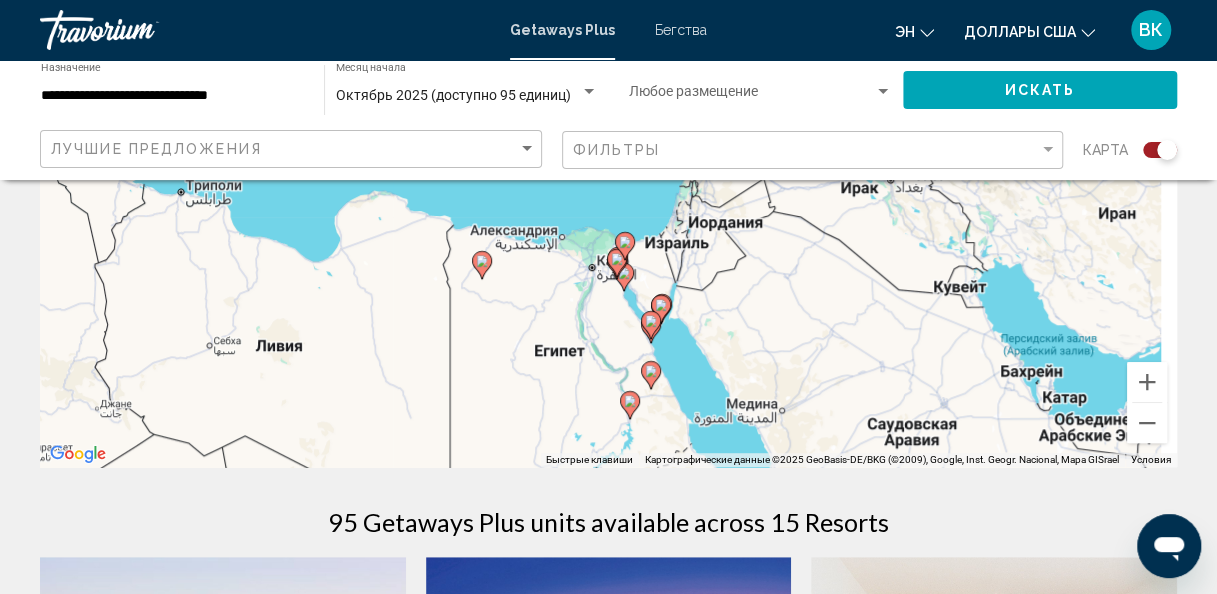 drag, startPoint x: 783, startPoint y: 251, endPoint x: 677, endPoint y: 494, distance: 265.1132 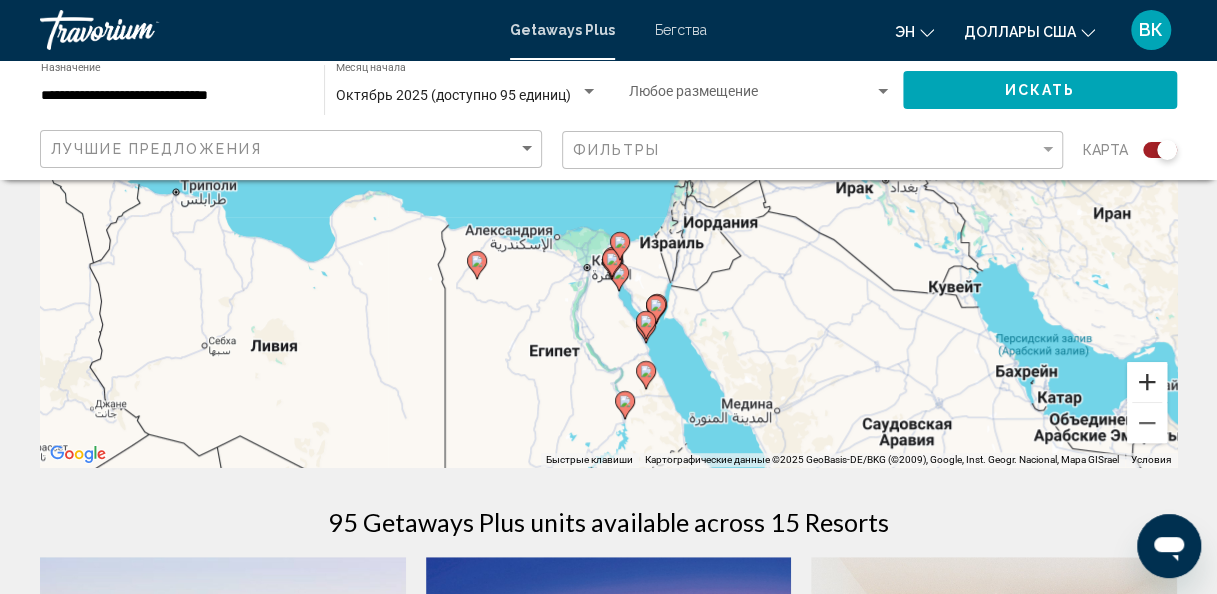 click at bounding box center [1147, 382] 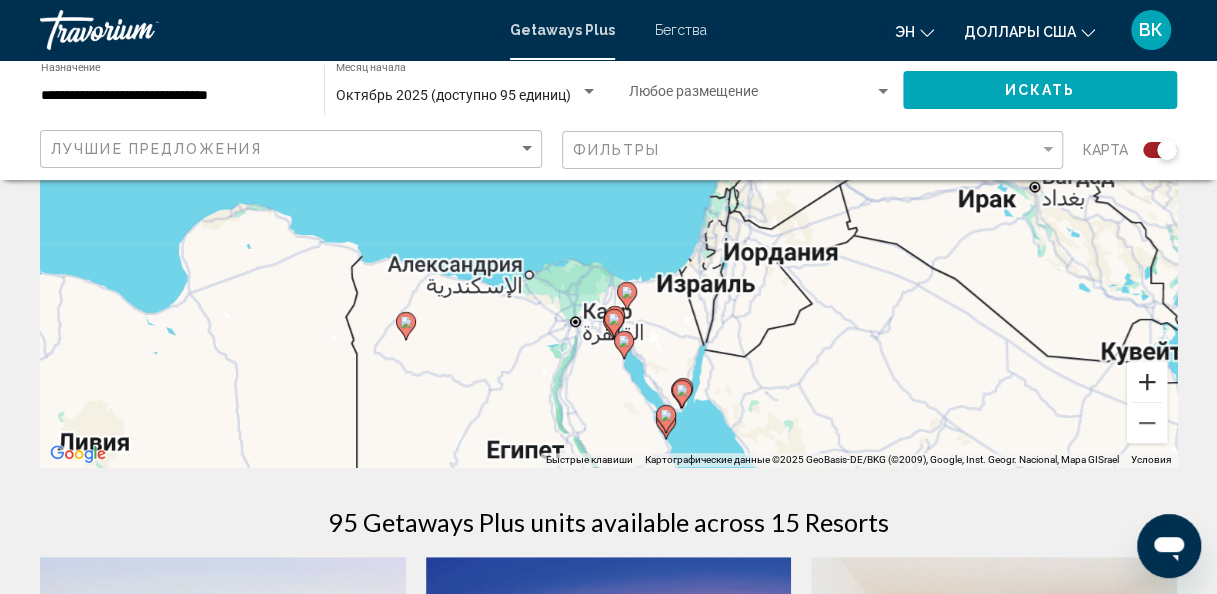 click at bounding box center (1147, 382) 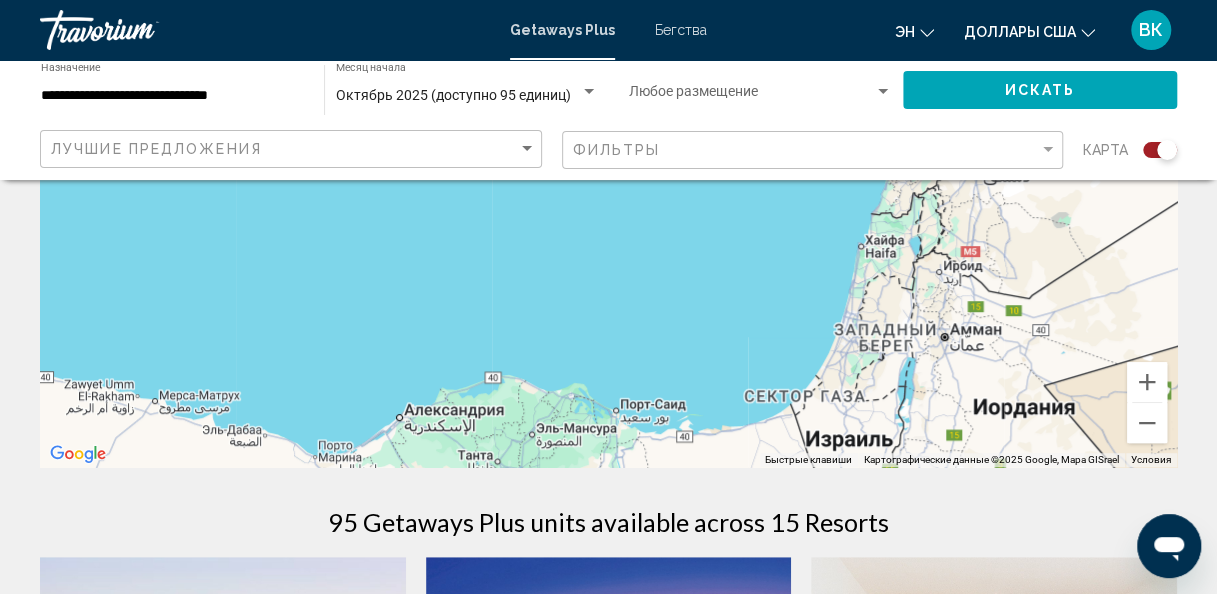 drag, startPoint x: 700, startPoint y: 342, endPoint x: 699, endPoint y: 242, distance: 100.005 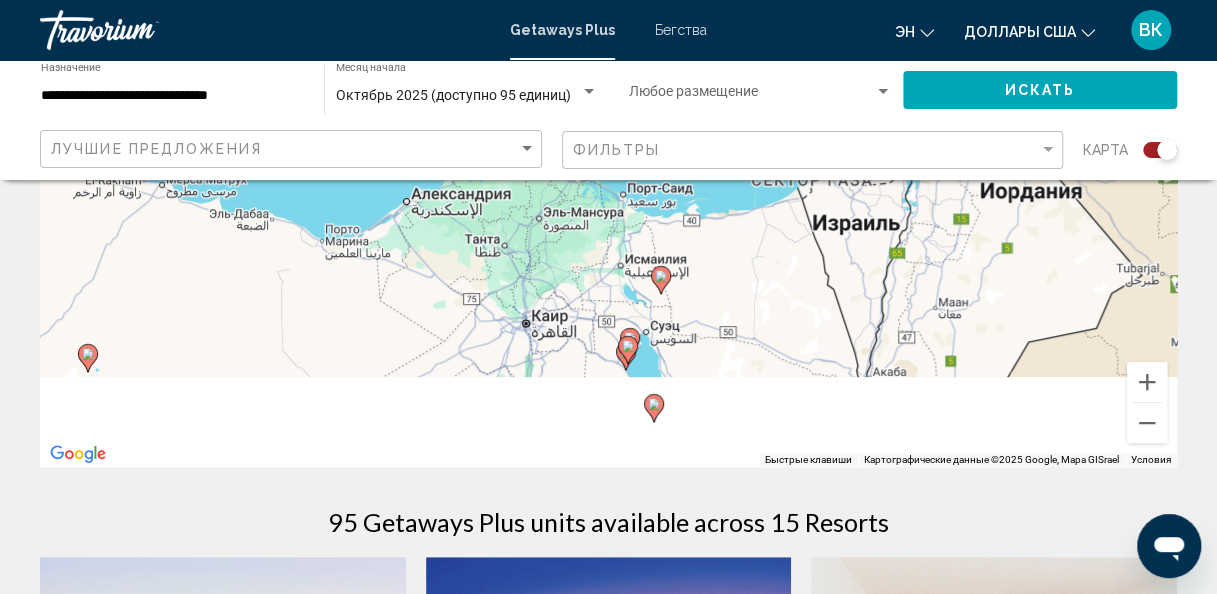 drag, startPoint x: 691, startPoint y: 430, endPoint x: 698, endPoint y: 278, distance: 152.1611 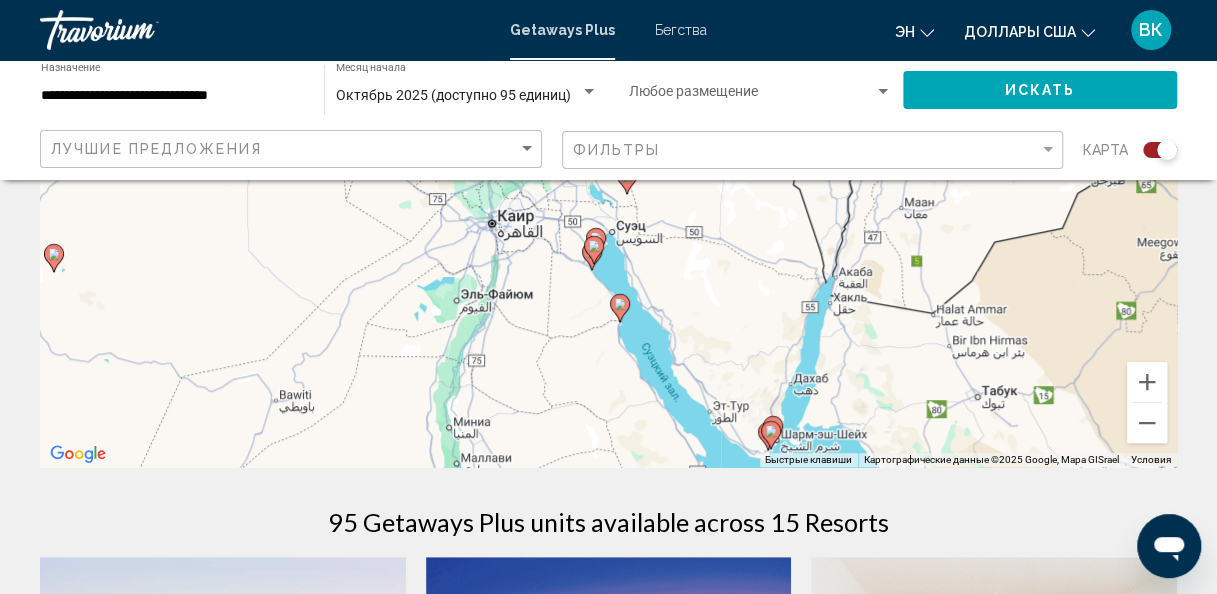 drag, startPoint x: 696, startPoint y: 360, endPoint x: 658, endPoint y: 256, distance: 110.724884 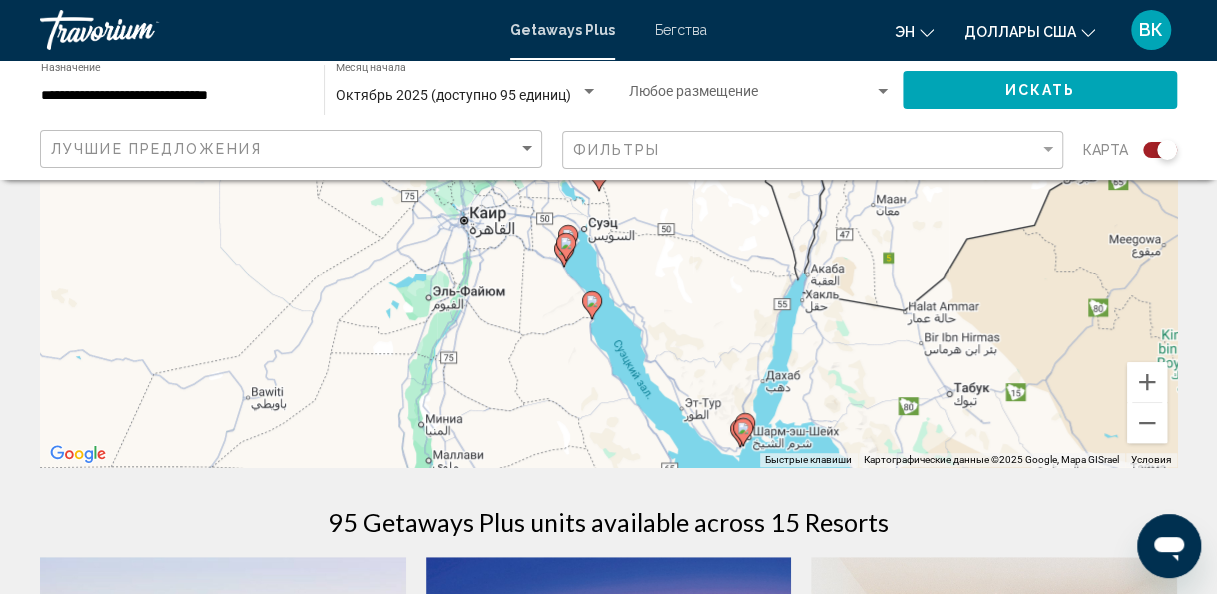 drag, startPoint x: 655, startPoint y: 338, endPoint x: 581, endPoint y: 306, distance: 80.622574 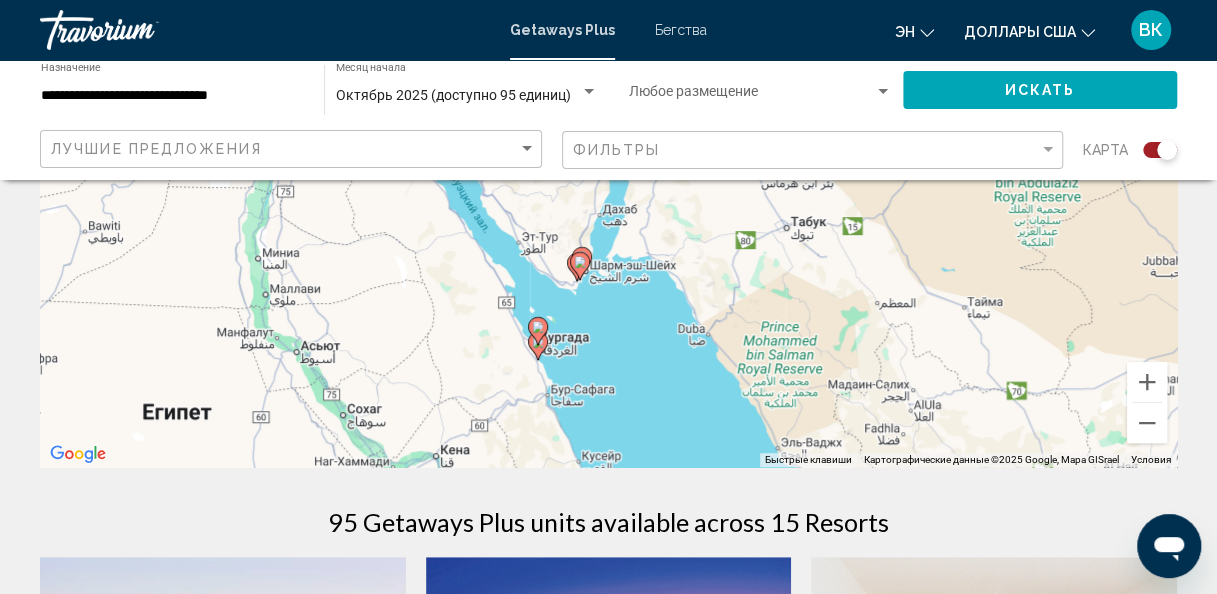 drag, startPoint x: 736, startPoint y: 428, endPoint x: 596, endPoint y: 266, distance: 214.11212 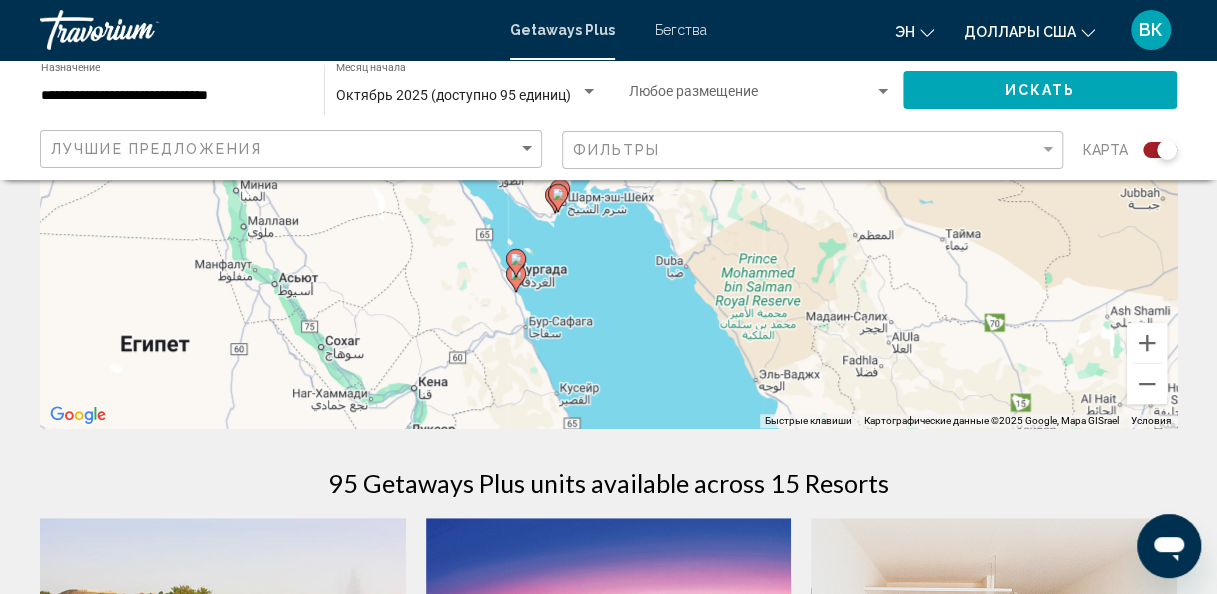 scroll, scrollTop: 373, scrollLeft: 0, axis: vertical 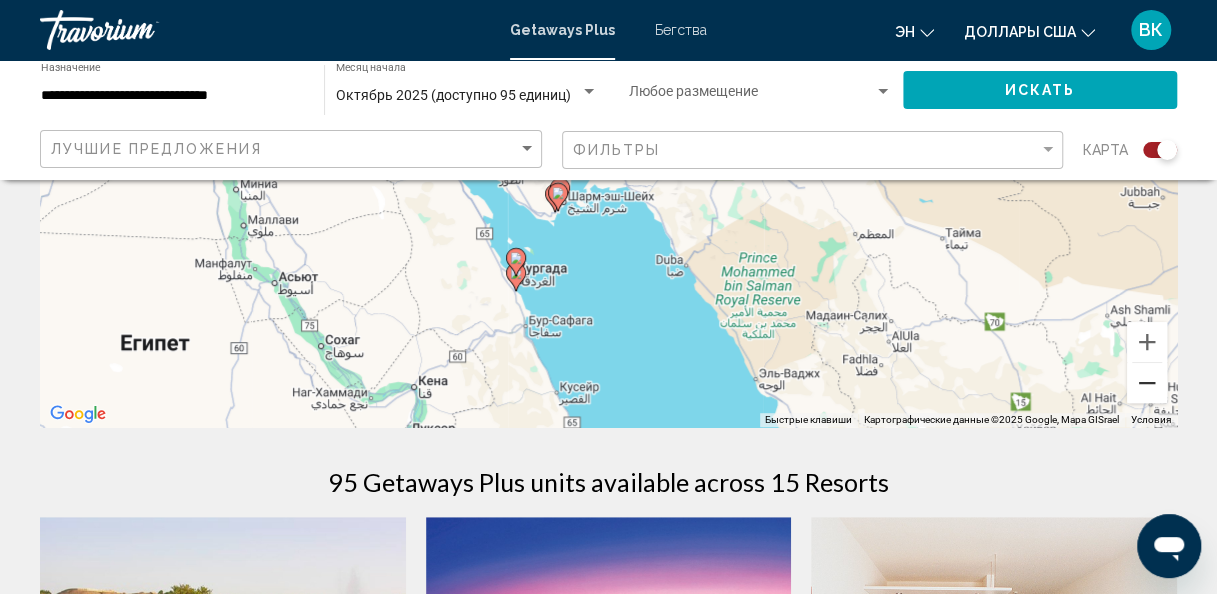 click at bounding box center (1147, 383) 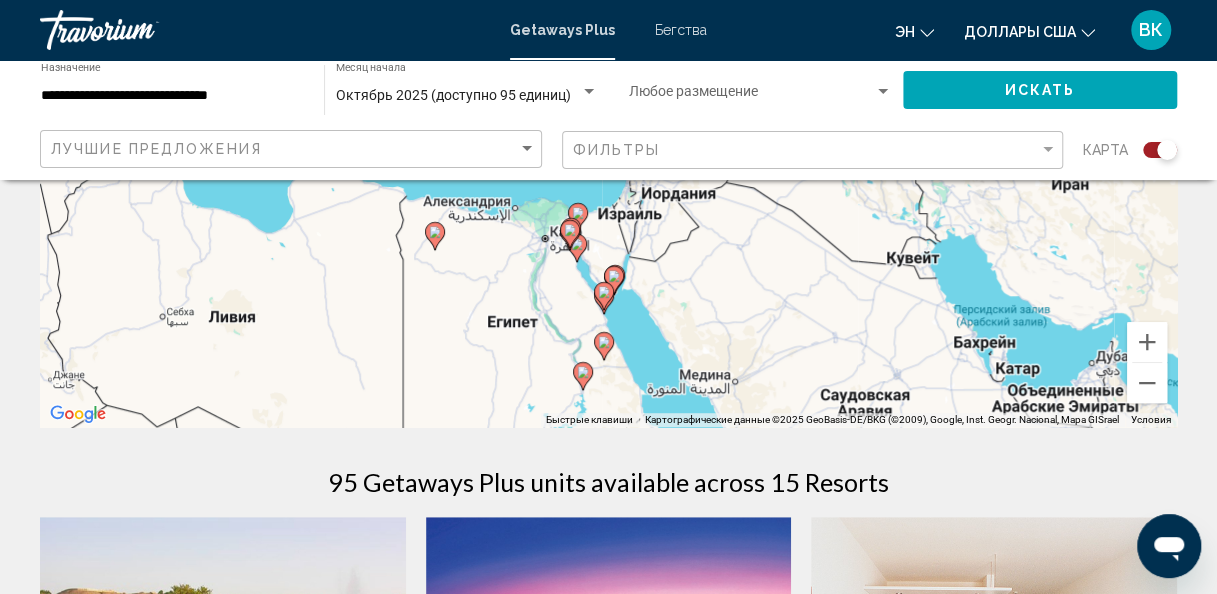 drag, startPoint x: 658, startPoint y: 254, endPoint x: 676, endPoint y: 403, distance: 150.08331 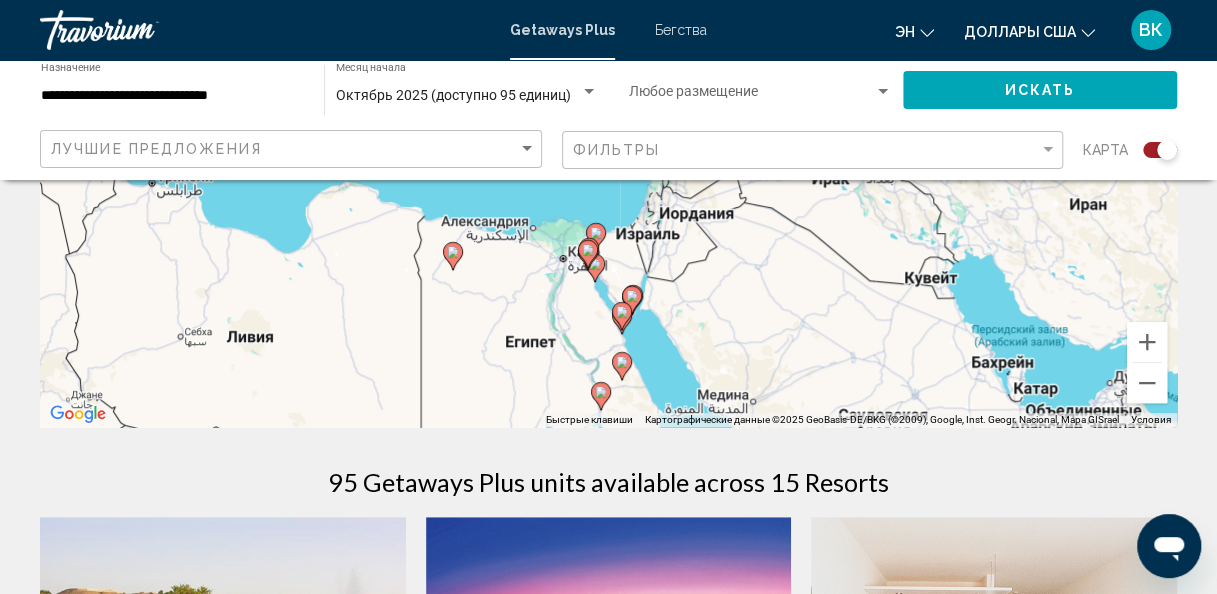 drag, startPoint x: 605, startPoint y: 253, endPoint x: 629, endPoint y: 278, distance: 34.655445 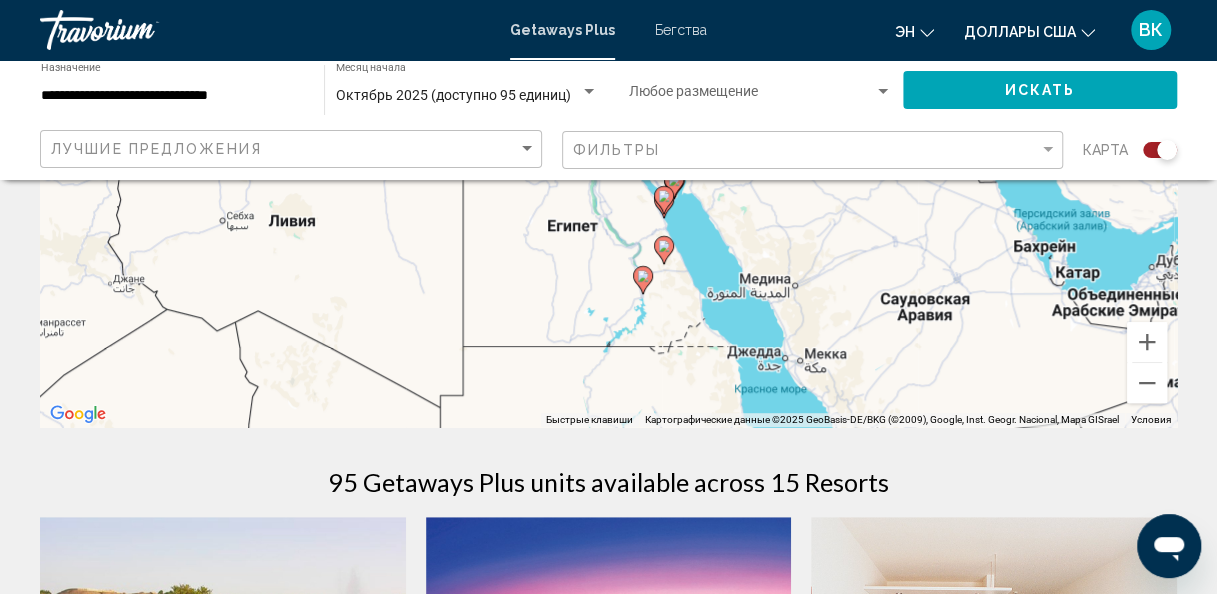 drag, startPoint x: 492, startPoint y: 291, endPoint x: 534, endPoint y: 170, distance: 128.082 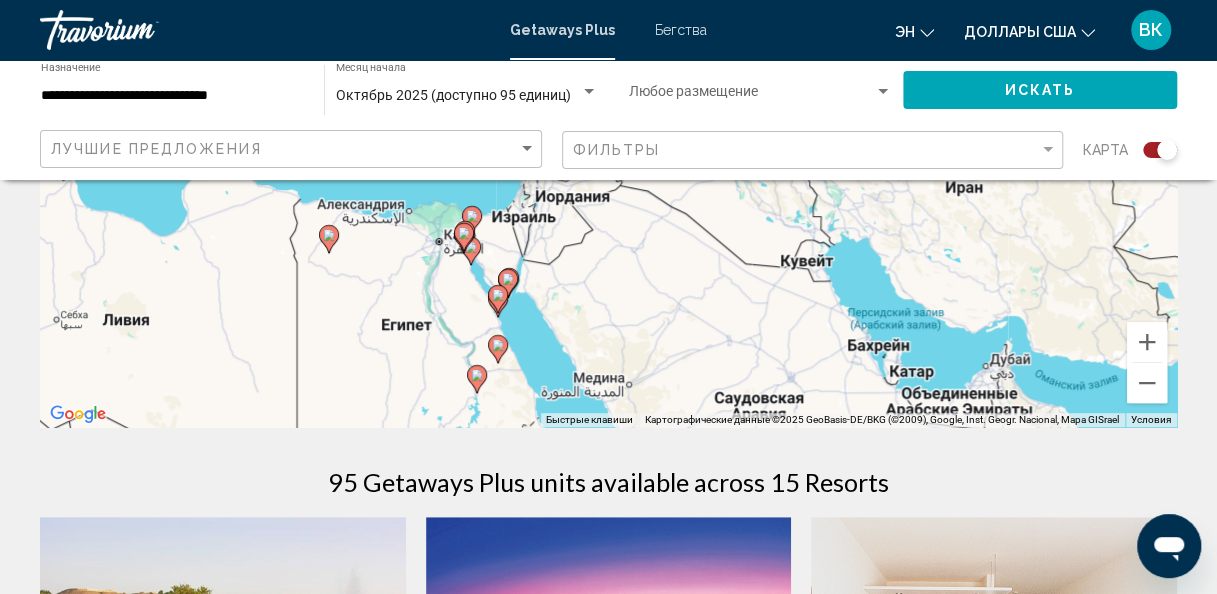 drag, startPoint x: 693, startPoint y: 304, endPoint x: 522, endPoint y: 416, distance: 204.4138 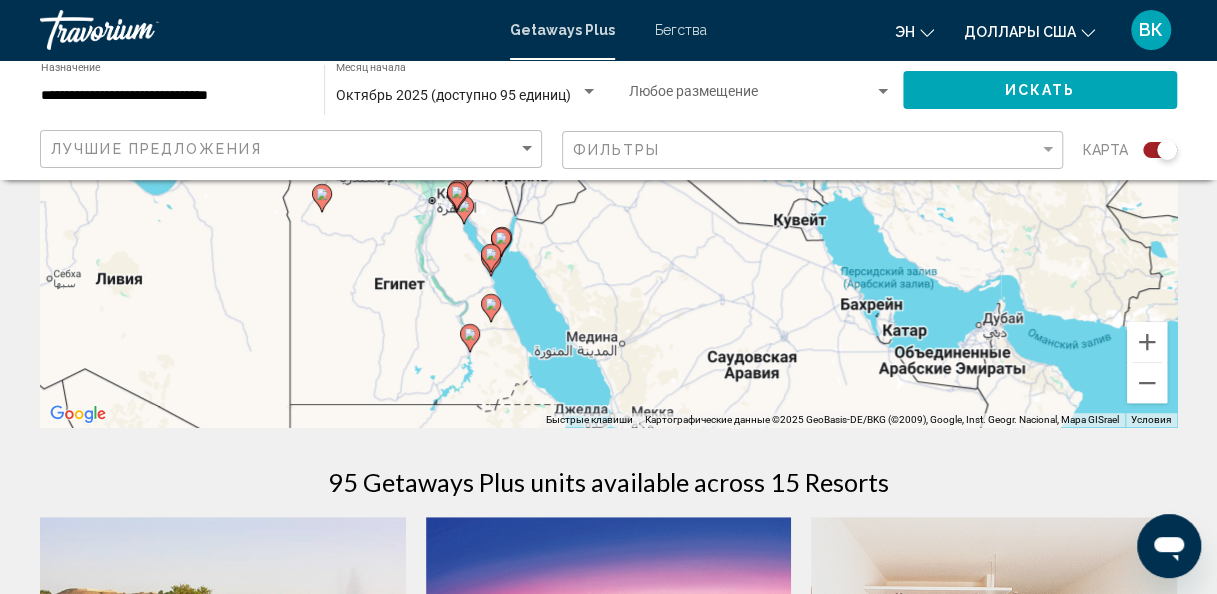 drag, startPoint x: 528, startPoint y: 346, endPoint x: 531, endPoint y: 258, distance: 88.051125 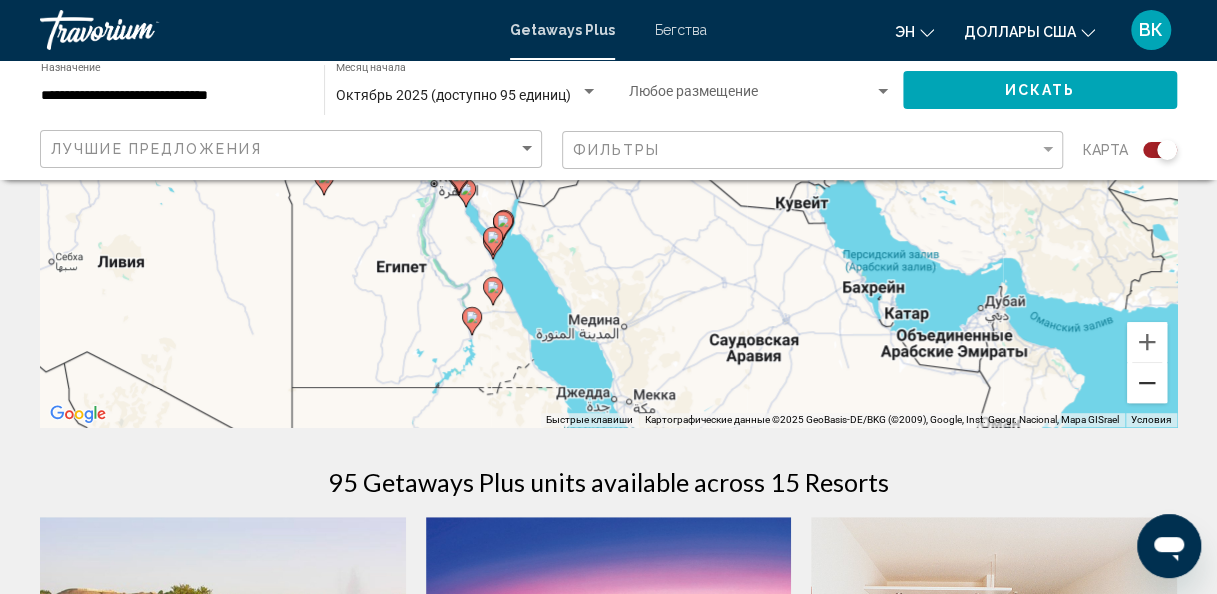 click at bounding box center (1147, 383) 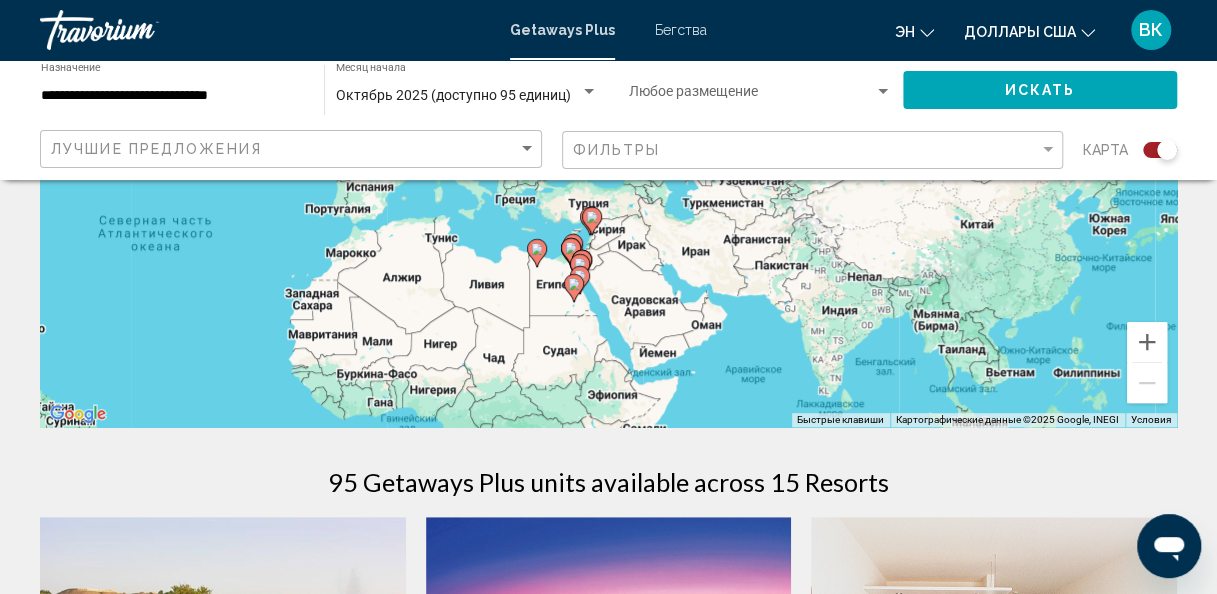drag, startPoint x: 665, startPoint y: 243, endPoint x: 661, endPoint y: 384, distance: 141.05673 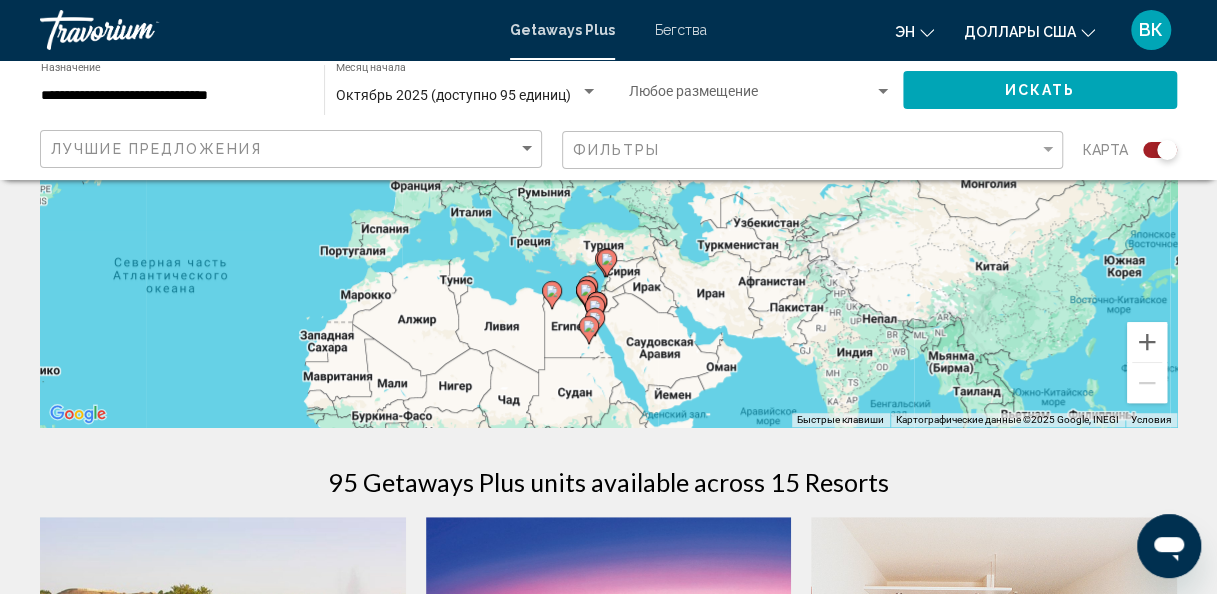drag, startPoint x: 608, startPoint y: 233, endPoint x: 625, endPoint y: 274, distance: 44.38468 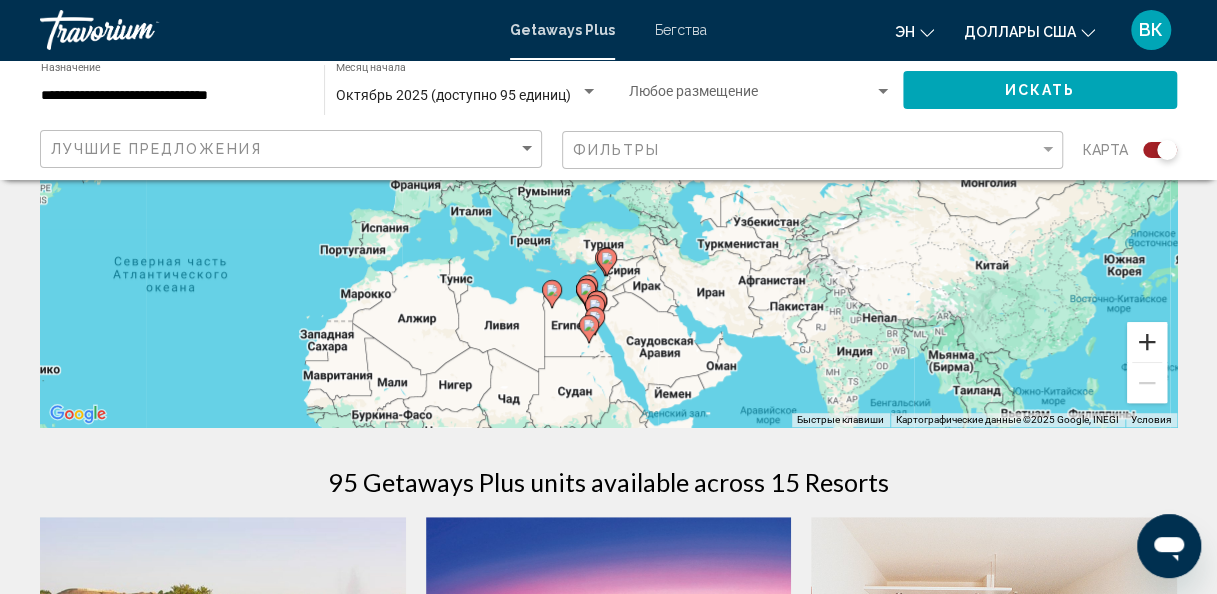 click at bounding box center [1147, 342] 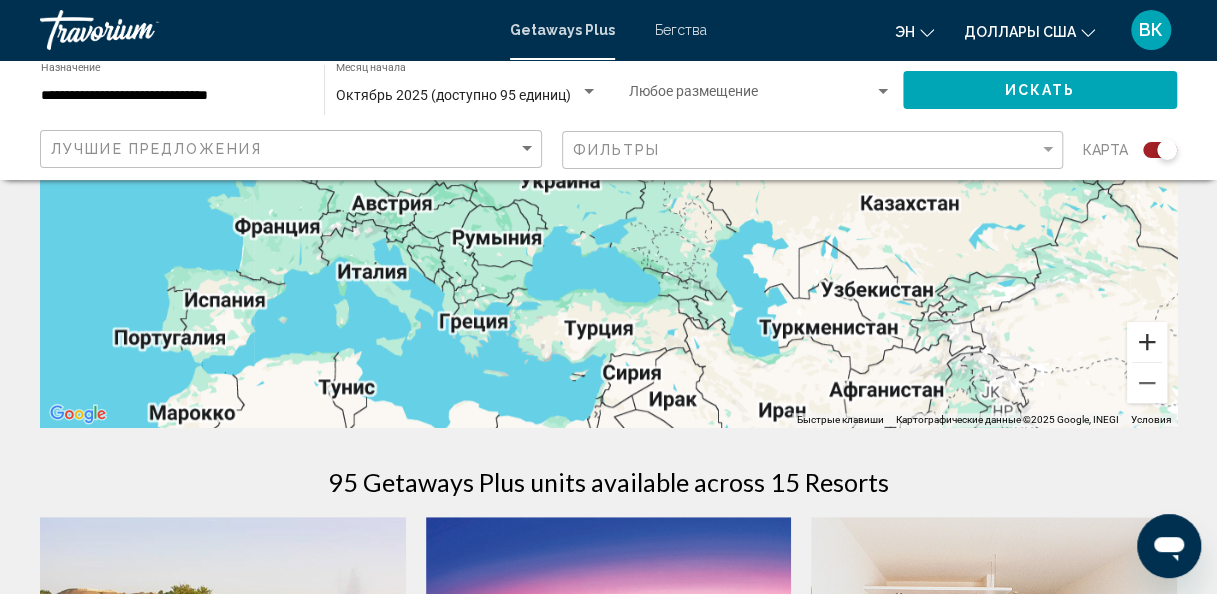 click at bounding box center (1147, 342) 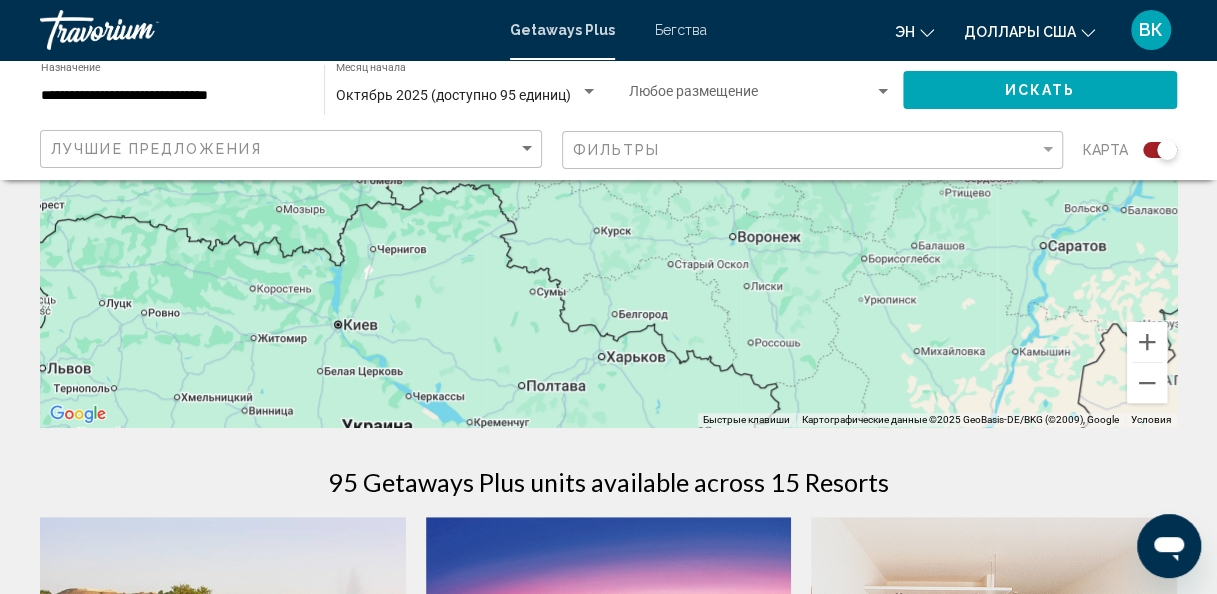 drag, startPoint x: 690, startPoint y: 307, endPoint x: 690, endPoint y: 208, distance: 99 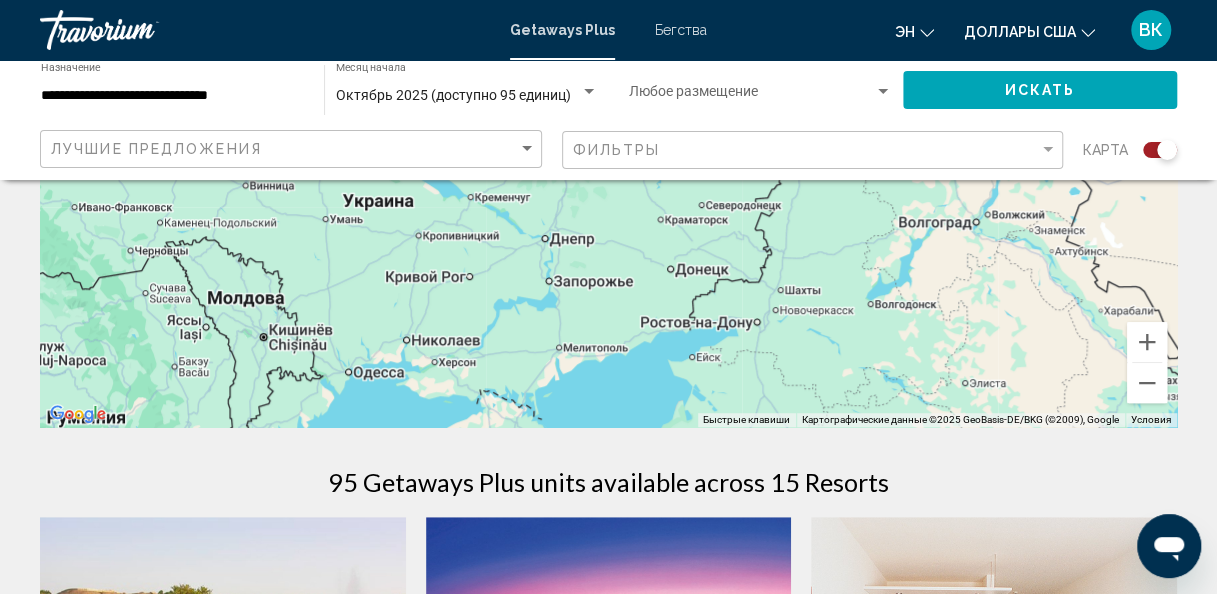 drag, startPoint x: 688, startPoint y: 346, endPoint x: 682, endPoint y: 220, distance: 126.14278 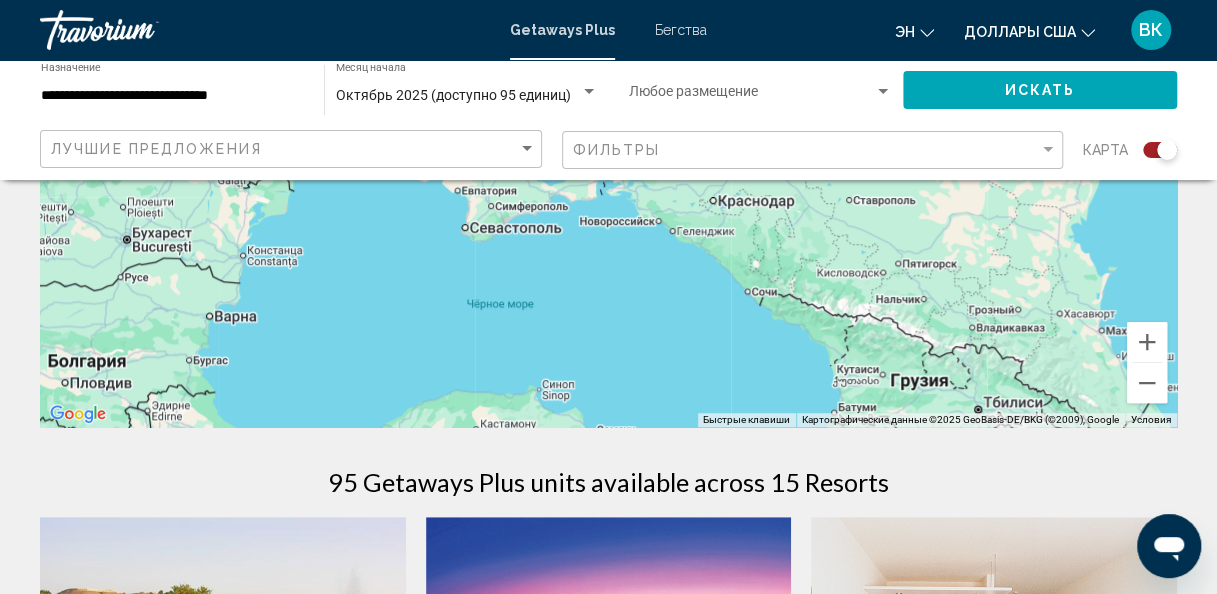 drag, startPoint x: 720, startPoint y: 368, endPoint x: 708, endPoint y: 270, distance: 98.731964 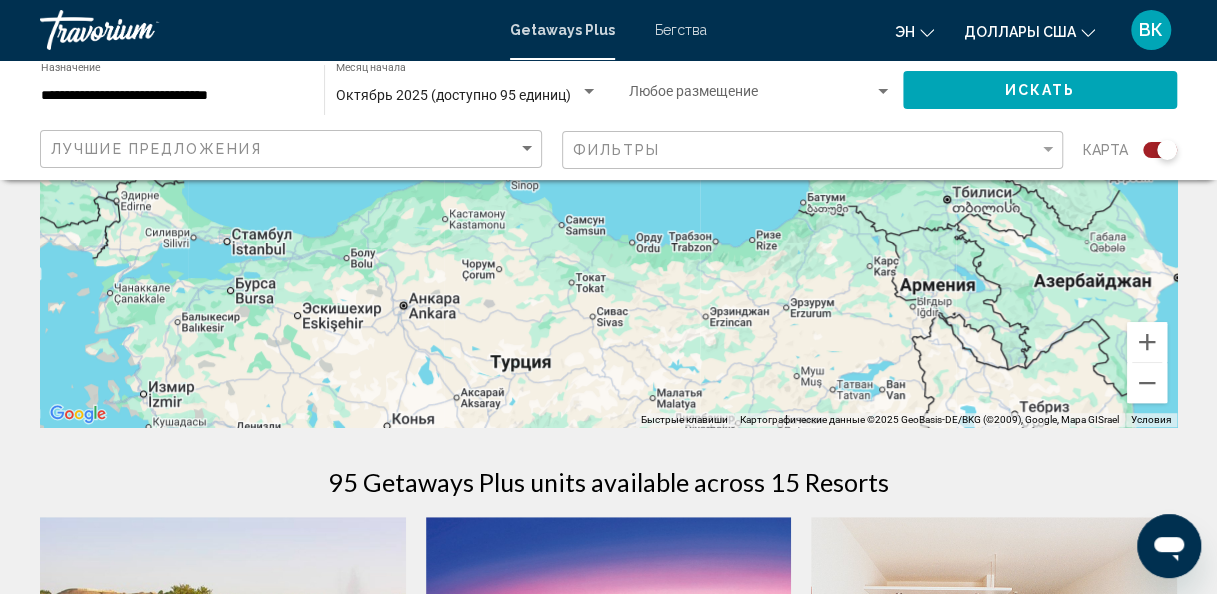 drag, startPoint x: 741, startPoint y: 355, endPoint x: 695, endPoint y: 229, distance: 134.13426 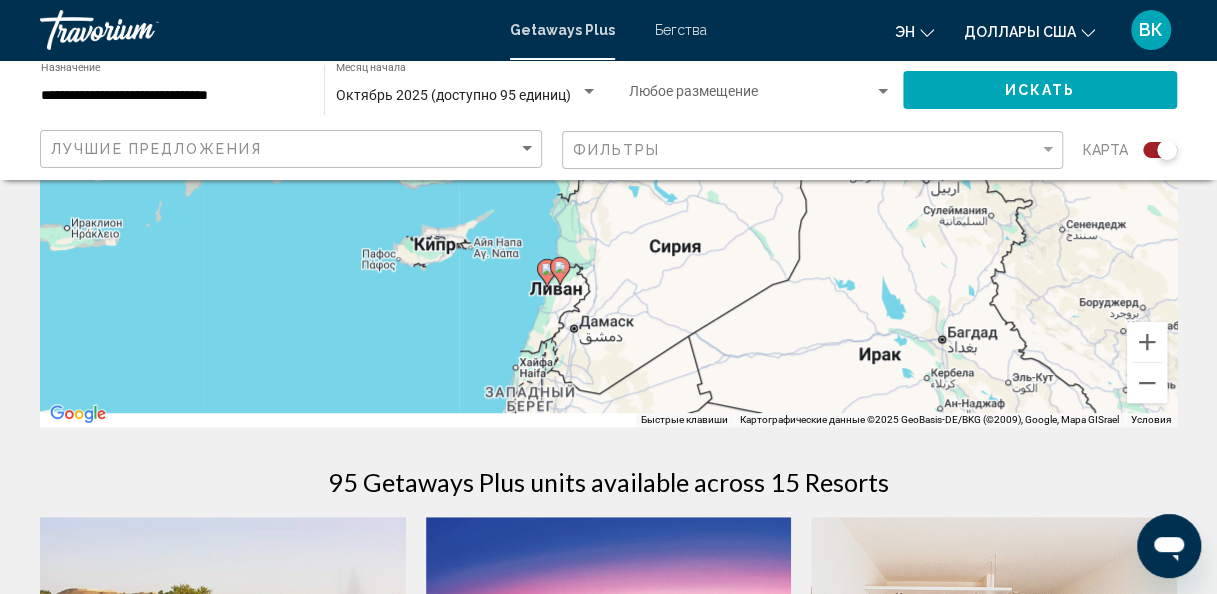 drag, startPoint x: 670, startPoint y: 250, endPoint x: 776, endPoint y: 186, distance: 123.82246 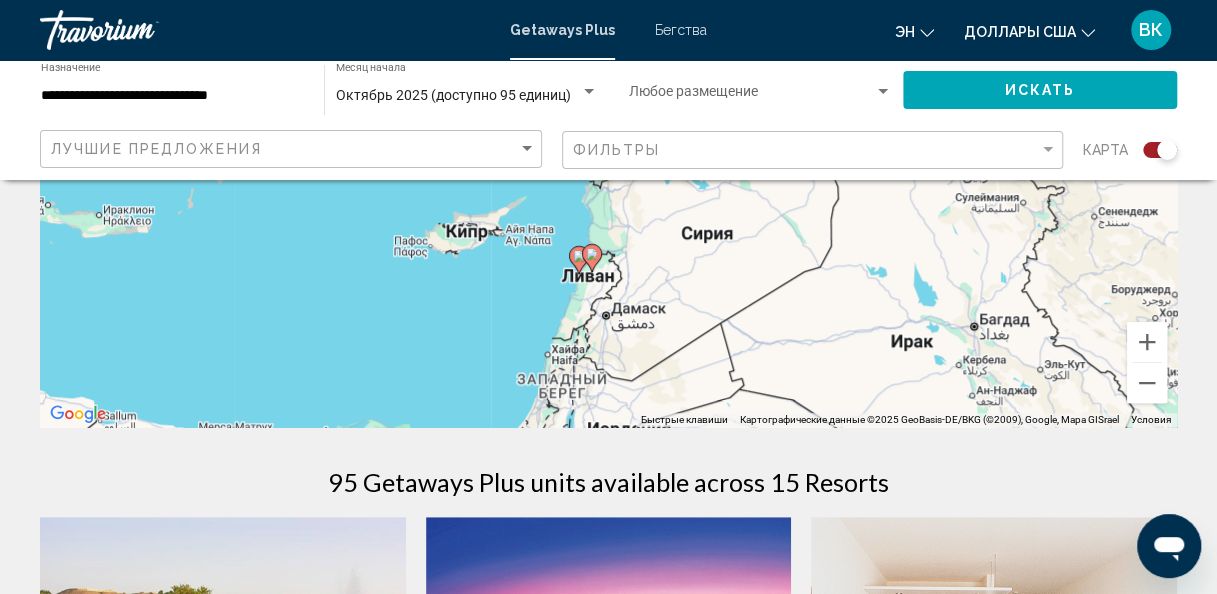 drag, startPoint x: 533, startPoint y: 286, endPoint x: 569, endPoint y: 286, distance: 36 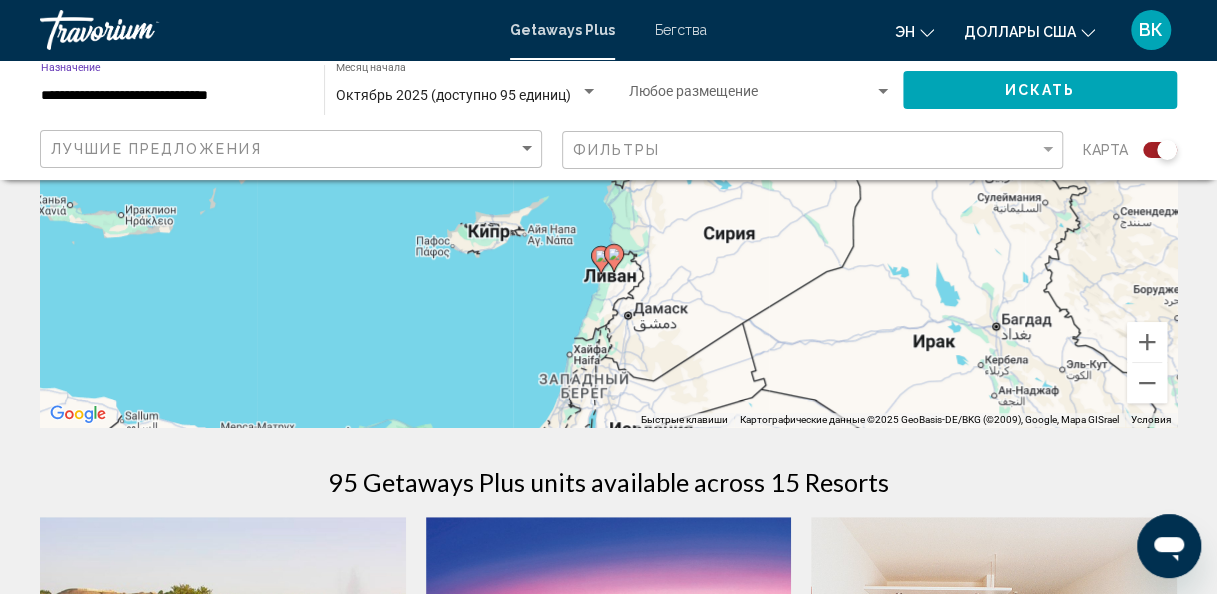 click on "**********" at bounding box center (172, 96) 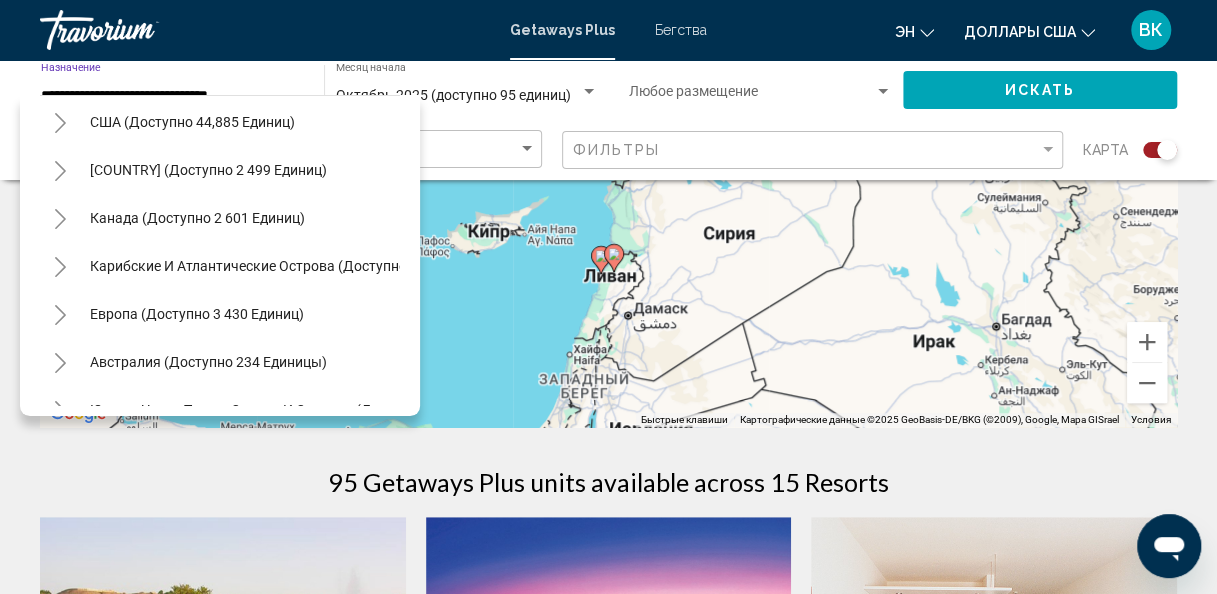 scroll, scrollTop: 0, scrollLeft: 0, axis: both 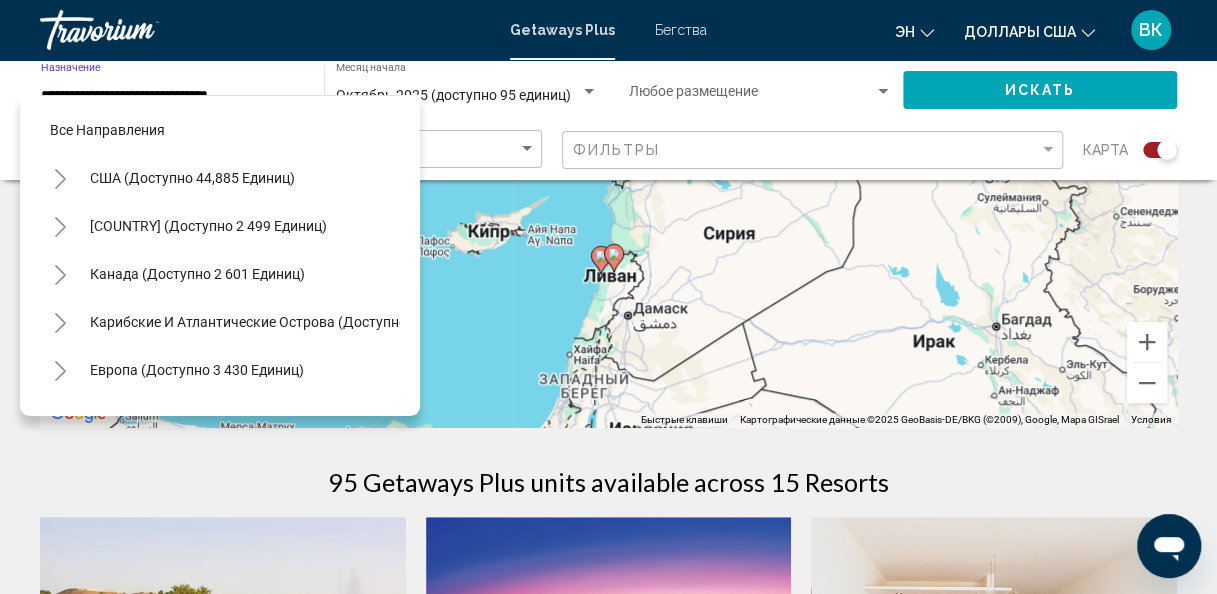 click on "**********" at bounding box center [172, 96] 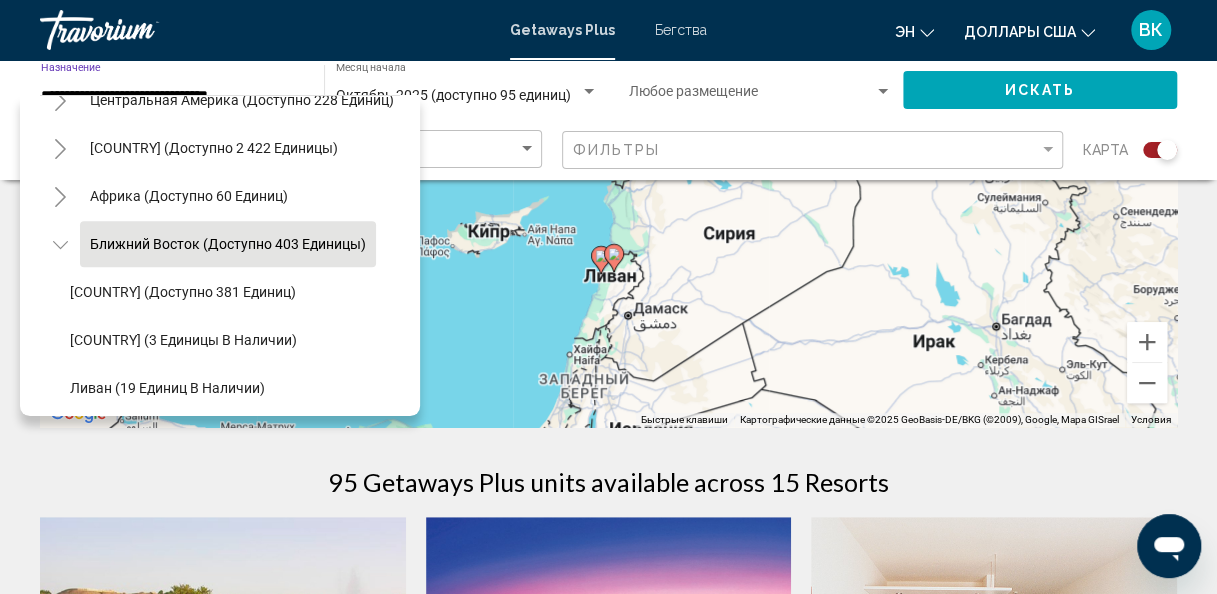 drag, startPoint x: 262, startPoint y: 88, endPoint x: 51, endPoint y: 103, distance: 211.5325 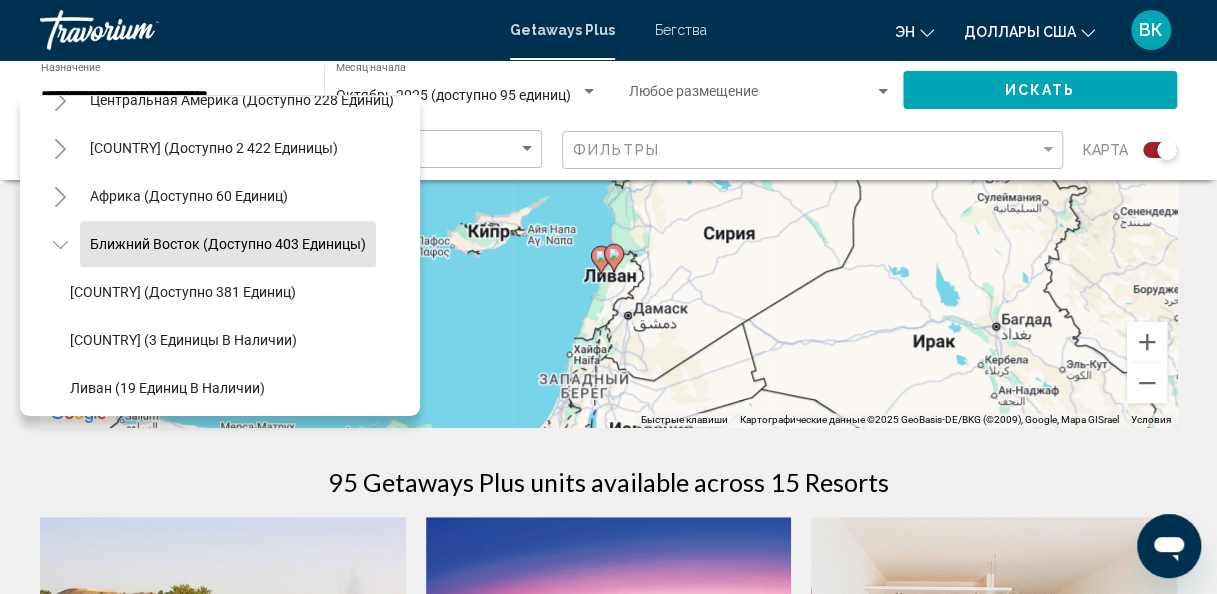 click on "эн
English Español Français Italiano Português русский Доллары США
USD ($) MXN (Mex$) CAD (Can$) GBP (£) EUR (€) AUD (A$) NZD (NZ$) CNY (CN¥) ВК Login" at bounding box center [952, 30] 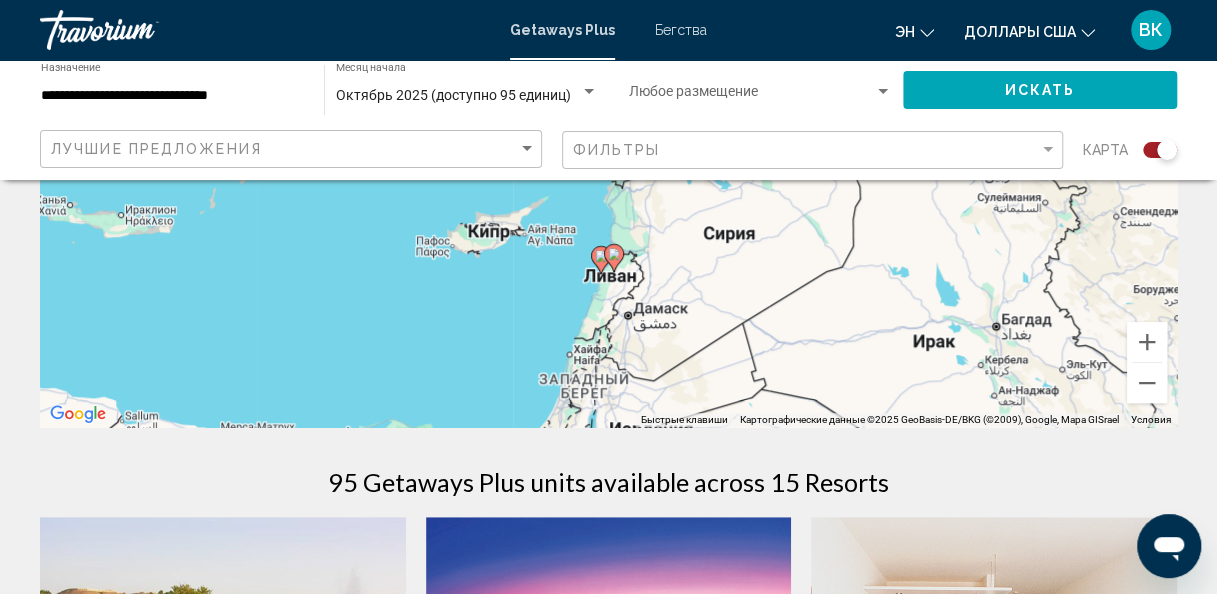click 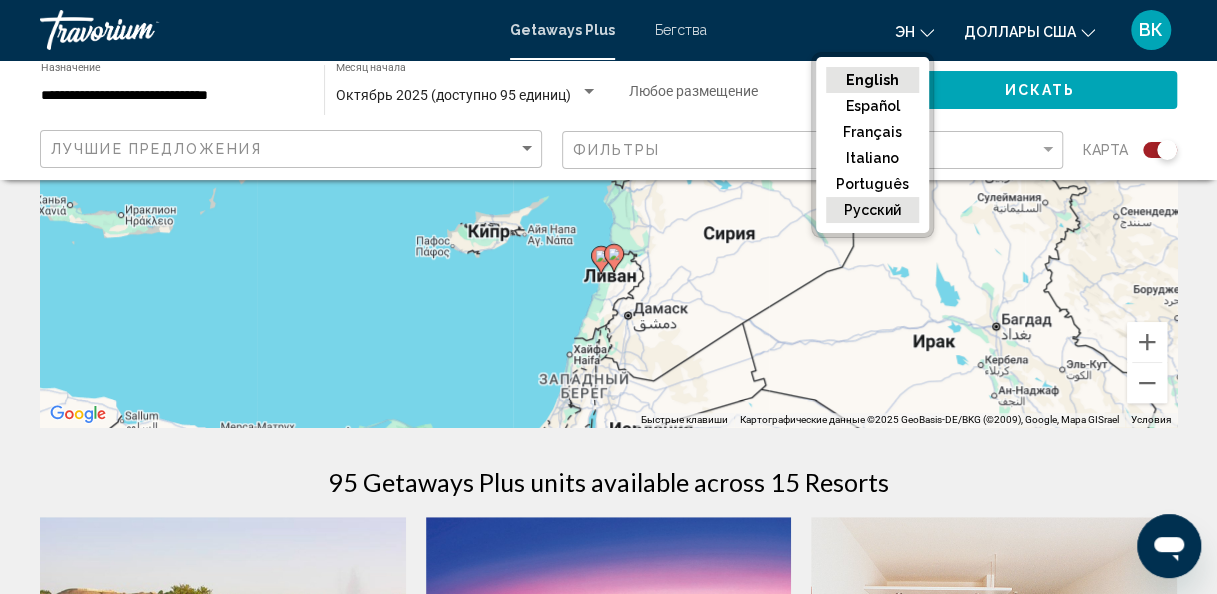 click on "русский" 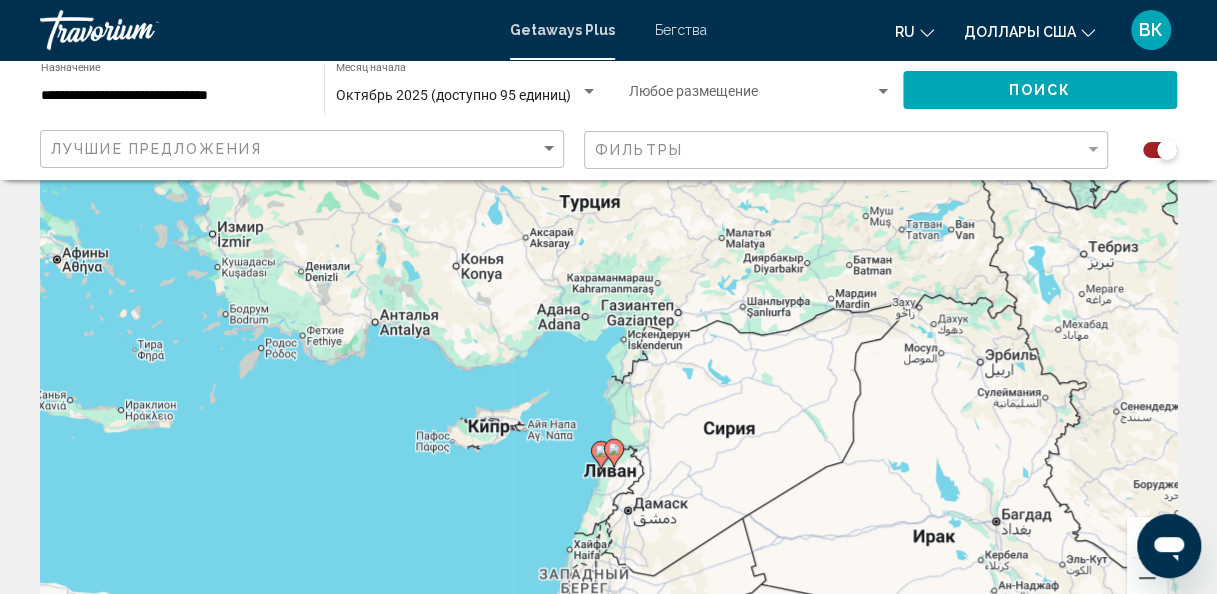 scroll, scrollTop: 187, scrollLeft: 0, axis: vertical 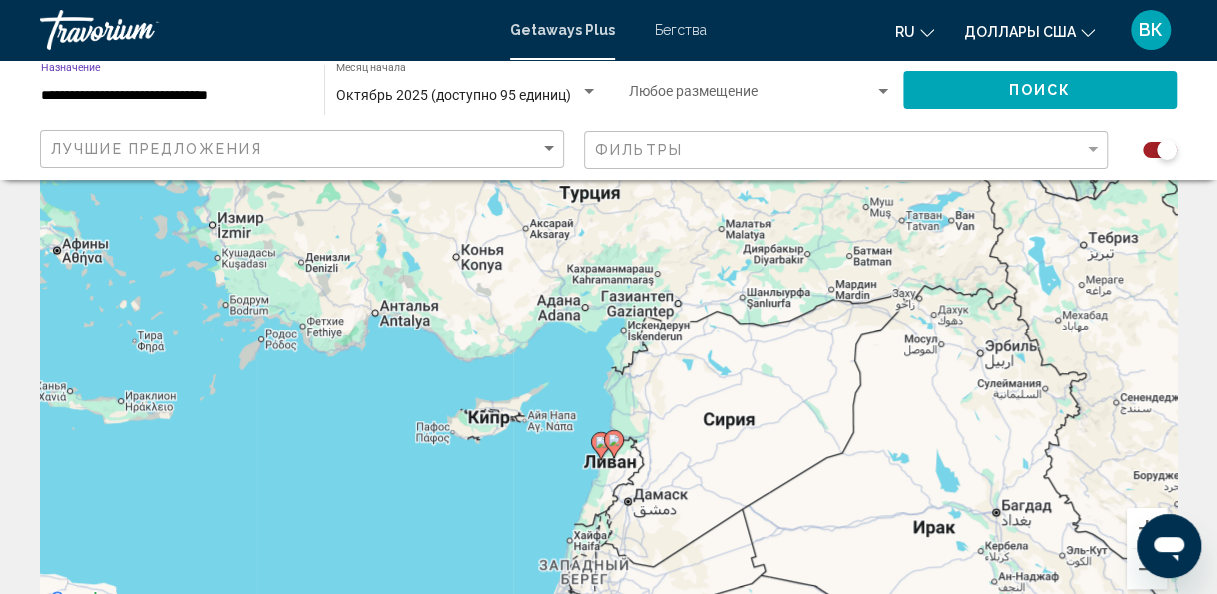 click on "**********" at bounding box center (172, 96) 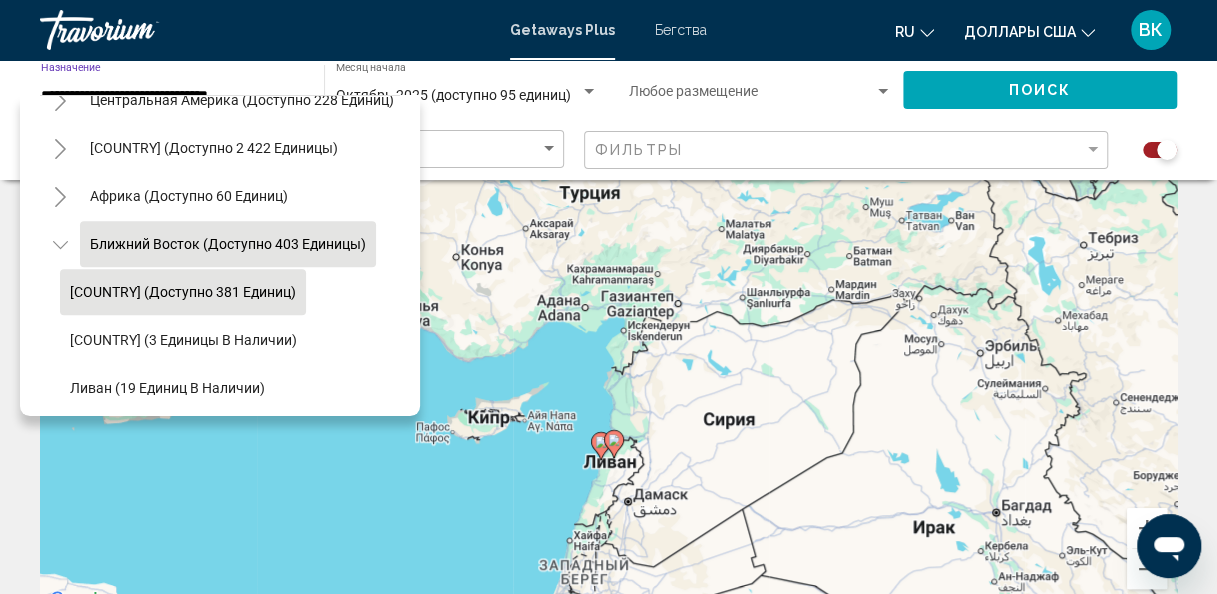scroll, scrollTop: 483, scrollLeft: 0, axis: vertical 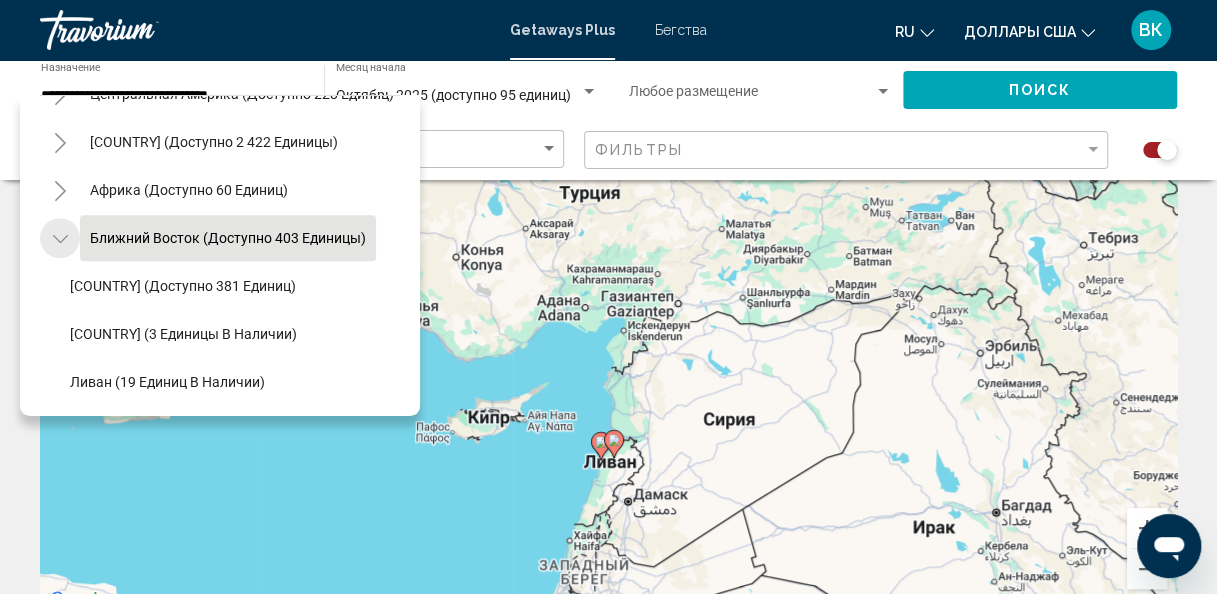 click 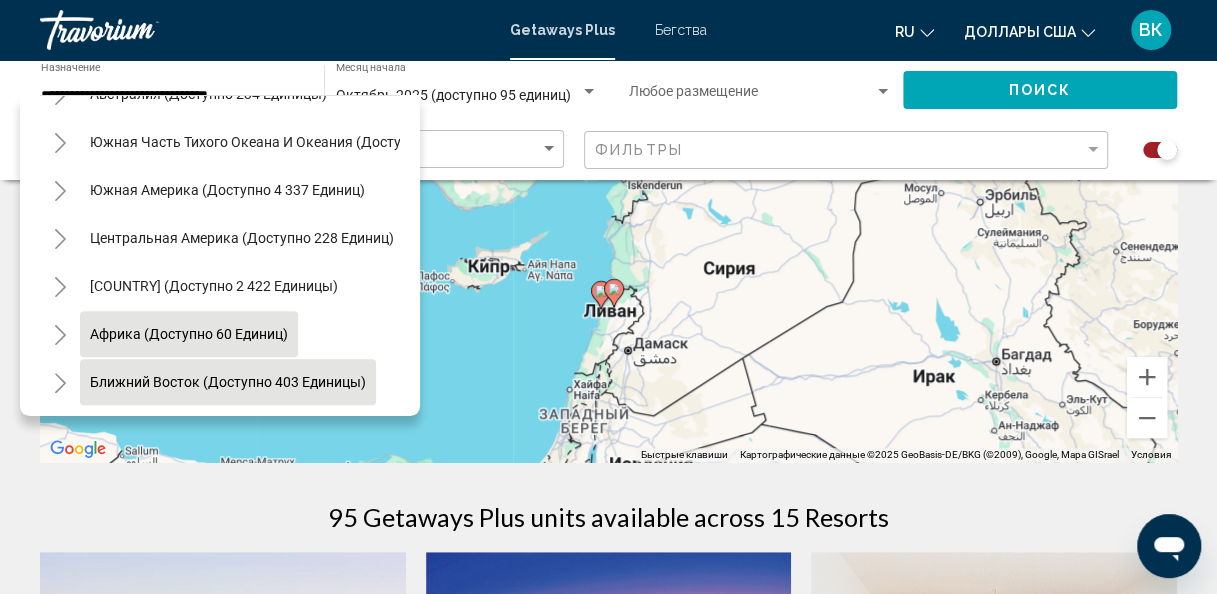 scroll, scrollTop: 370, scrollLeft: 0, axis: vertical 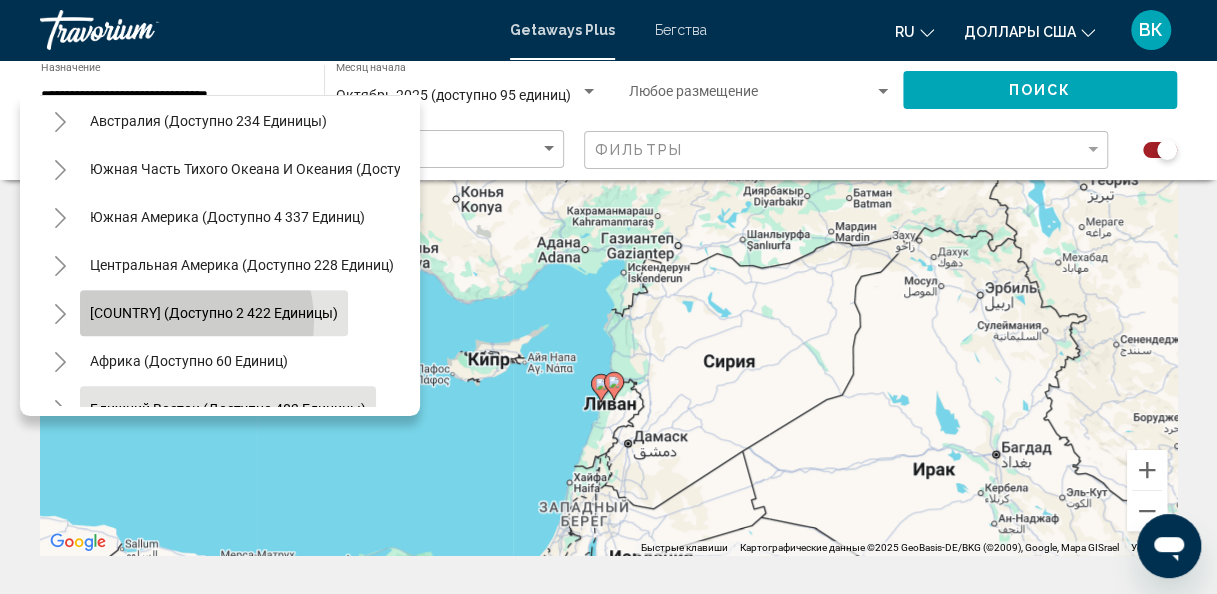 click on "[COUNTRY] (доступно 2 422 единицы)" 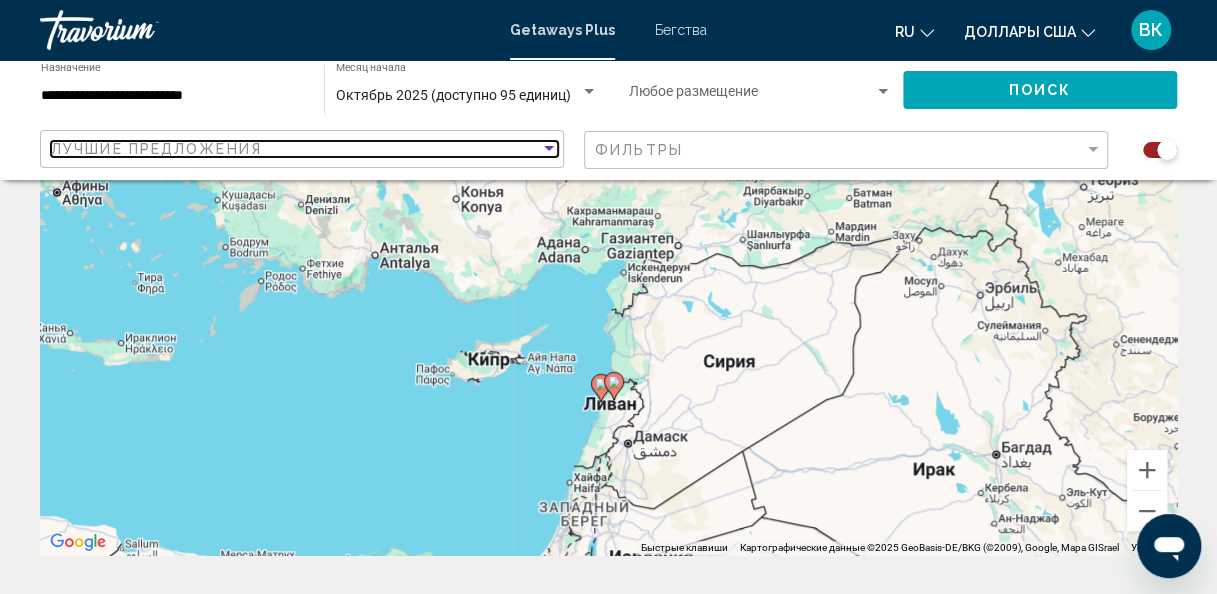click on "Лучшие предложения" at bounding box center [295, 149] 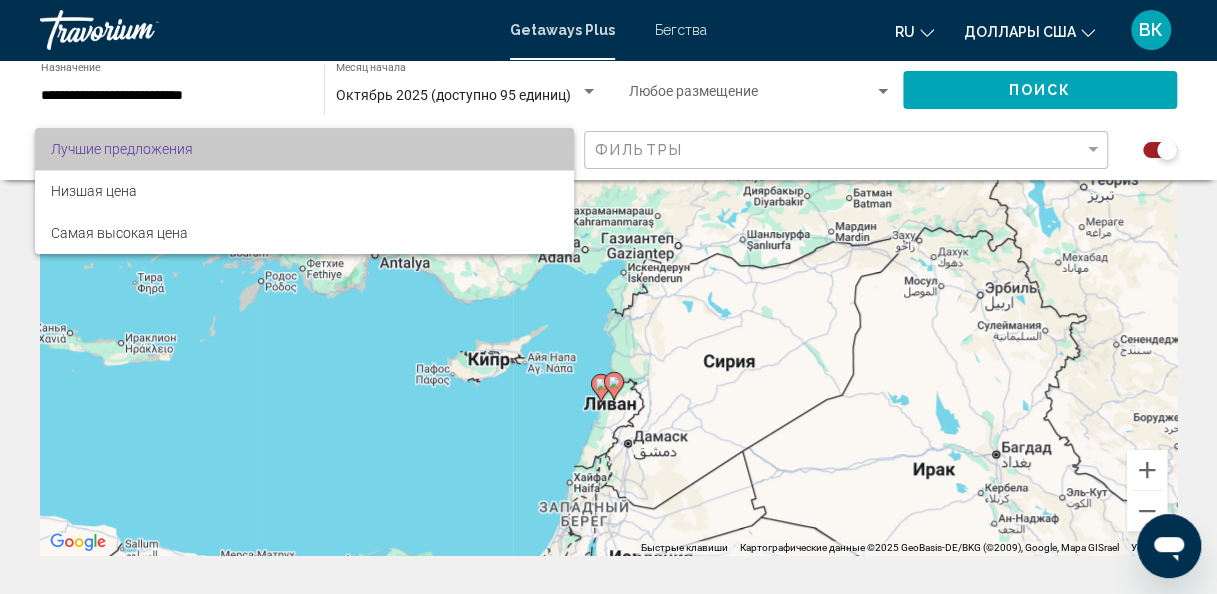 click on "Лучшие предложения" at bounding box center [305, 149] 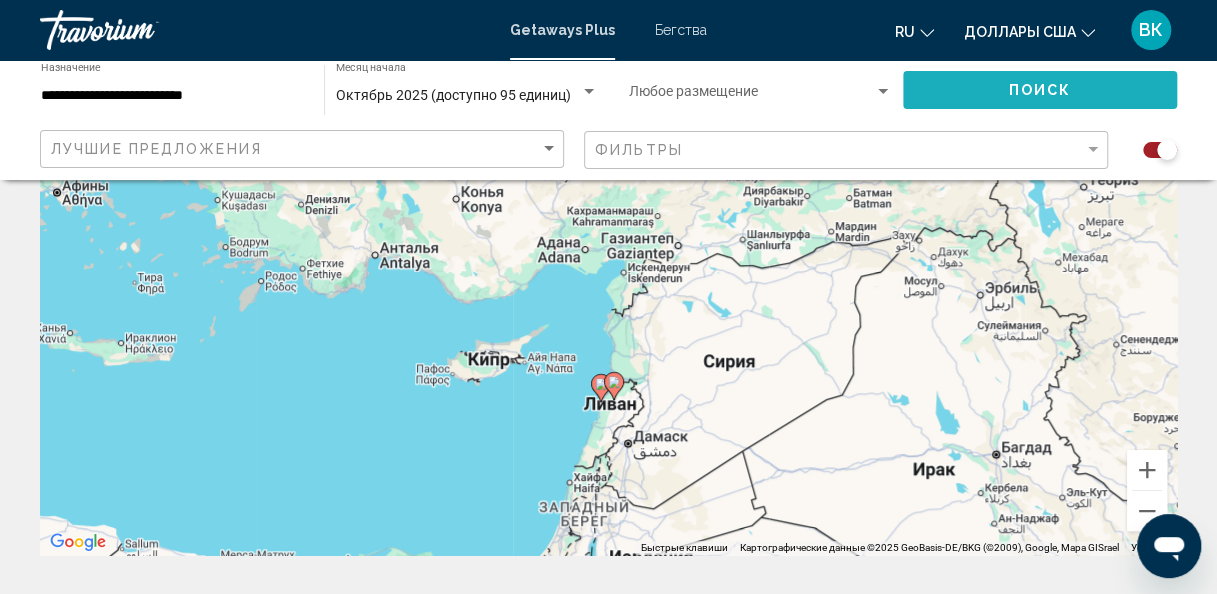 click on "Поиск" 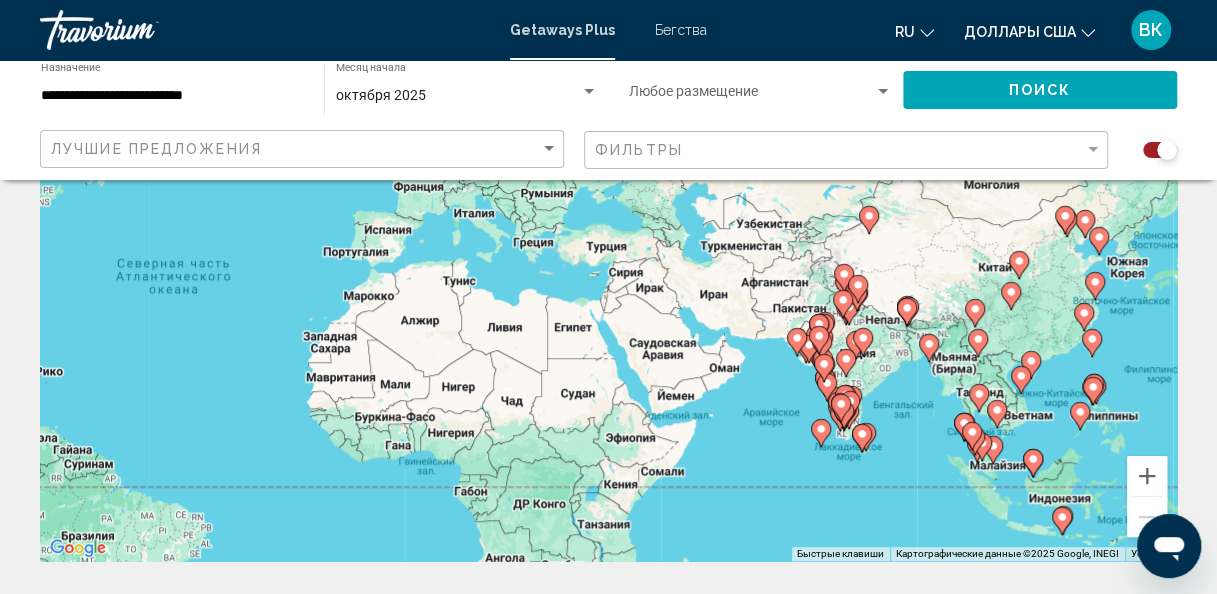 scroll, scrollTop: 240, scrollLeft: 0, axis: vertical 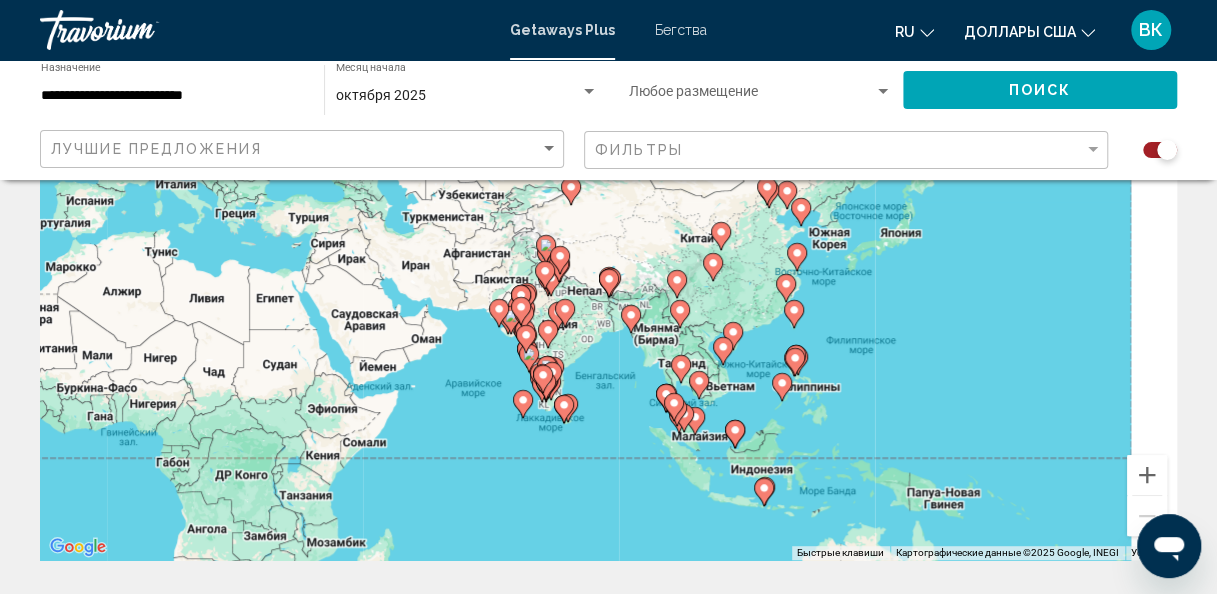 drag, startPoint x: 890, startPoint y: 426, endPoint x: 586, endPoint y: 400, distance: 305.1098 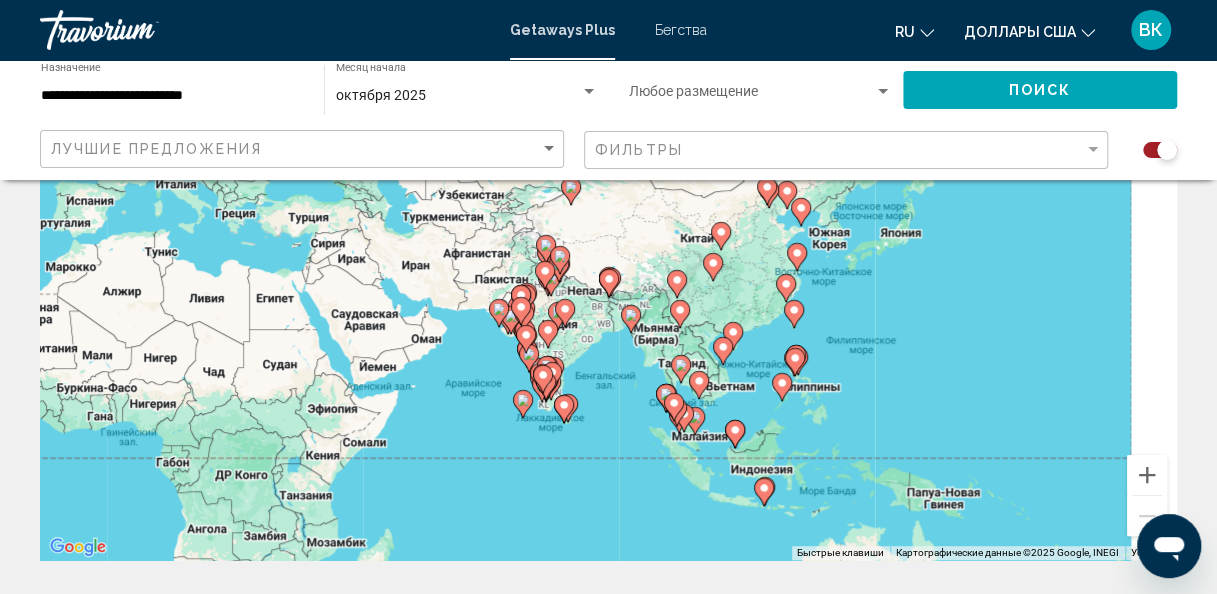 click on "Чтобы активировать перетаскивание с помощью клавиатуры, нажмите Alt + Ввод. После этого перемещайте маркер, используя клавиши со стрелками. Чтобы завершить перетаскивание, нажмите клавишу Ввод. Чтобы отменить действие, нажмите клавишу Esc." at bounding box center [608, 260] 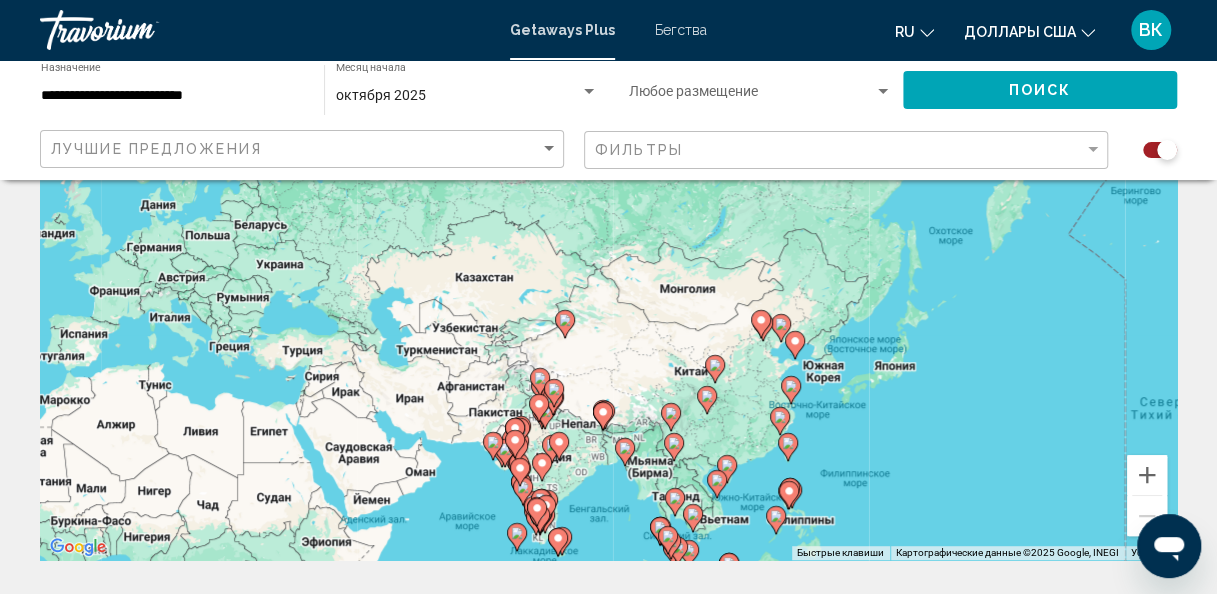 drag, startPoint x: 911, startPoint y: 396, endPoint x: 901, endPoint y: 509, distance: 113.44161 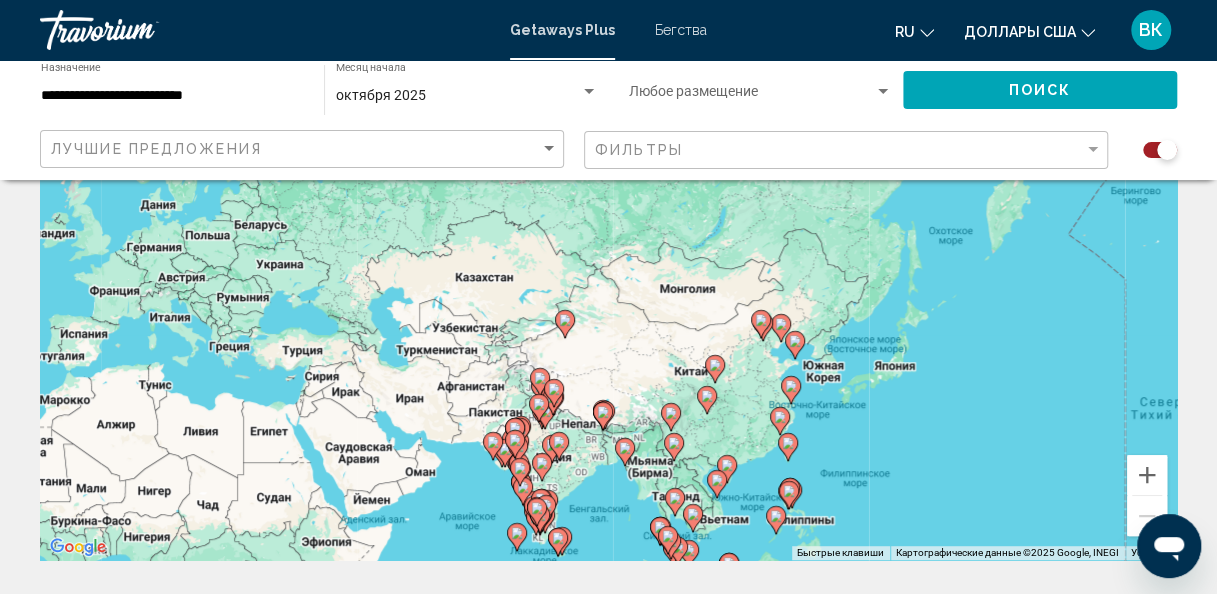 click on "Чтобы активировать перетаскивание с помощью клавиатуры, нажмите Alt + Ввод. После этого перемещайте маркер, используя клавиши со стрелками. Чтобы завершить перетаскивание, нажмите клавишу Ввод. Чтобы отменить действие, нажмите клавишу Esc." at bounding box center [608, 260] 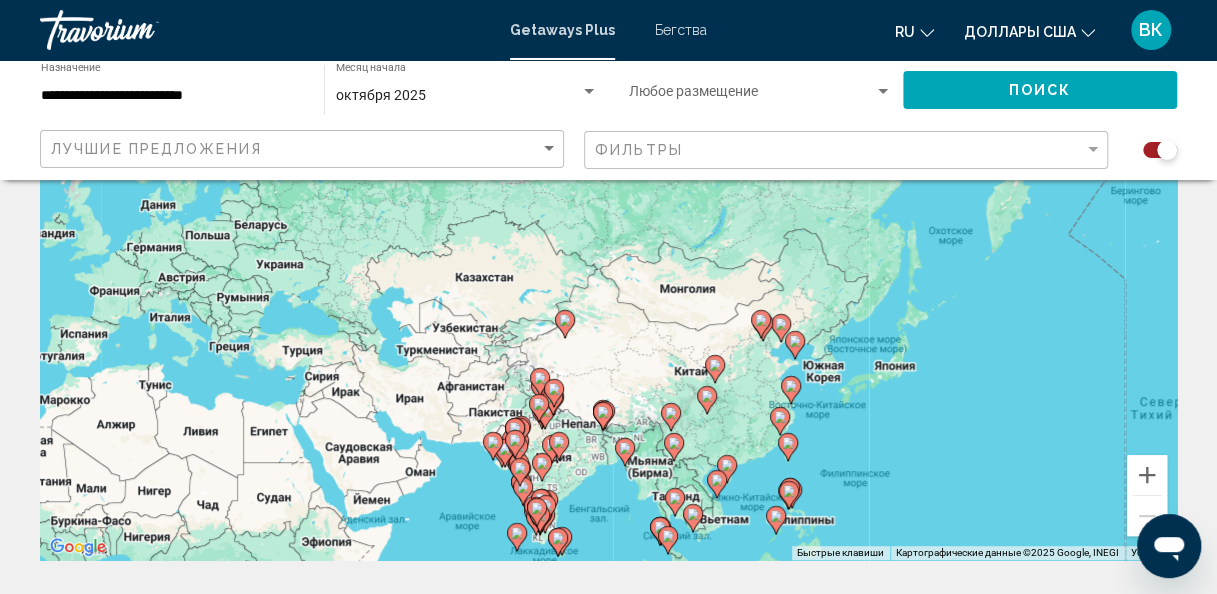 click on "Чтобы активировать перетаскивание с помощью клавиатуры, нажмите Alt + Ввод. После этого перемещайте маркер, используя клавиши со стрелками. Чтобы завершить перетаскивание, нажмите клавишу Ввод. Чтобы отменить действие, нажмите клавишу Esc." at bounding box center [608, 260] 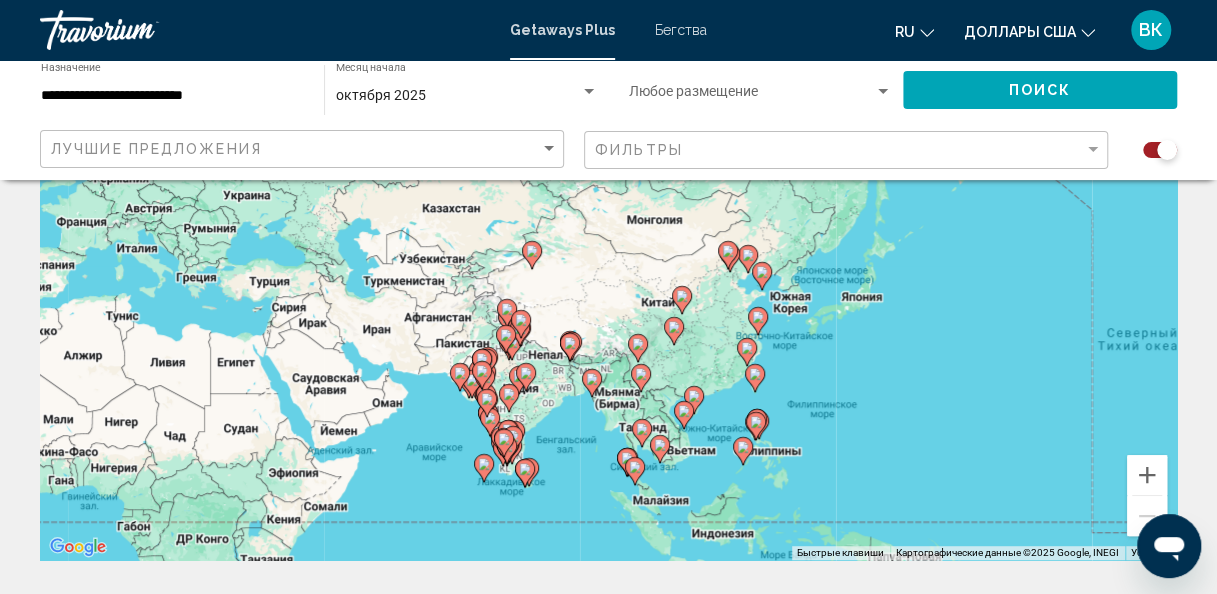 drag, startPoint x: 901, startPoint y: 509, endPoint x: 866, endPoint y: 438, distance: 79.15807 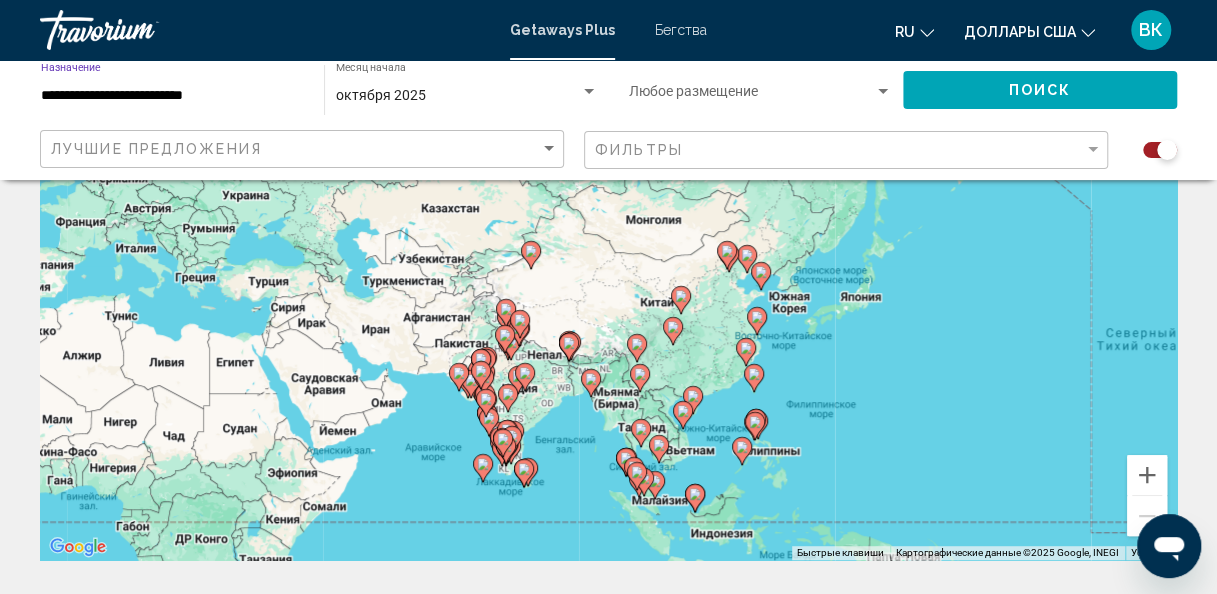 click on "**********" at bounding box center [172, 96] 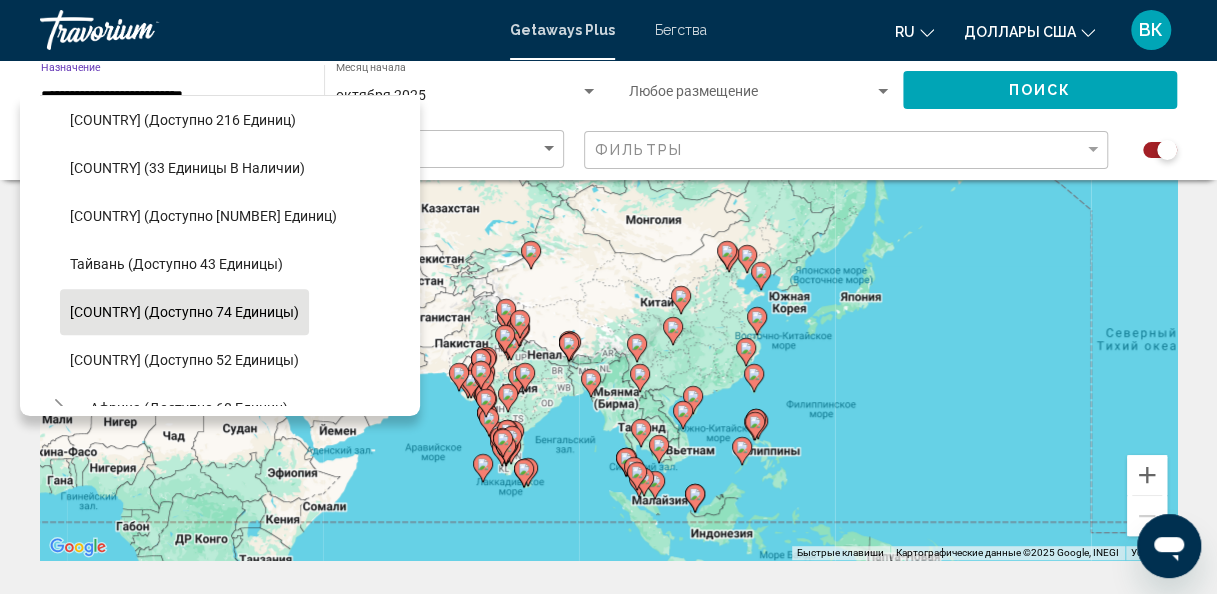scroll, scrollTop: 750, scrollLeft: 0, axis: vertical 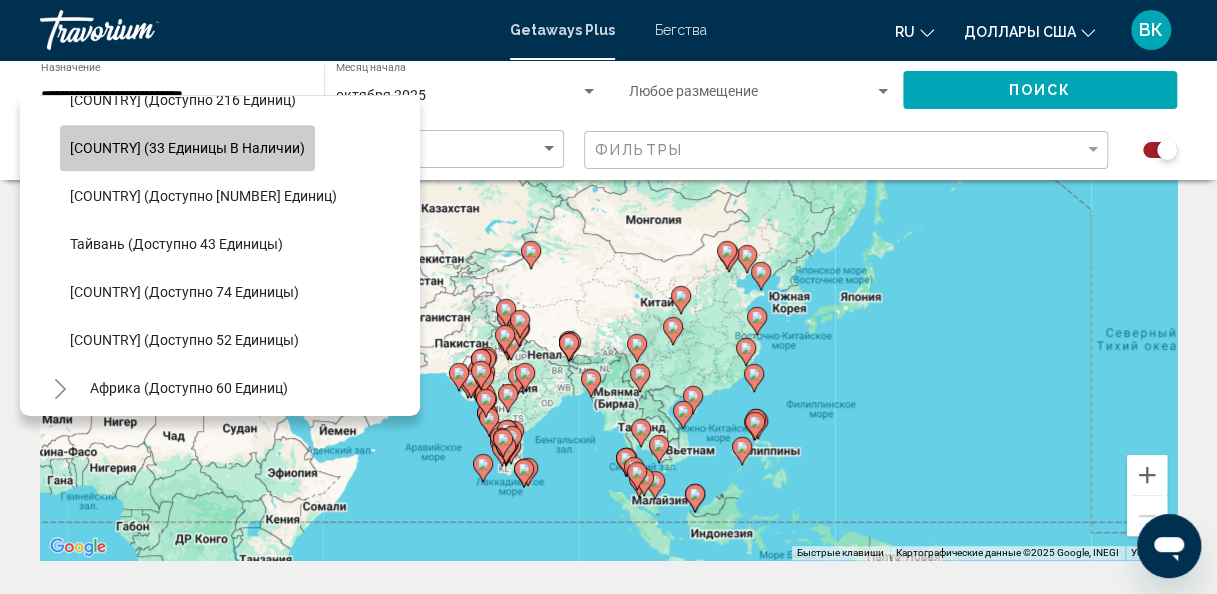click on "[COUNTRY] (33 единицы в наличии)" 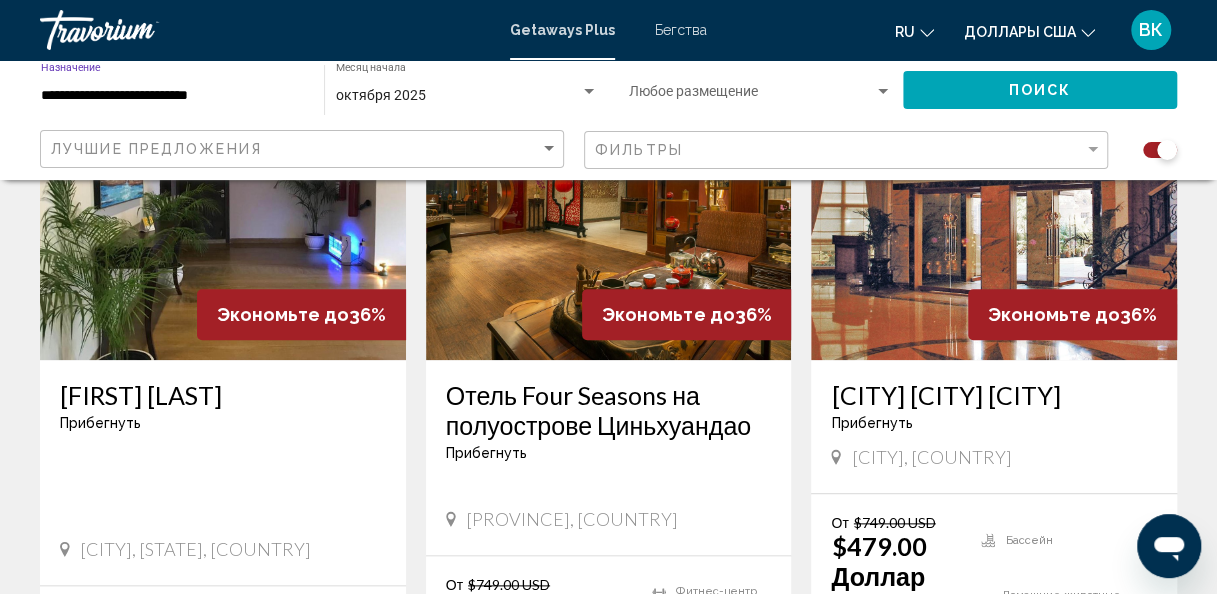 scroll, scrollTop: 850, scrollLeft: 0, axis: vertical 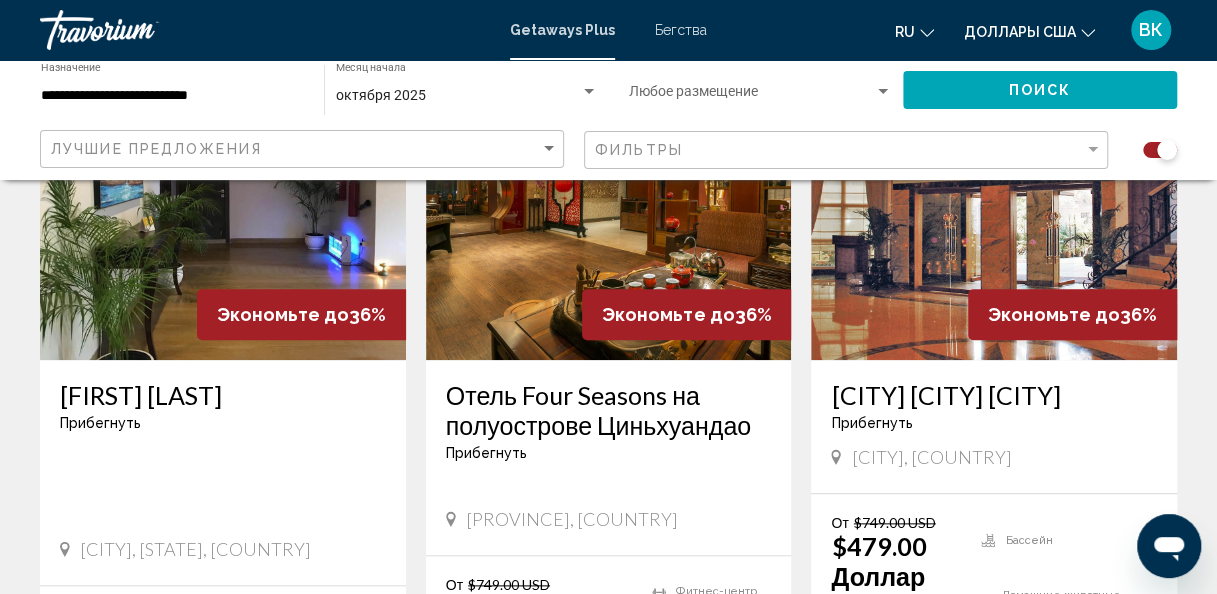 click on "[CITY] [CITY] [CITY]" at bounding box center (994, 395) 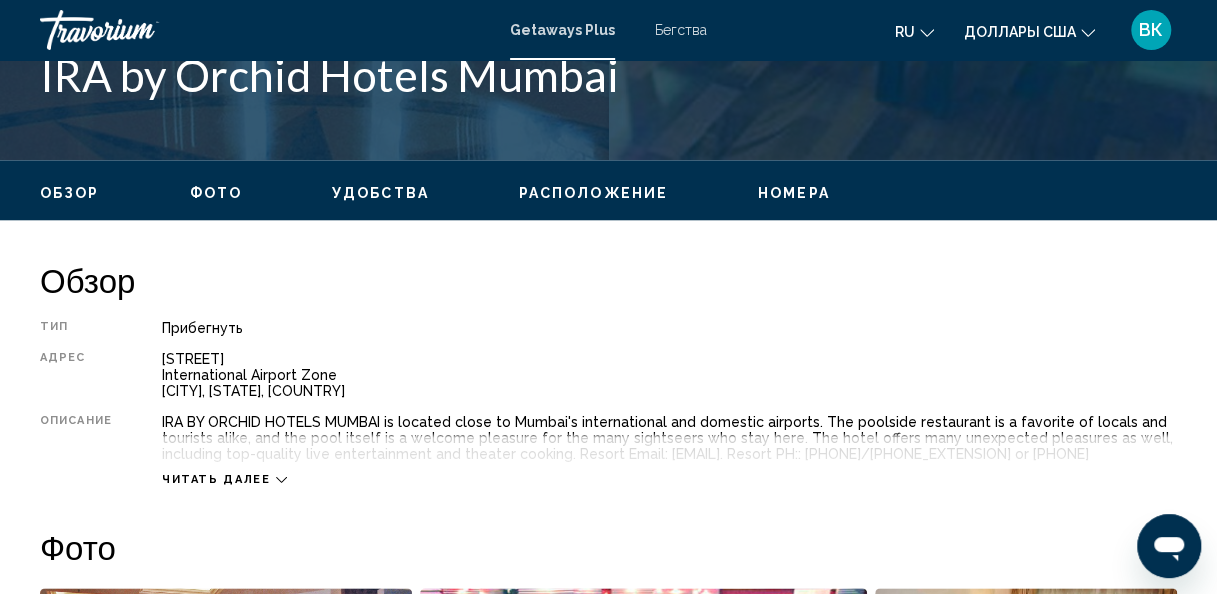 scroll, scrollTop: 238, scrollLeft: 0, axis: vertical 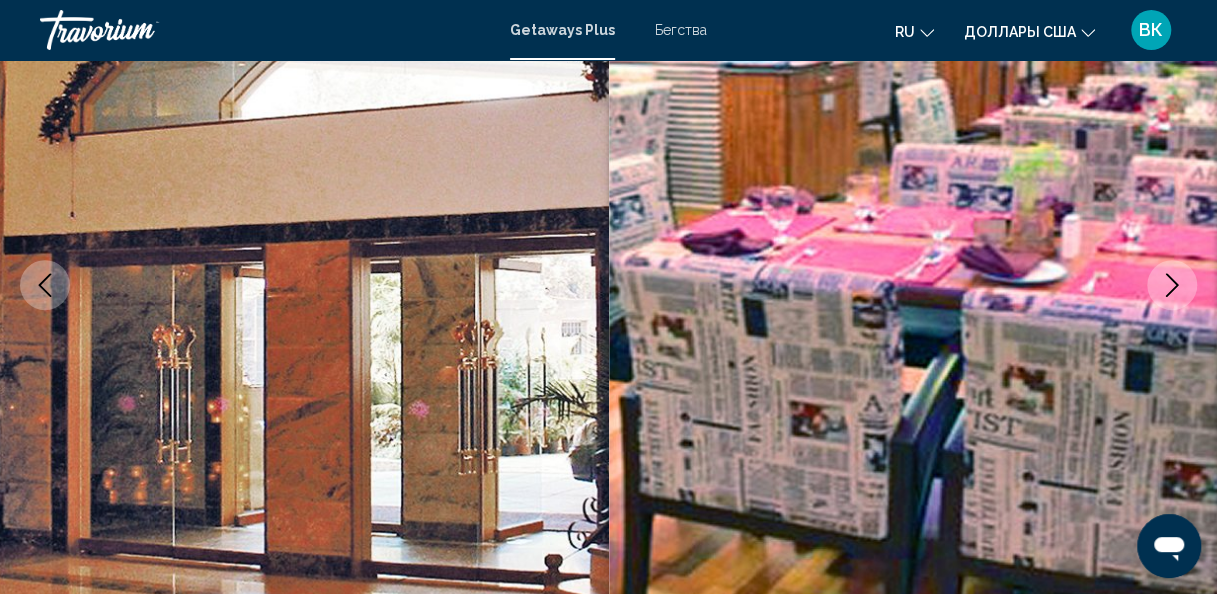 click 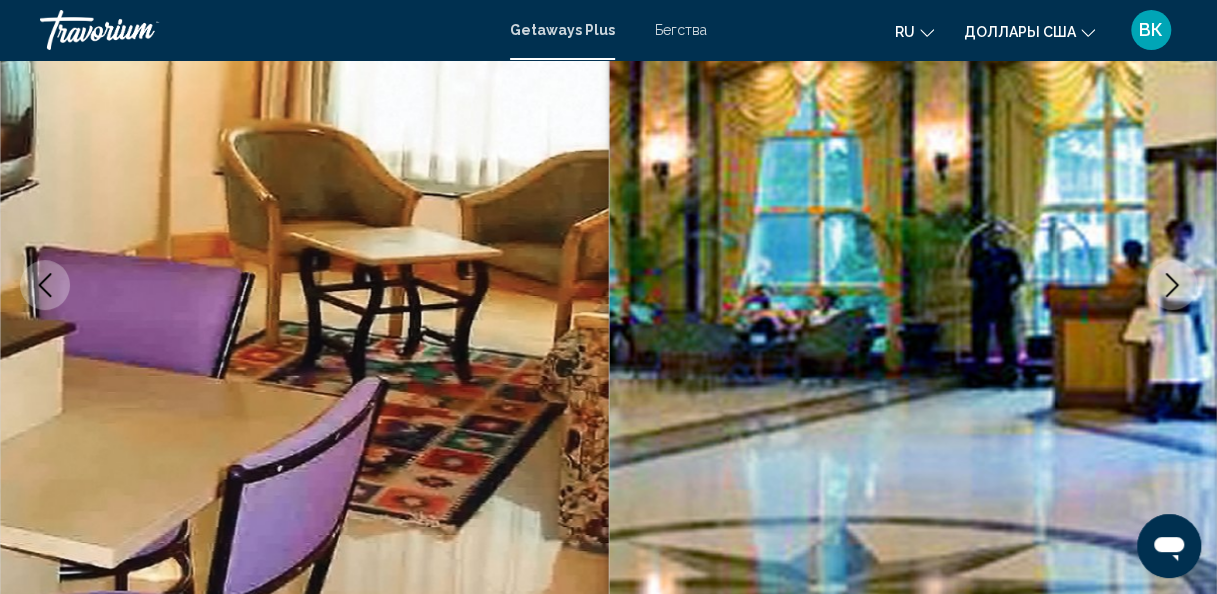 click 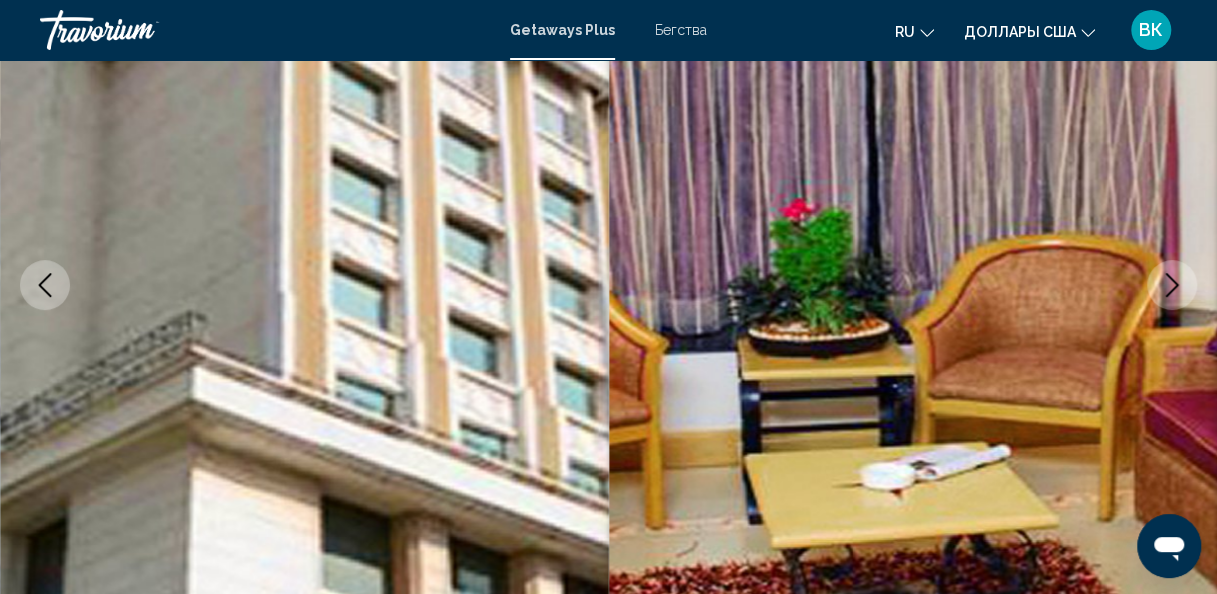 click 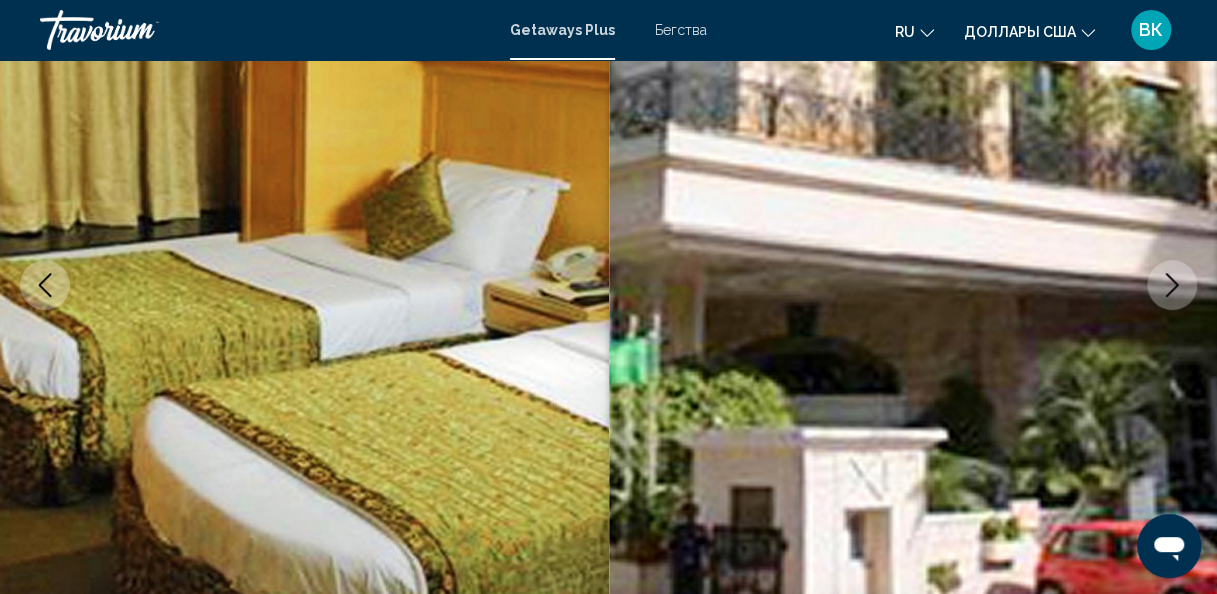 click 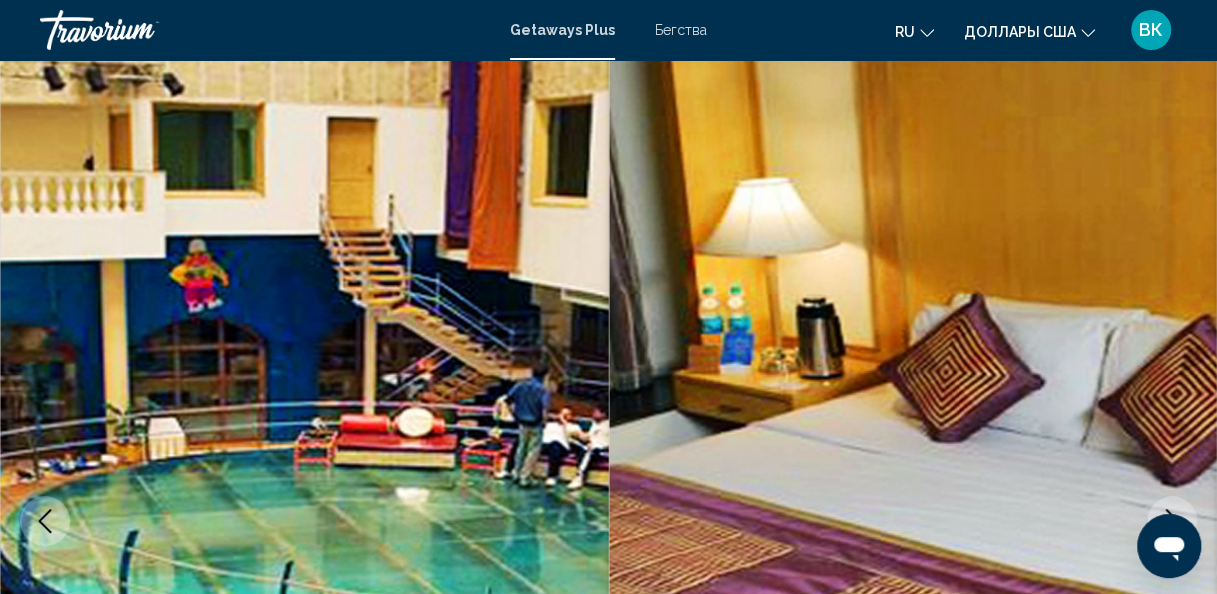 scroll, scrollTop: 0, scrollLeft: 0, axis: both 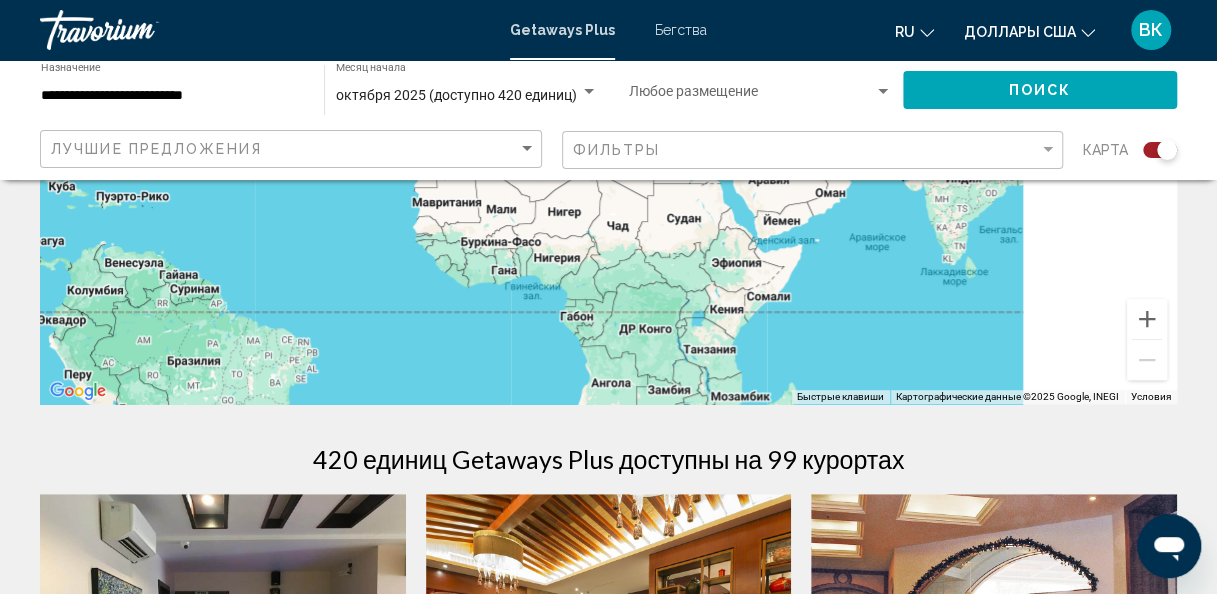 drag, startPoint x: 960, startPoint y: 292, endPoint x: 630, endPoint y: 322, distance: 331.36084 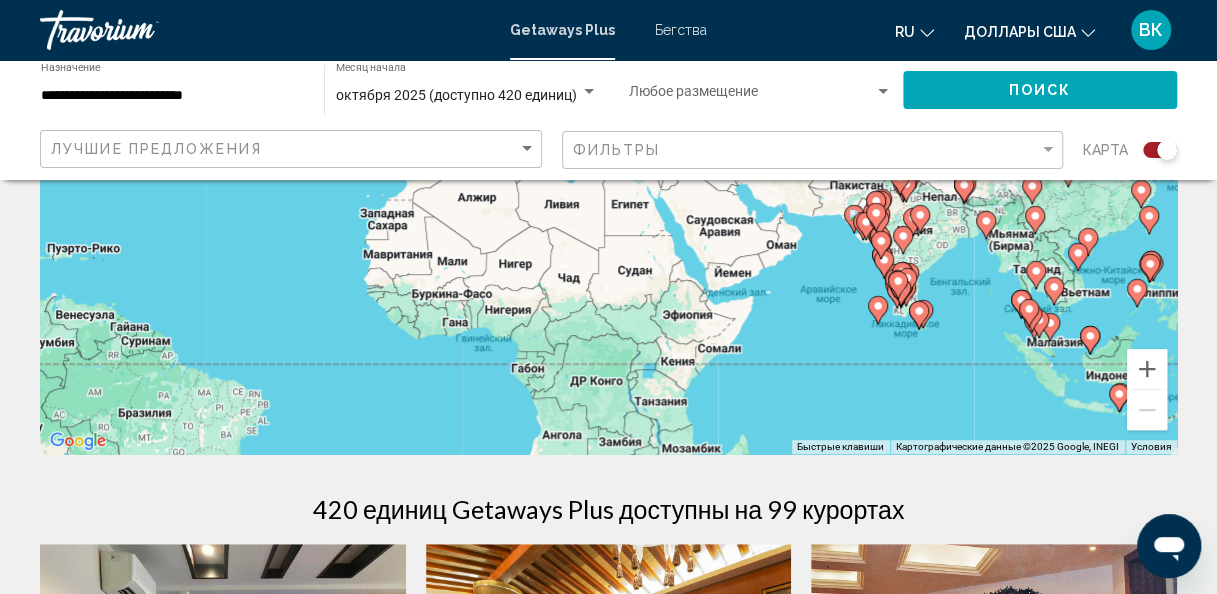 scroll, scrollTop: 281, scrollLeft: 0, axis: vertical 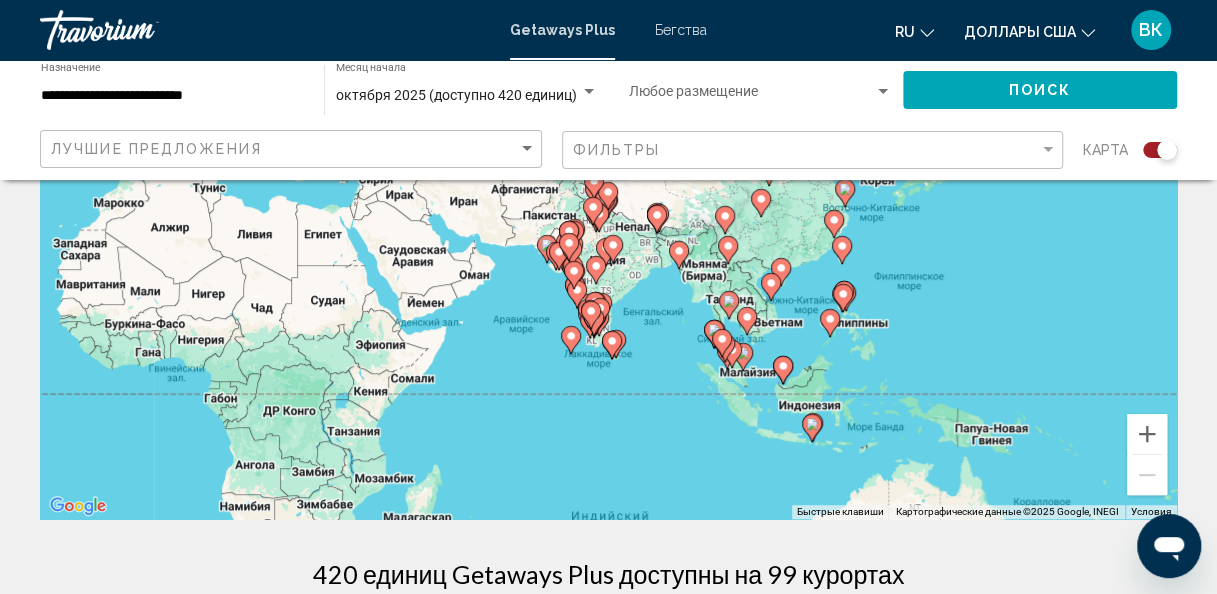 drag, startPoint x: 996, startPoint y: 316, endPoint x: 645, endPoint y: 272, distance: 353.74707 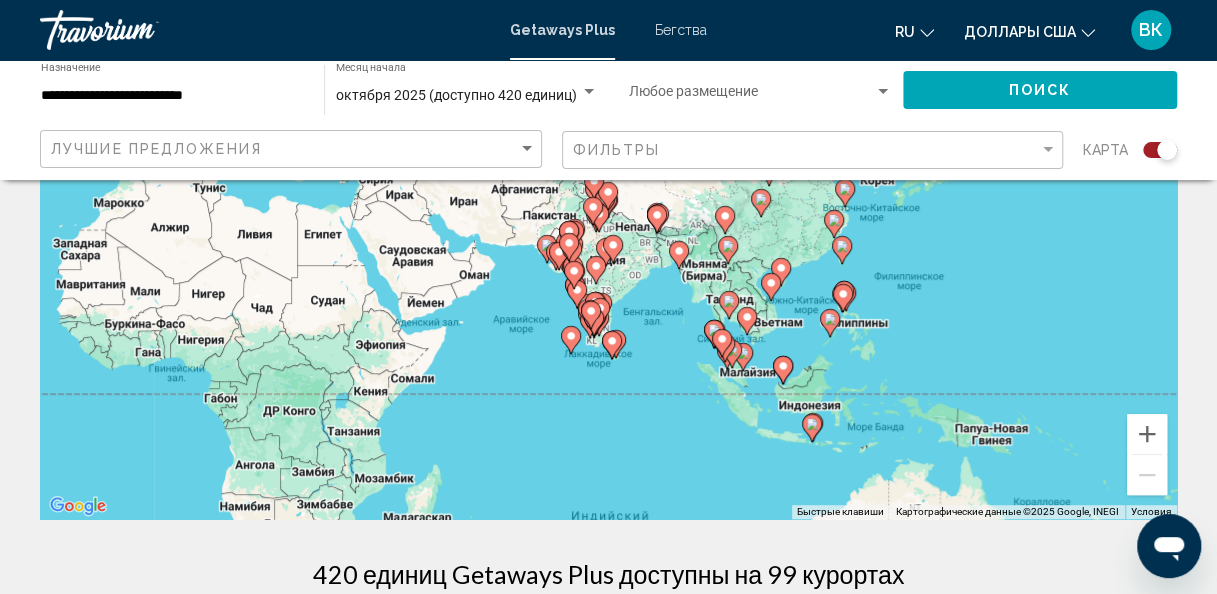 click on "Чтобы активировать перетаскивание с помощью клавиатуры, нажмите Alt + Ввод. После этого перемещайте маркер, используя клавиши со стрелками. Чтобы завершить перетаскивание, нажмите клавишу Ввод. Чтобы отменить действие, нажмите клавишу Esc." at bounding box center (608, 219) 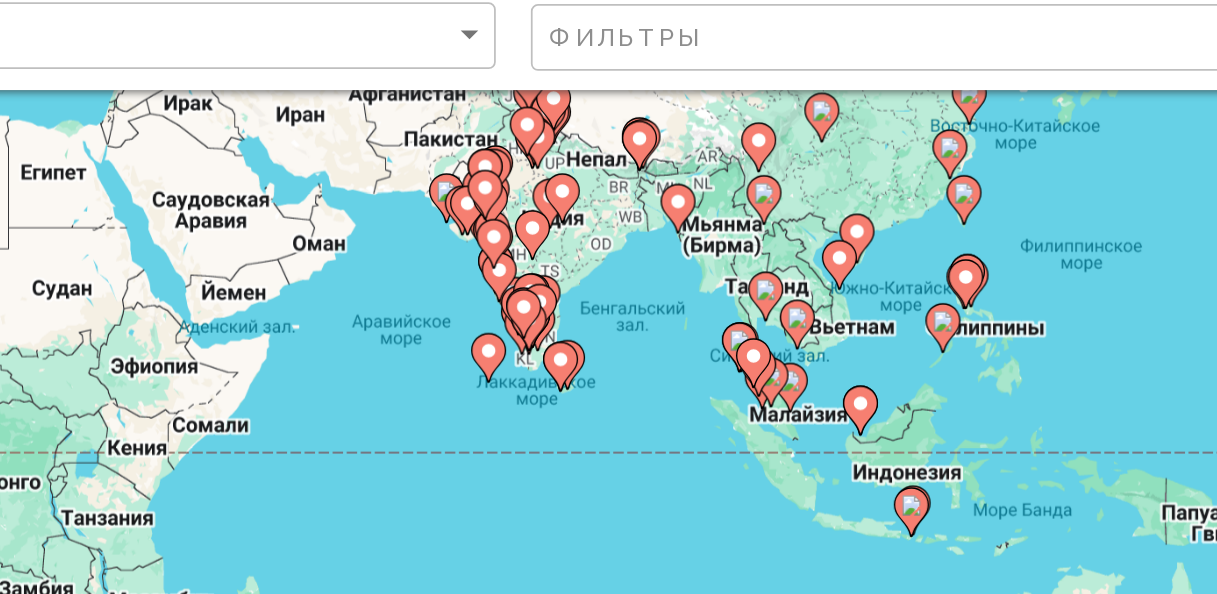scroll, scrollTop: 281, scrollLeft: 0, axis: vertical 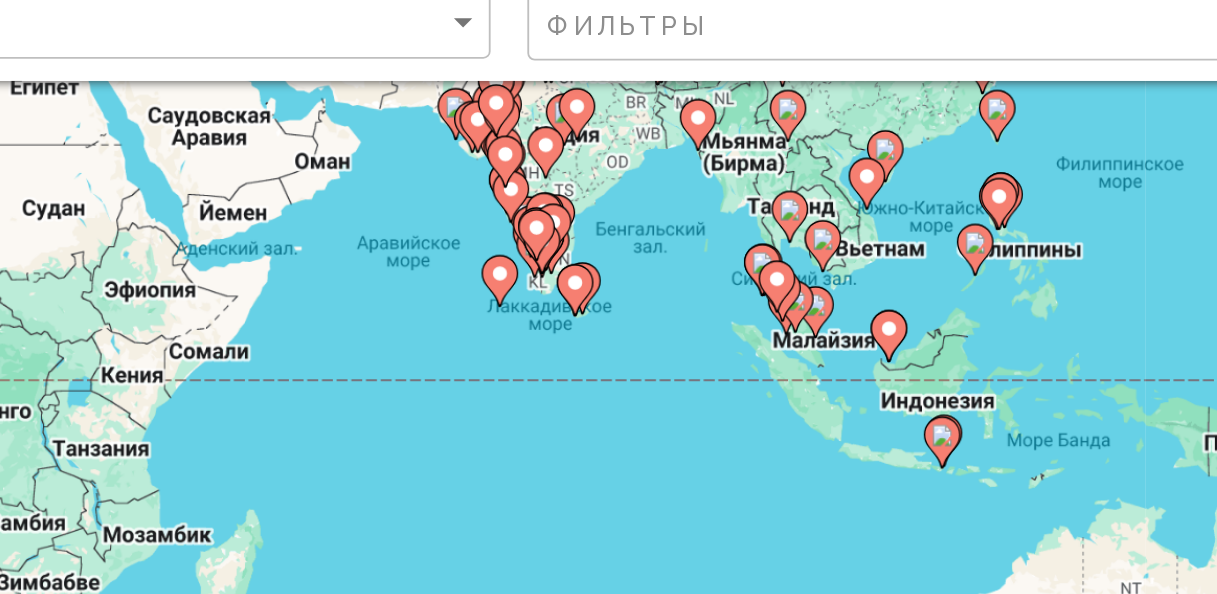 drag, startPoint x: 568, startPoint y: 357, endPoint x: 577, endPoint y: 302, distance: 55.7315 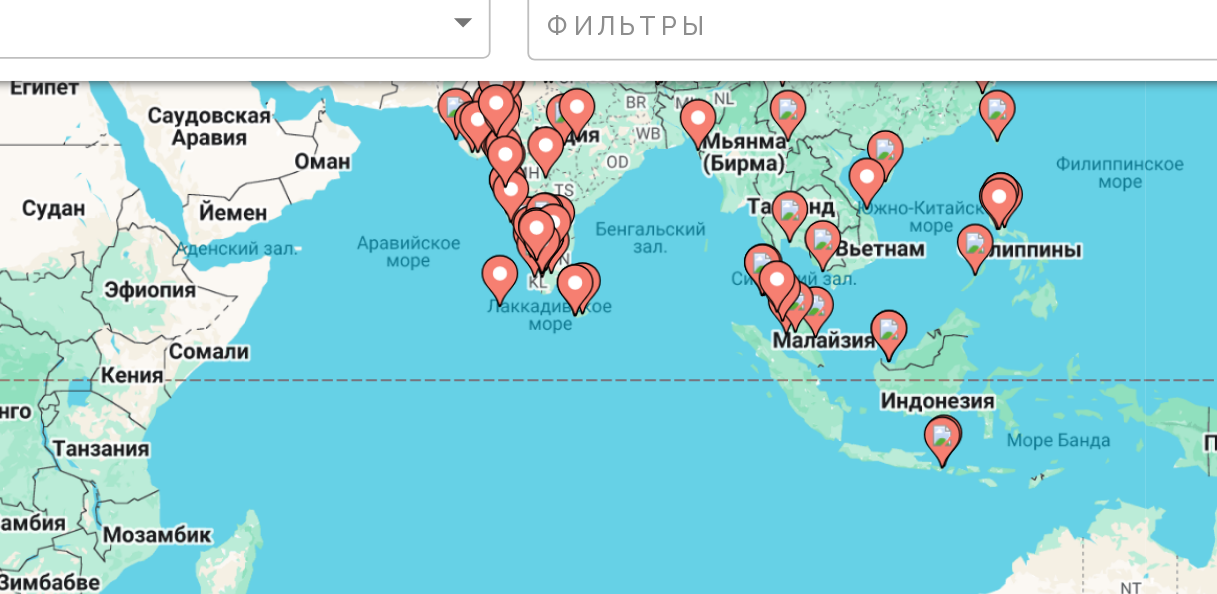 click on "Чтобы активировать перетаскивание с помощью клавиатуры, нажмите Alt + Ввод. После этого перемещайте маркер, используя клавиши со стрелками. Чтобы завершить перетаскивание, нажмите клавишу Ввод. Чтобы отменить действие, нажмите клавишу Esc." at bounding box center [608, 219] 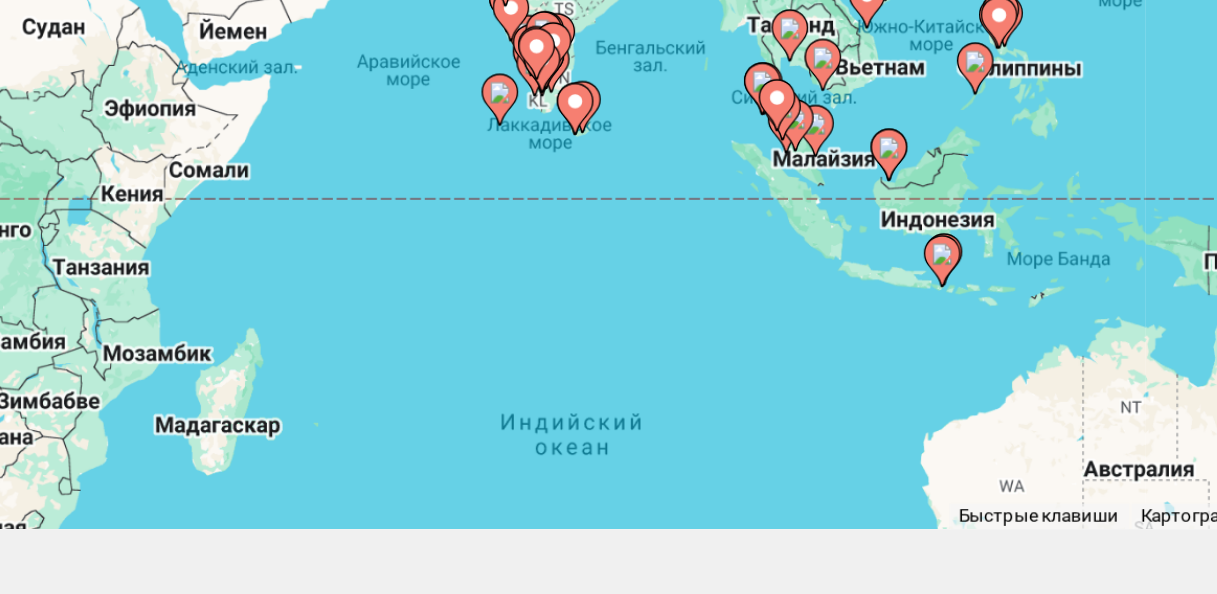 scroll, scrollTop: 281, scrollLeft: 0, axis: vertical 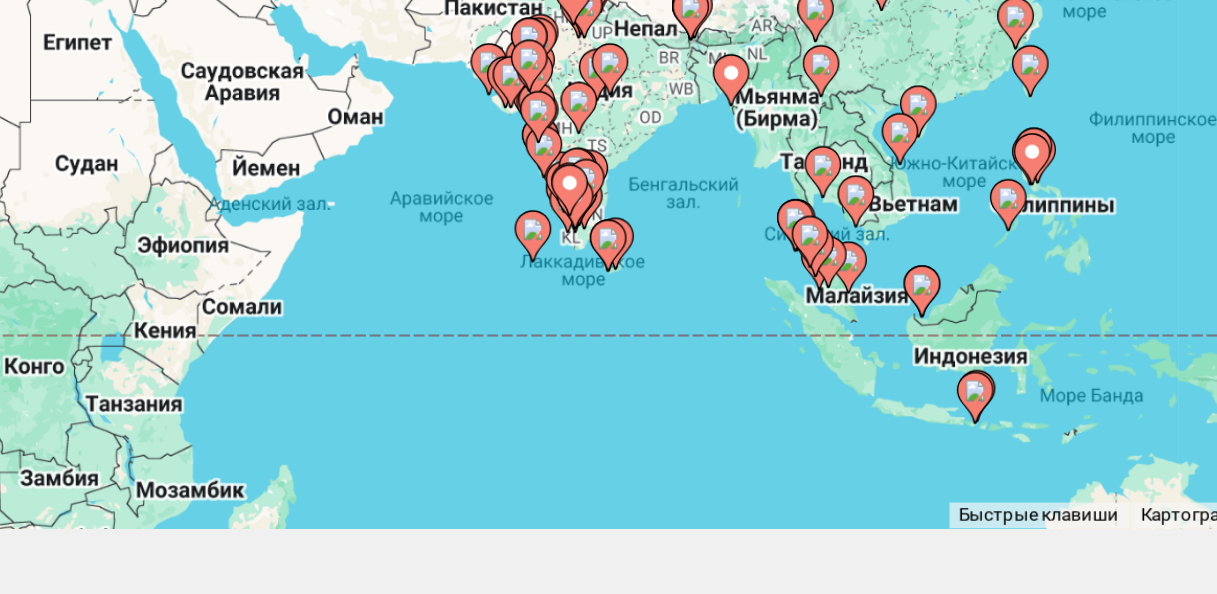 drag, startPoint x: 640, startPoint y: 439, endPoint x: 658, endPoint y: 520, distance: 82.9759 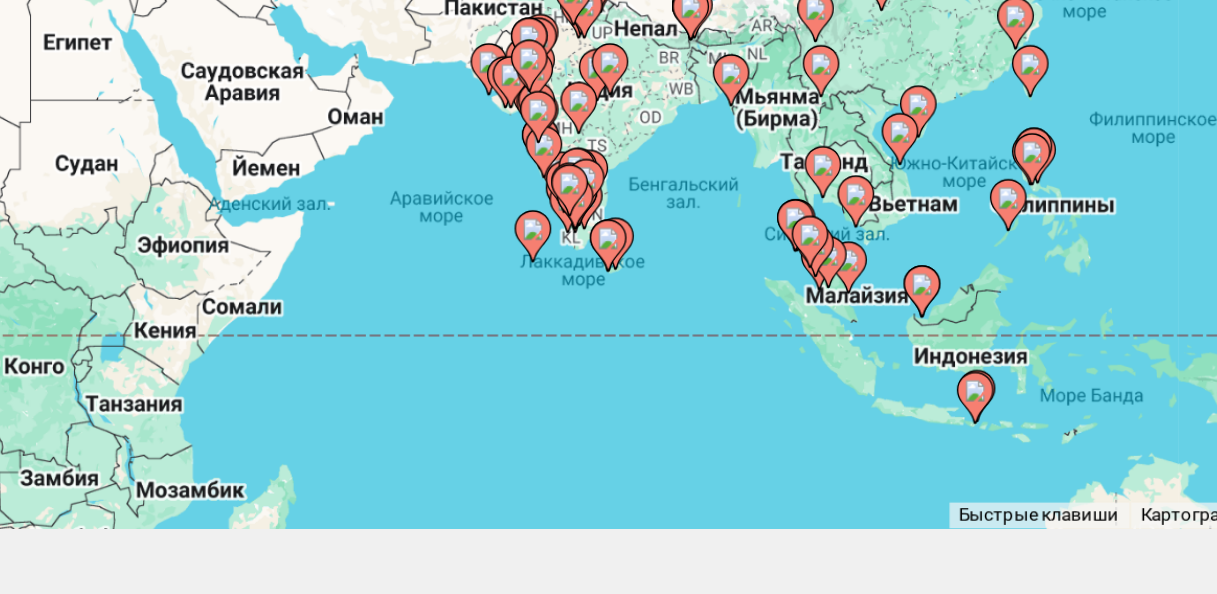 click on "← Переместить влево → Переместить вправо ↑ Переместить вверх ↓ Переместить вниз + Приблизить - Уменьшить Home Переместить влево на 75 % End Переместить вправо на 75 % Предыдущая страница Переместить вверх на 75 % Следующая страница Переместить вниз на 75 % Чтобы активировать перетаскивание с помощью клавиатуры, нажмите Alt + Ввод. После этого перемещайте маркер, используя клавиши со стрелками. Чтобы завершить перетаскивание, нажмите клавишу Ввод. Чтобы отменить действие, нажмите клавишу Esc. Быстрые клавиши Картографические данные 1000 км  Условия Экономьте до  36%" at bounding box center (608, 1833) 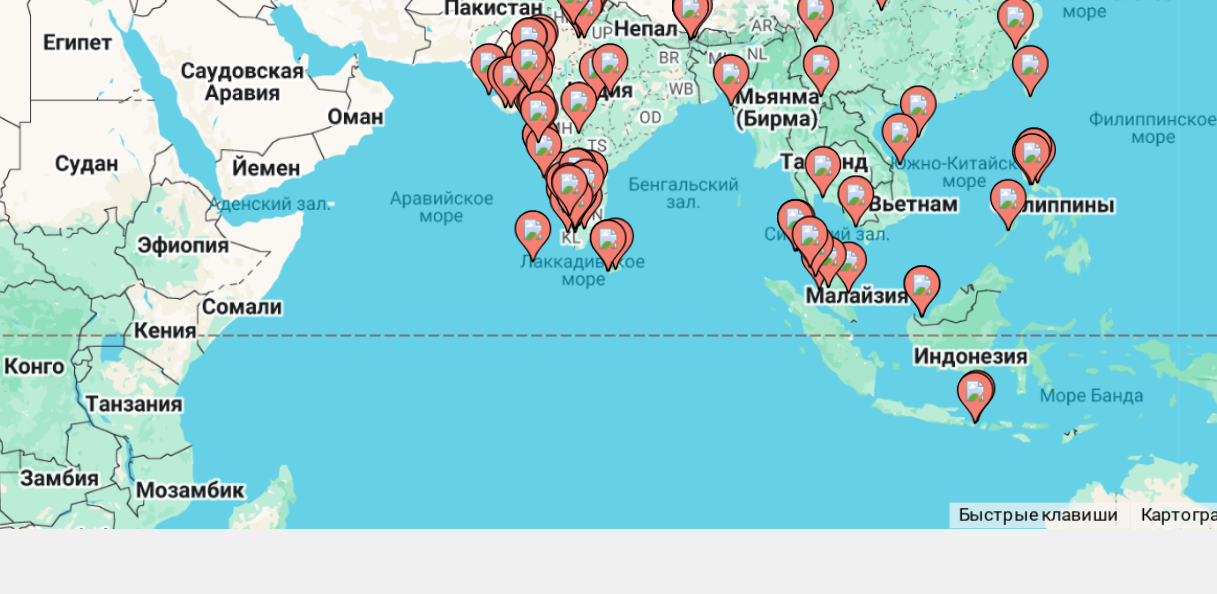 scroll, scrollTop: 281, scrollLeft: 0, axis: vertical 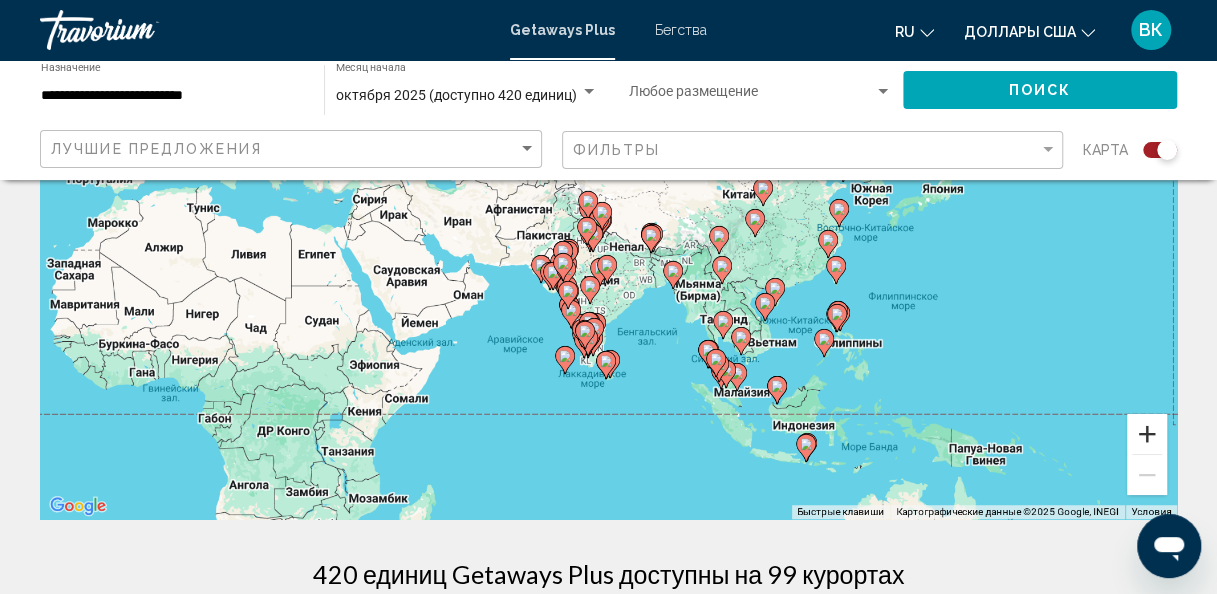 click at bounding box center (1147, 434) 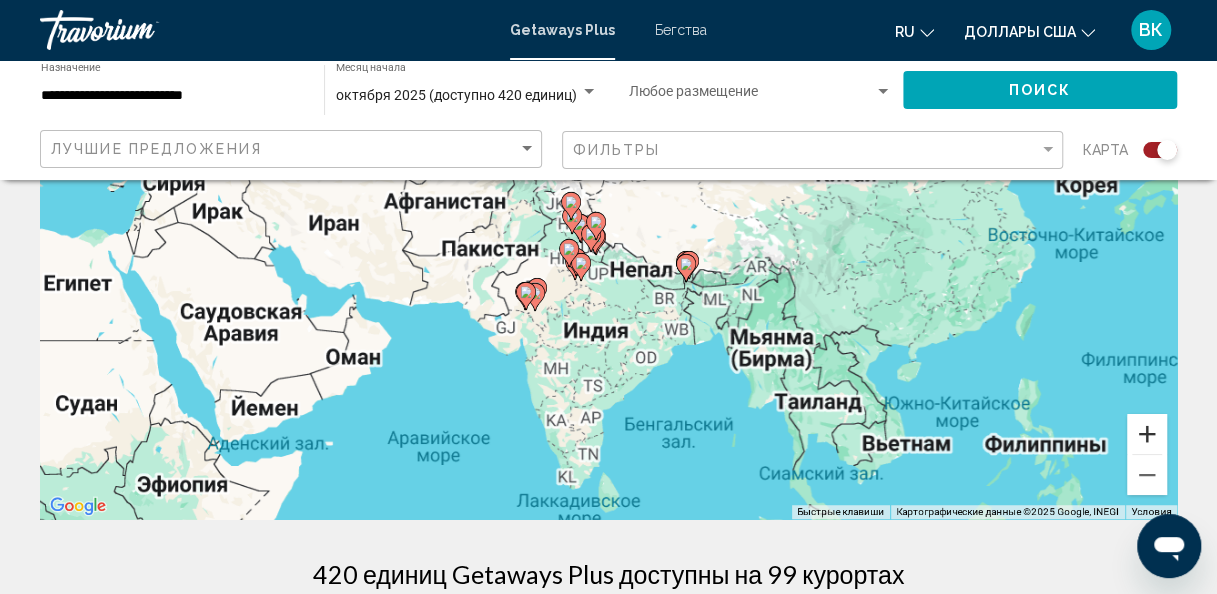 click at bounding box center (1147, 434) 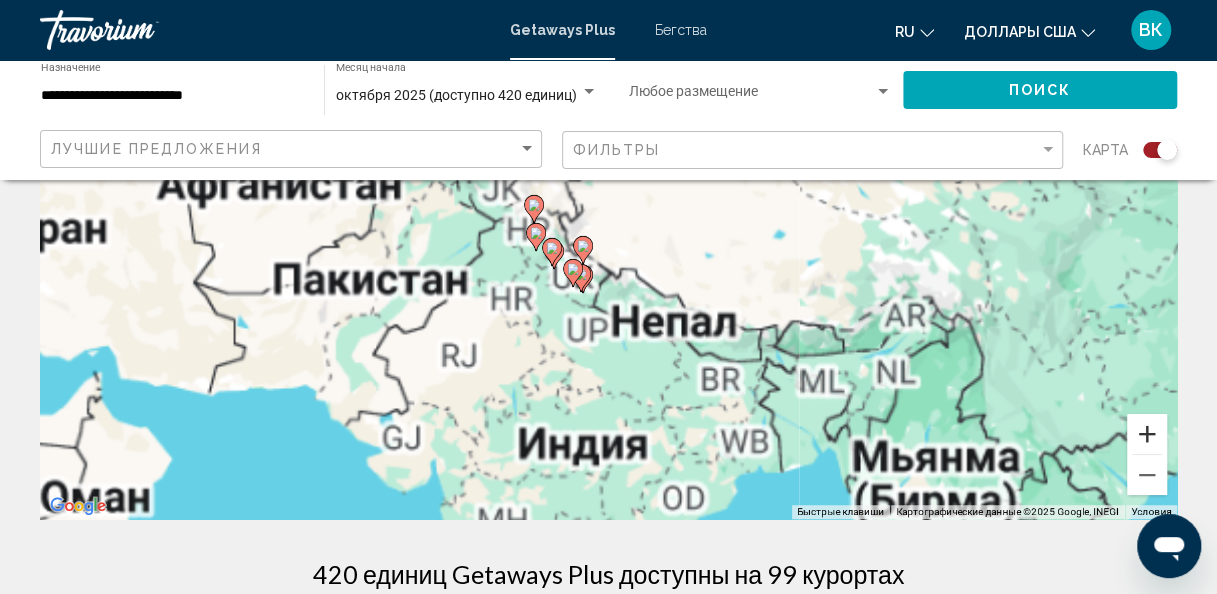 drag, startPoint x: 1134, startPoint y: 434, endPoint x: 841, endPoint y: 416, distance: 293.55237 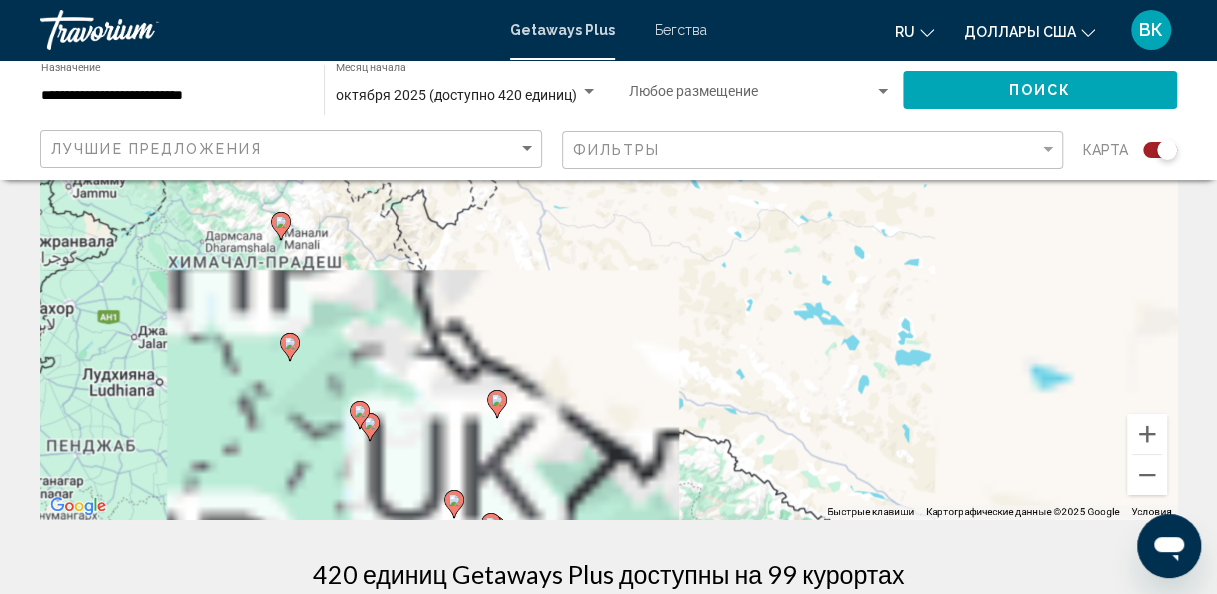 drag, startPoint x: 705, startPoint y: 358, endPoint x: 700, endPoint y: 183, distance: 175.07141 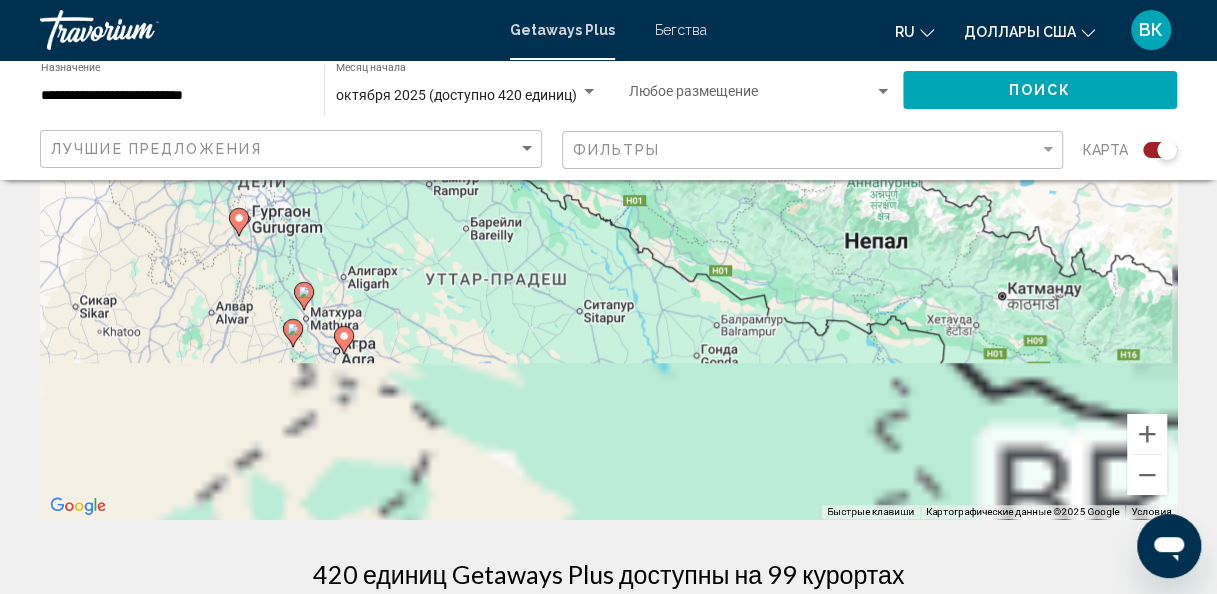 drag, startPoint x: 744, startPoint y: 421, endPoint x: 730, endPoint y: 222, distance: 199.49185 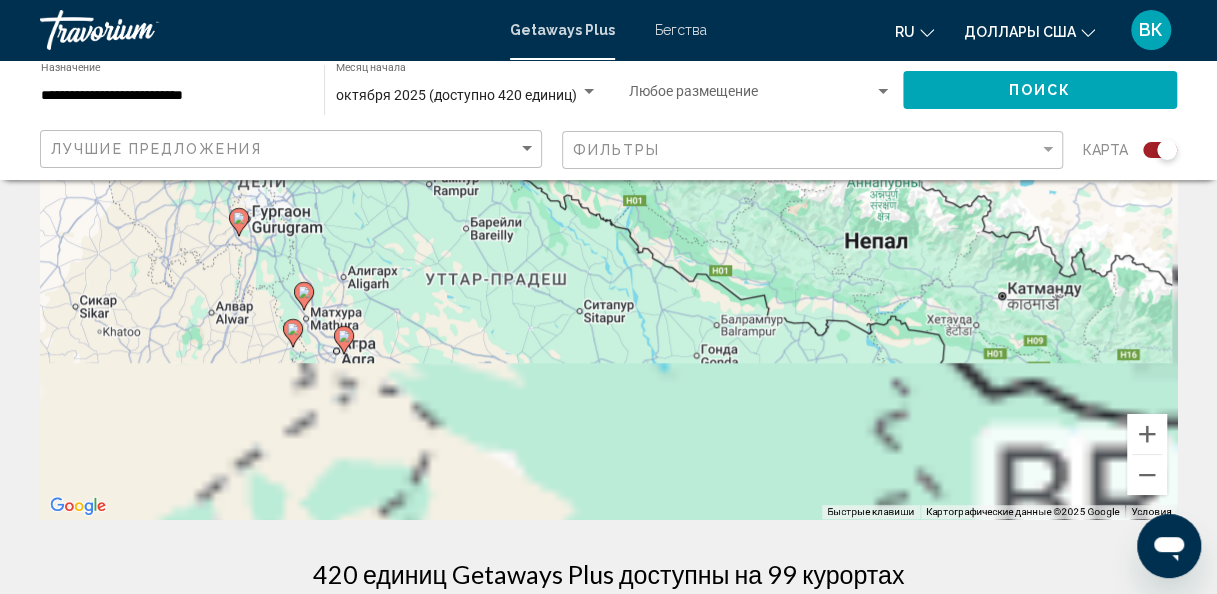 click on "Чтобы активировать перетаскивание с помощью клавиатуры, нажмите Alt + Ввод. После этого перемещайте маркер, используя клавиши со стрелками. Чтобы завершить перетаскивание, нажмите клавишу Ввод. Чтобы отменить действие, нажмите клавишу Esc." at bounding box center (608, 219) 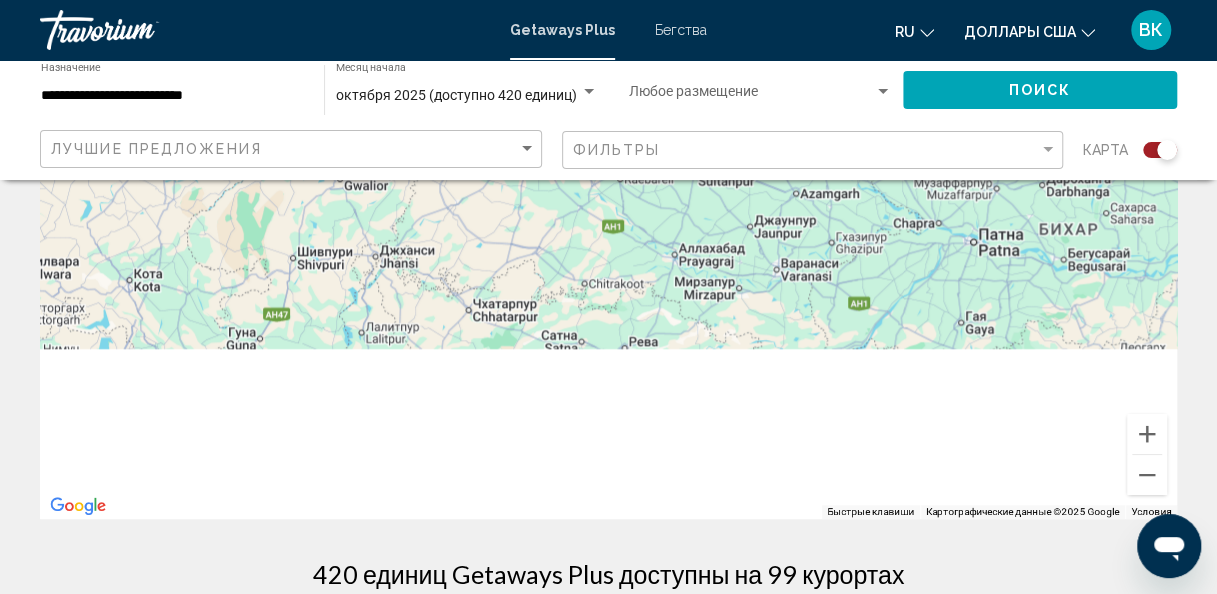 drag, startPoint x: 752, startPoint y: 419, endPoint x: 744, endPoint y: 151, distance: 268.1194 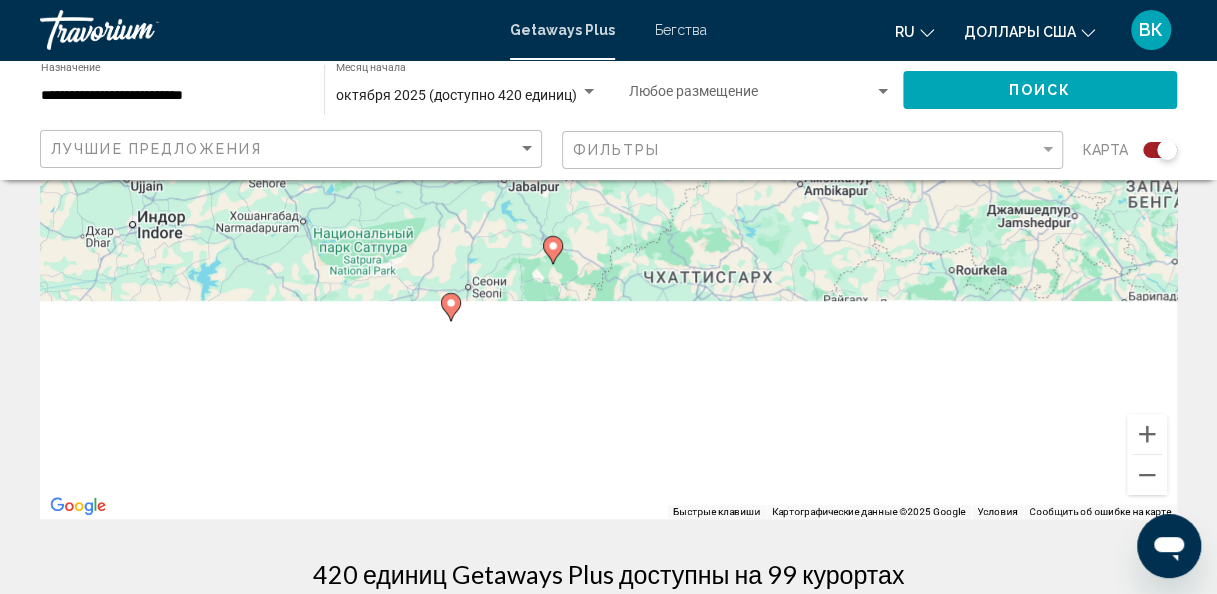 drag, startPoint x: 735, startPoint y: 396, endPoint x: 737, endPoint y: 119, distance: 277.00723 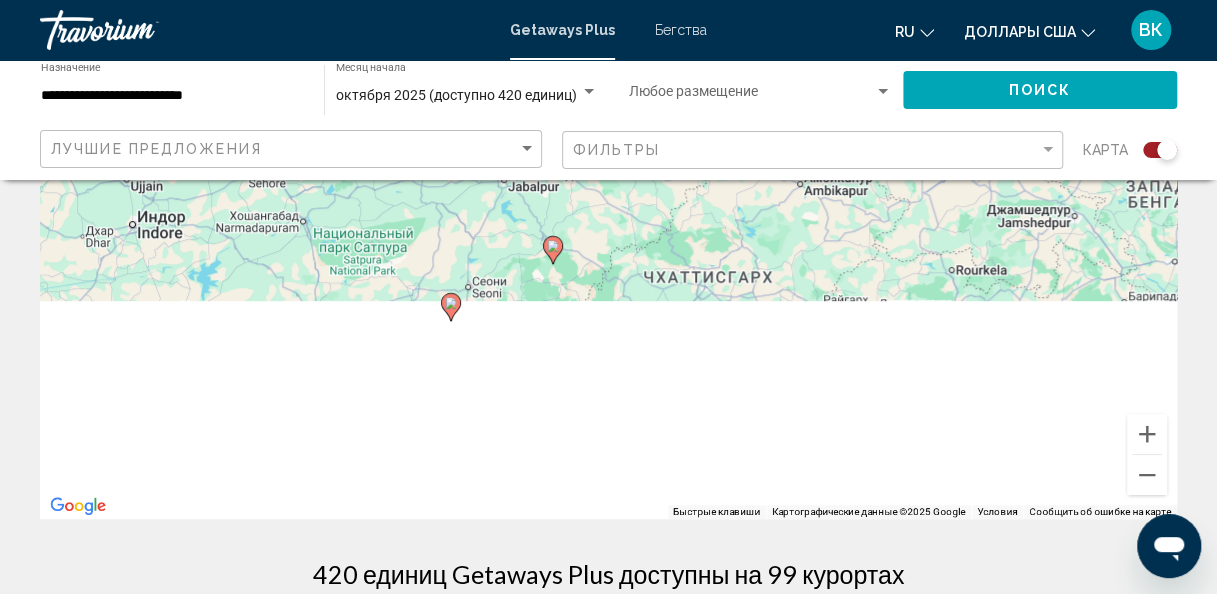 click on "**********" 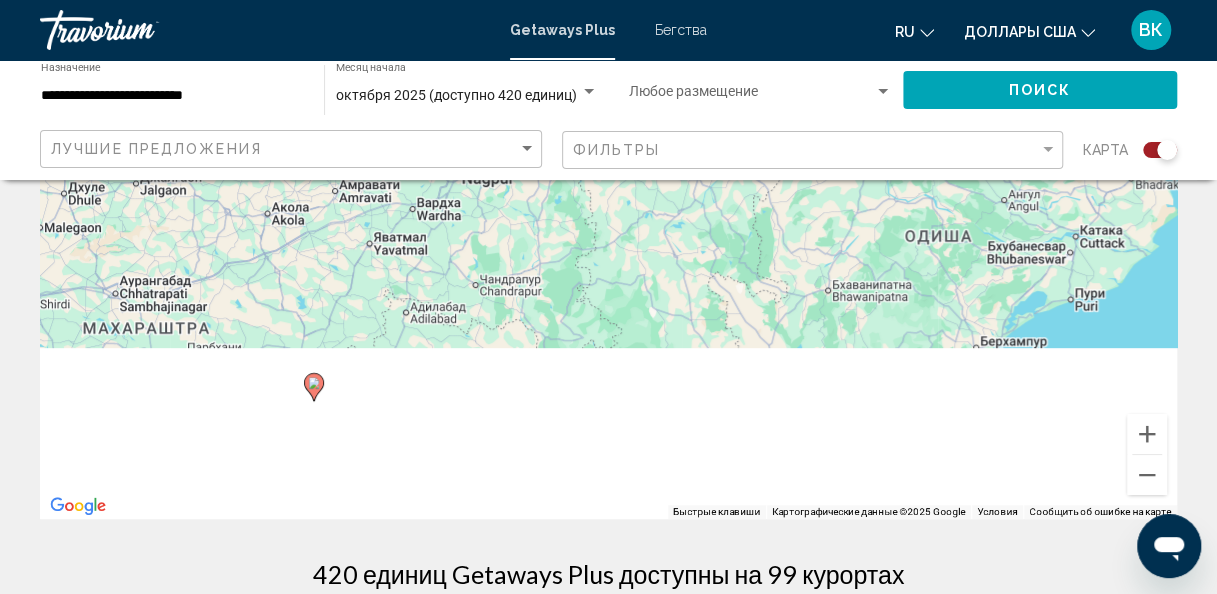 drag, startPoint x: 703, startPoint y: 393, endPoint x: 733, endPoint y: 187, distance: 208.173 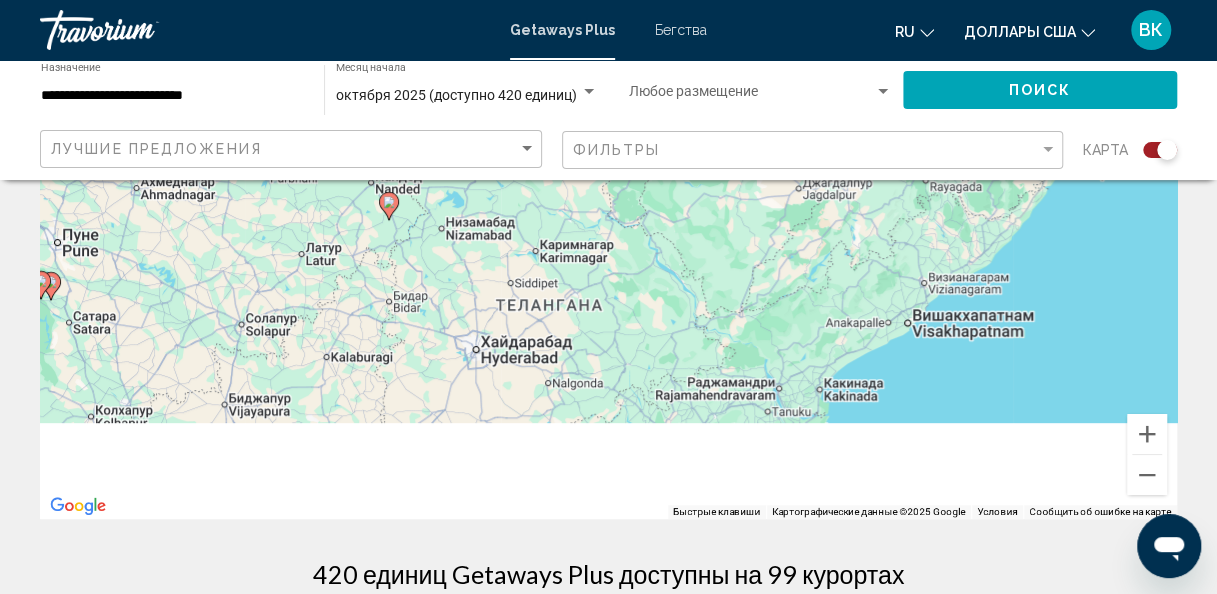drag, startPoint x: 692, startPoint y: 353, endPoint x: 768, endPoint y: 176, distance: 192.62659 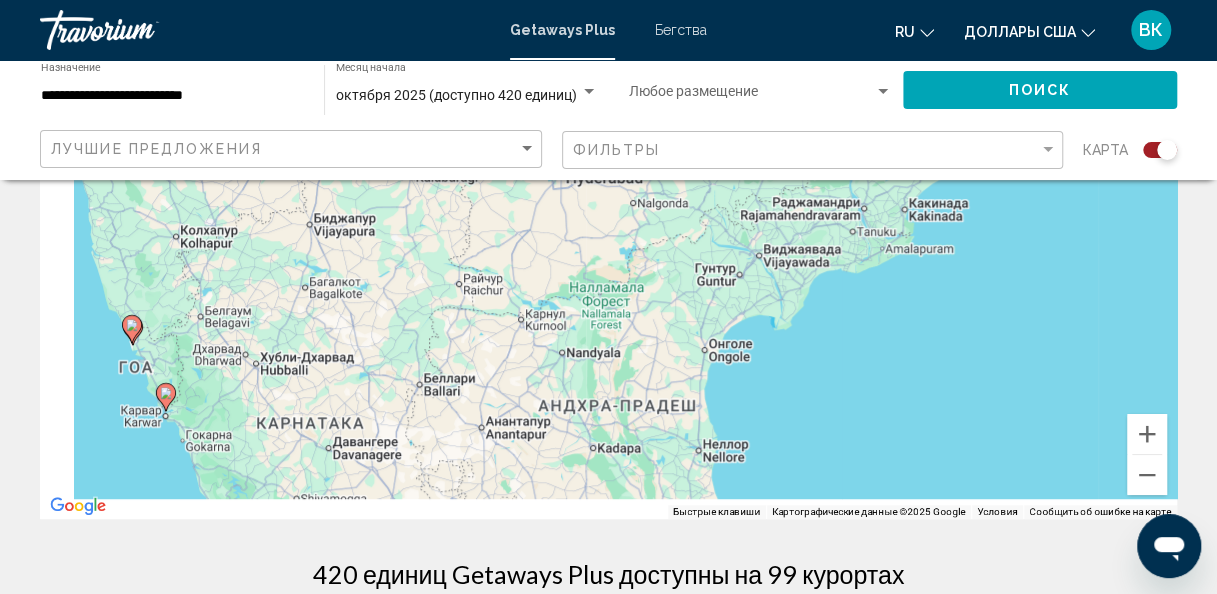 drag, startPoint x: 642, startPoint y: 332, endPoint x: 728, endPoint y: 137, distance: 213.12202 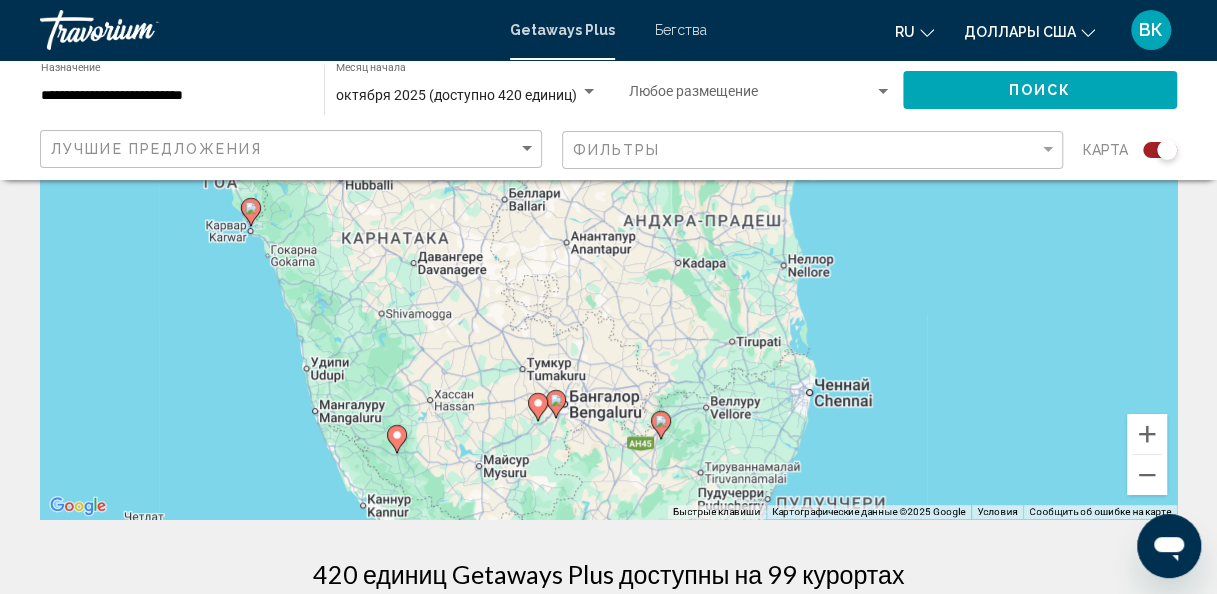 drag, startPoint x: 606, startPoint y: 423, endPoint x: 690, endPoint y: 216, distance: 223.39427 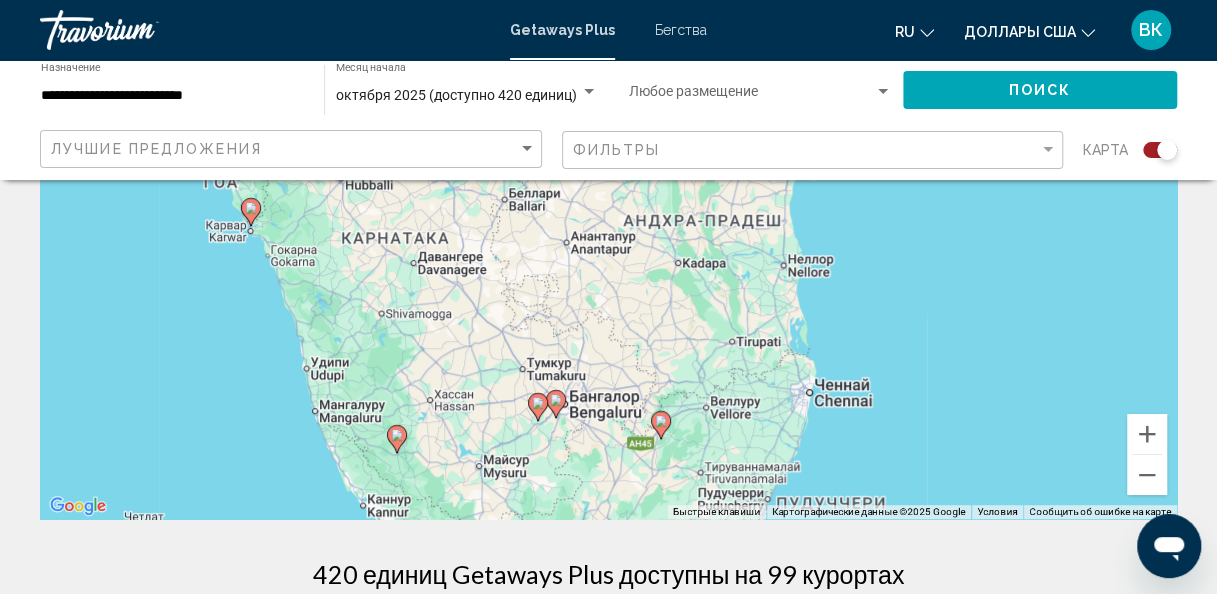 click on "Чтобы активировать перетаскивание с помощью клавиатуры, нажмите Alt + Ввод. После этого перемещайте маркер, используя клавиши со стрелками. Чтобы завершить перетаскивание, нажмите клавишу Ввод. Чтобы отменить действие, нажмите клавишу Esc." at bounding box center [608, 219] 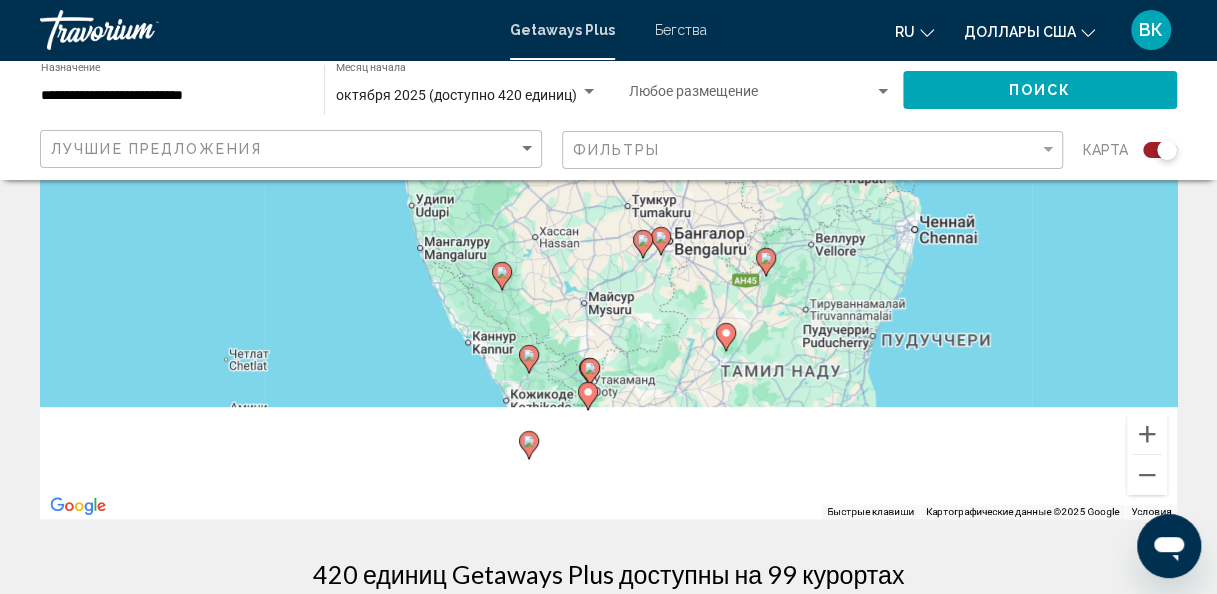drag, startPoint x: 620, startPoint y: 355, endPoint x: 722, endPoint y: 187, distance: 196.54007 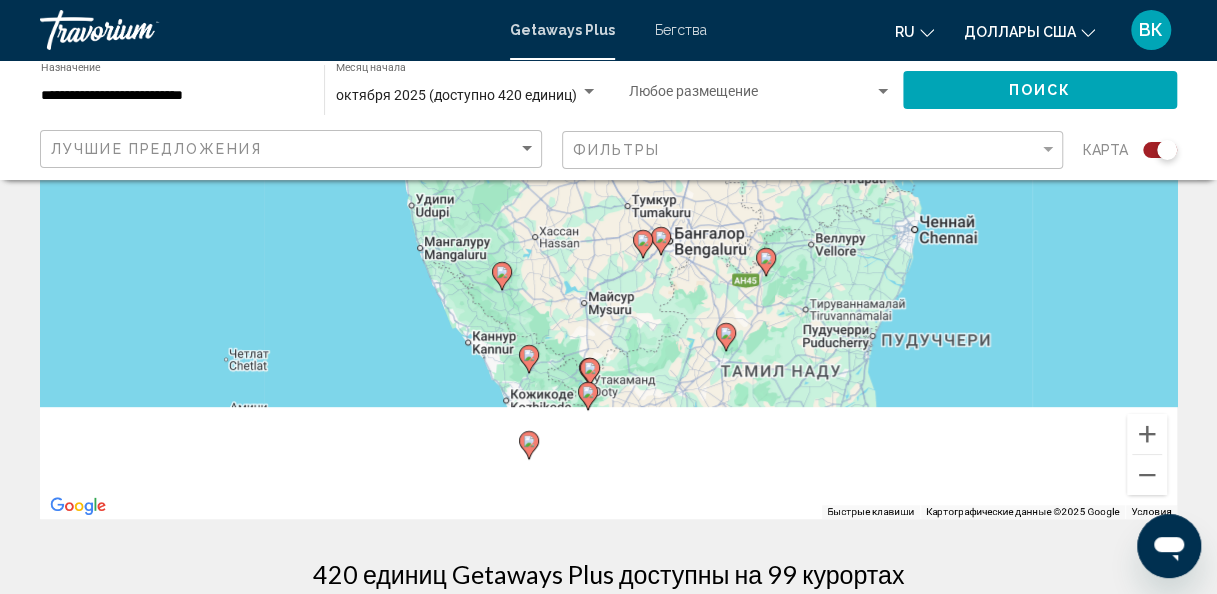 click on "Чтобы активировать перетаскивание с помощью клавиатуры, нажмите Alt + Ввод. После этого перемещайте маркер, используя клавиши со стрелками. Чтобы завершить перетаскивание, нажмите клавишу Ввод. Чтобы отменить действие, нажмите клавишу Esc." at bounding box center [608, 219] 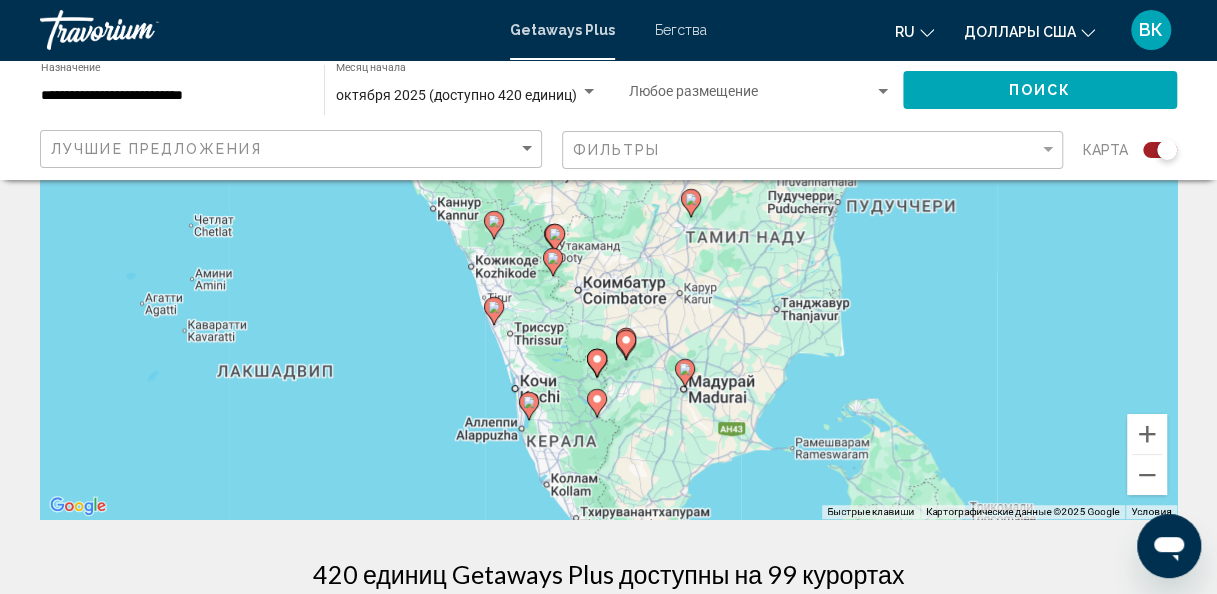 drag, startPoint x: 670, startPoint y: 408, endPoint x: 620, endPoint y: 250, distance: 165.72266 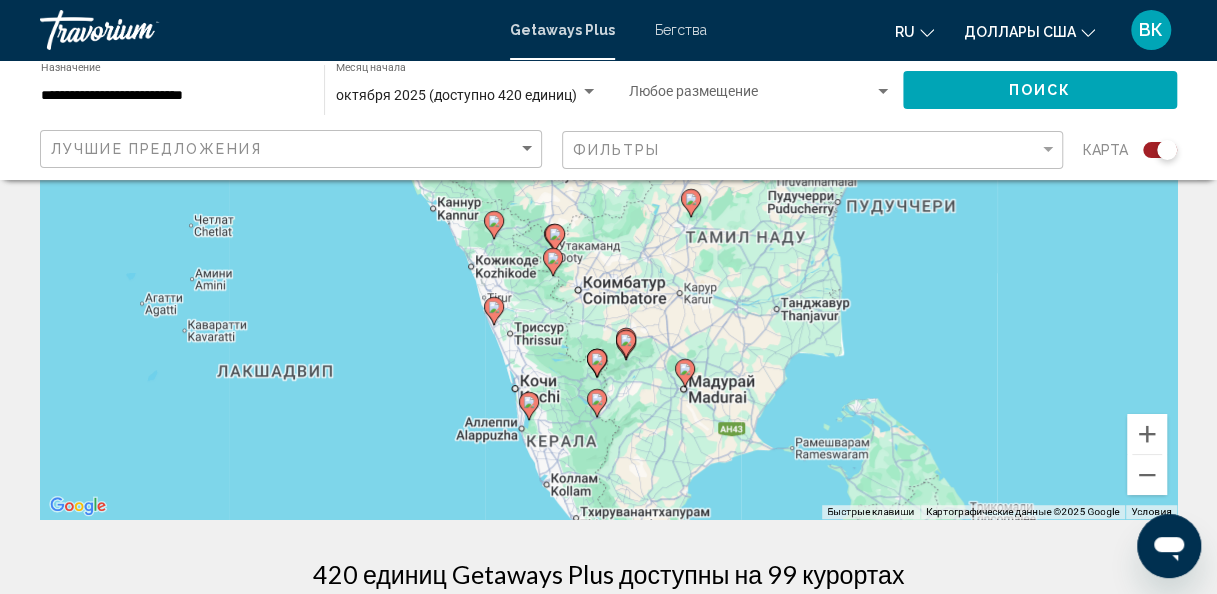 click on "Чтобы активировать перетаскивание с помощью клавиатуры, нажмите Alt + Ввод. После этого перемещайте маркер, используя клавиши со стрелками. Чтобы завершить перетаскивание, нажмите клавишу Ввод. Чтобы отменить действие, нажмите клавишу Esc." at bounding box center [608, 219] 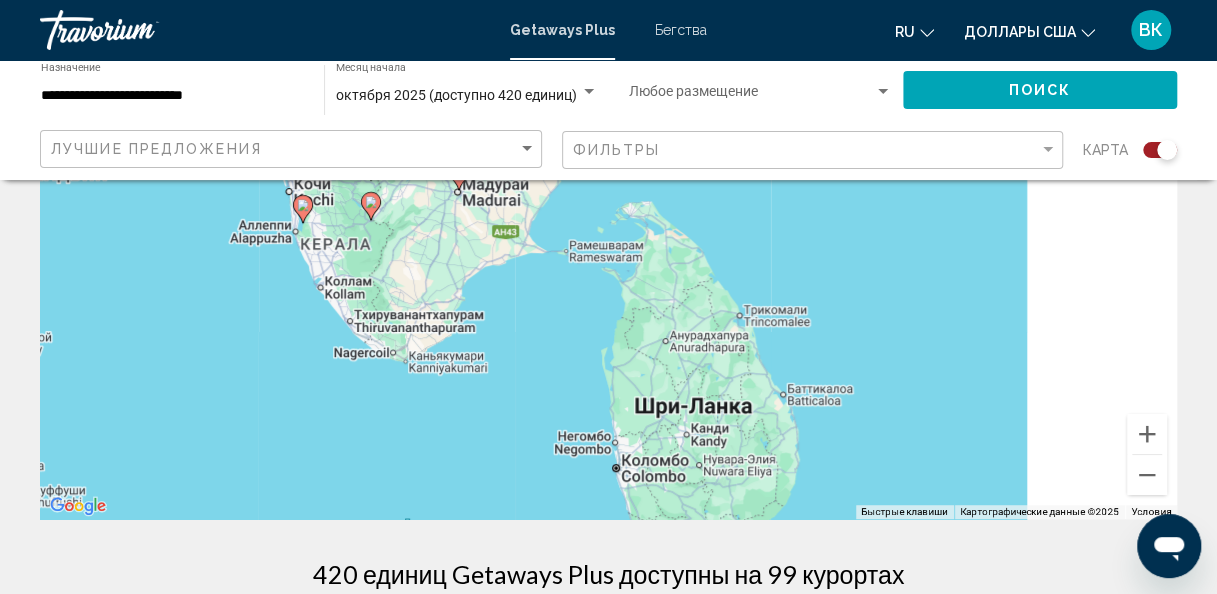 drag, startPoint x: 658, startPoint y: 358, endPoint x: 438, endPoint y: 195, distance: 273.8047 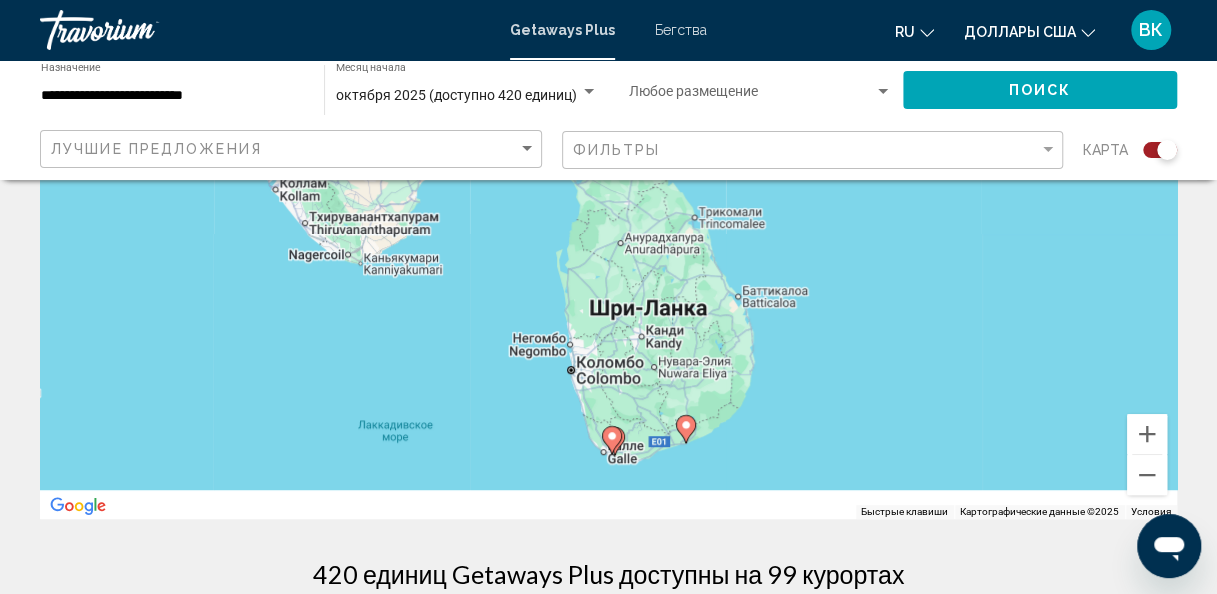 drag, startPoint x: 674, startPoint y: 369, endPoint x: 632, endPoint y: 264, distance: 113.08846 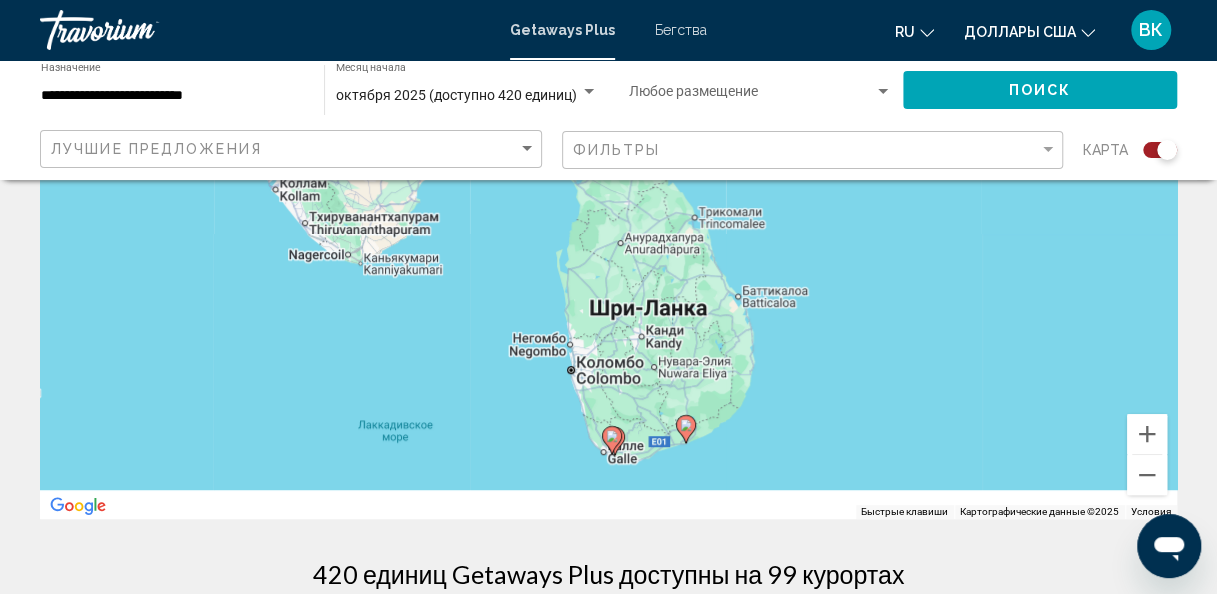 click on "Чтобы активировать перетаскивание с помощью клавиатуры, нажмите Alt + Ввод. После этого перемещайте маркер, используя клавиши со стрелками. Чтобы завершить перетаскивание, нажмите клавишу Ввод. Чтобы отменить действие, нажмите клавишу Esc." at bounding box center (608, 219) 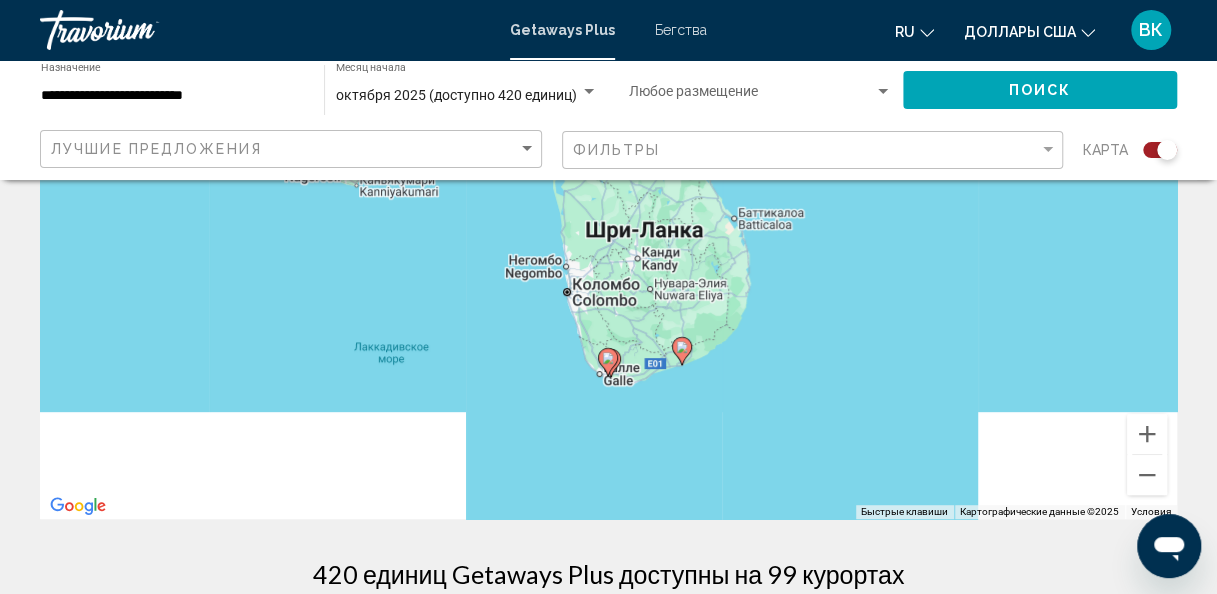 drag, startPoint x: 690, startPoint y: 402, endPoint x: 684, endPoint y: 297, distance: 105.17129 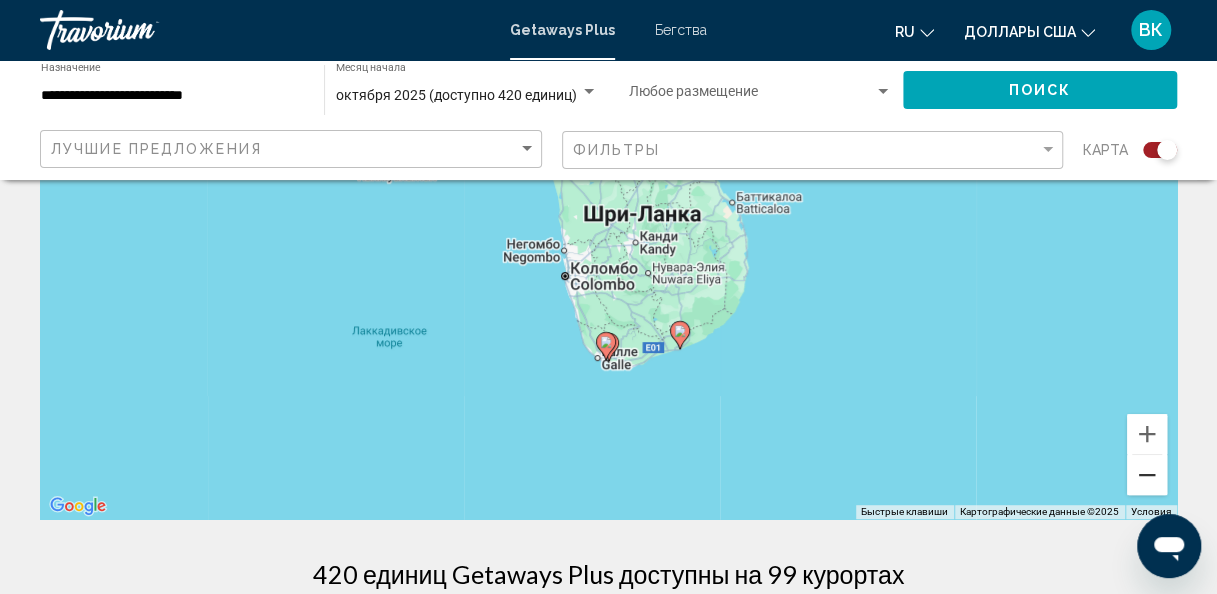 click at bounding box center (1147, 475) 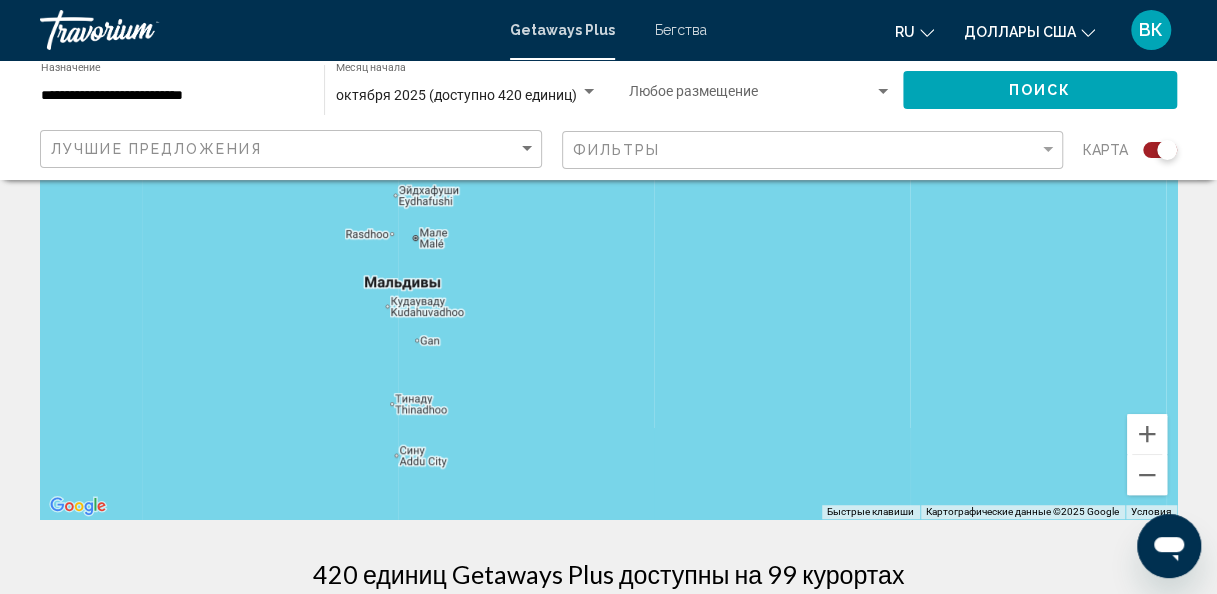 drag, startPoint x: 622, startPoint y: 294, endPoint x: 744, endPoint y: 158, distance: 182.70195 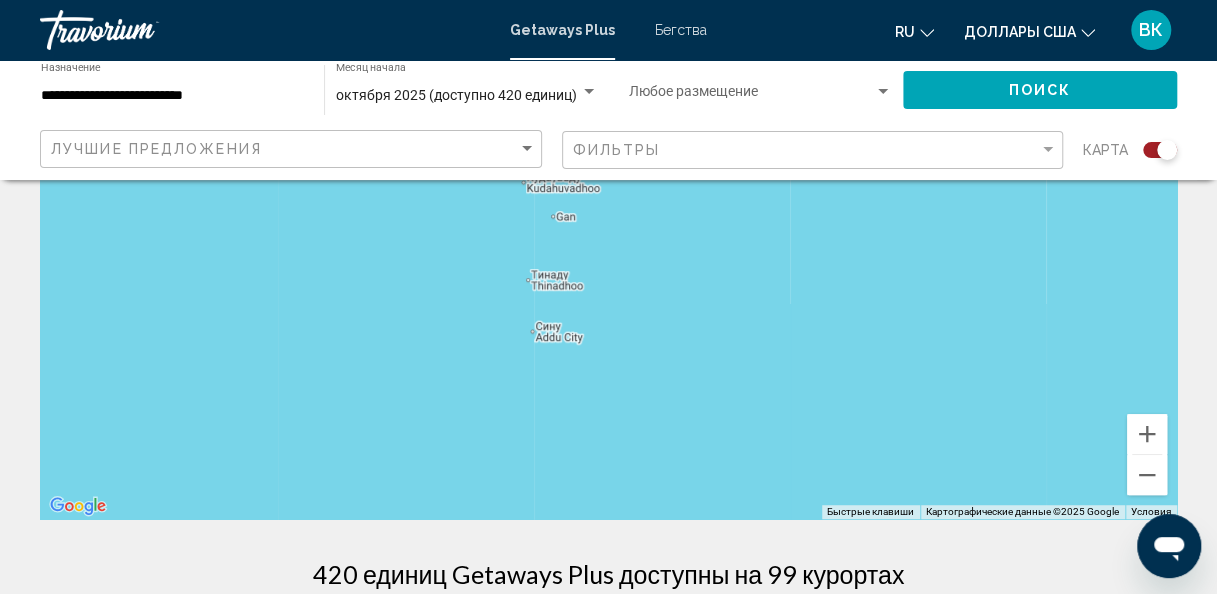 drag, startPoint x: 604, startPoint y: 400, endPoint x: 602, endPoint y: 524, distance: 124.01613 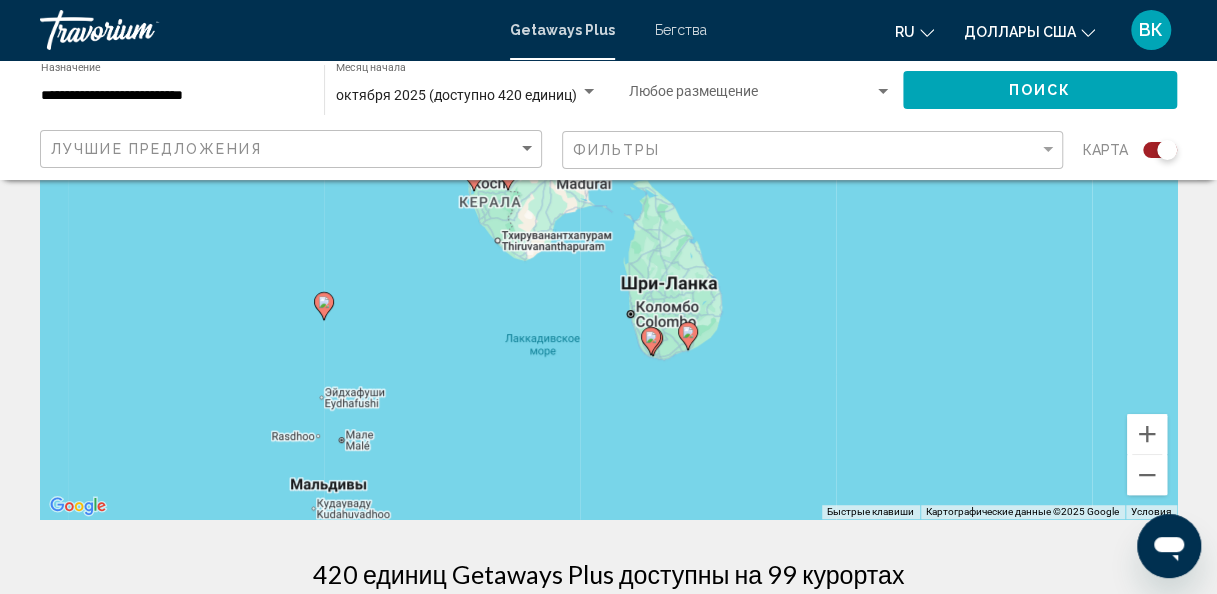 drag, startPoint x: 809, startPoint y: 394, endPoint x: 716, endPoint y: 454, distance: 110.6752 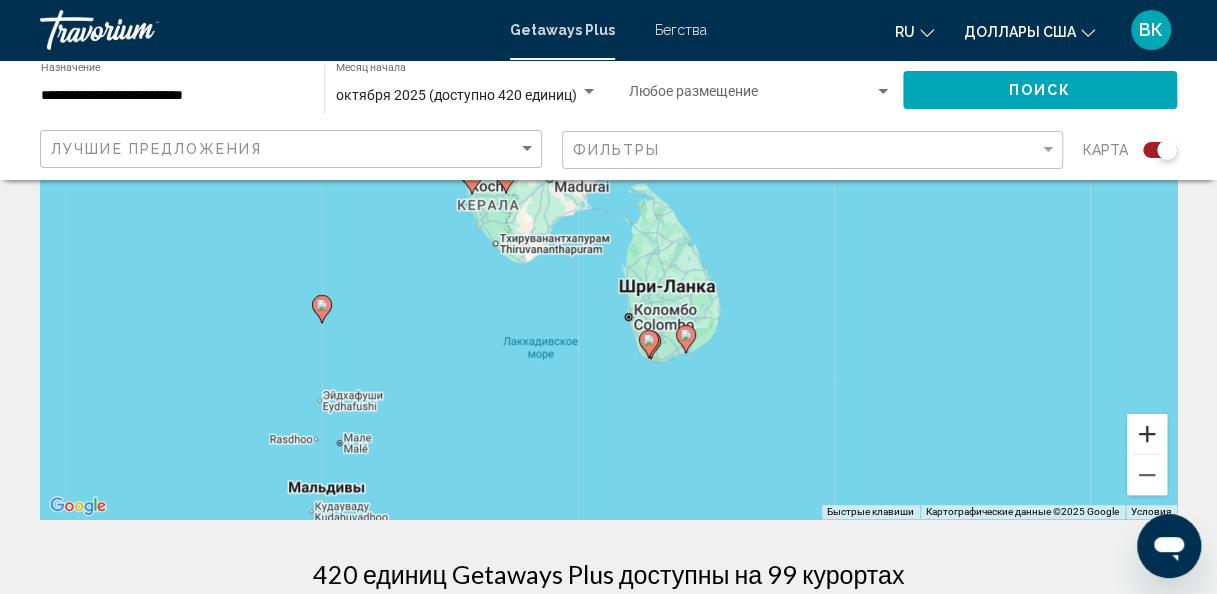 click at bounding box center [1147, 434] 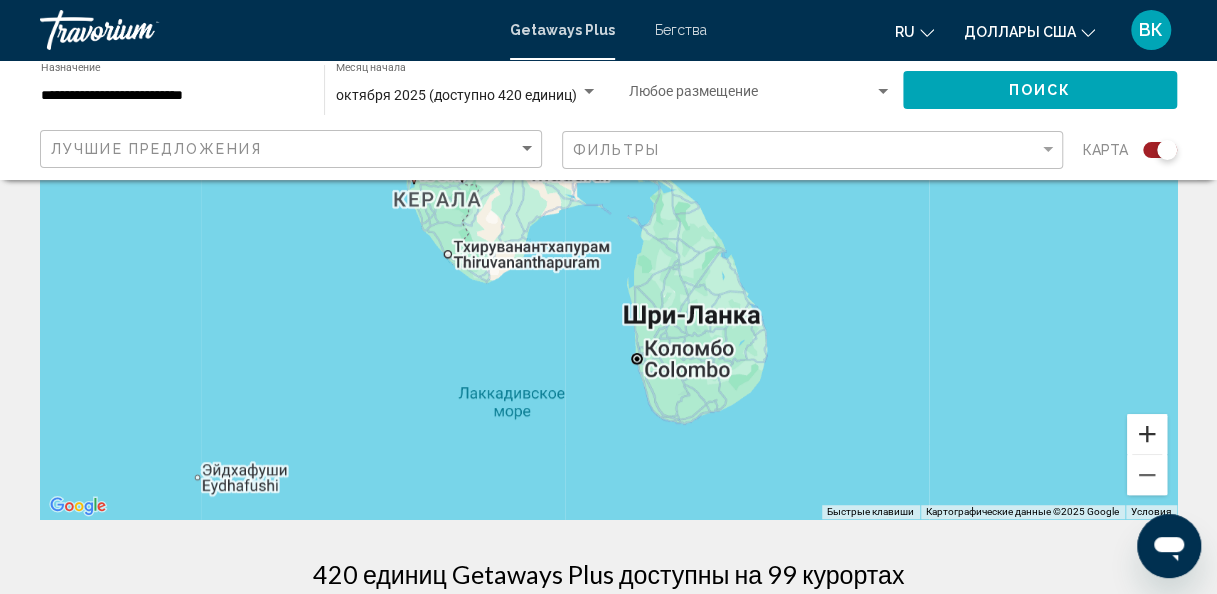 click at bounding box center (1147, 434) 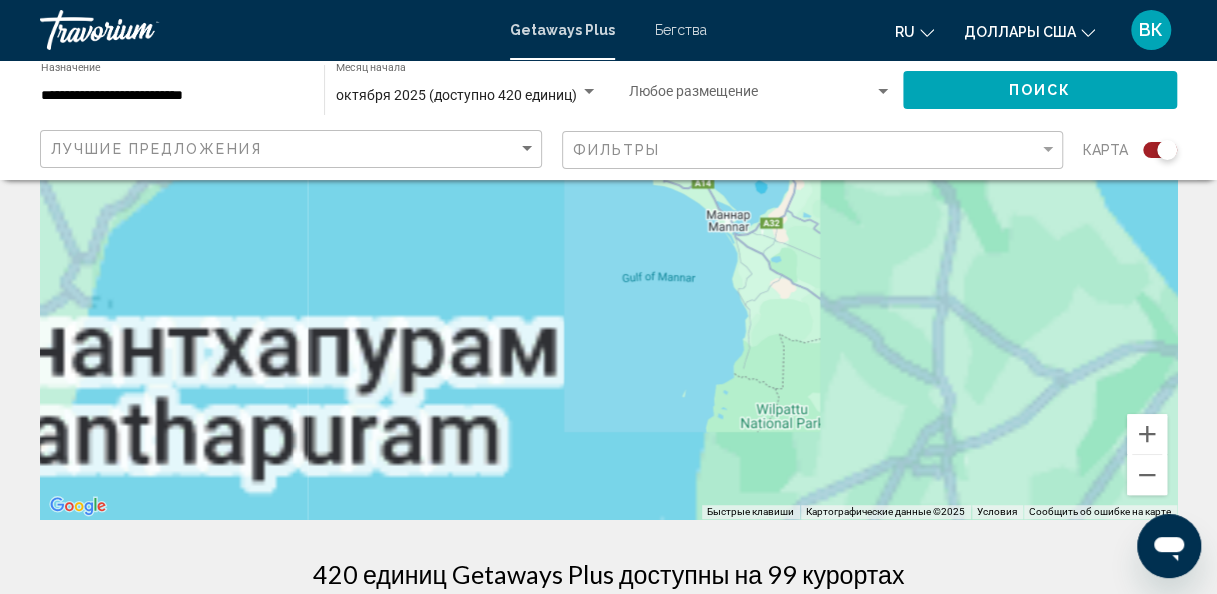 drag, startPoint x: 841, startPoint y: 311, endPoint x: 624, endPoint y: 209, distance: 239.77698 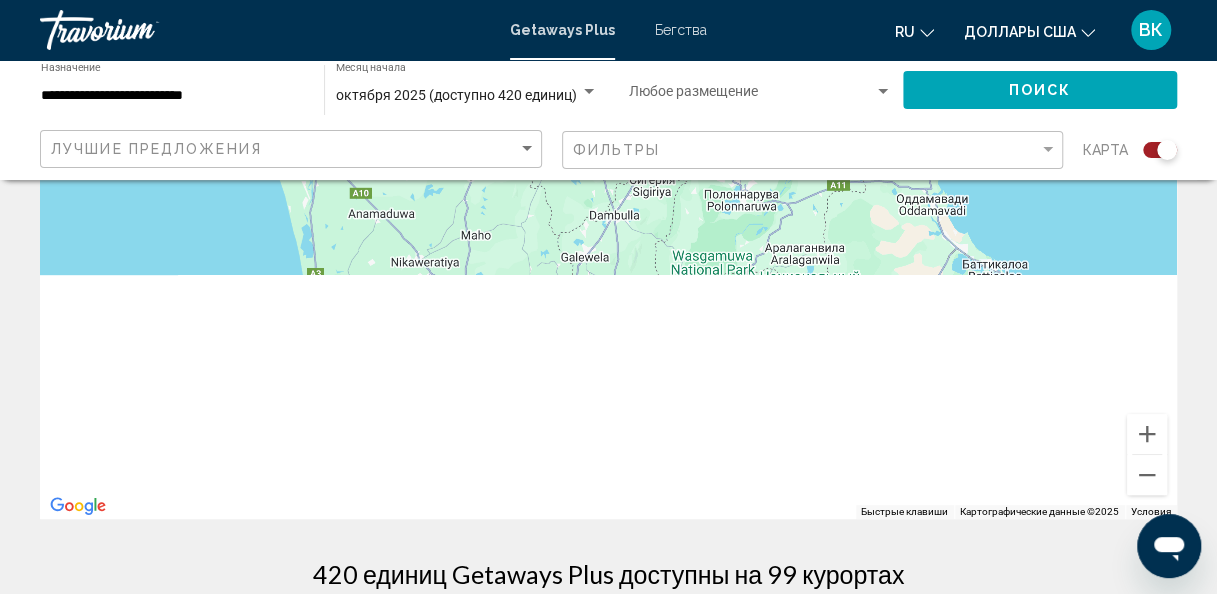 drag, startPoint x: 714, startPoint y: 469, endPoint x: 710, endPoint y: 205, distance: 264.0303 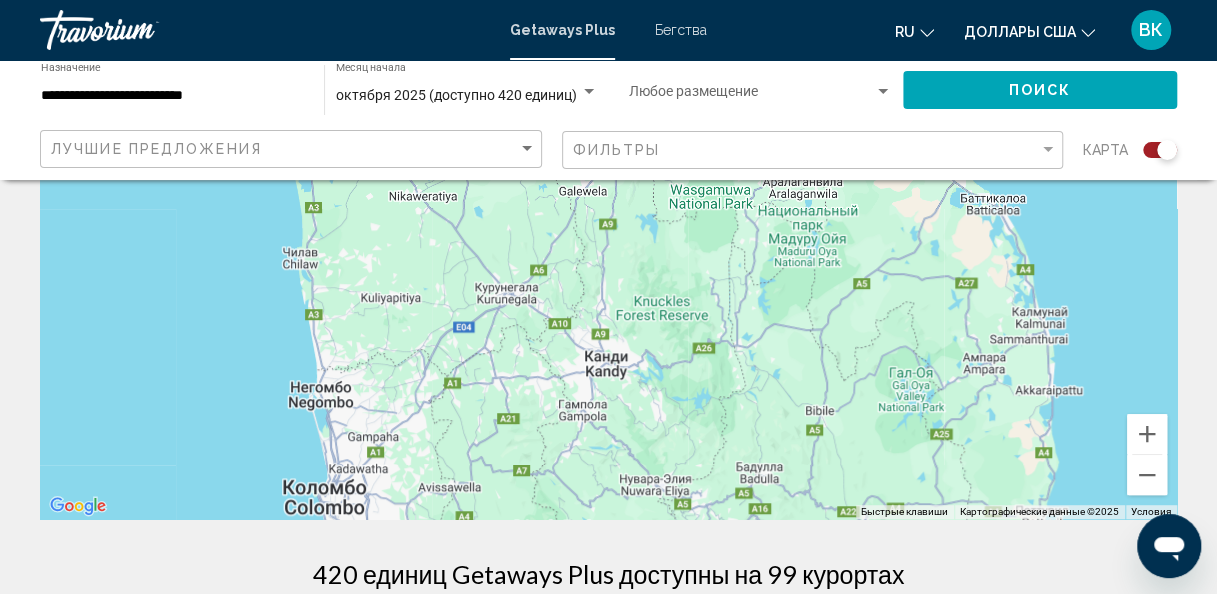 drag, startPoint x: 703, startPoint y: 402, endPoint x: 678, endPoint y: 244, distance: 159.96562 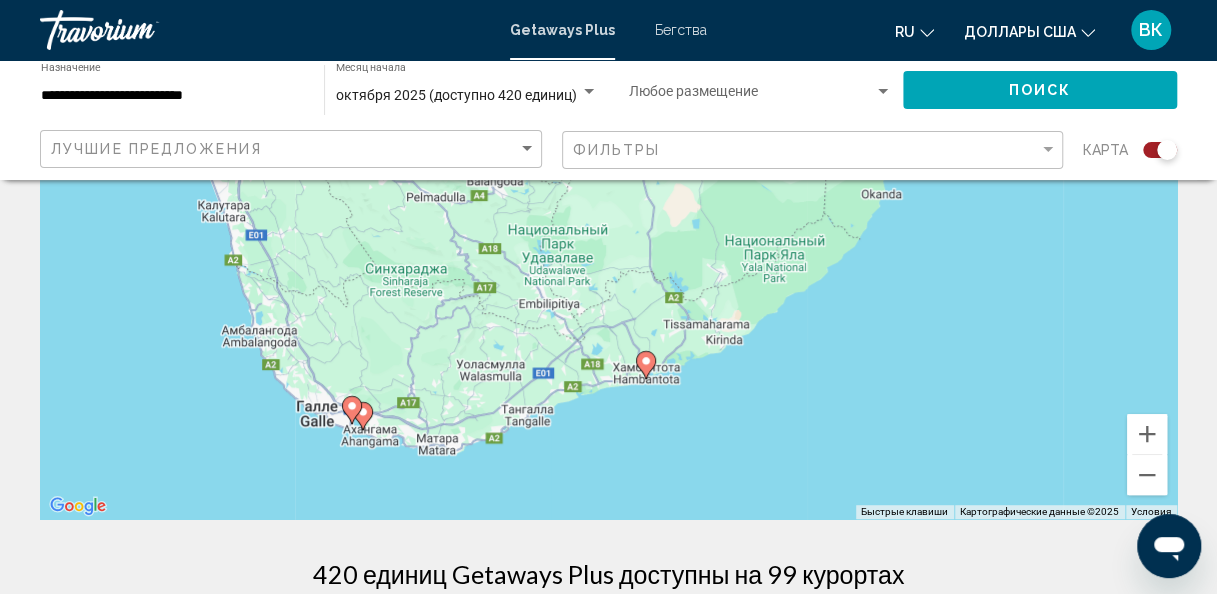 drag, startPoint x: 746, startPoint y: 320, endPoint x: 646, endPoint y: 139, distance: 206.78732 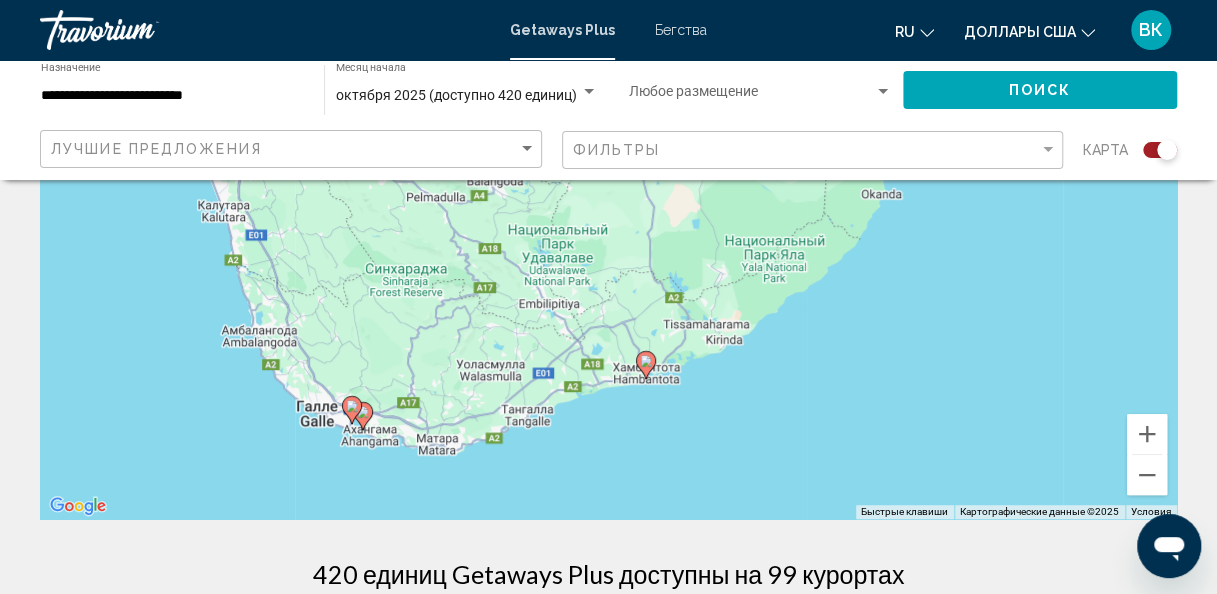click on "**********" 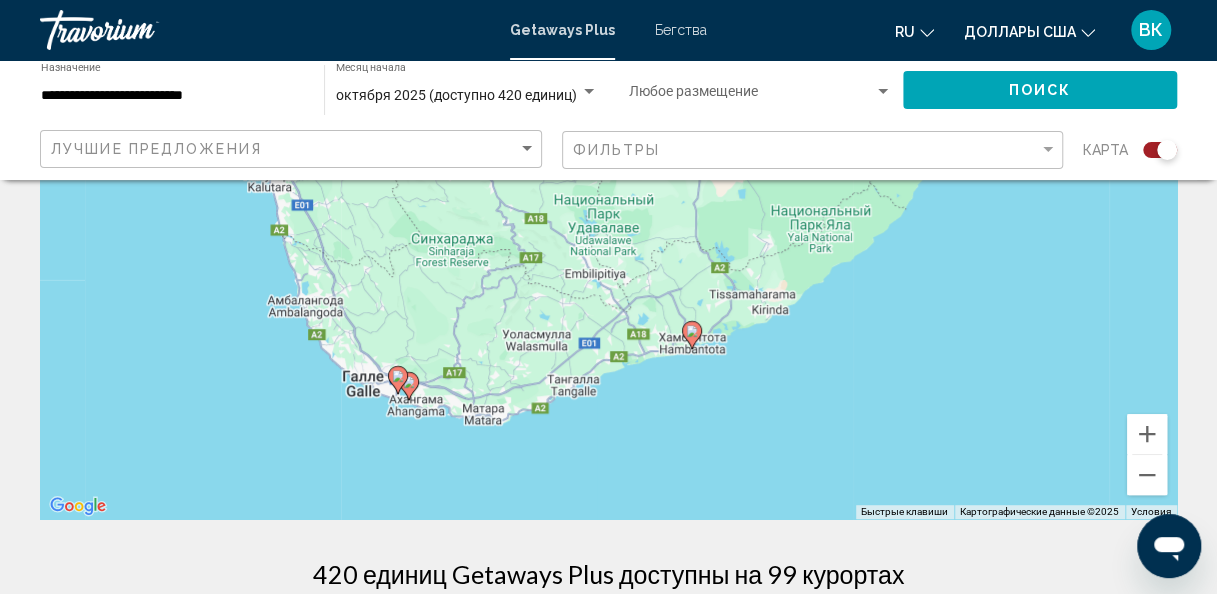 drag, startPoint x: 593, startPoint y: 321, endPoint x: 670, endPoint y: 280, distance: 87.23531 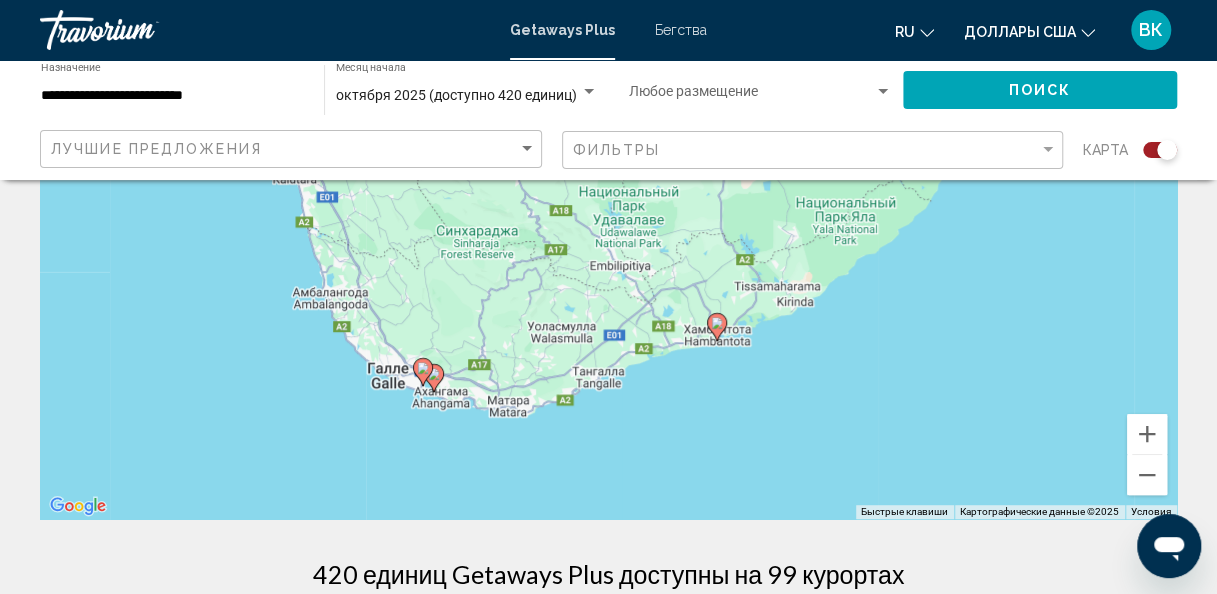 click 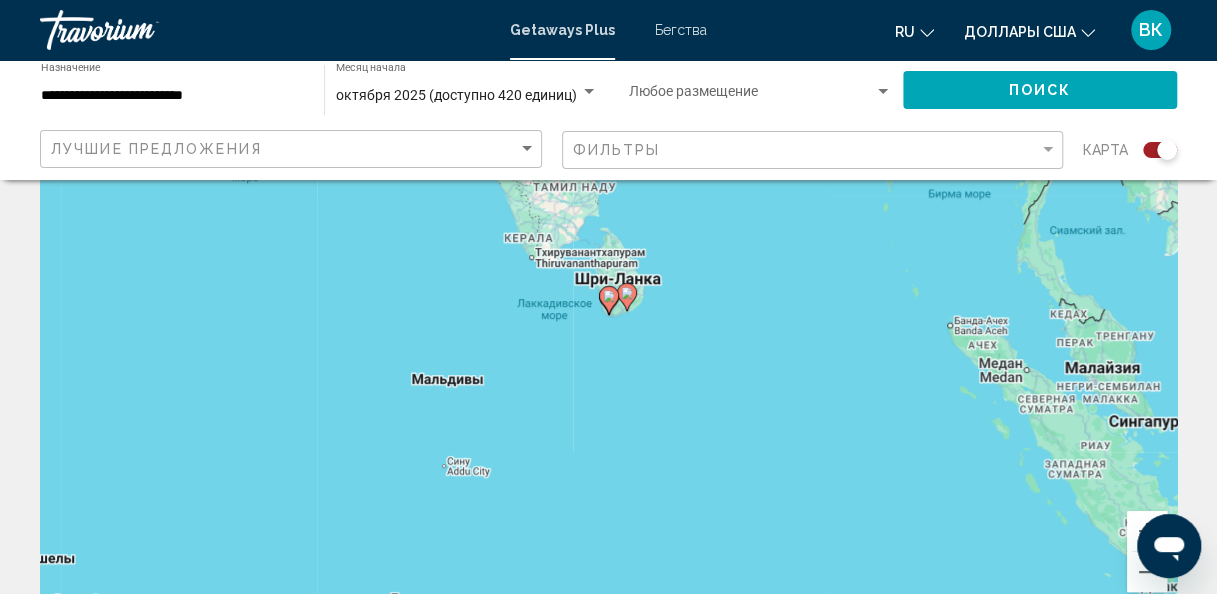 scroll, scrollTop: 183, scrollLeft: 0, axis: vertical 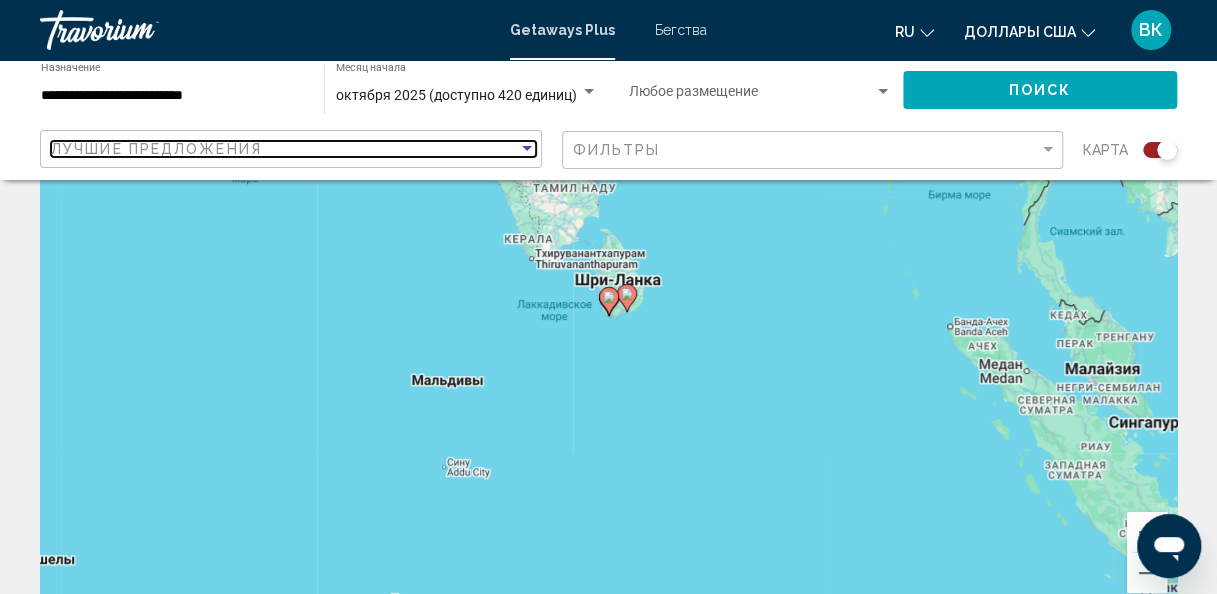click on "Лучшие предложения" at bounding box center [284, 149] 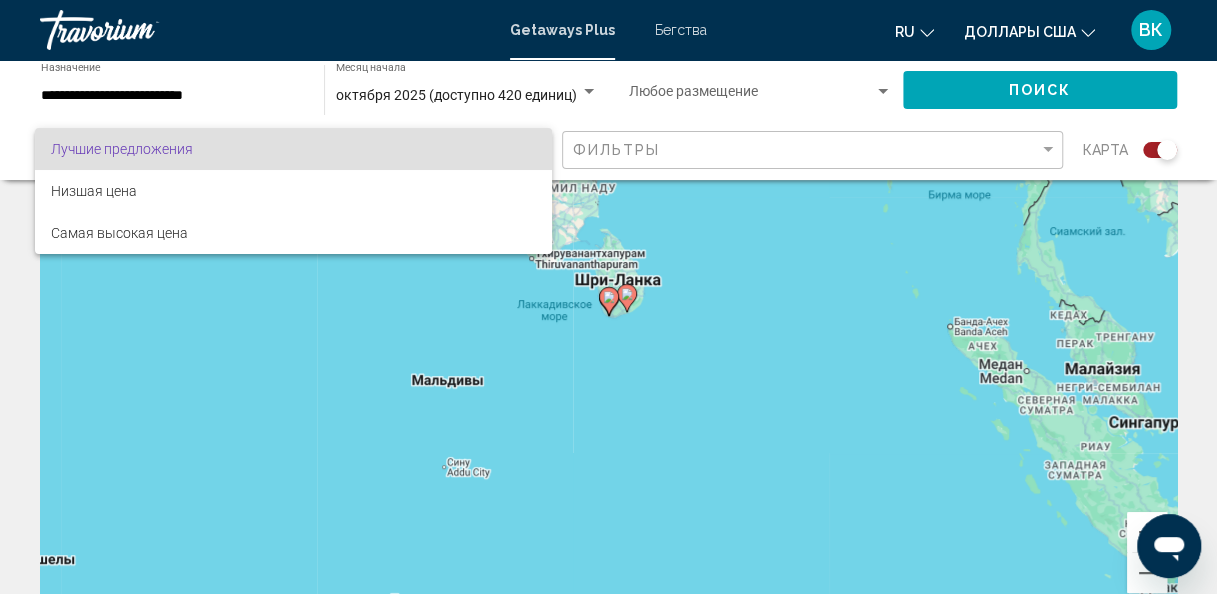 click at bounding box center [608, 297] 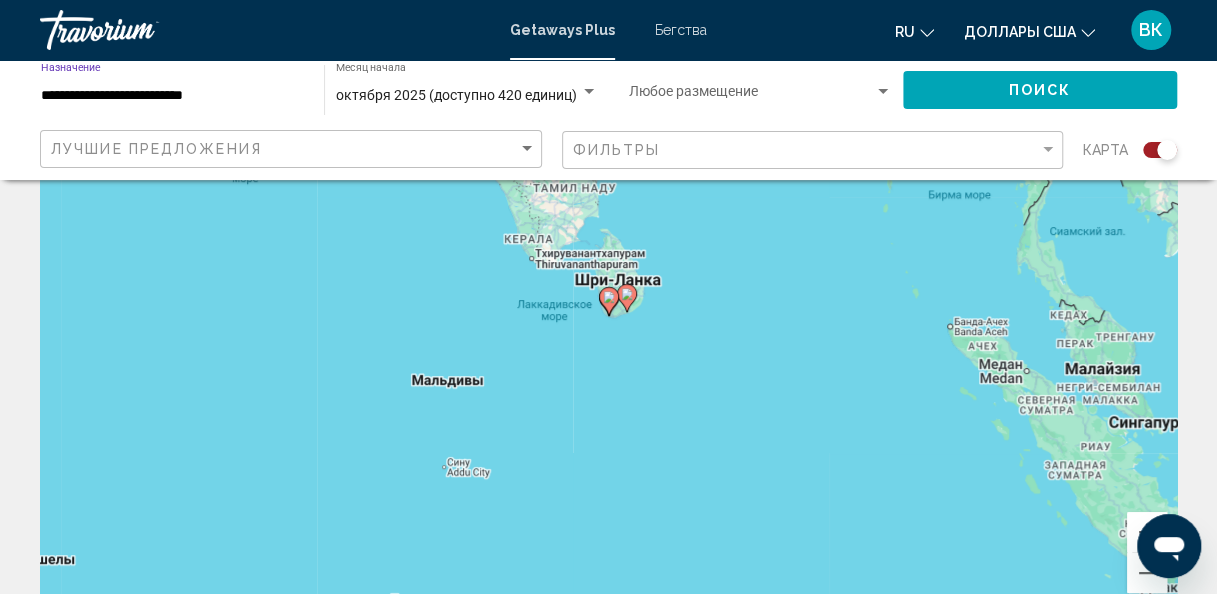click on "**********" at bounding box center (172, 96) 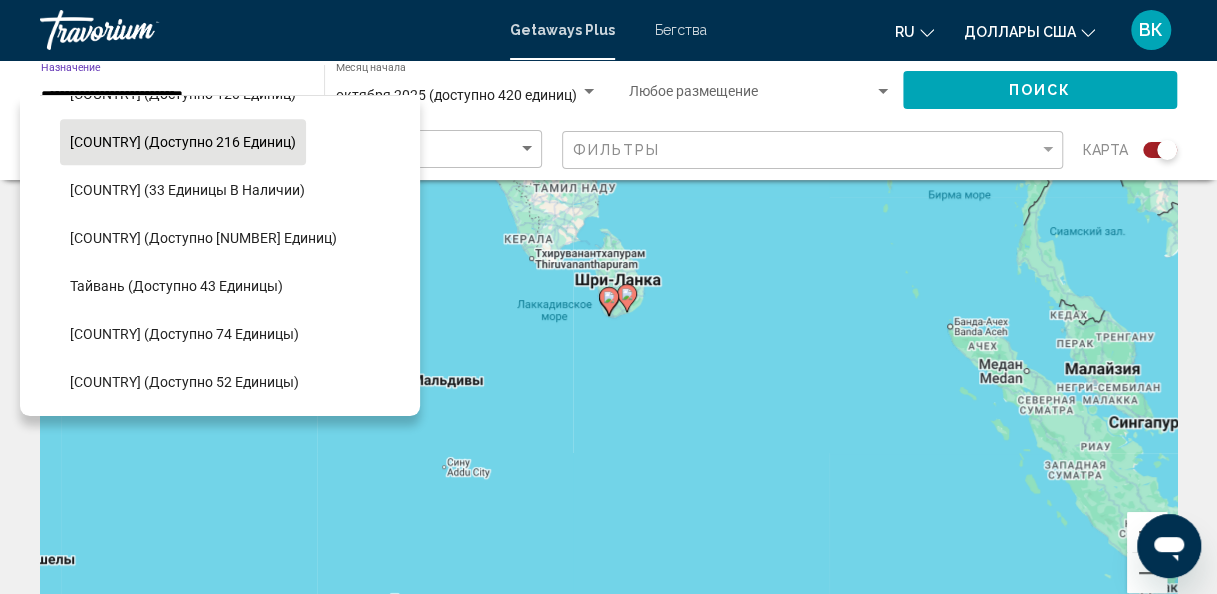scroll, scrollTop: 710, scrollLeft: 0, axis: vertical 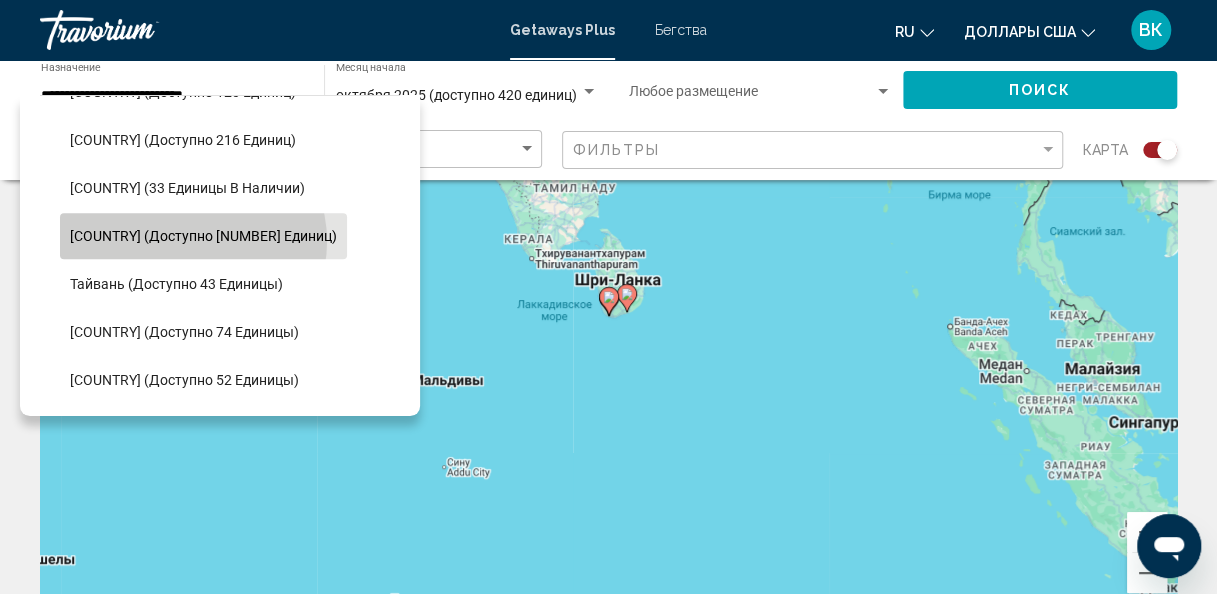 click on "[COUNTRY] (доступно [NUMBER] единиц)" 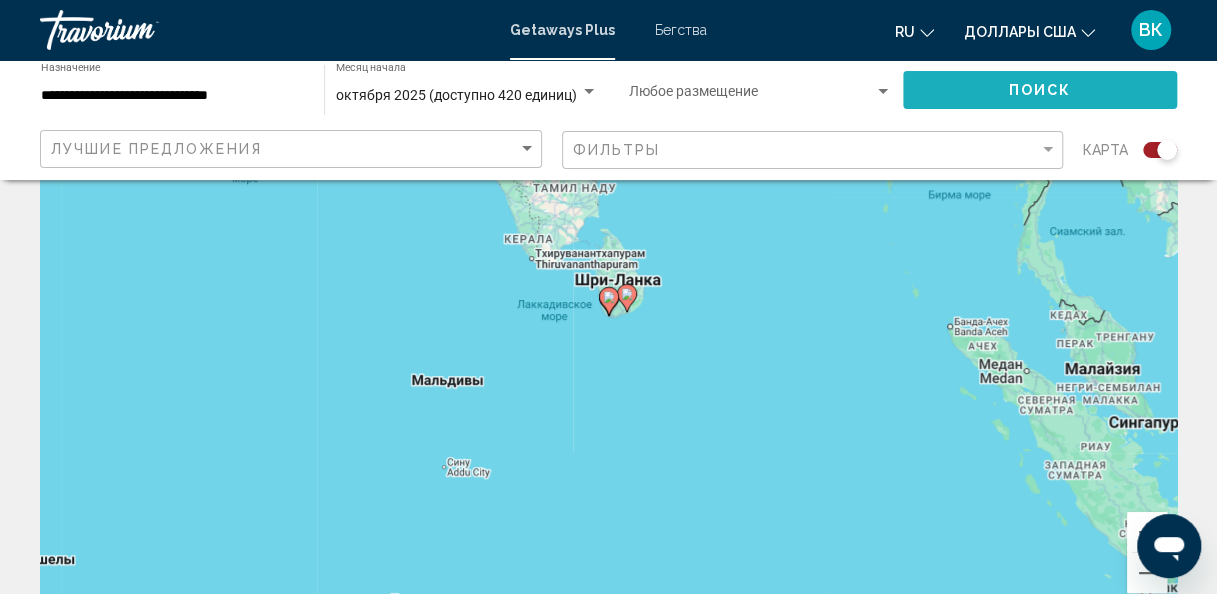 click on "Поиск" 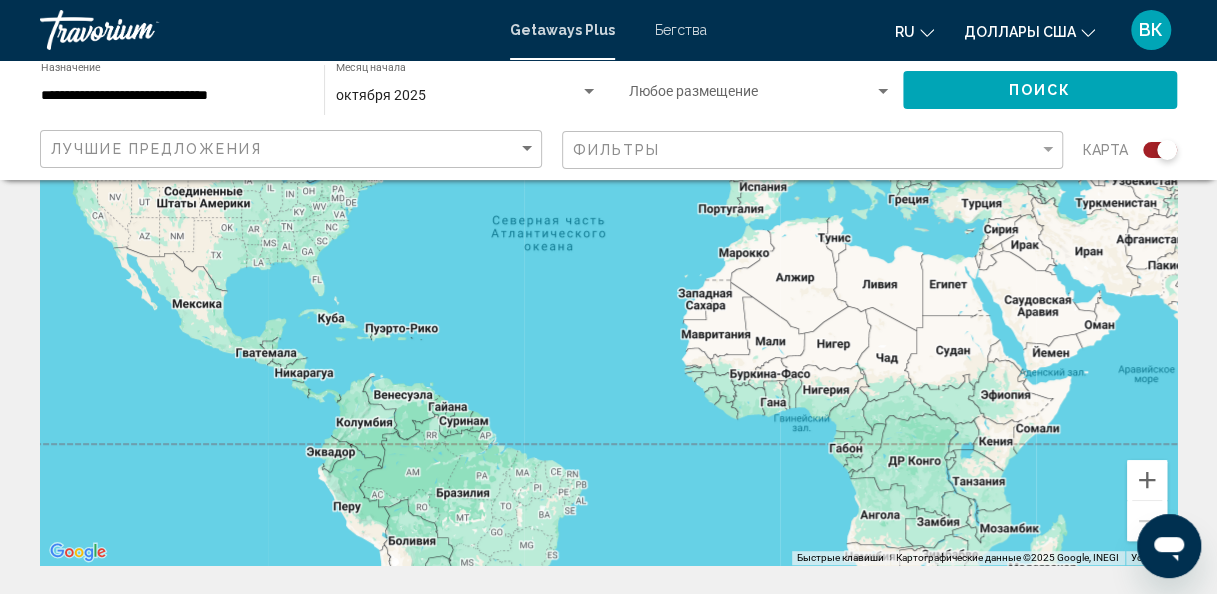 scroll, scrollTop: 268, scrollLeft: 0, axis: vertical 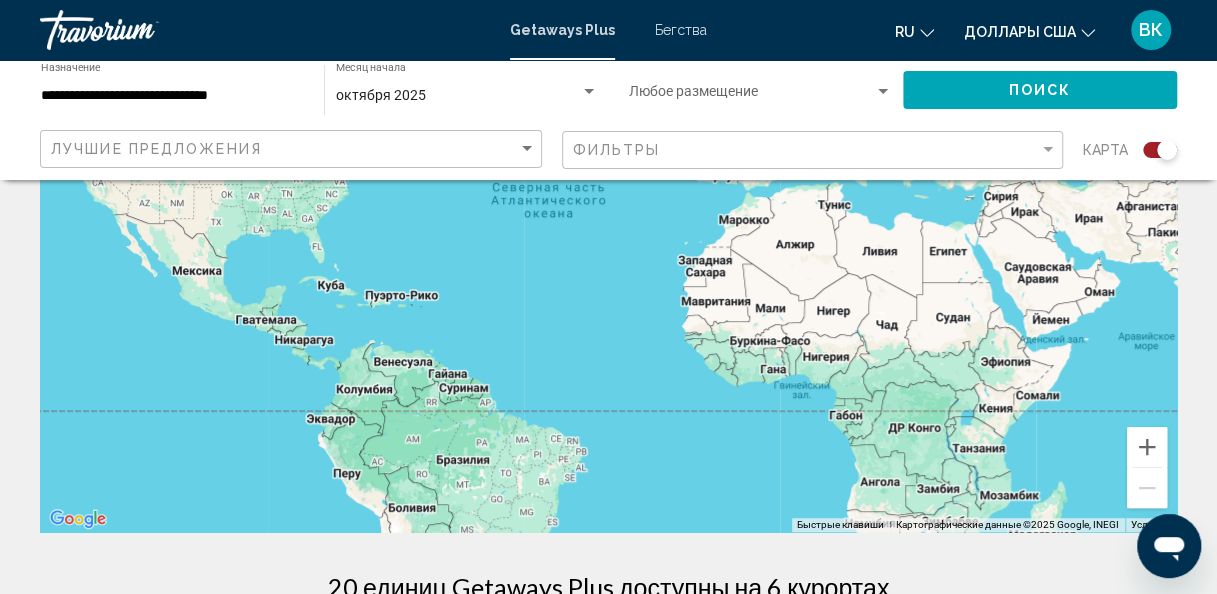drag, startPoint x: 1014, startPoint y: 311, endPoint x: 654, endPoint y: 343, distance: 361.41943 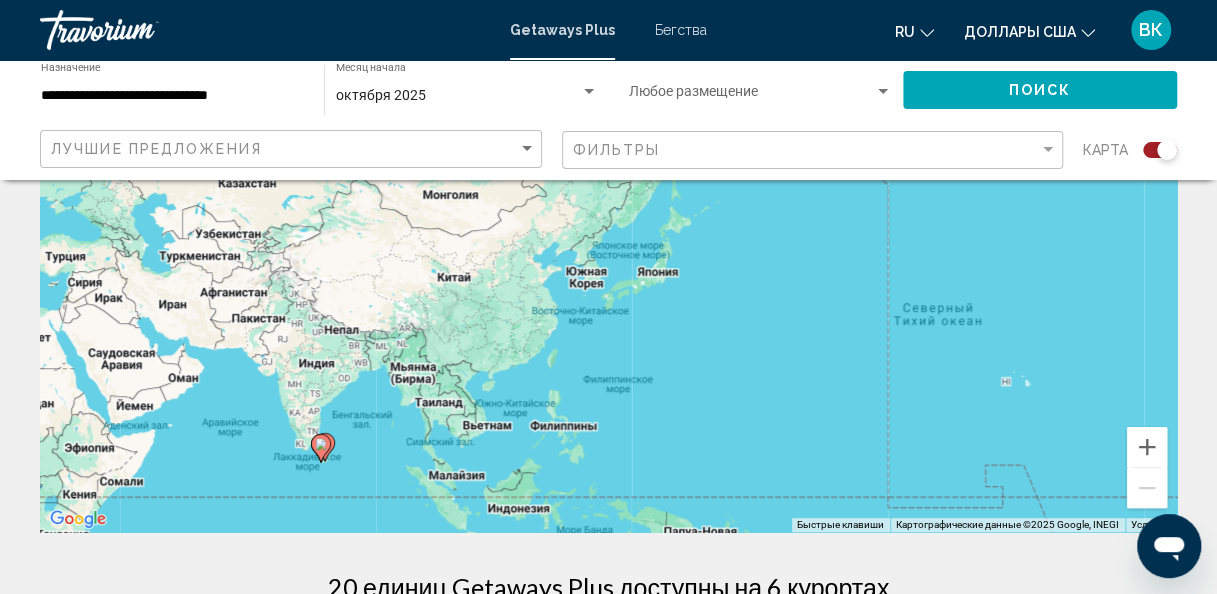 drag, startPoint x: 548, startPoint y: 380, endPoint x: 609, endPoint y: 382, distance: 61.03278 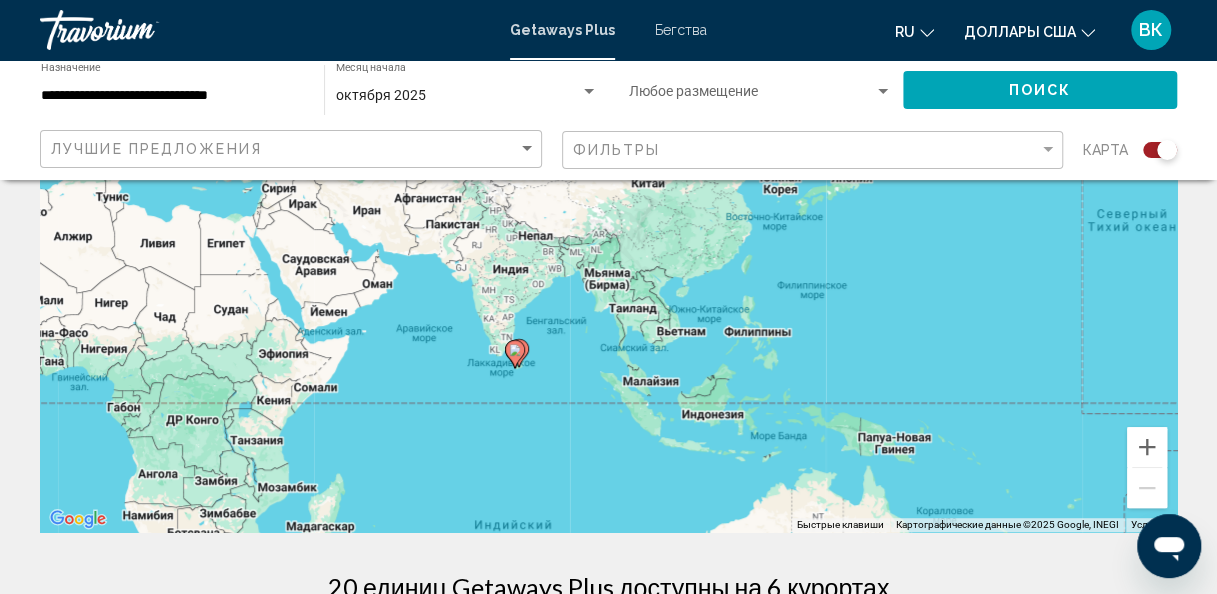 drag, startPoint x: 444, startPoint y: 451, endPoint x: 654, endPoint y: 342, distance: 236.60304 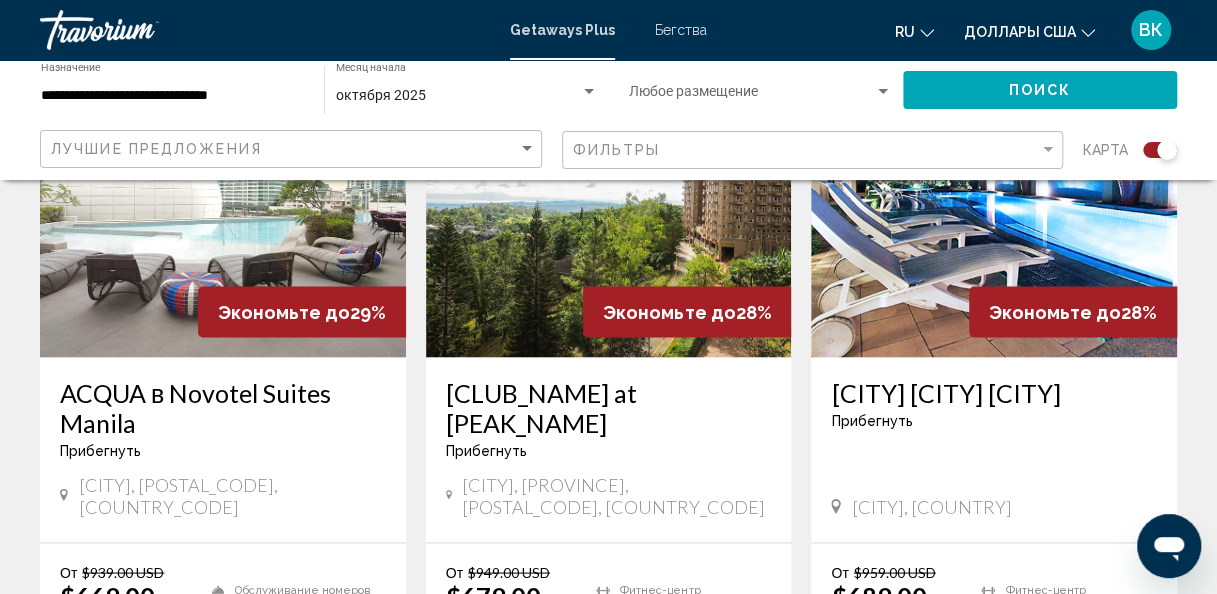 scroll, scrollTop: 1549, scrollLeft: 0, axis: vertical 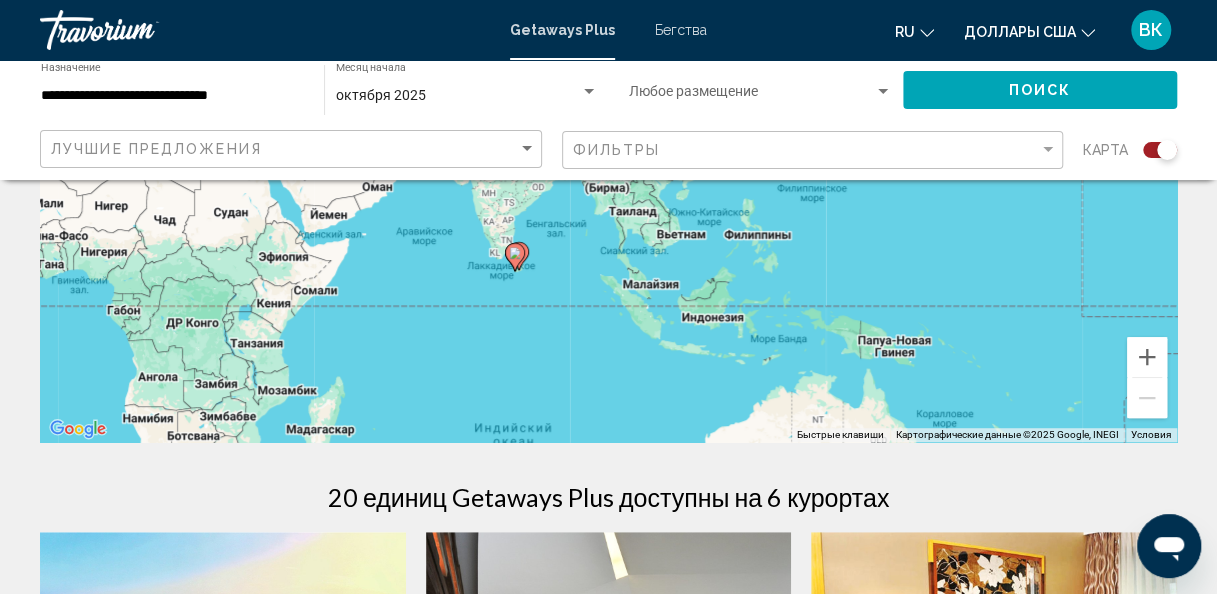 click on "**********" 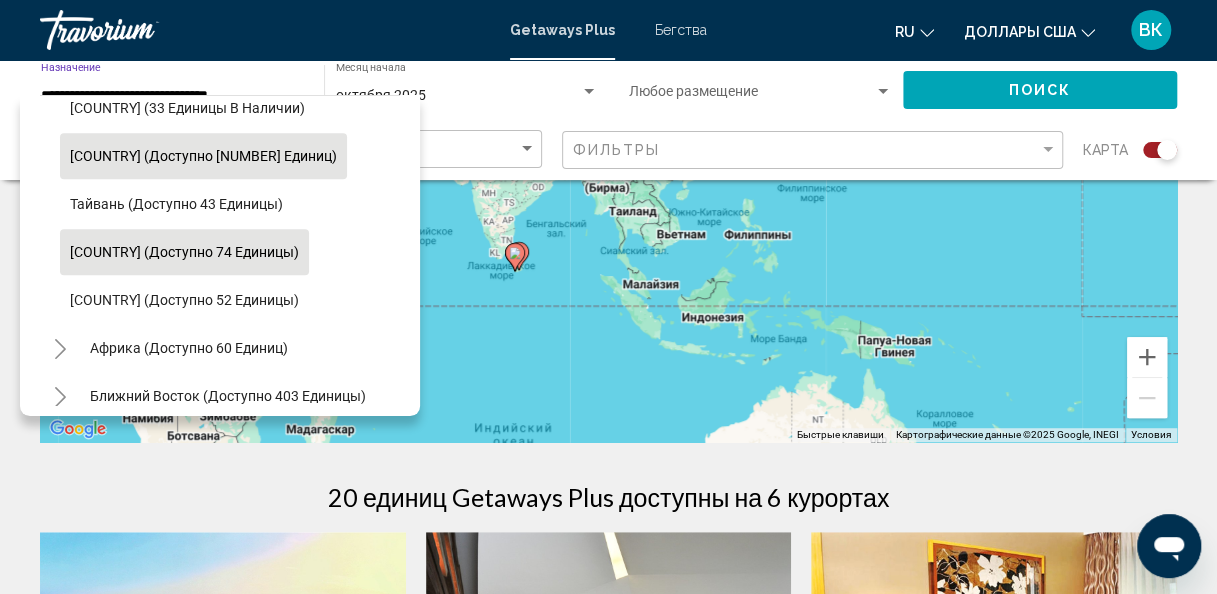 scroll, scrollTop: 802, scrollLeft: 0, axis: vertical 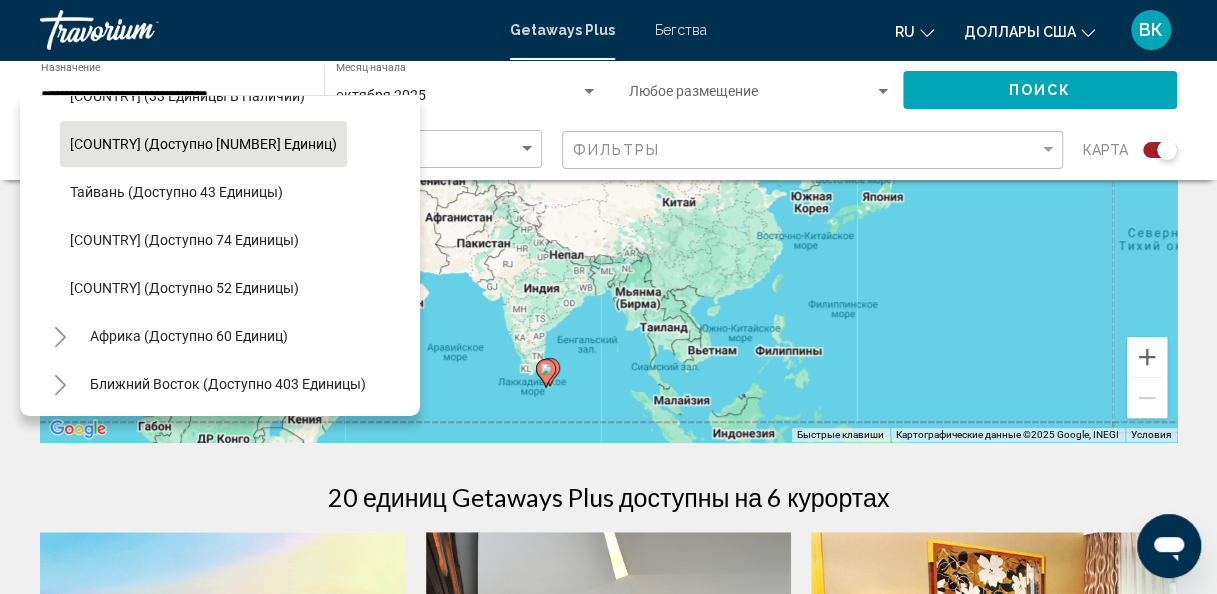 drag, startPoint x: 700, startPoint y: 297, endPoint x: 731, endPoint y: 417, distance: 123.9395 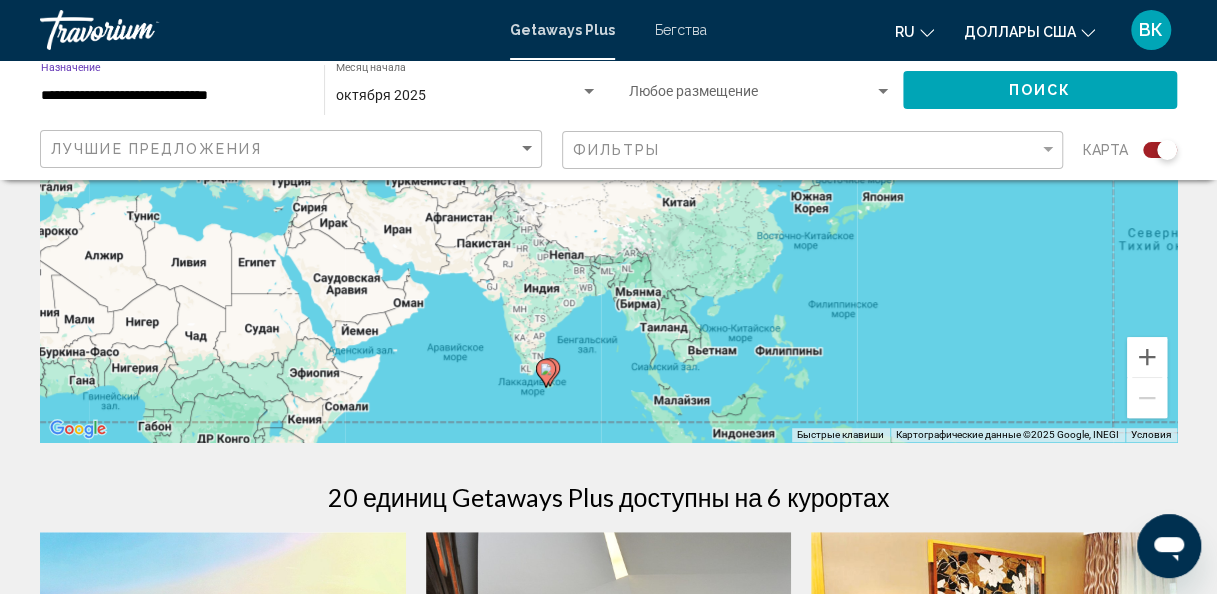 click on "**********" at bounding box center (172, 96) 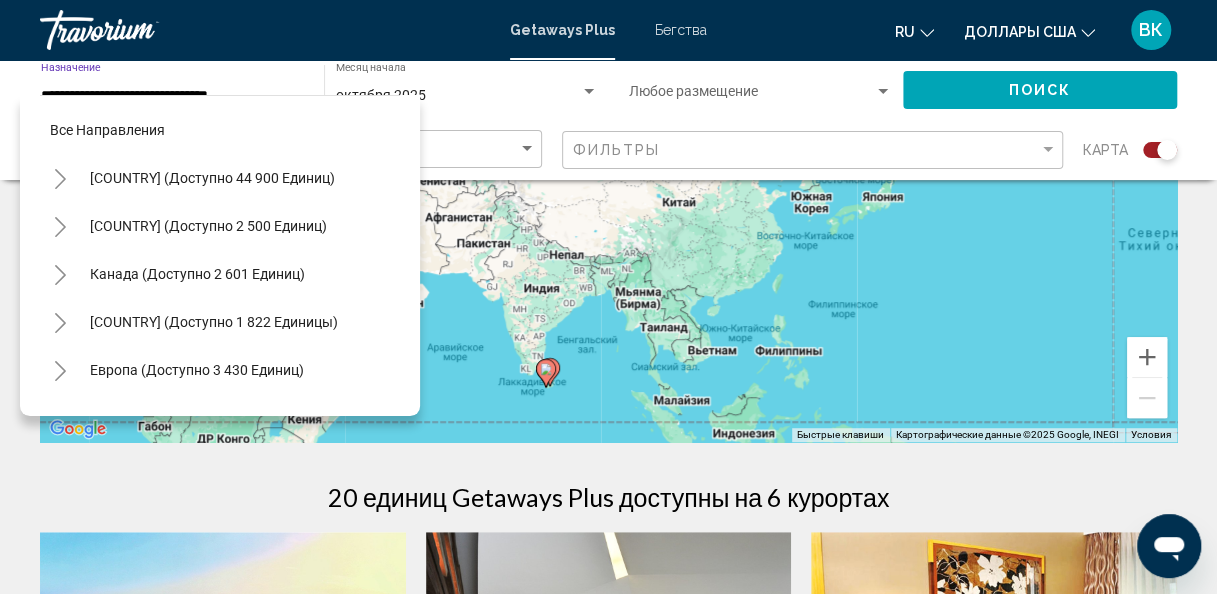 scroll, scrollTop: 702, scrollLeft: 0, axis: vertical 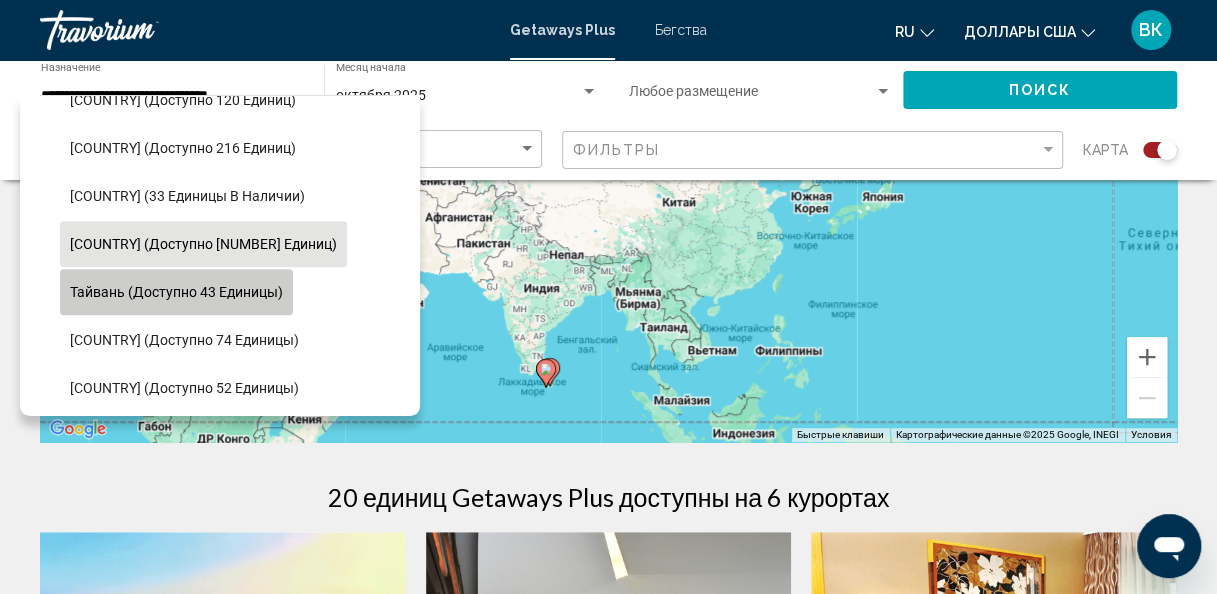 click on "Тайвань (доступно 43 единицы)" 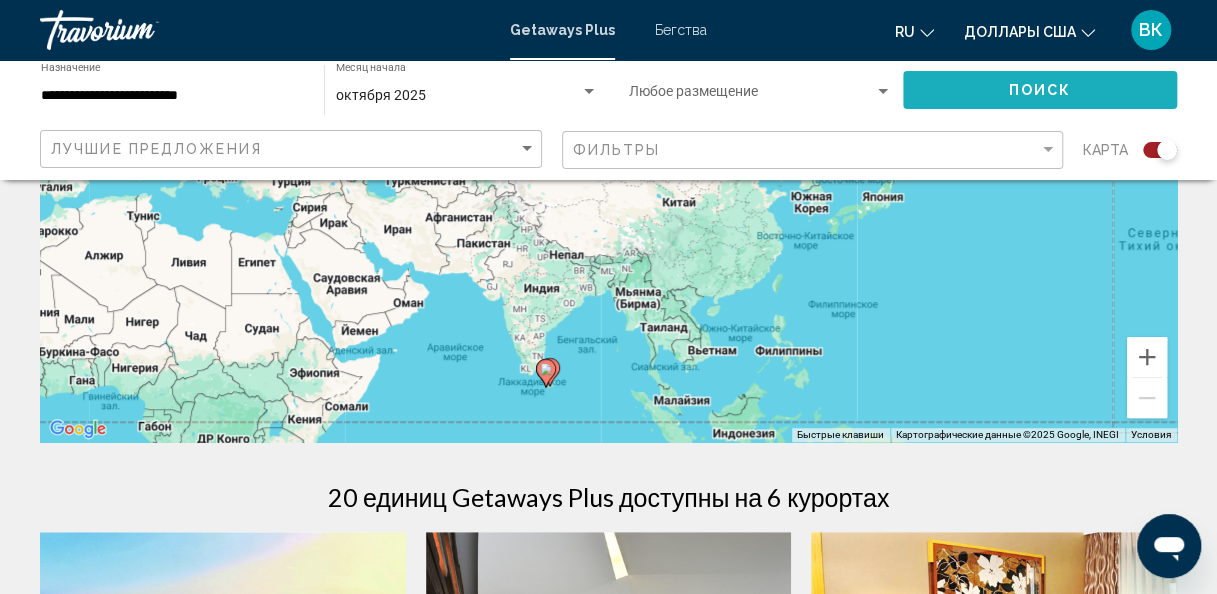 click on "Поиск" 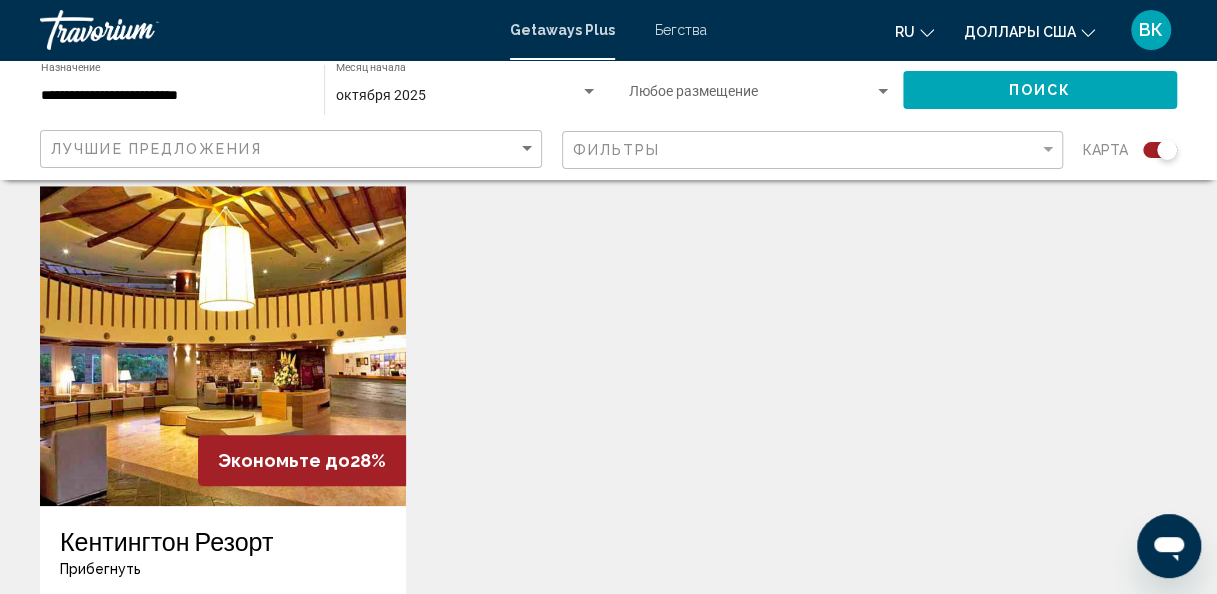 scroll, scrollTop: 703, scrollLeft: 0, axis: vertical 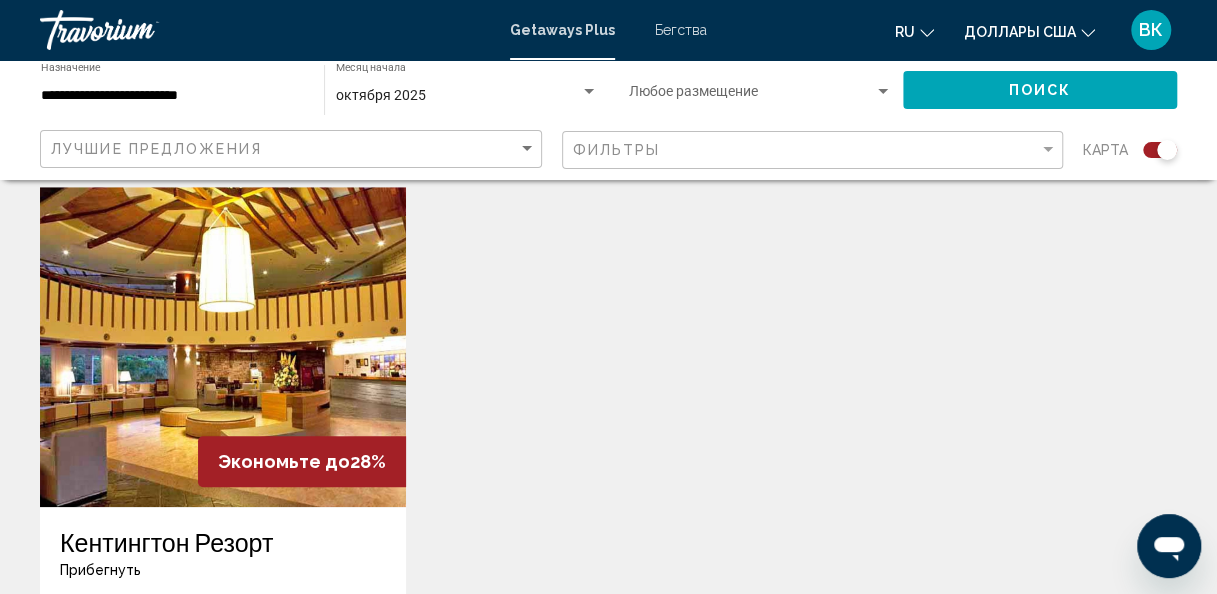click on "[RESORT_NAME] Прибегнуть  -  Это курорт только для взрослых
[CITY], [COUNTRY]" at bounding box center (223, 573) 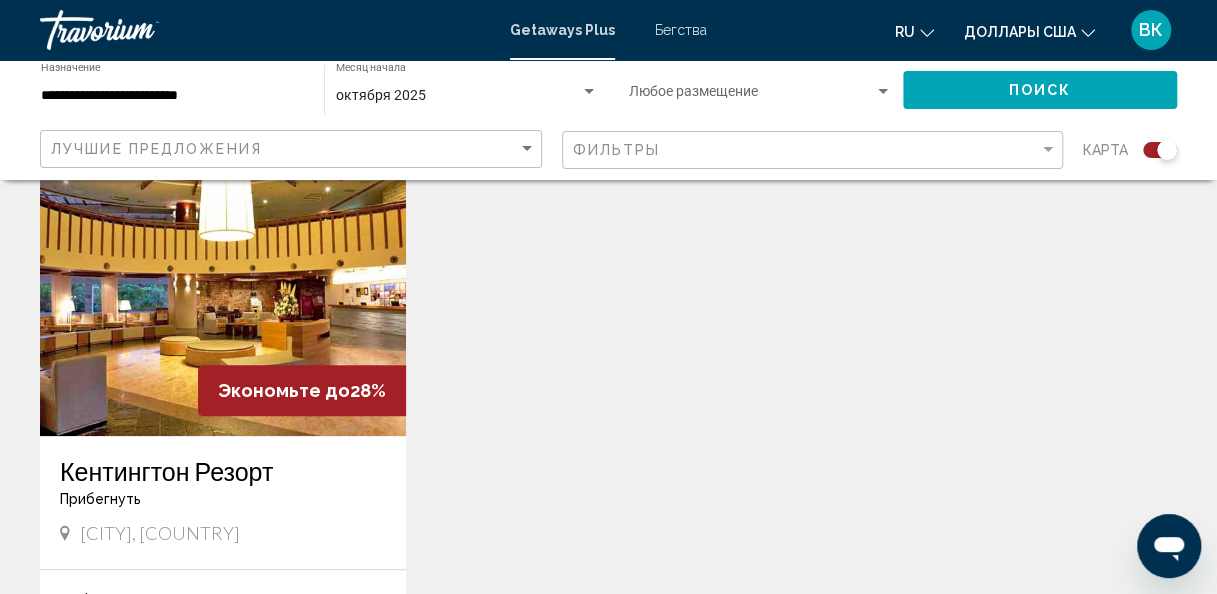 scroll, scrollTop: 788, scrollLeft: 0, axis: vertical 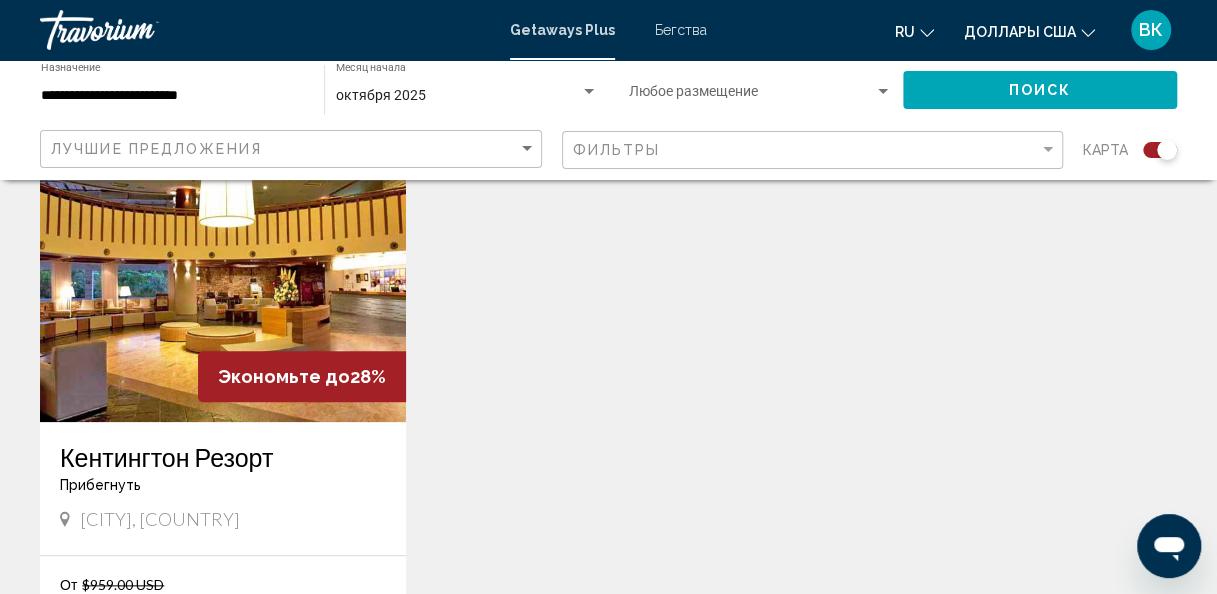 click on "Кентингтон Резорт" at bounding box center (223, 457) 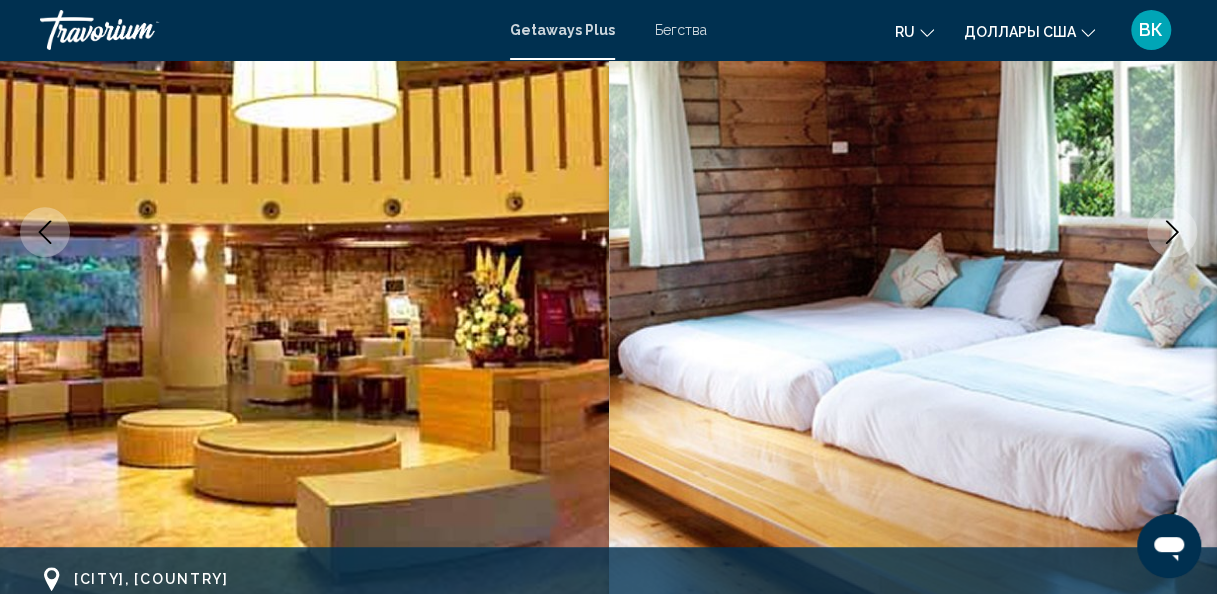 scroll, scrollTop: 304, scrollLeft: 0, axis: vertical 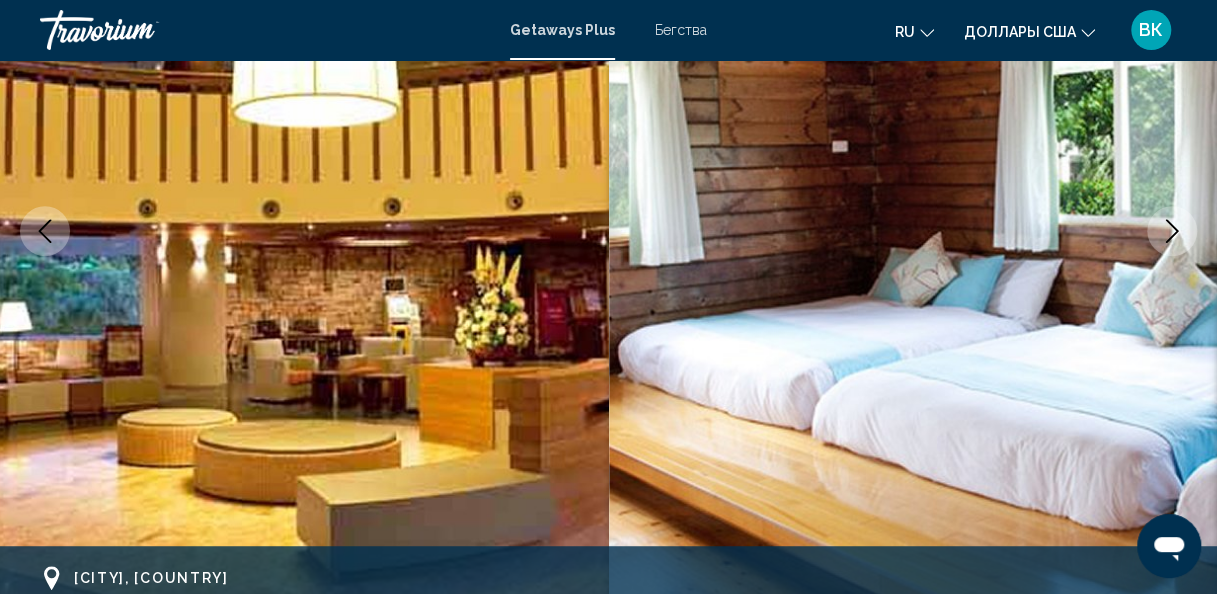 click at bounding box center [1172, 231] 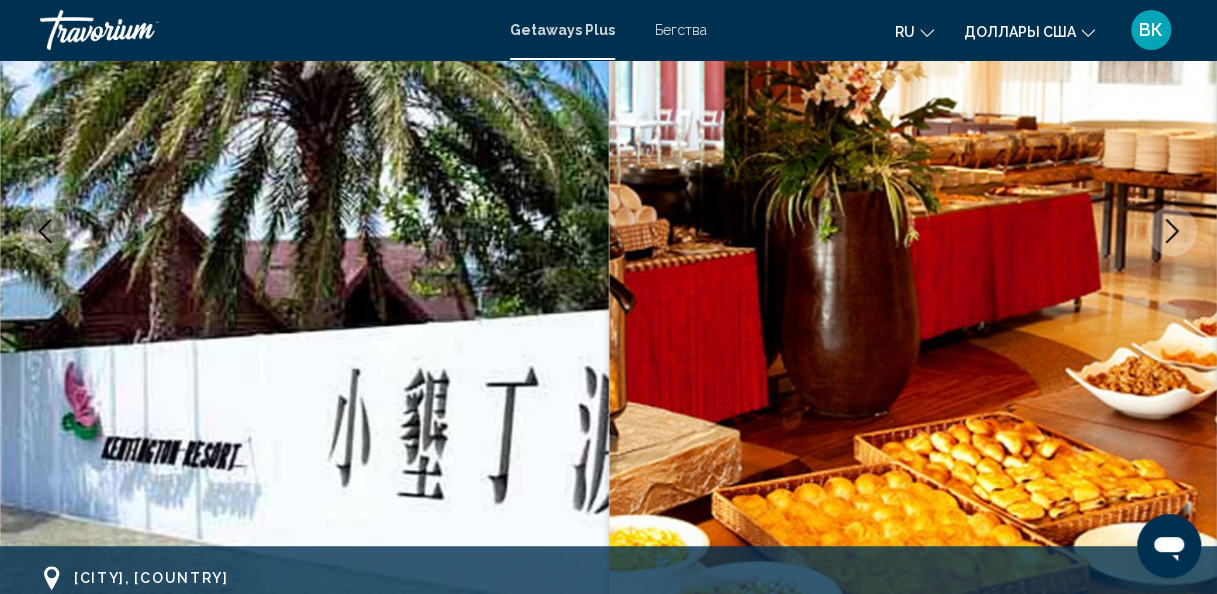 click 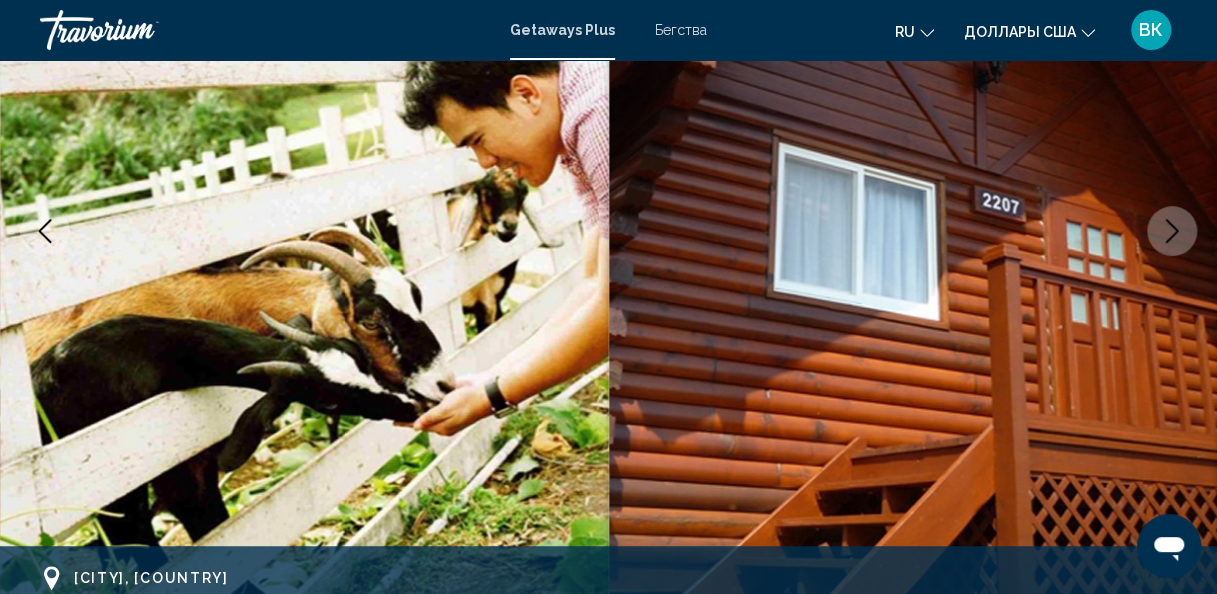 click 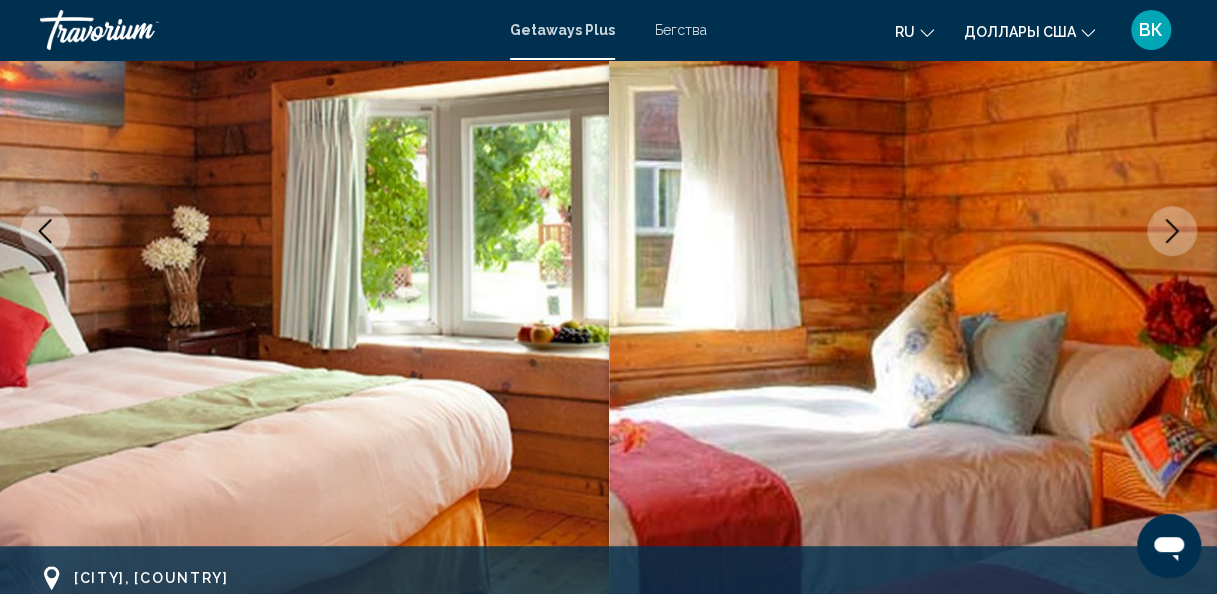 click 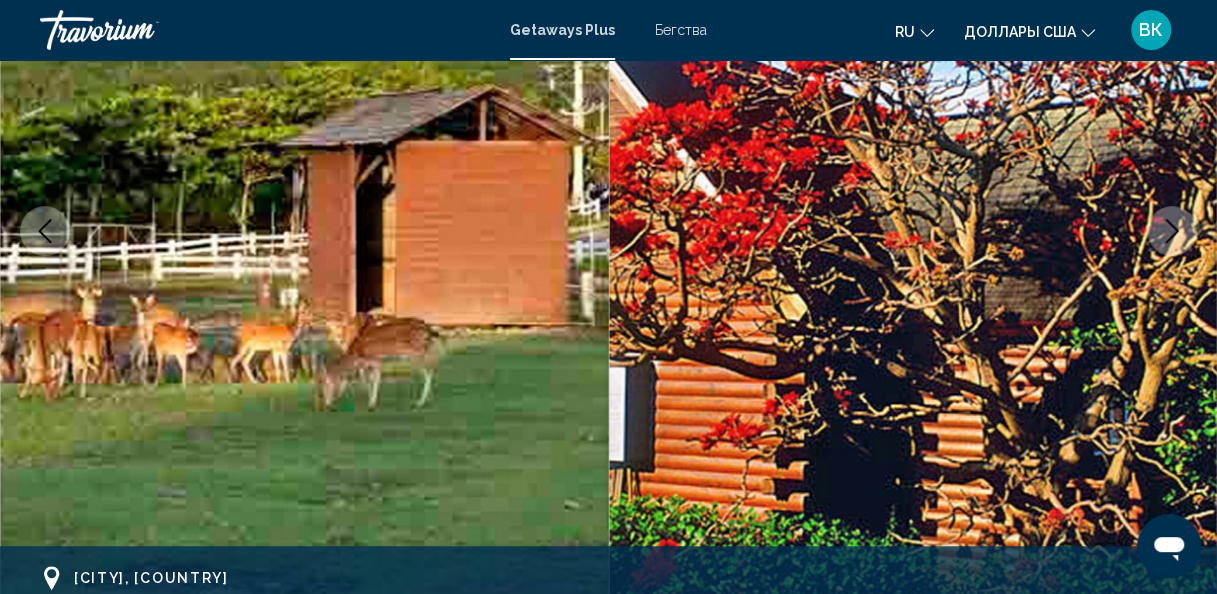 click 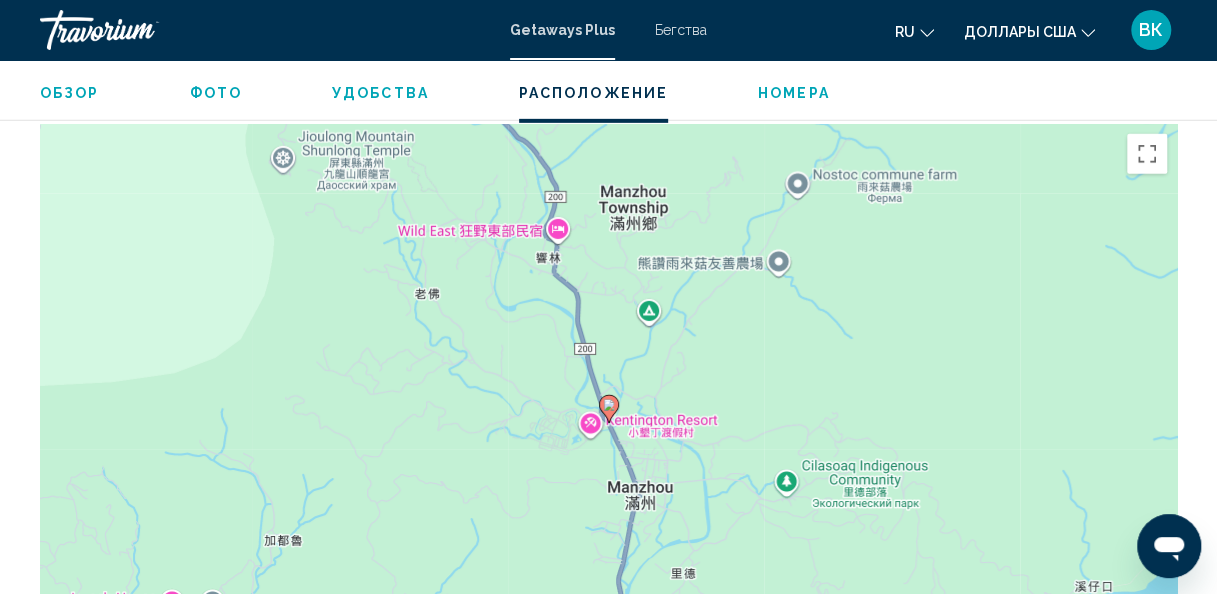 scroll, scrollTop: 2983, scrollLeft: 0, axis: vertical 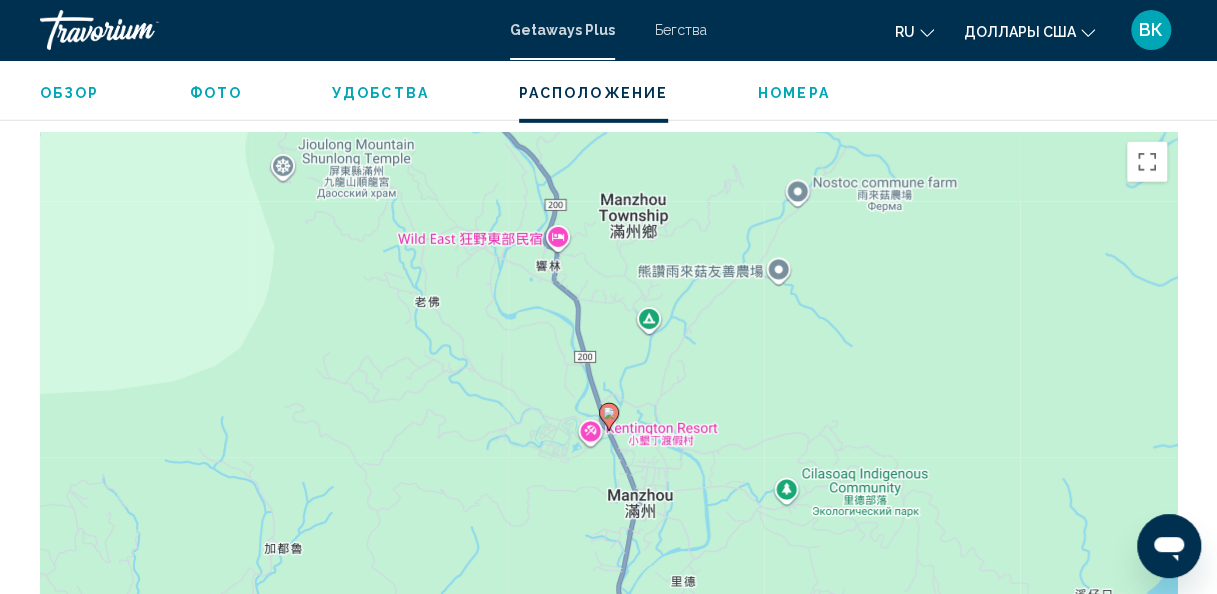 click on "Чтобы активировать перетаскивание с помощью клавиатуры, нажмите Alt + Ввод. После этого перемещайте маркер, используя клавиши со стрелками. Чтобы завершить перетаскивание, нажмите клавишу Ввод. Чтобы отменить действие, нажмите клавишу Esc." at bounding box center [608, 432] 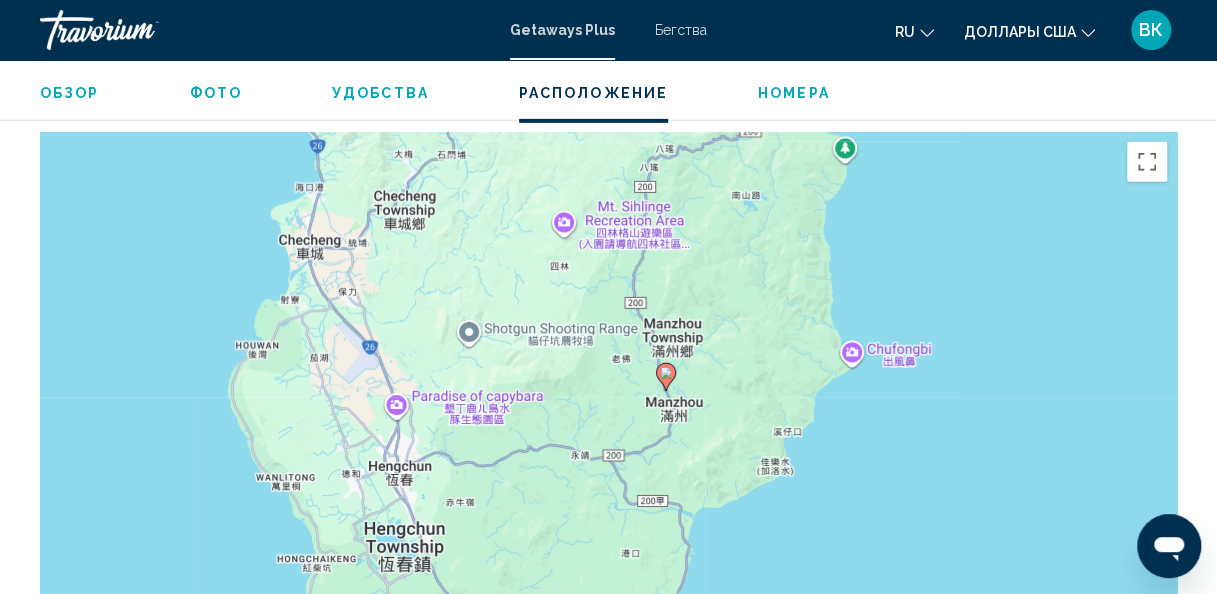 drag, startPoint x: 792, startPoint y: 458, endPoint x: 696, endPoint y: 393, distance: 115.935326 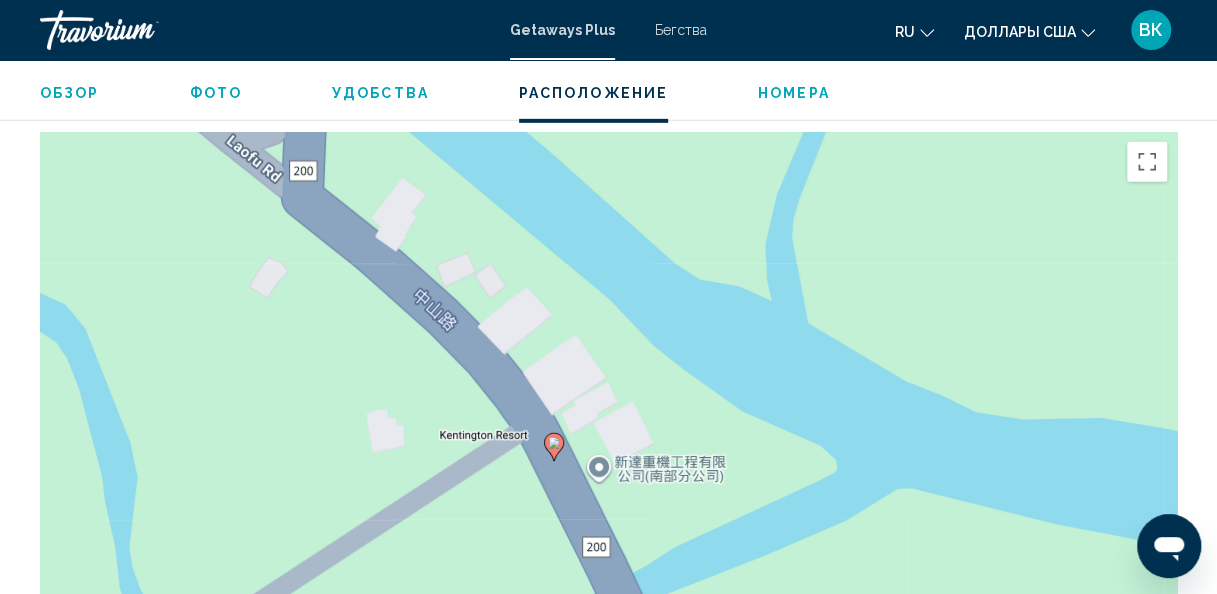 click on "Чтобы активировать перетаскивание с помощью клавиатуры, нажмите Alt + Ввод. После этого перемещайте маркер, используя клавиши со стрелками. Чтобы завершить перетаскивание, нажмите клавишу Ввод. Чтобы отменить действие, нажмите клавишу Esc." at bounding box center [608, 432] 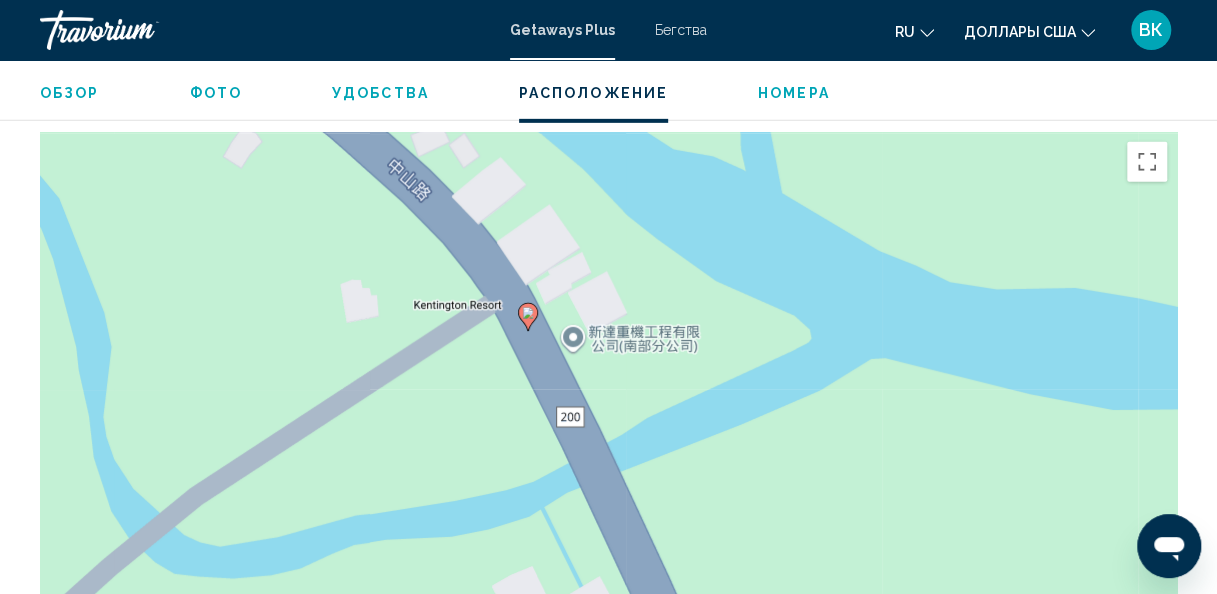 drag, startPoint x: 572, startPoint y: 370, endPoint x: 542, endPoint y: 221, distance: 151.99013 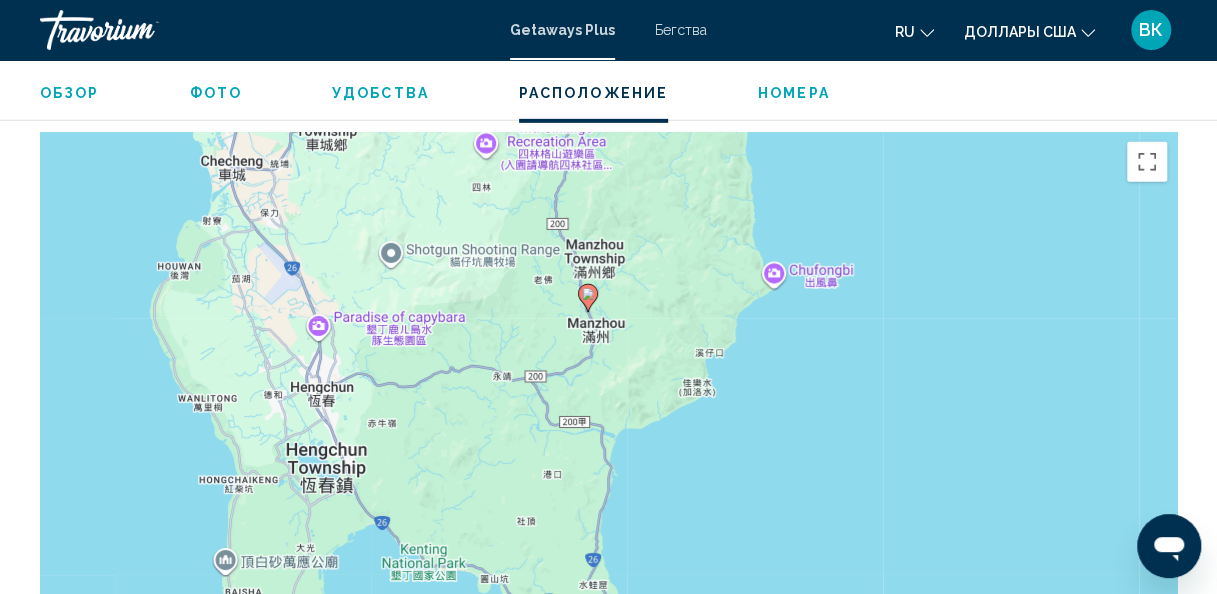 drag, startPoint x: 623, startPoint y: 488, endPoint x: 648, endPoint y: 476, distance: 27.730848 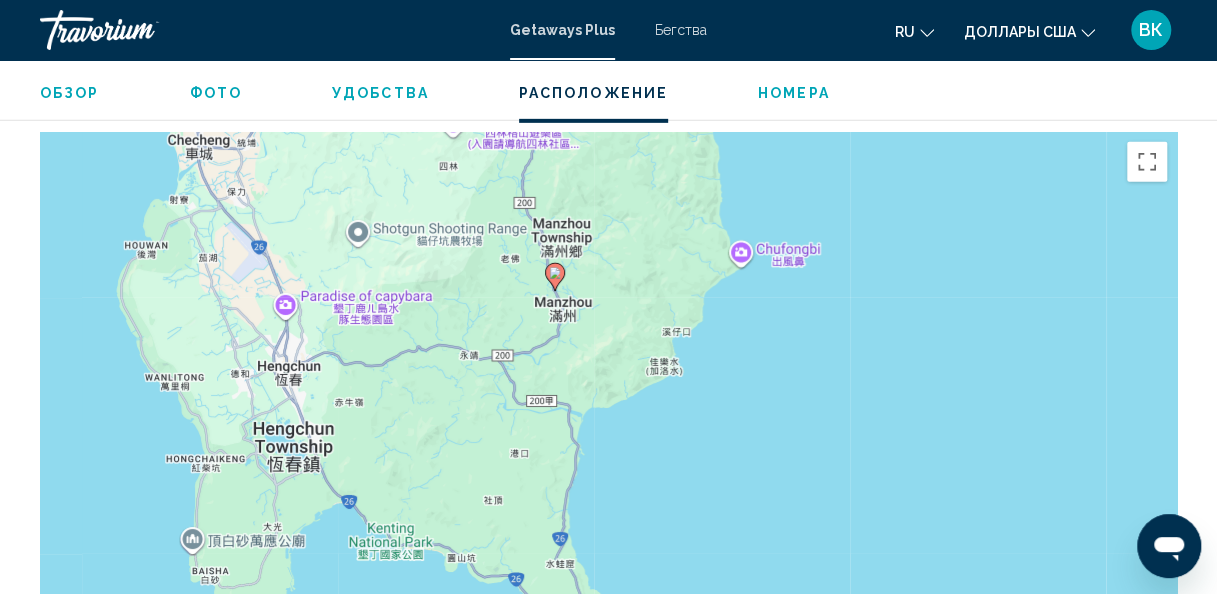 drag, startPoint x: 633, startPoint y: 320, endPoint x: 594, endPoint y: 296, distance: 45.79301 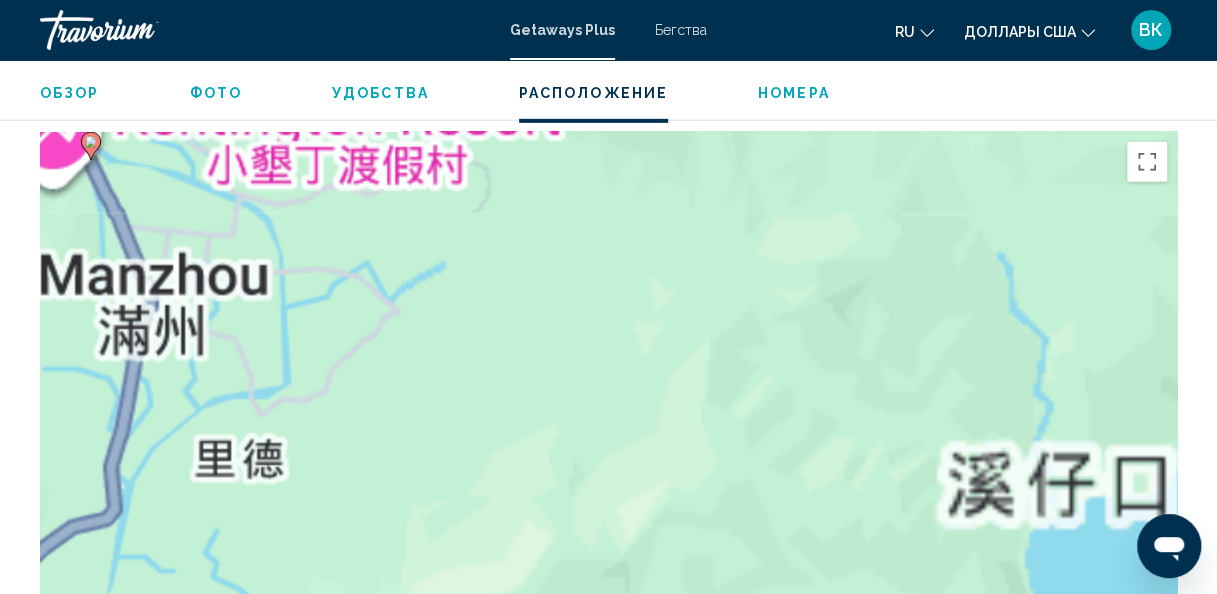 drag, startPoint x: 592, startPoint y: 352, endPoint x: 377, endPoint y: 257, distance: 235.05319 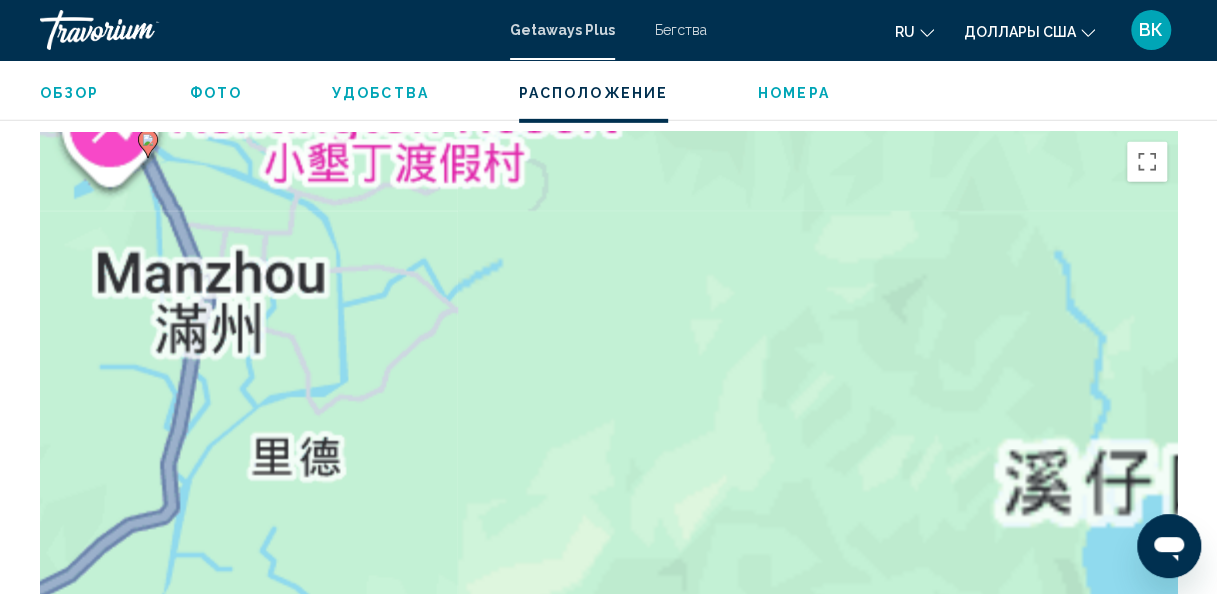 drag, startPoint x: 377, startPoint y: 257, endPoint x: 452, endPoint y: 258, distance: 75.00667 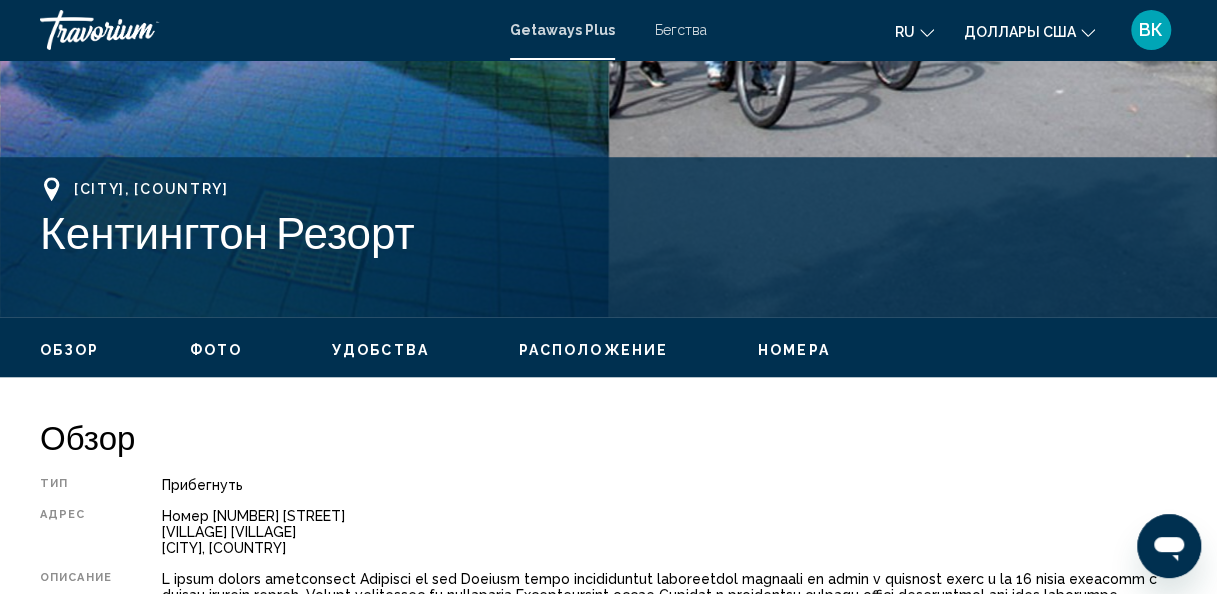 scroll, scrollTop: 696, scrollLeft: 0, axis: vertical 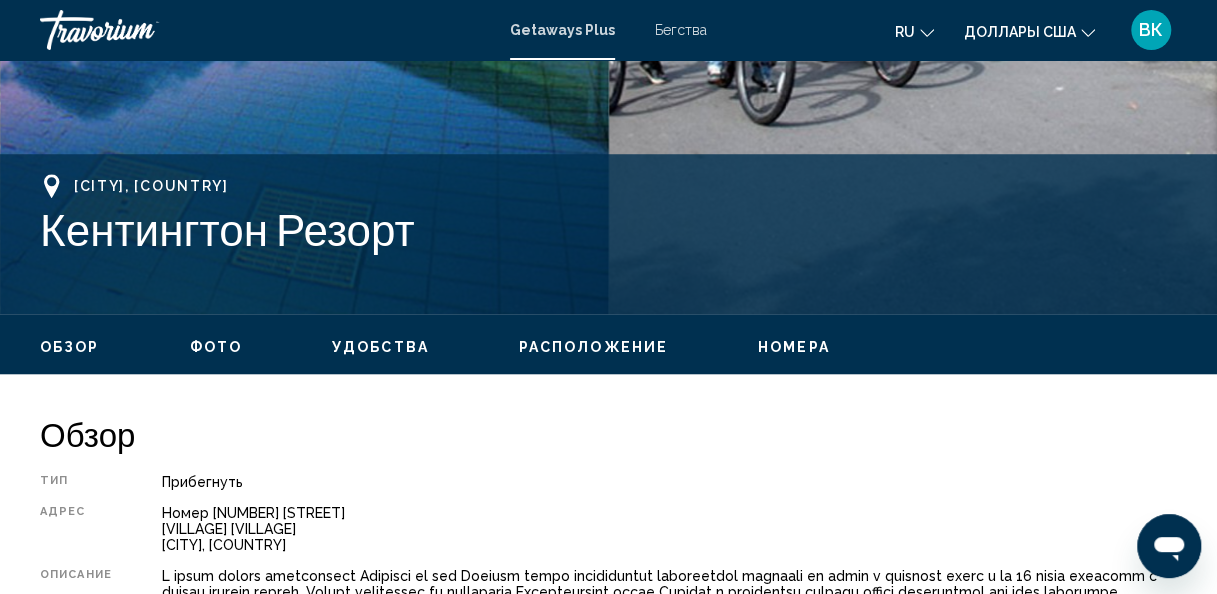 click on "Фото" at bounding box center [216, 347] 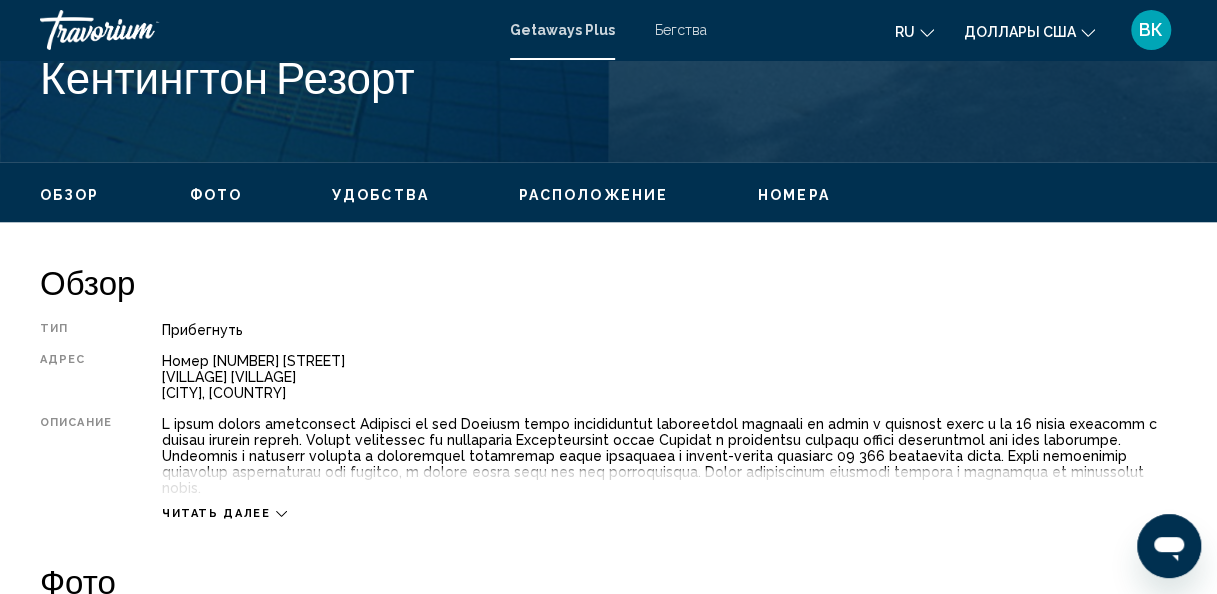 scroll, scrollTop: 854, scrollLeft: 0, axis: vertical 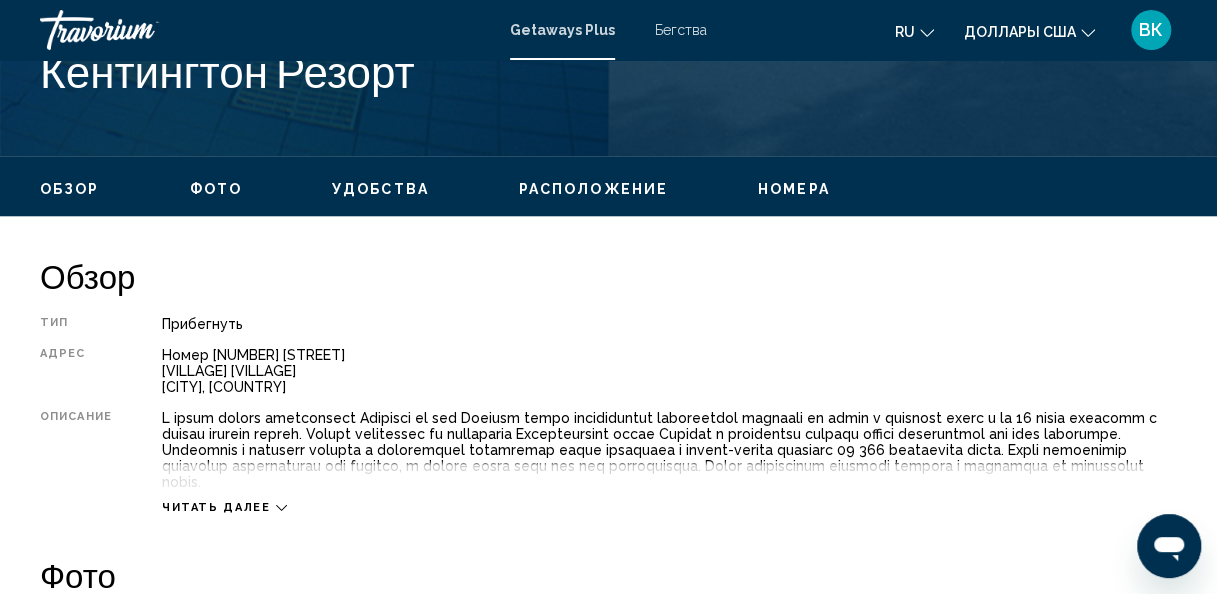 click on "Читать далее" at bounding box center [216, 507] 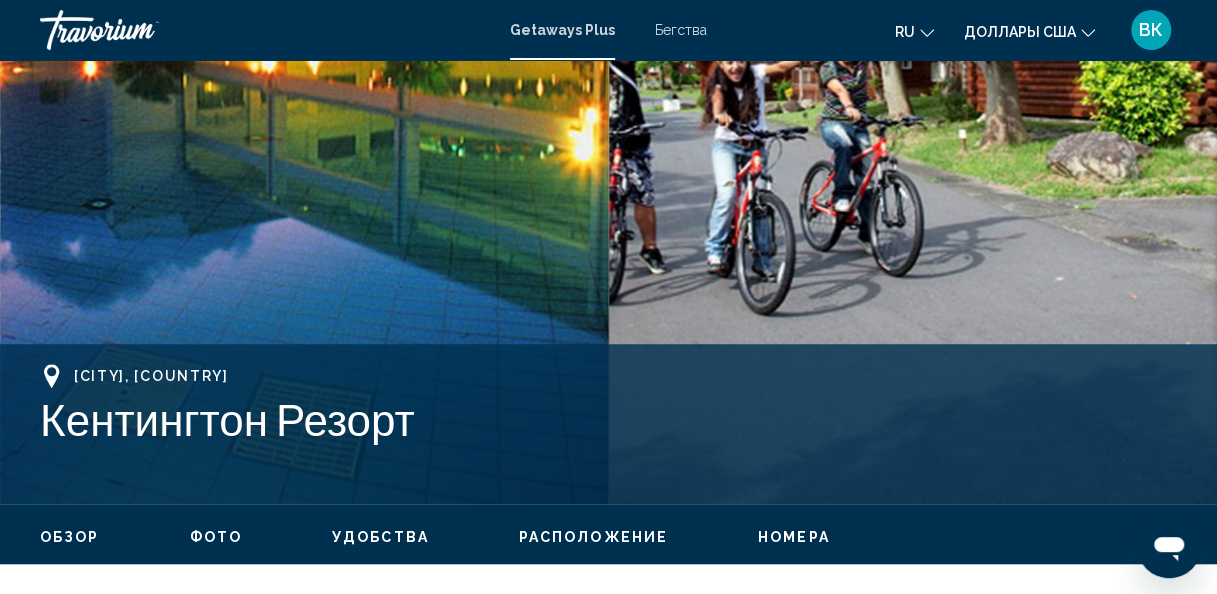 scroll, scrollTop: 0, scrollLeft: 0, axis: both 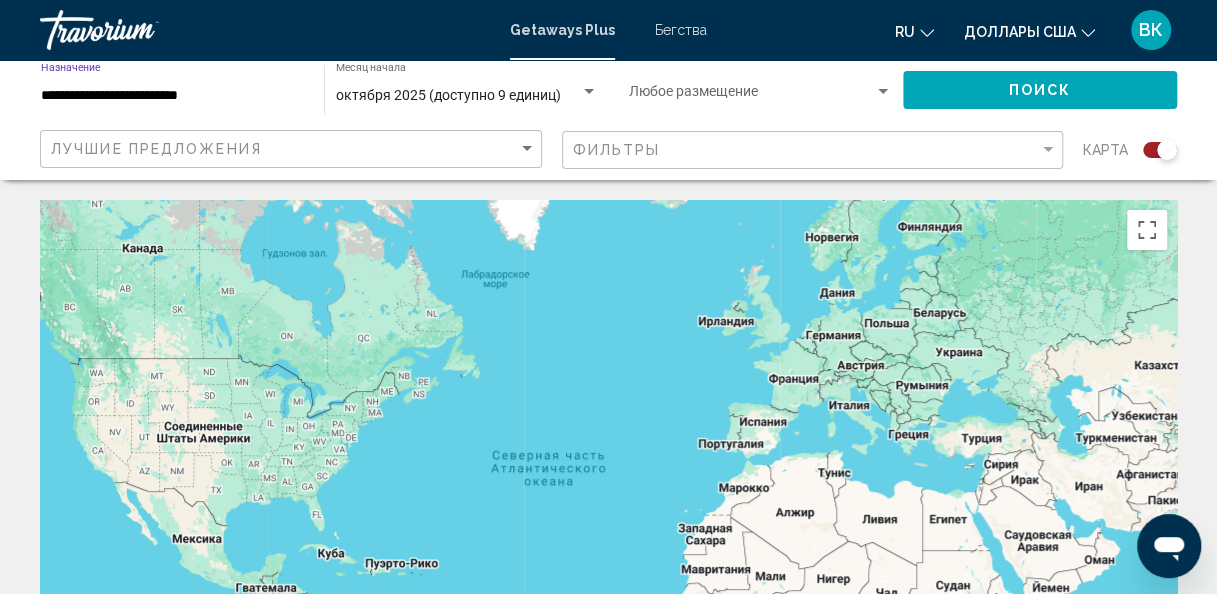 click on "**********" at bounding box center [172, 96] 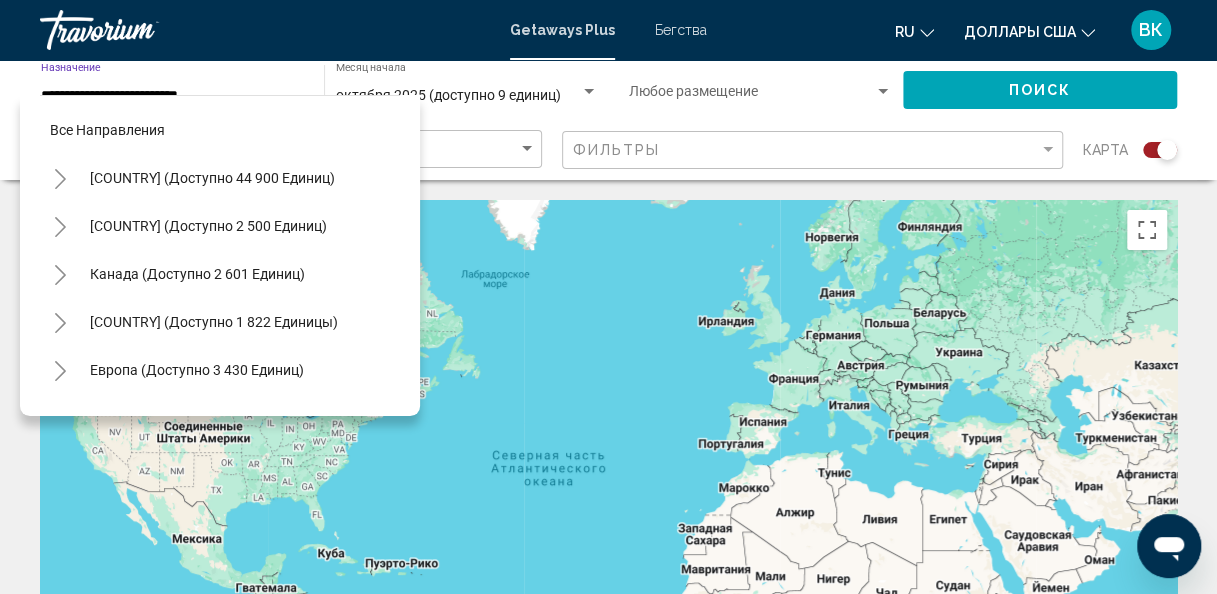 scroll, scrollTop: 750, scrollLeft: 0, axis: vertical 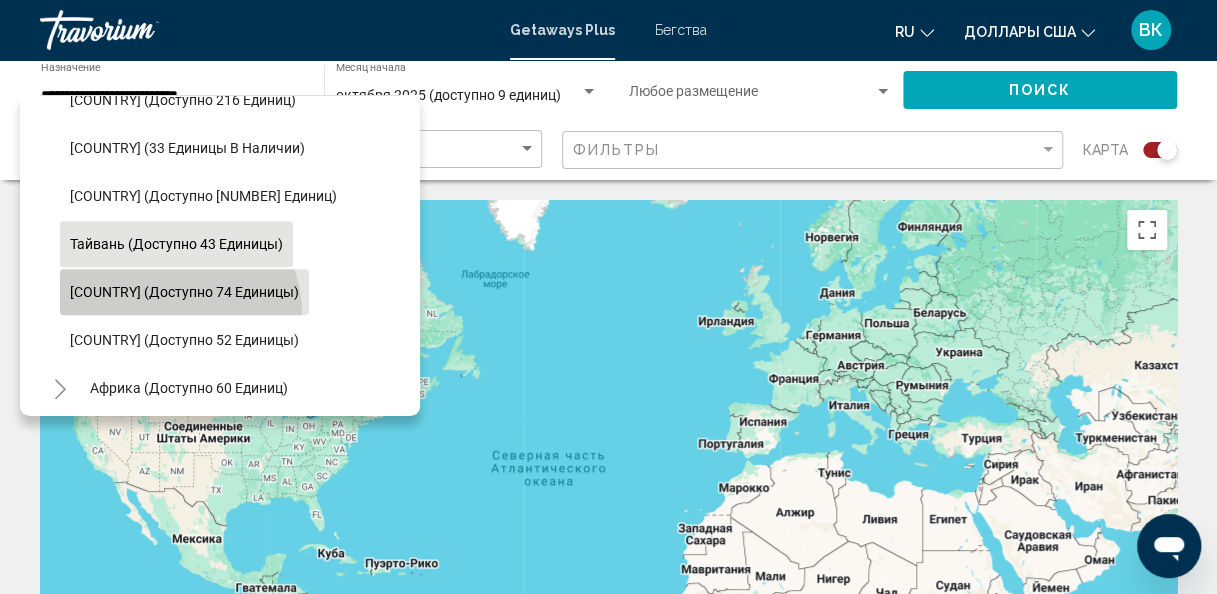 click on "[COUNTRY] (доступно 74 единицы)" 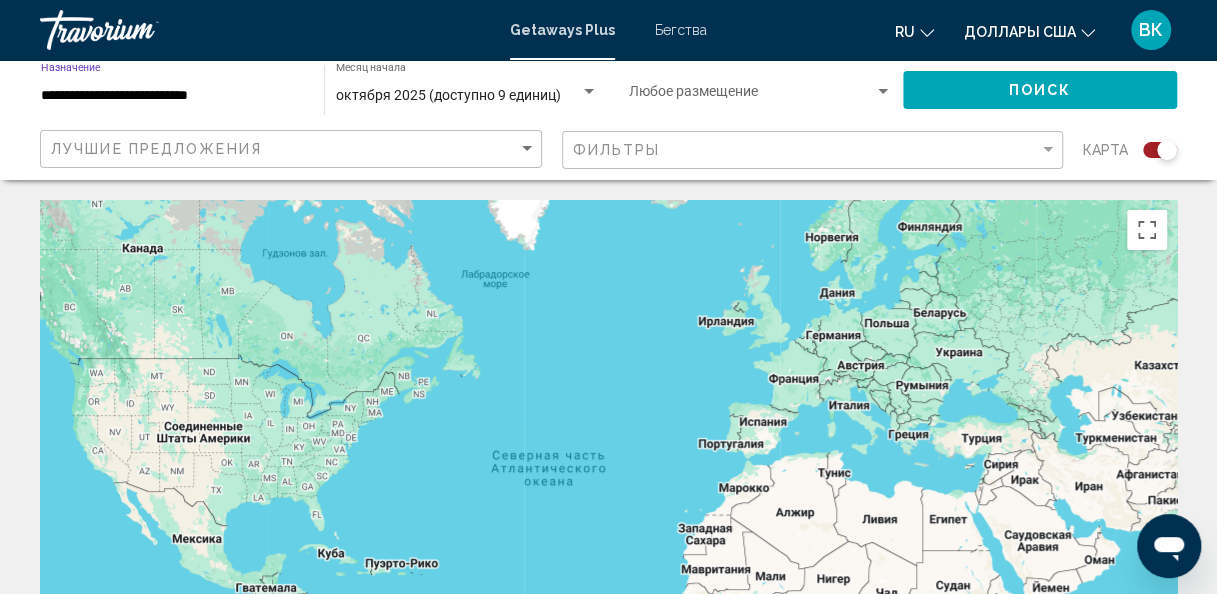 click on "Поиск" 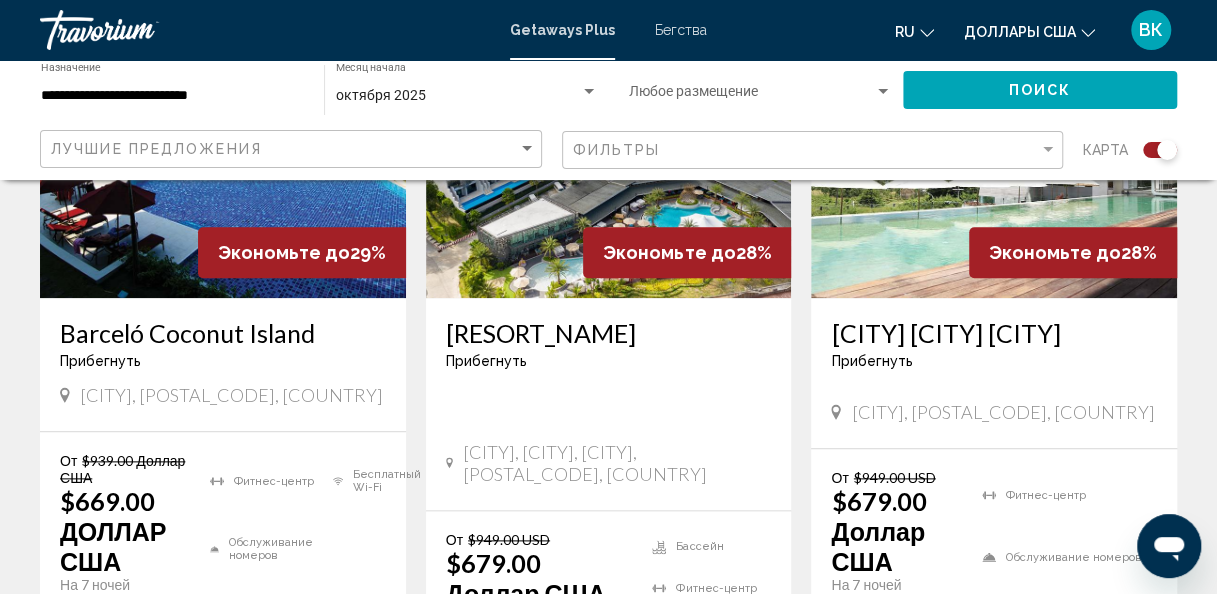 scroll, scrollTop: 759, scrollLeft: 0, axis: vertical 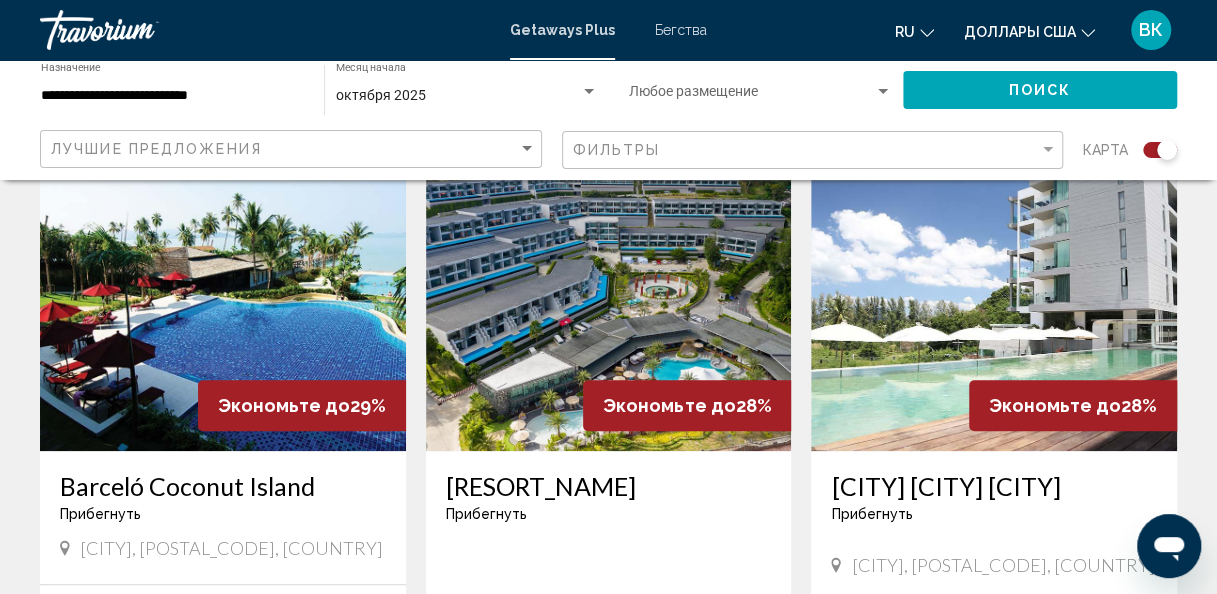 click on "октября 2025 Месяц начала All Start Months" 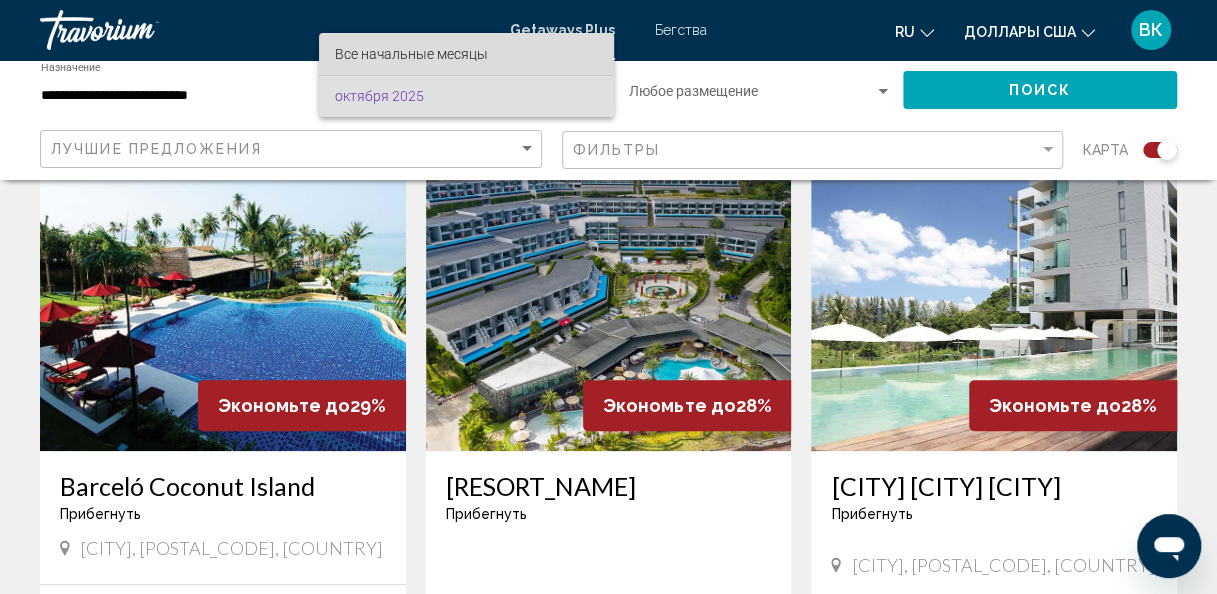 click on "Все начальные месяцы" at bounding box center [411, 54] 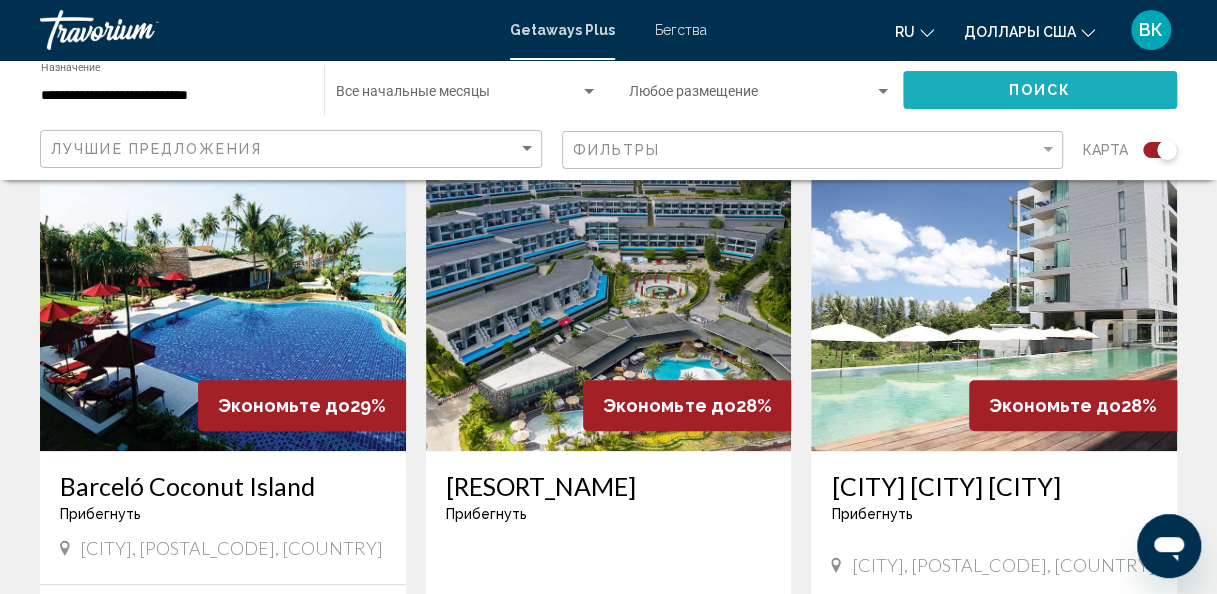 click on "Поиск" 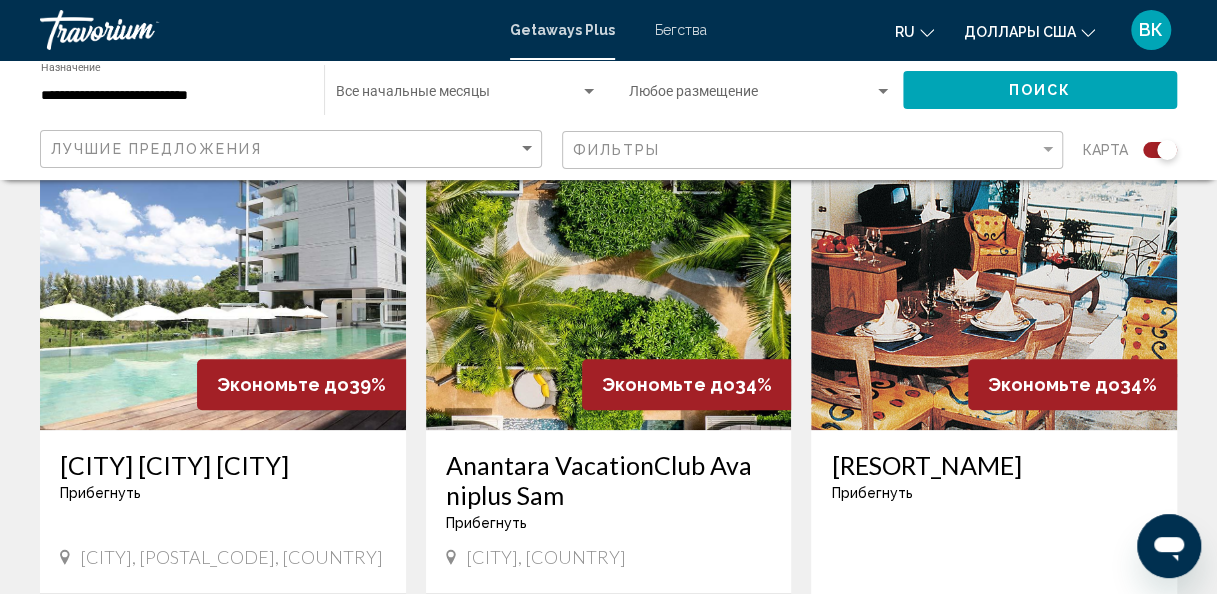 scroll, scrollTop: 779, scrollLeft: 0, axis: vertical 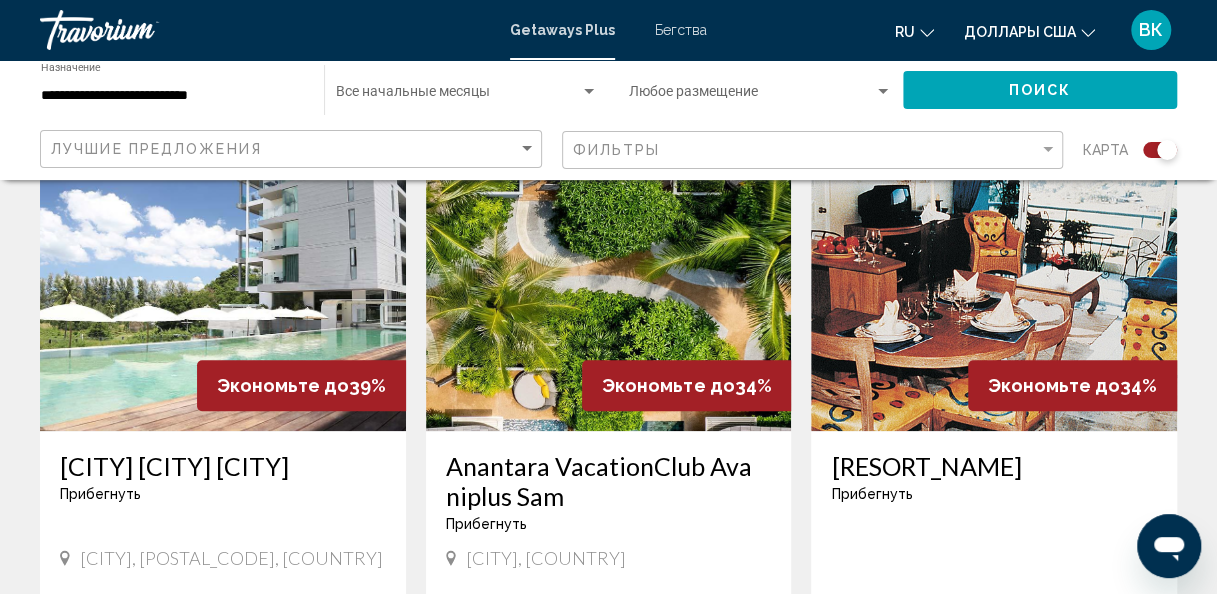 click at bounding box center [609, 271] 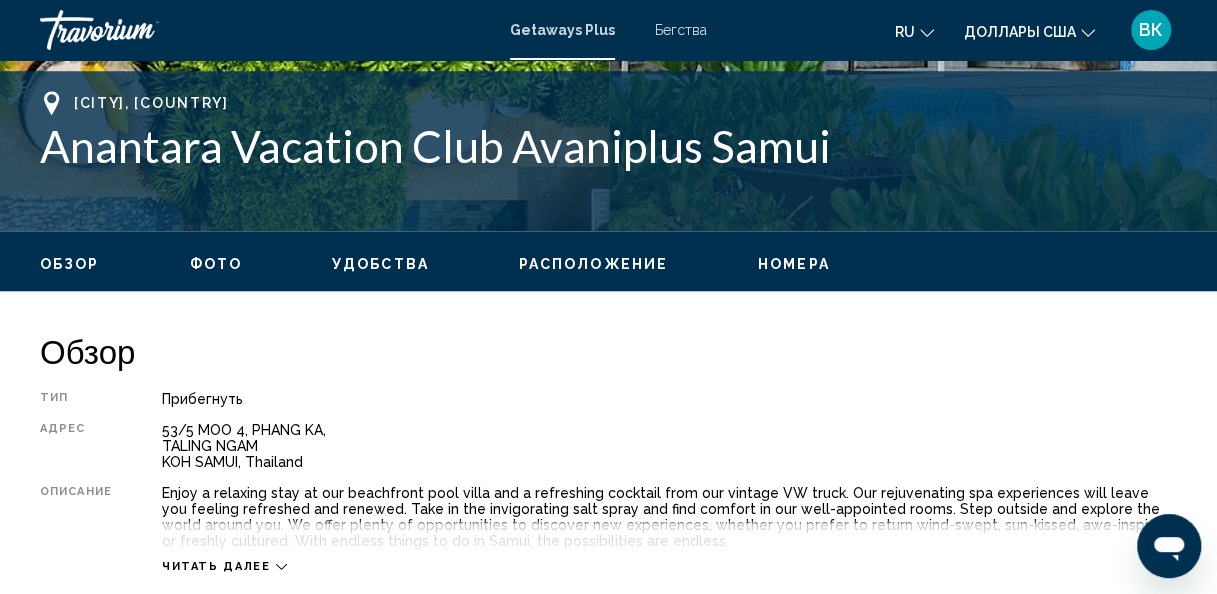 scroll, scrollTop: 238, scrollLeft: 0, axis: vertical 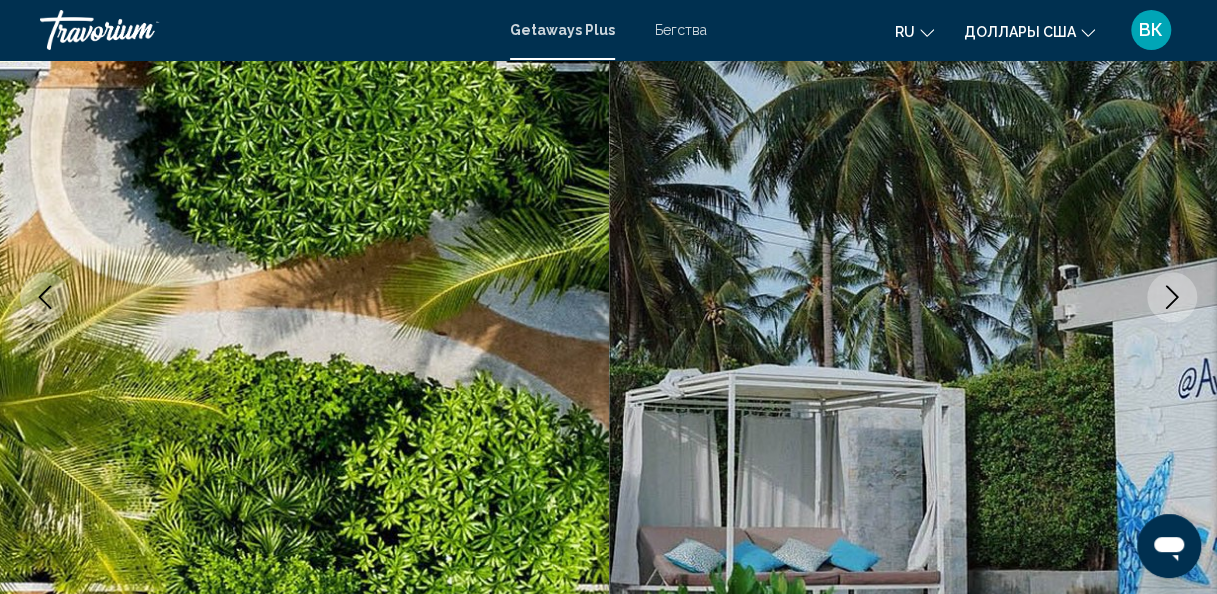 click 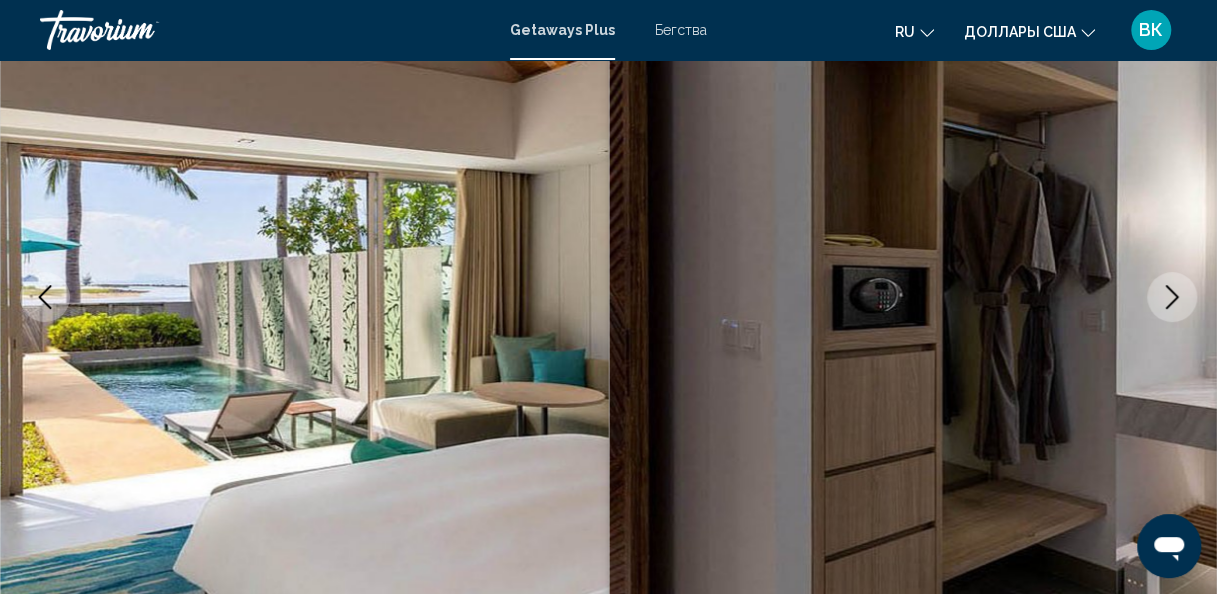 click 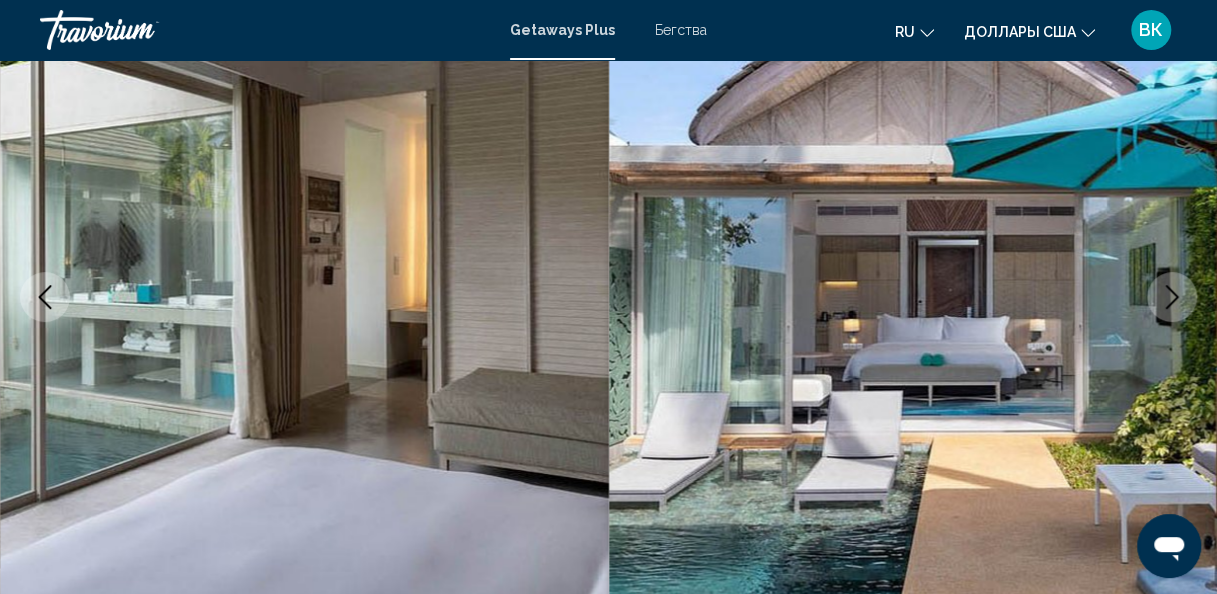 click 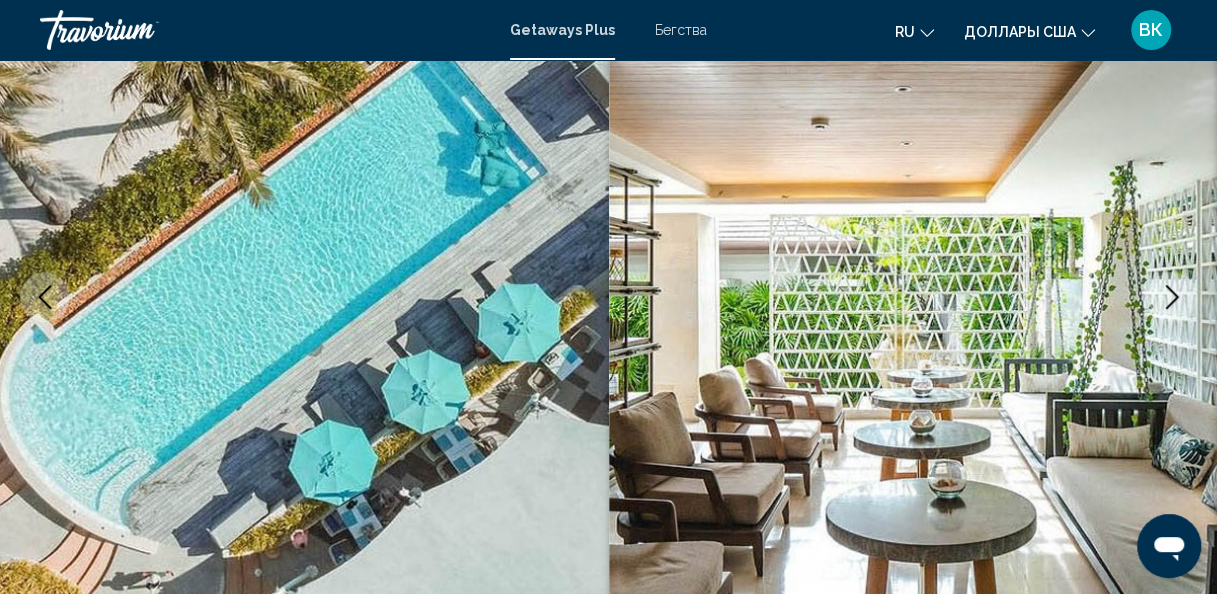 click 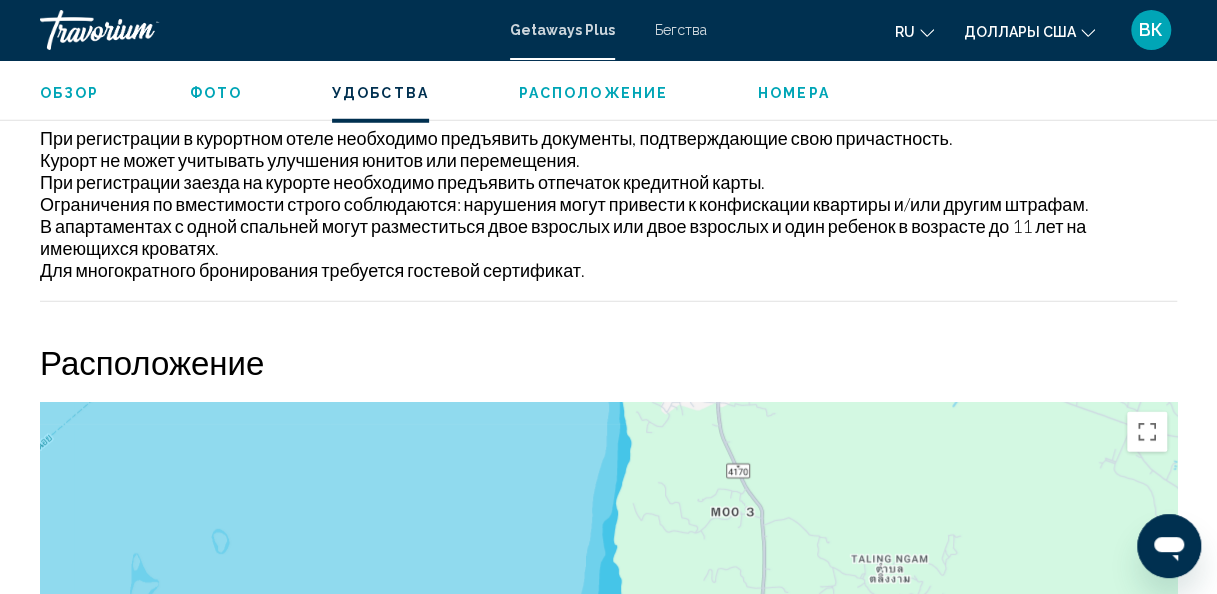 scroll, scrollTop: 2651, scrollLeft: 0, axis: vertical 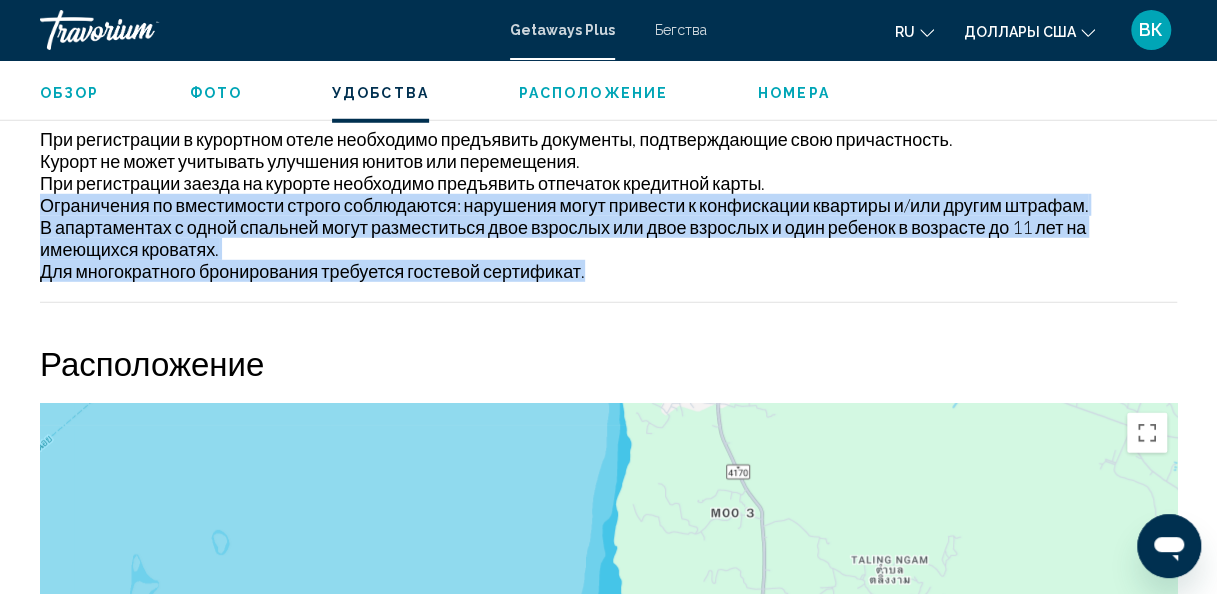 drag, startPoint x: 1076, startPoint y: 261, endPoint x: 1102, endPoint y: 192, distance: 73.736015 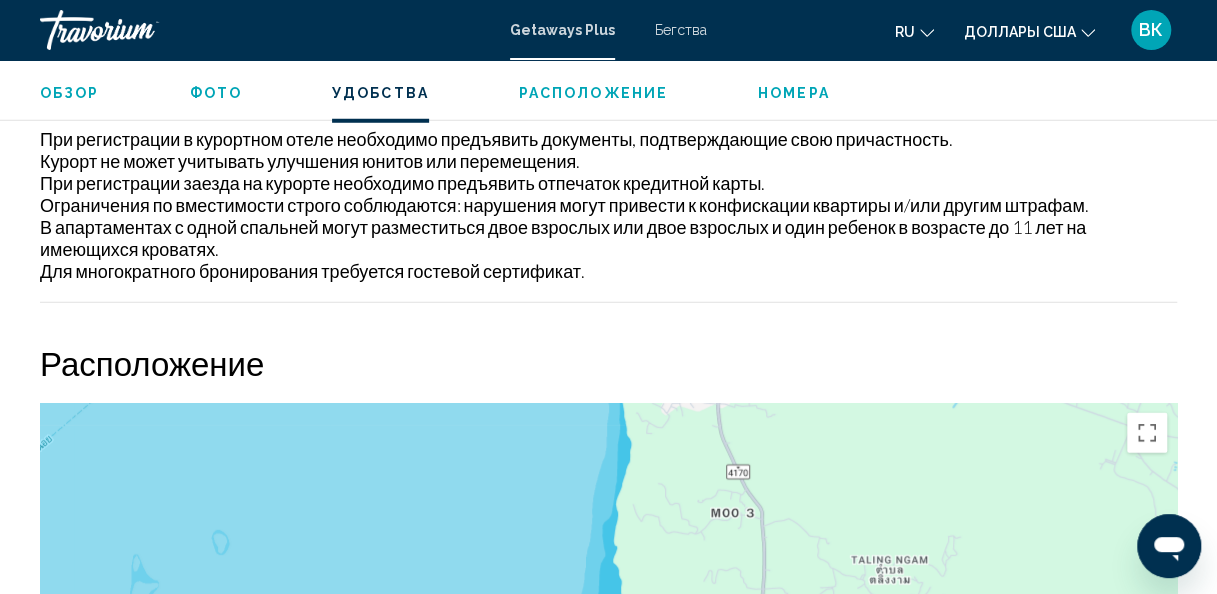 drag, startPoint x: 1102, startPoint y: 192, endPoint x: 1152, endPoint y: 302, distance: 120.83046 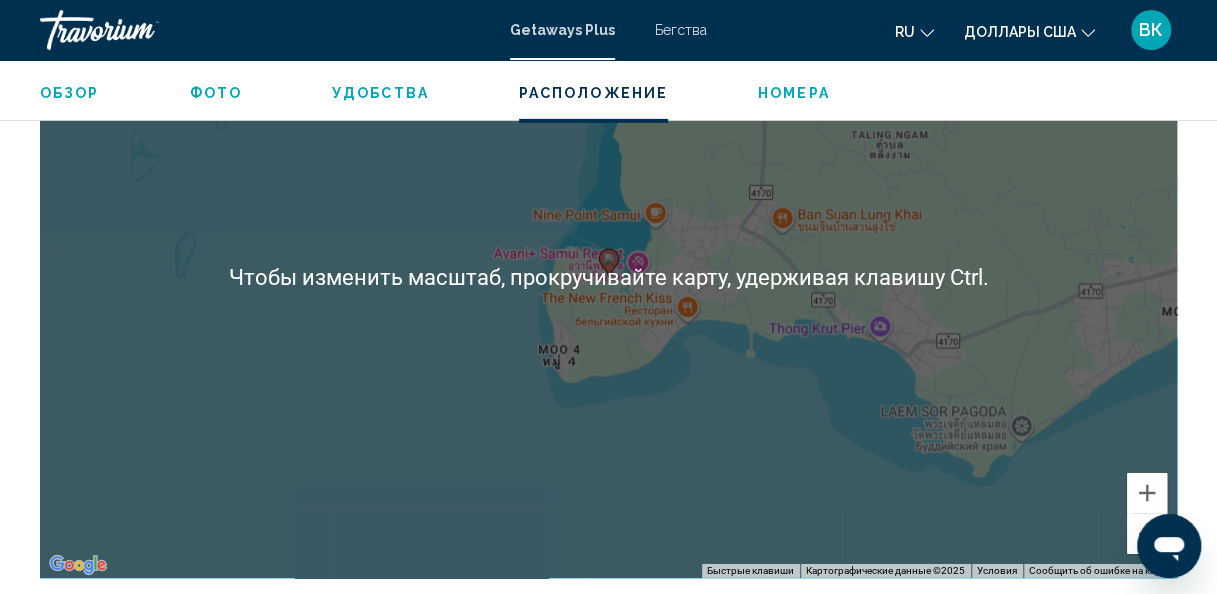 scroll, scrollTop: 3077, scrollLeft: 0, axis: vertical 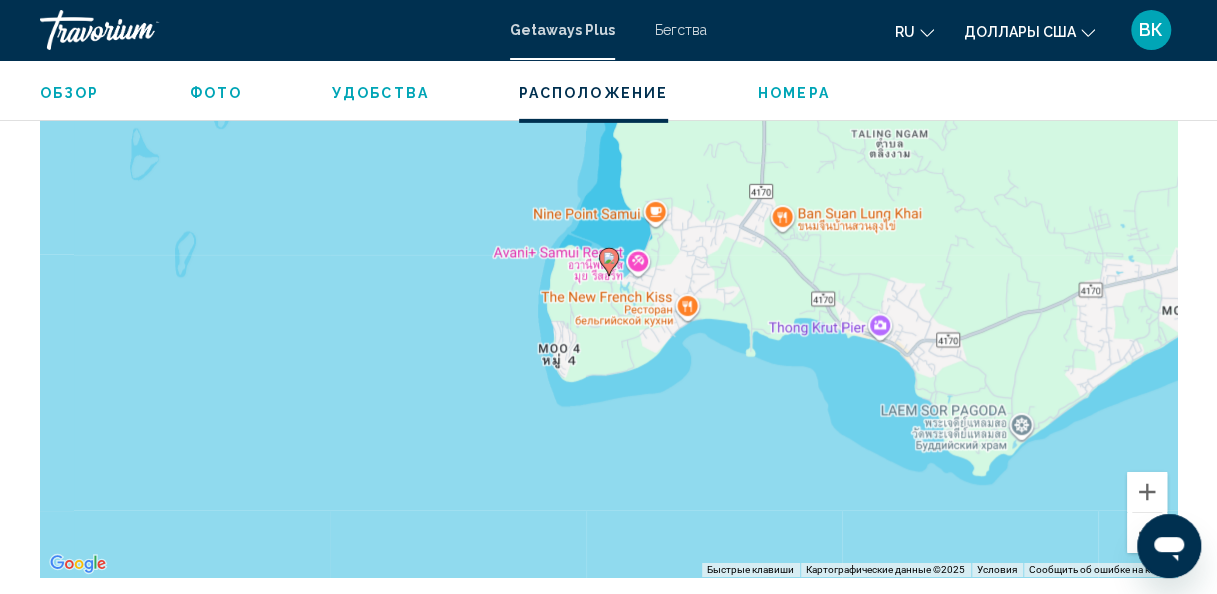 click on "Обзор Тип Прибегнуть Все включено Нет «все включено» Адрес [NUMBER]/[NUMBER] [STREET], [CITY] [CITY] [CITY], [COUNTRY] Описание Читать далее
Фото Удобства
Фитнес-центр
Бассейн
Домашние животные разрешены Банкоматы/банковские операции Бар/гостиная Бизнес-центр Стойка консьержа/услуги Конференц-залы Услуги химчистки/прачечной Фитнес-центр Сувенирные магазины или газетный киоск Языки, на которых говорят на месте Прачечная Многоязычный персонал На территории - Бассейн - открытый Спа" at bounding box center [608, -614] 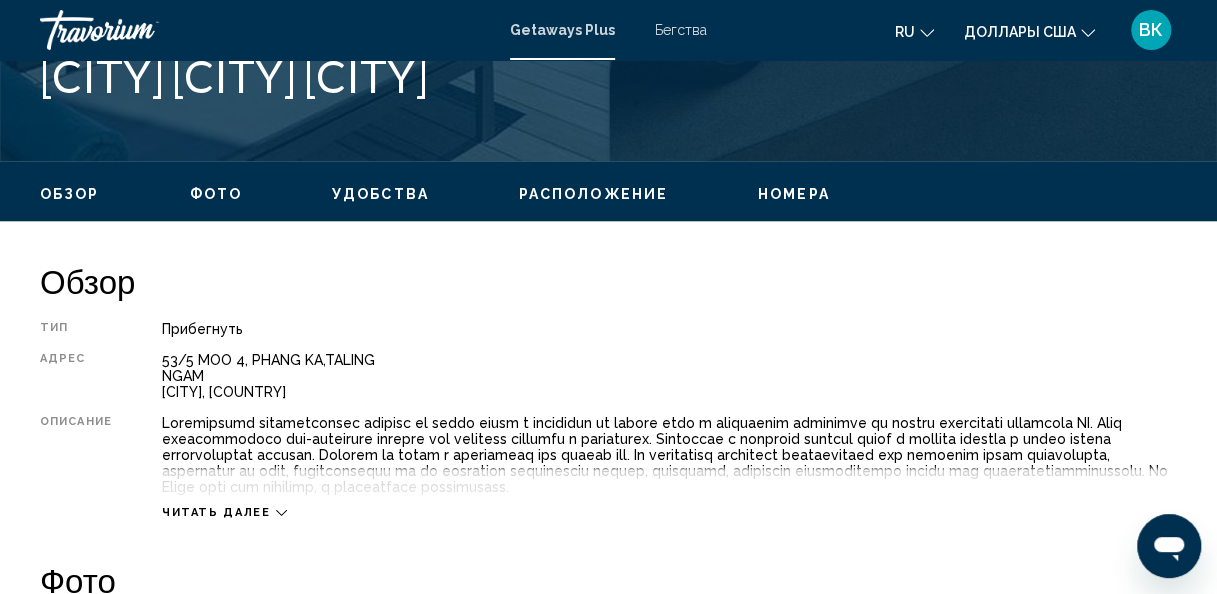scroll, scrollTop: 840, scrollLeft: 0, axis: vertical 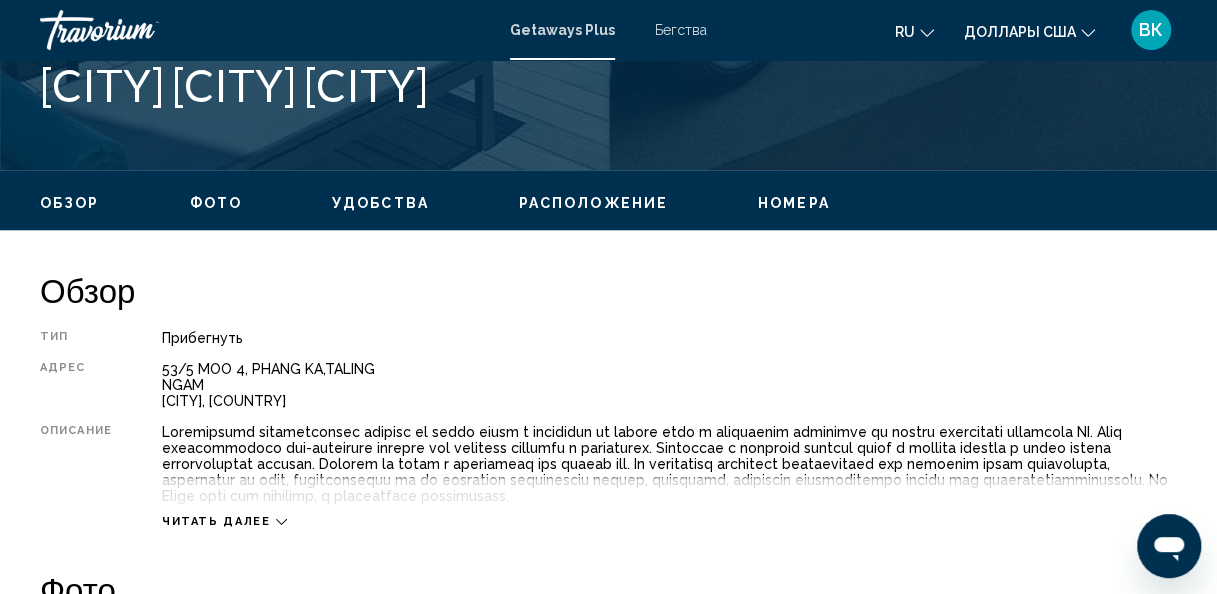 click 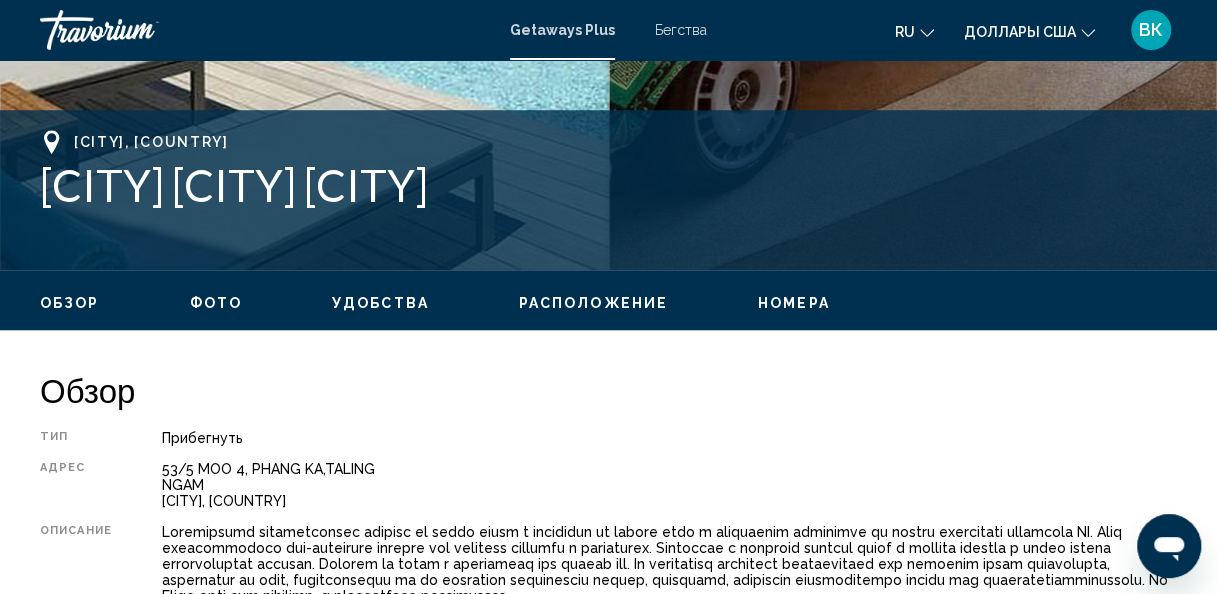 scroll, scrollTop: 630, scrollLeft: 0, axis: vertical 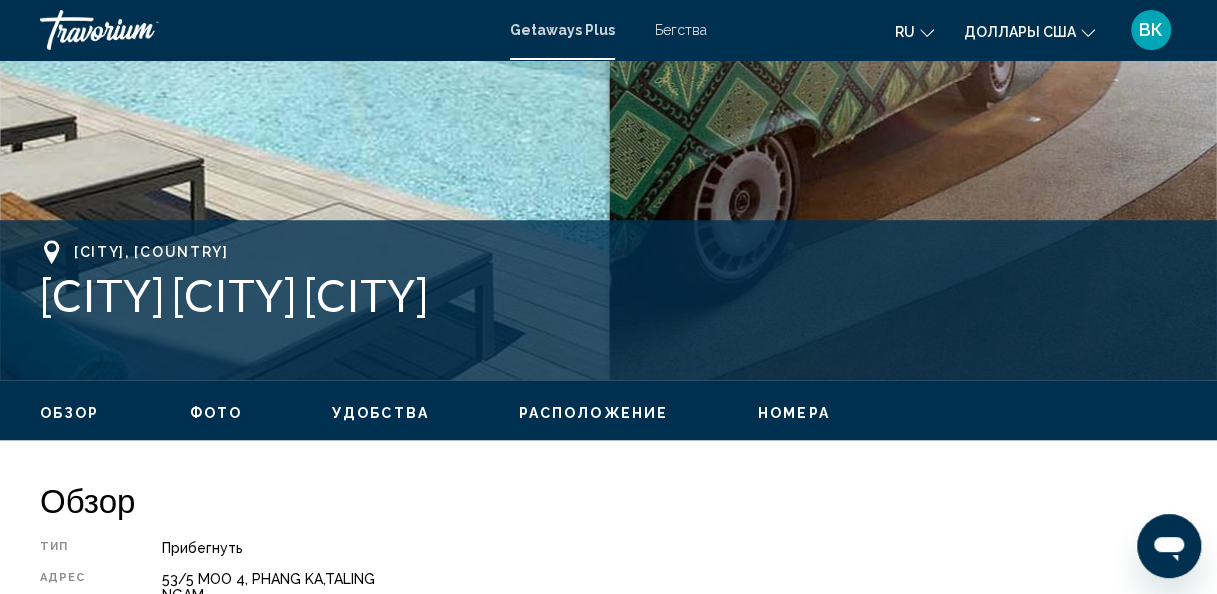 click on "Расположение" at bounding box center [593, 413] 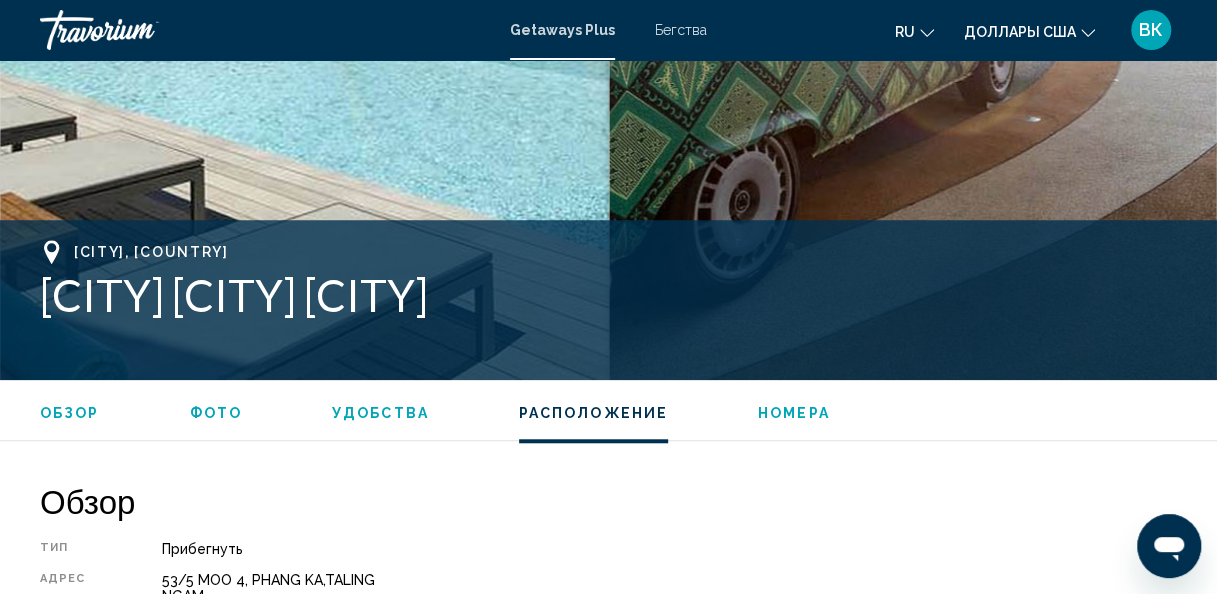 scroll, scrollTop: 2872, scrollLeft: 0, axis: vertical 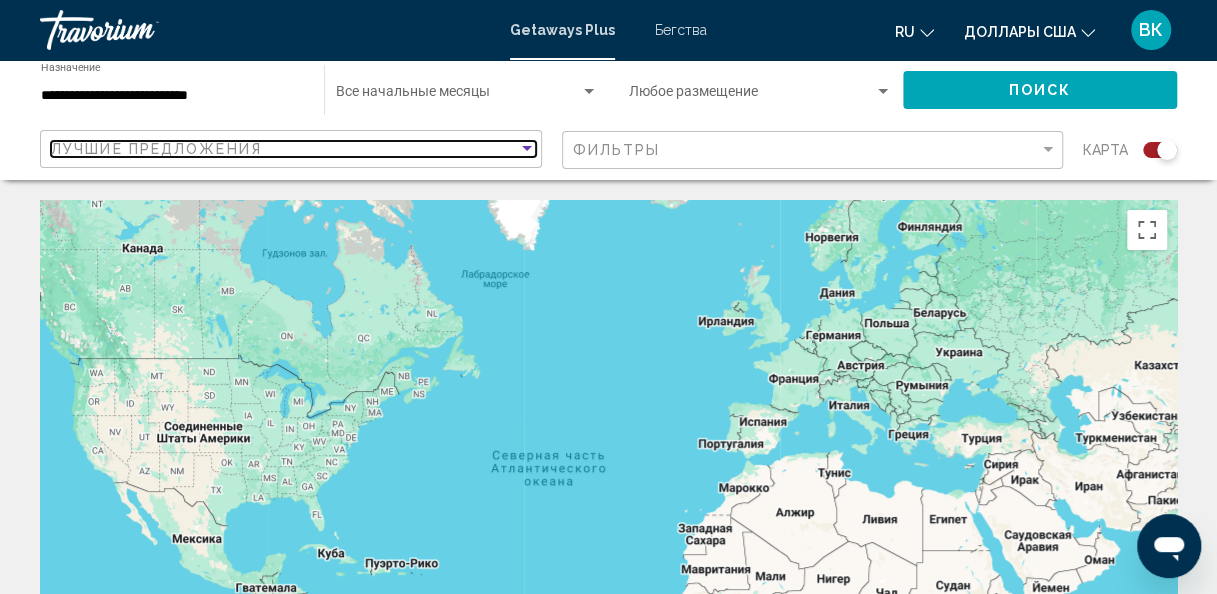click on "Лучшие предложения" at bounding box center [156, 149] 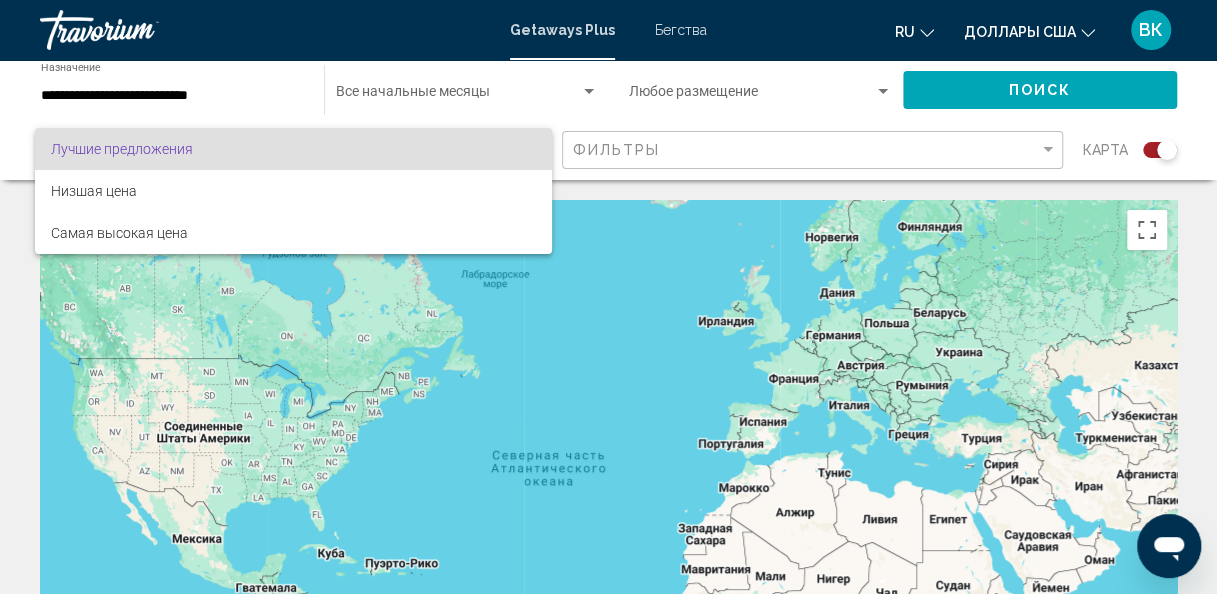 click at bounding box center (608, 297) 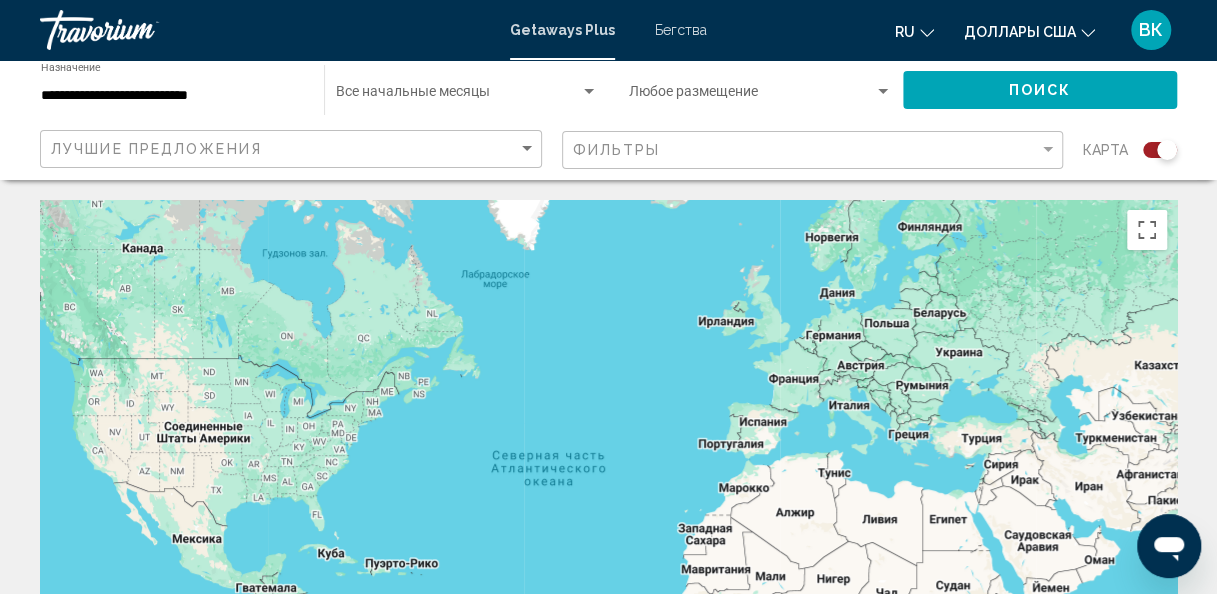 click on "**********" 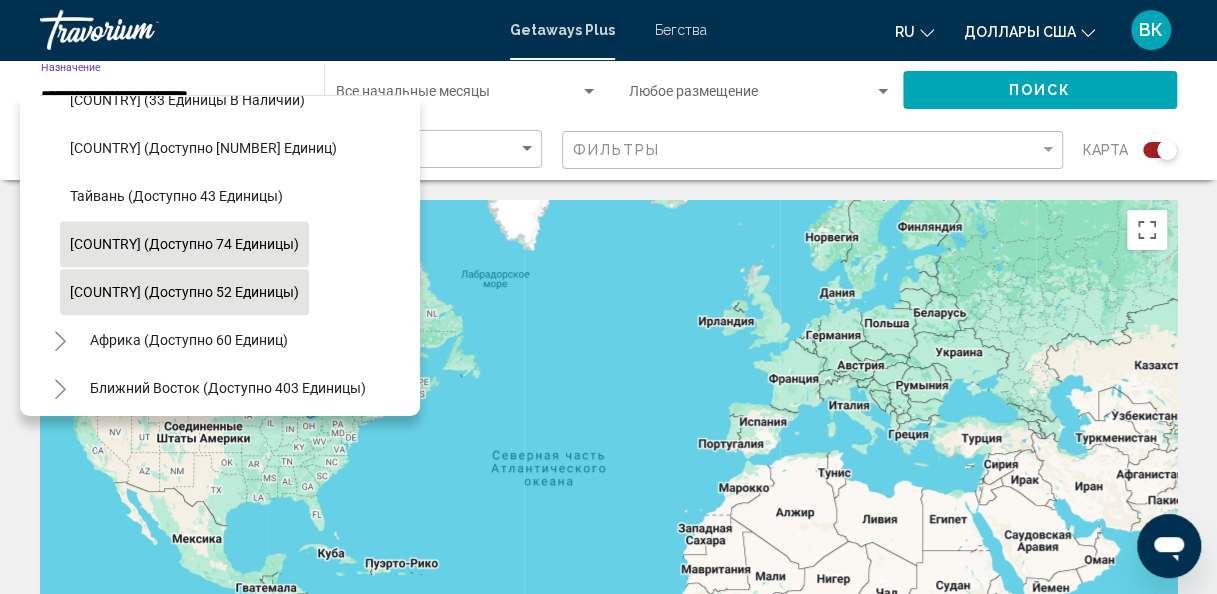 scroll, scrollTop: 819, scrollLeft: 0, axis: vertical 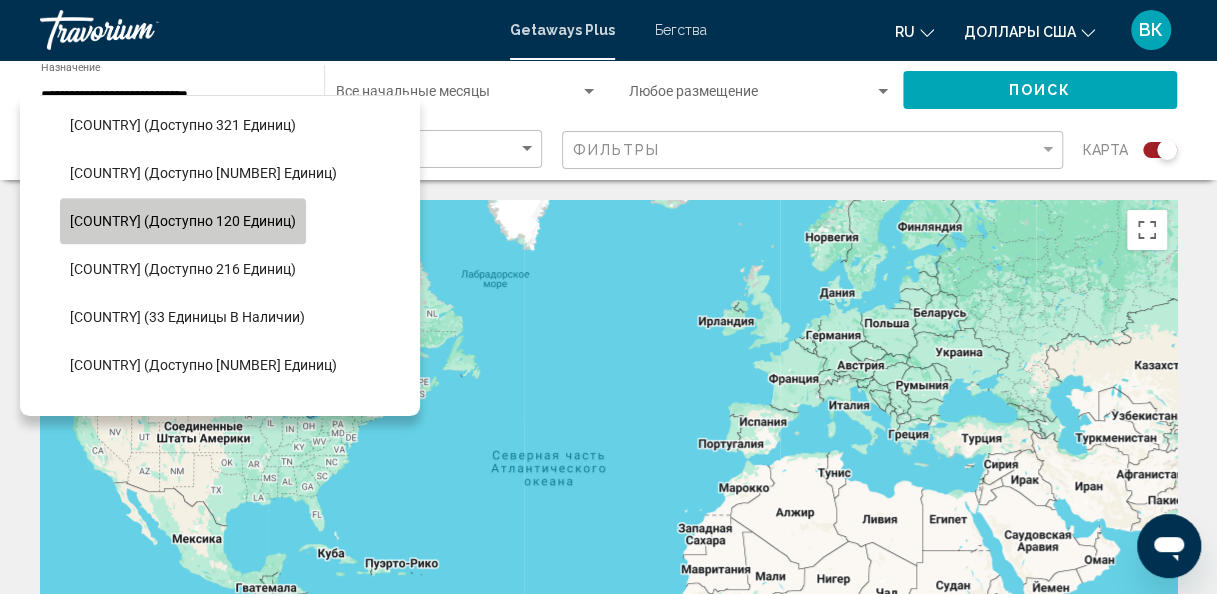 click on "[COUNTRY] (доступно 120 единиц)" 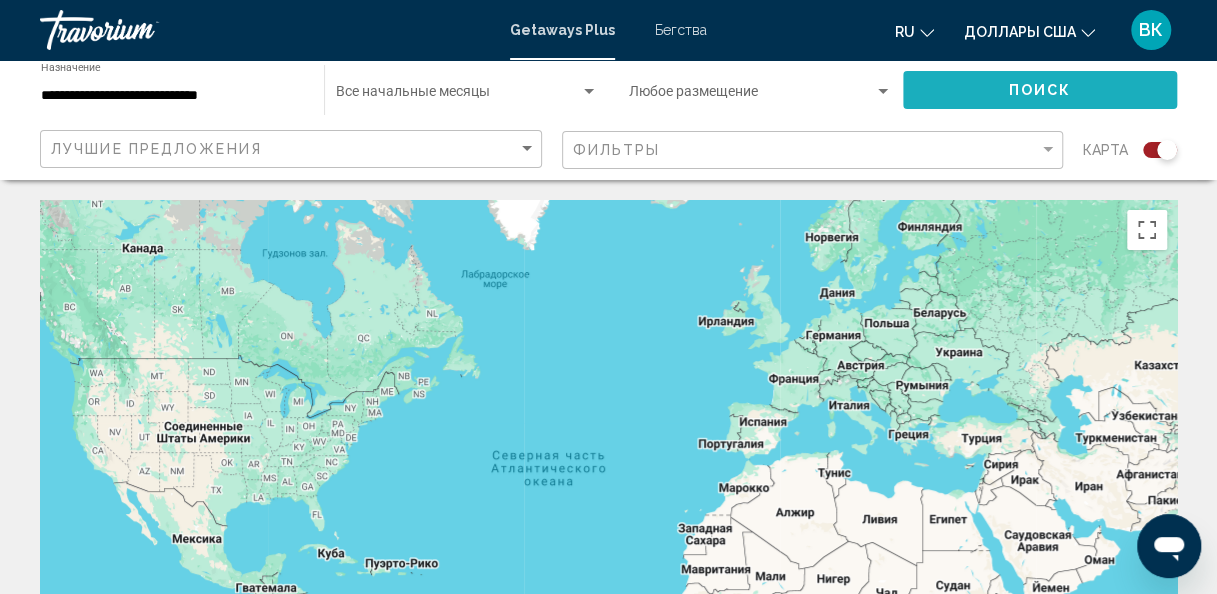 click on "Поиск" 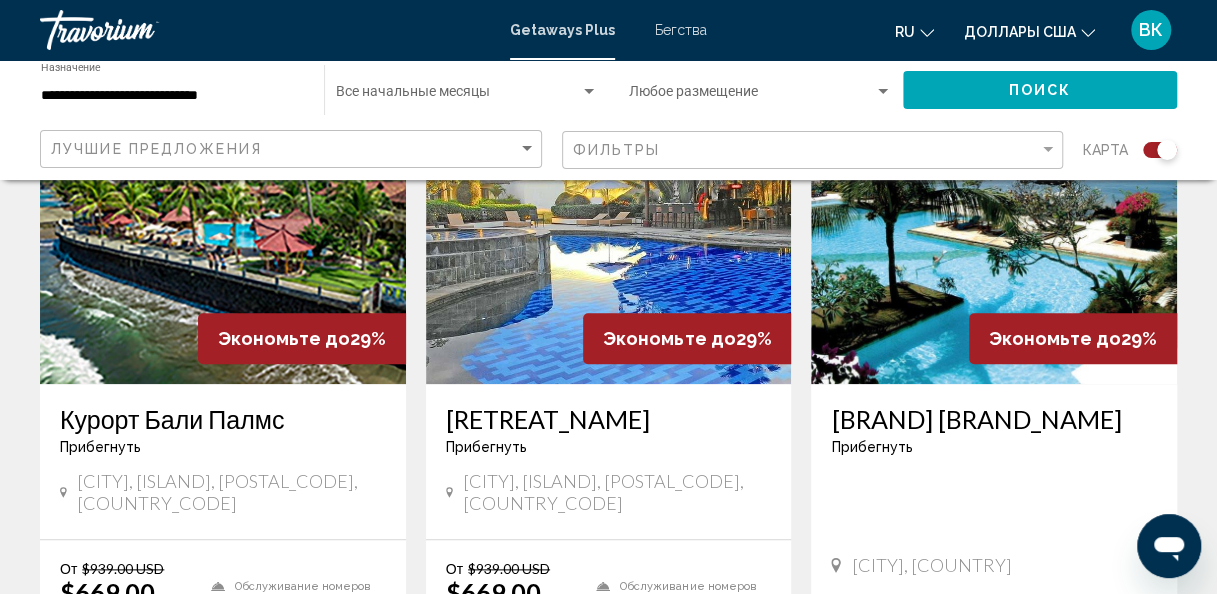scroll, scrollTop: 825, scrollLeft: 0, axis: vertical 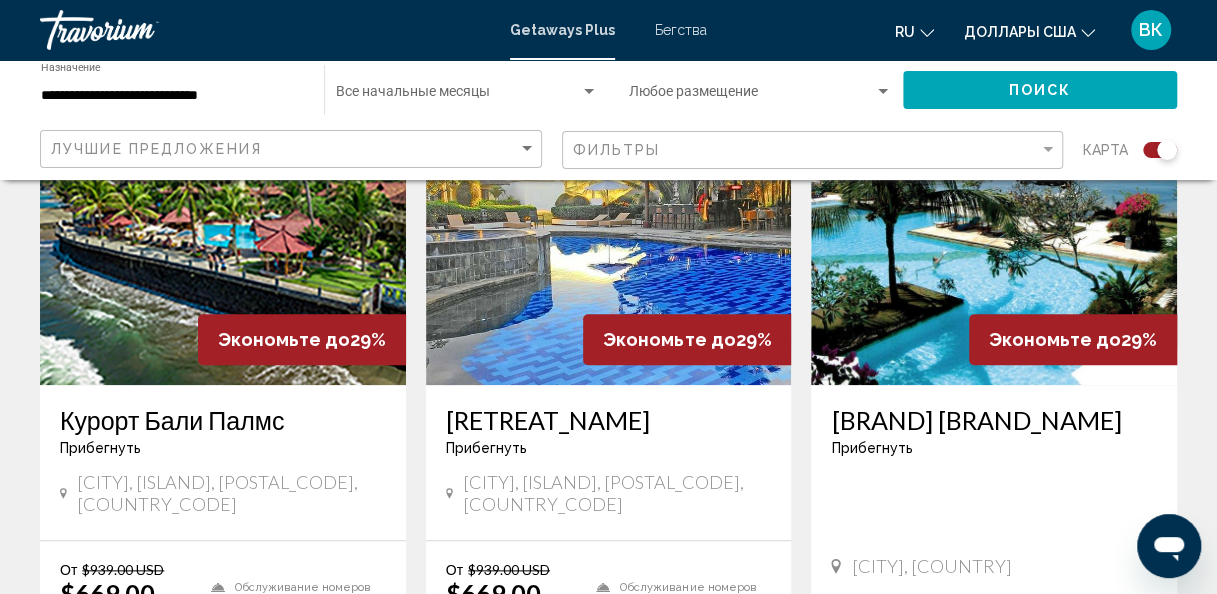 click 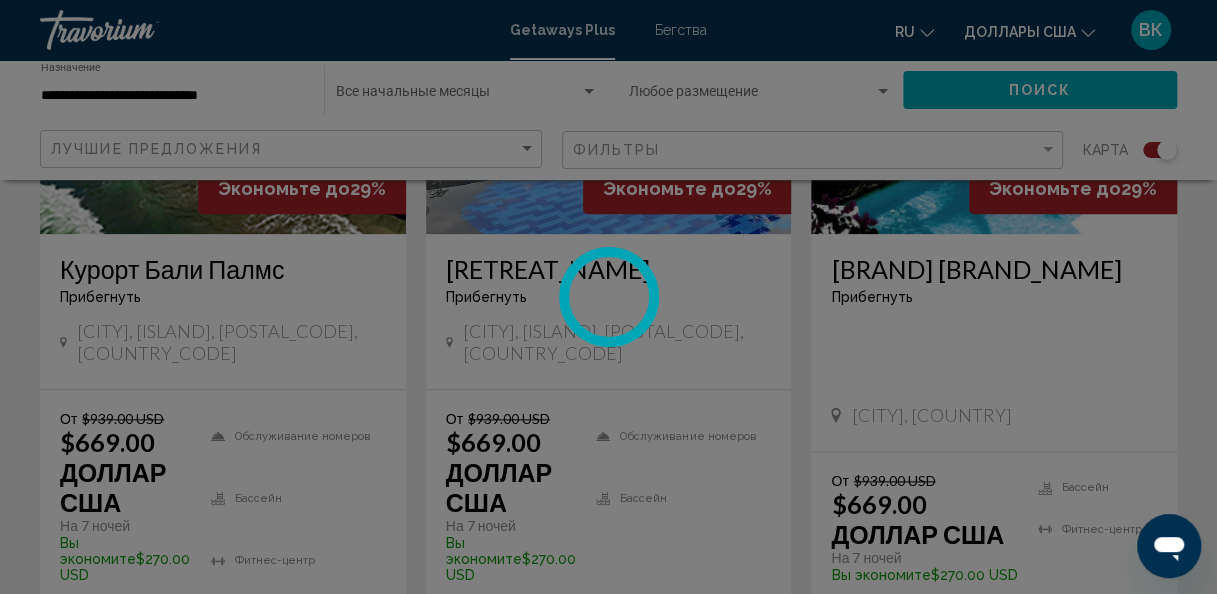 scroll, scrollTop: 977, scrollLeft: 0, axis: vertical 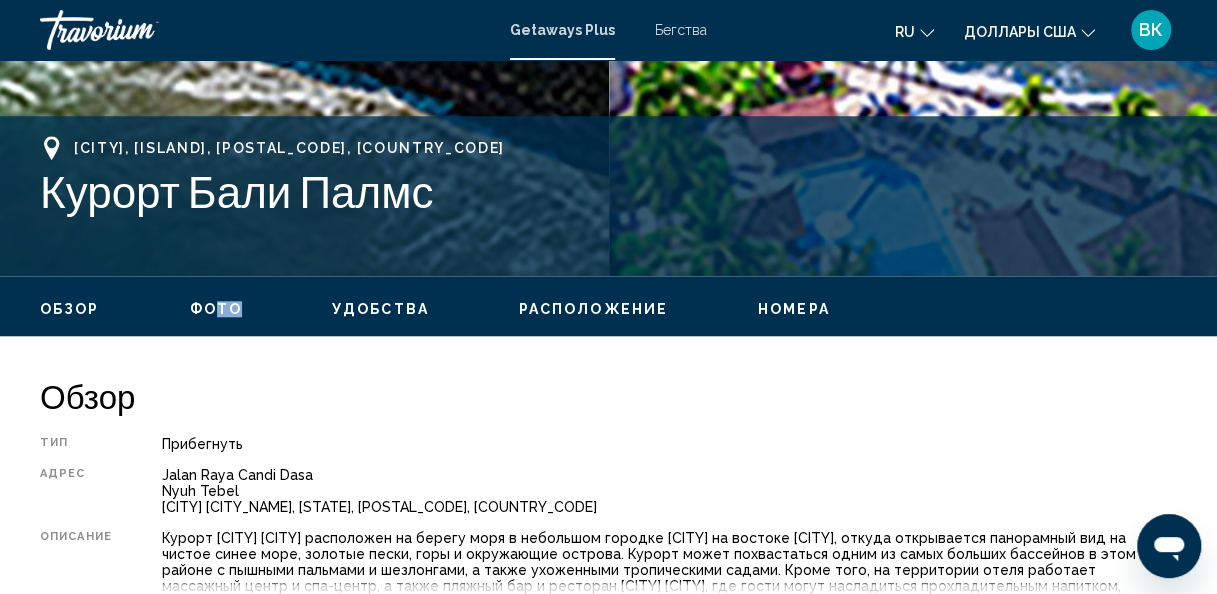 drag, startPoint x: 216, startPoint y: 324, endPoint x: 216, endPoint y: 313, distance: 11 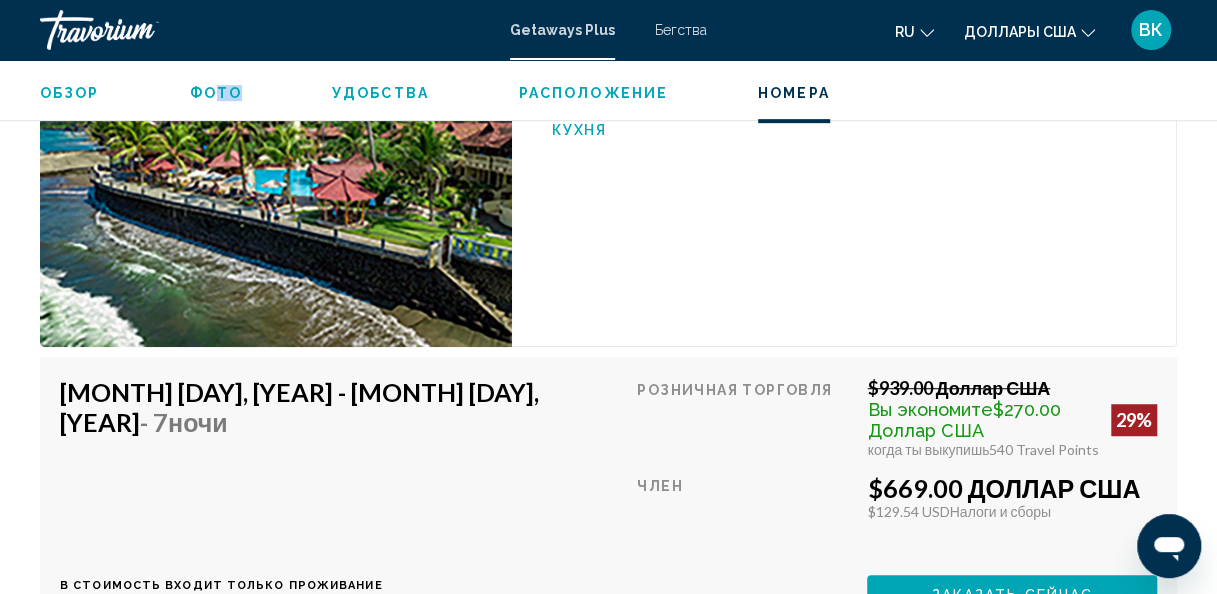 scroll, scrollTop: 4086, scrollLeft: 0, axis: vertical 